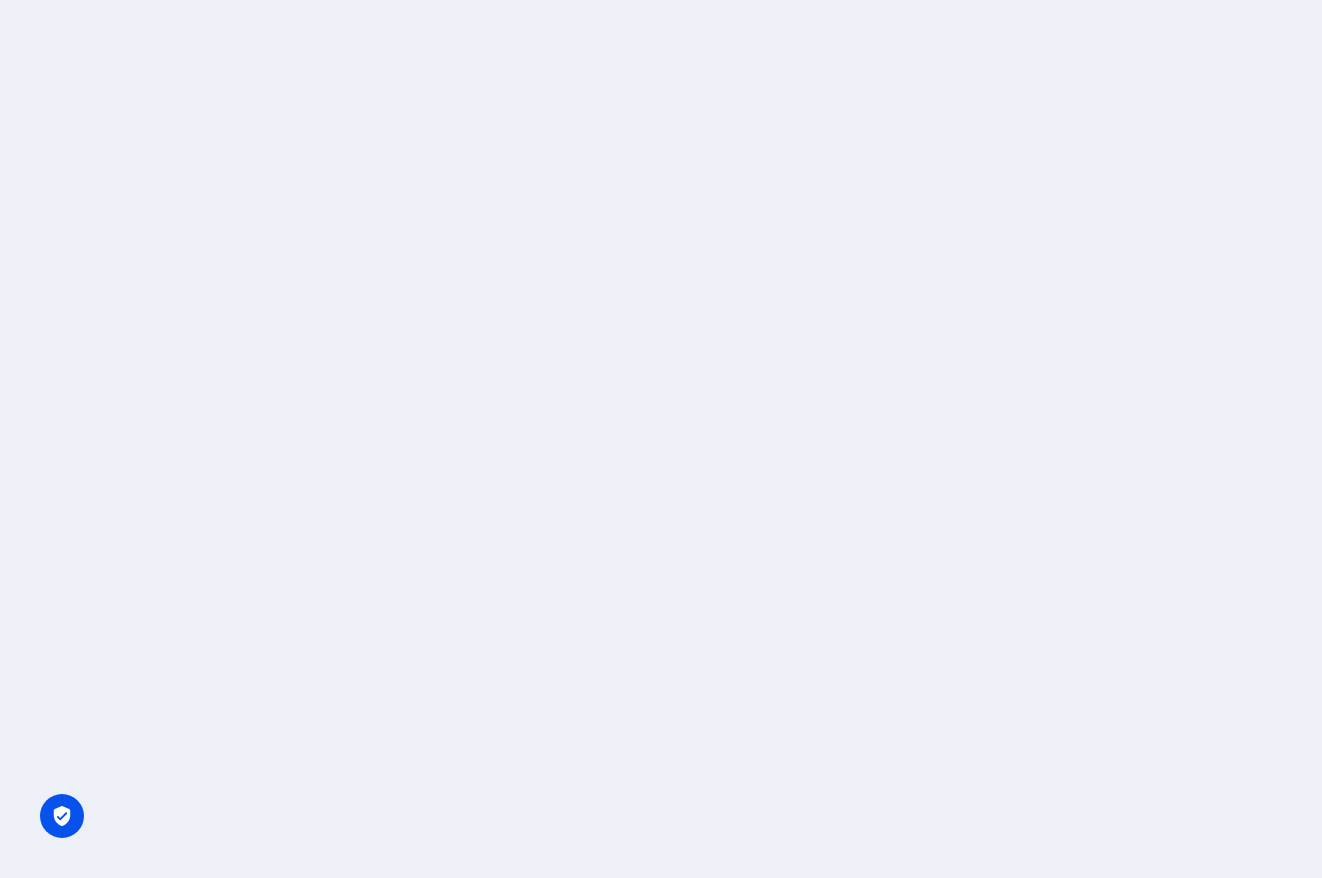 scroll, scrollTop: 0, scrollLeft: 0, axis: both 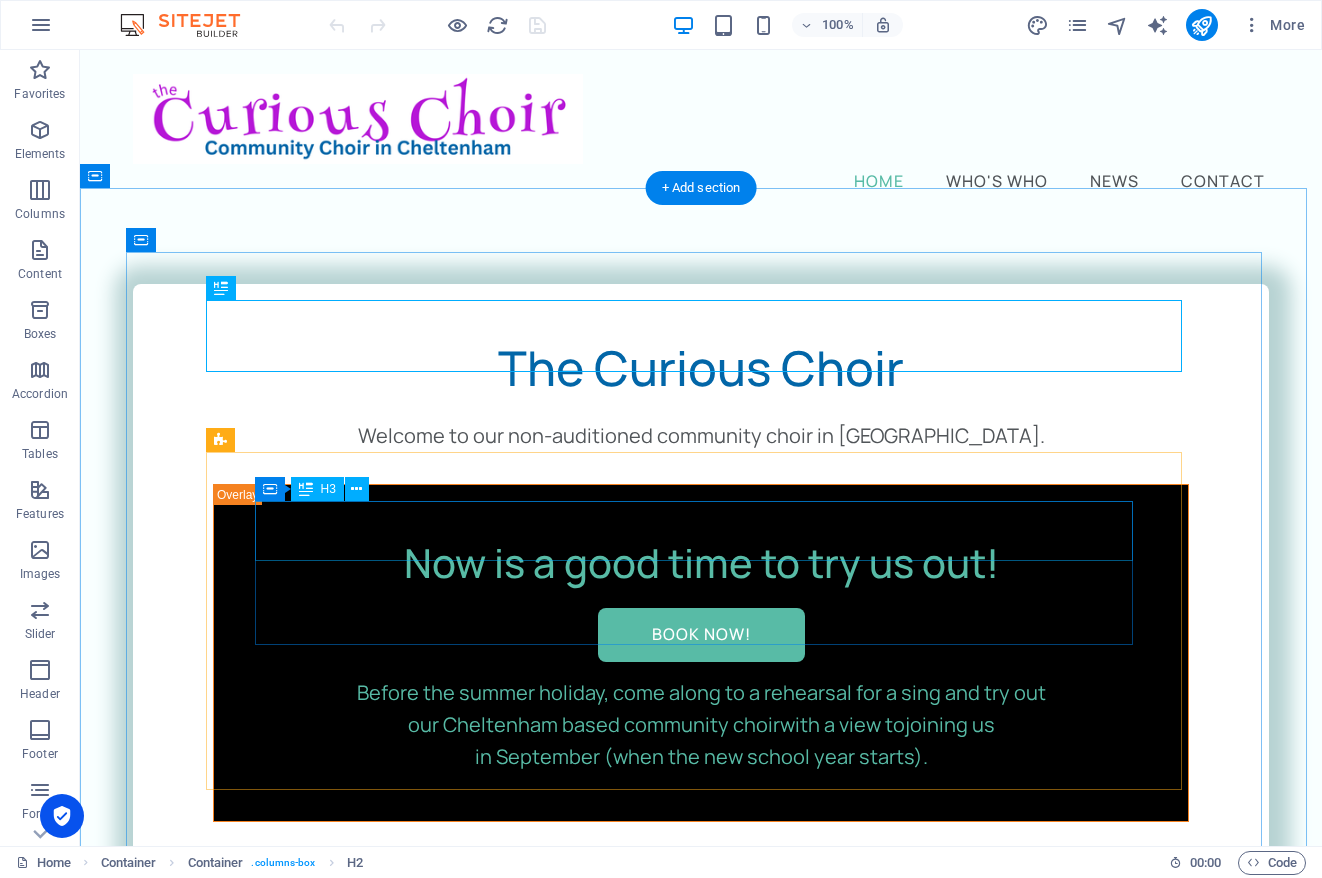 click on "Now is a good time to try us out!" at bounding box center [701, 563] 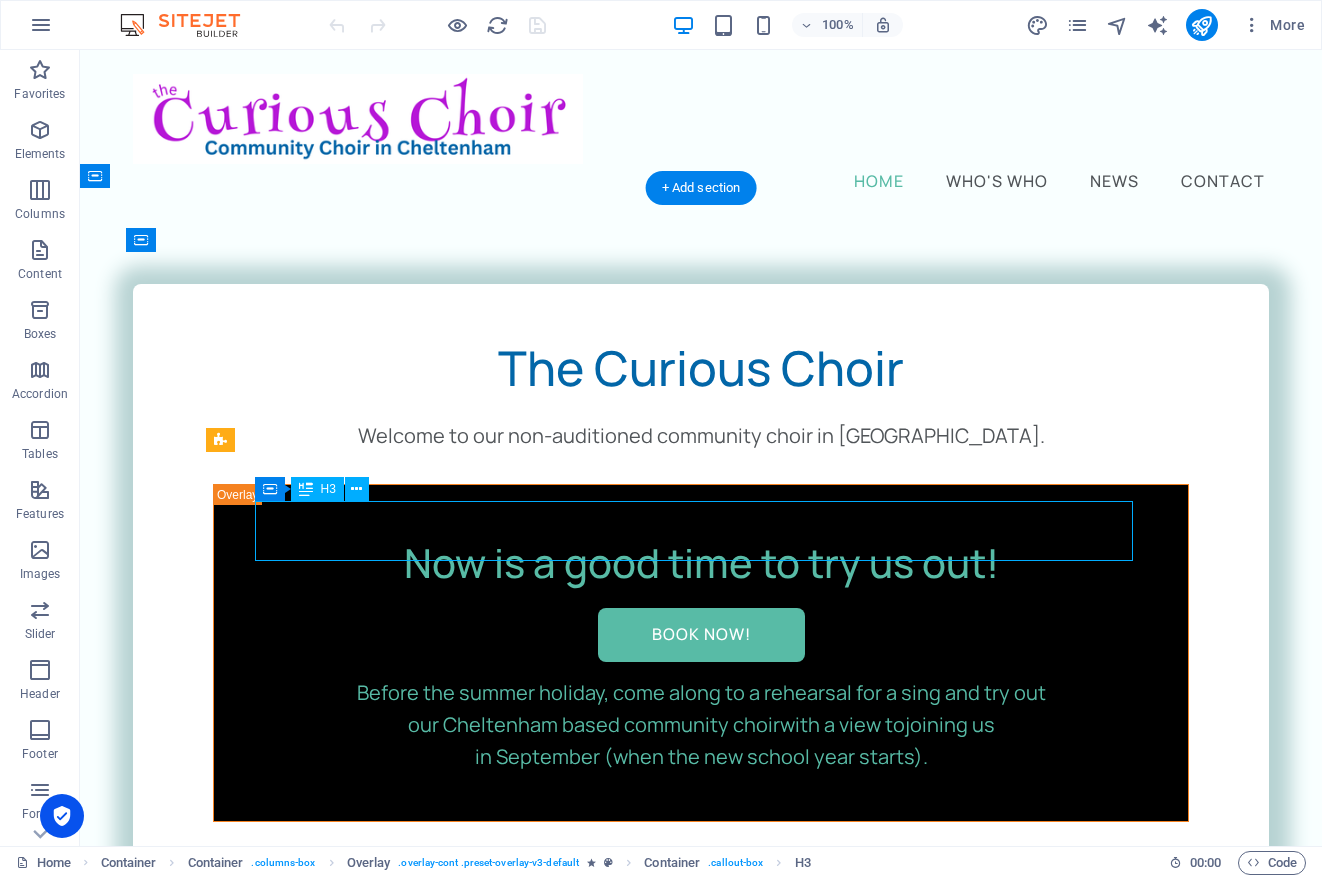 click on "Now is a good time to try us out!" at bounding box center (701, 563) 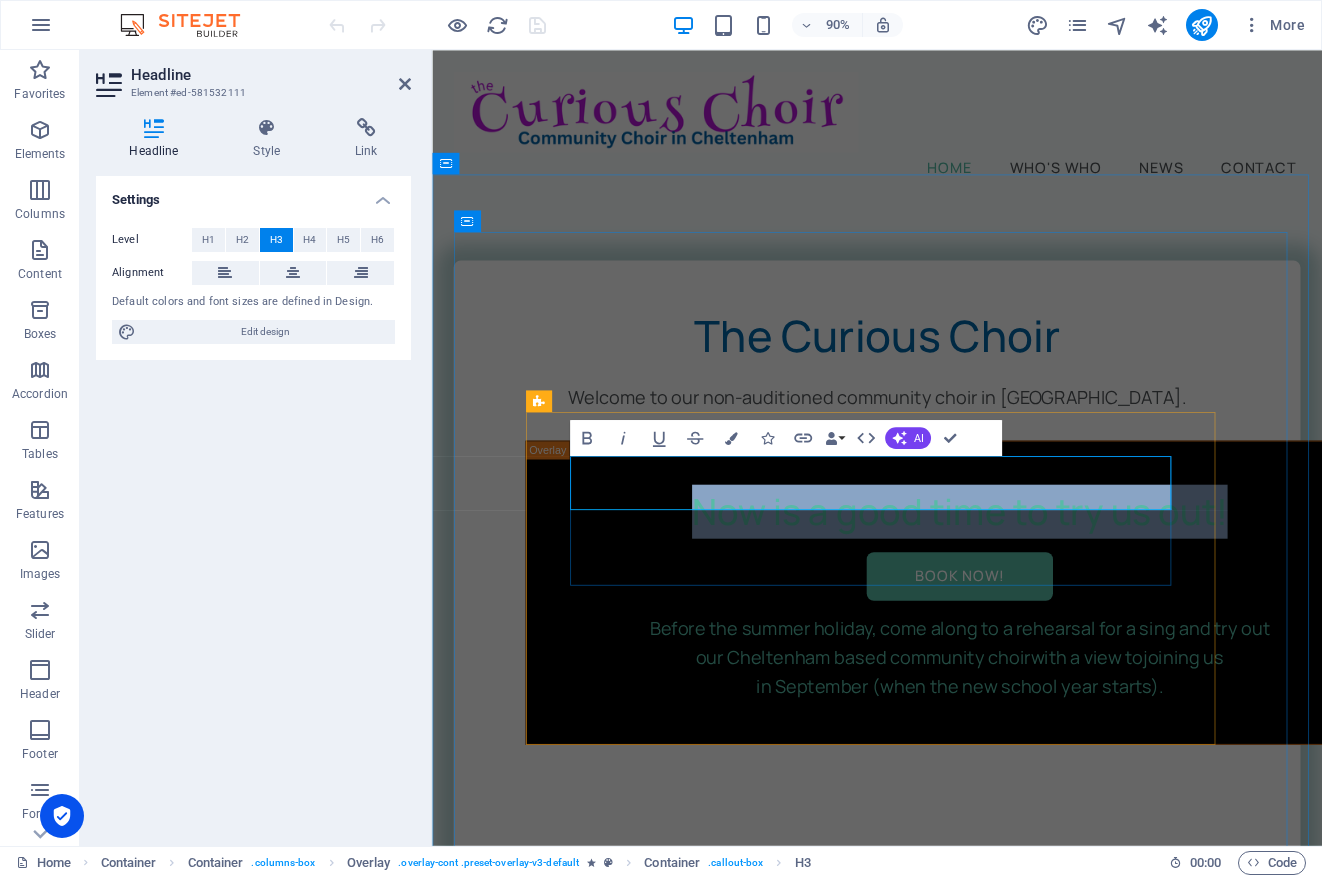 click on "Now is a good time to try us out!" at bounding box center [1018, 562] 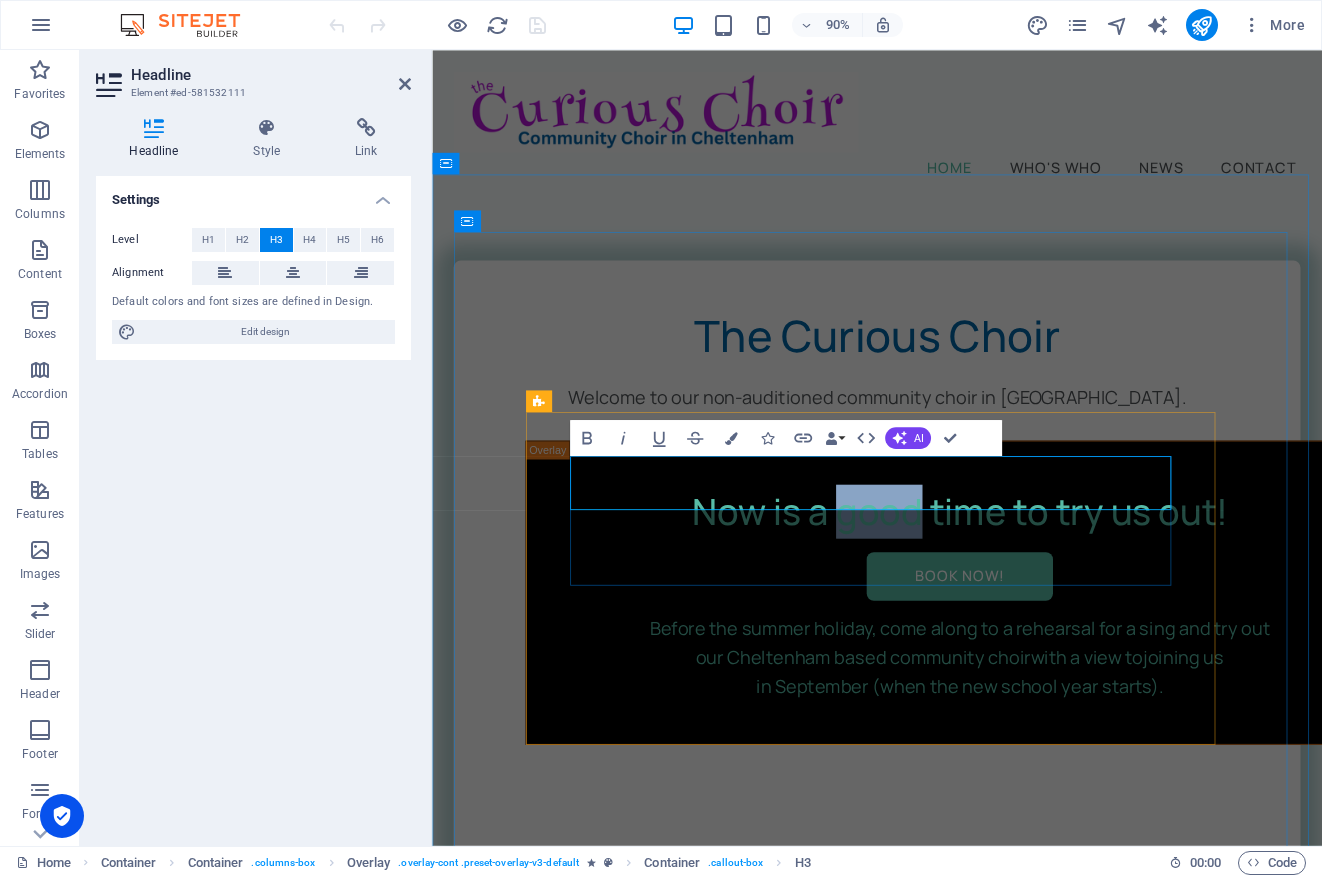 click on "Now is a good time to try us out!" at bounding box center (1018, 562) 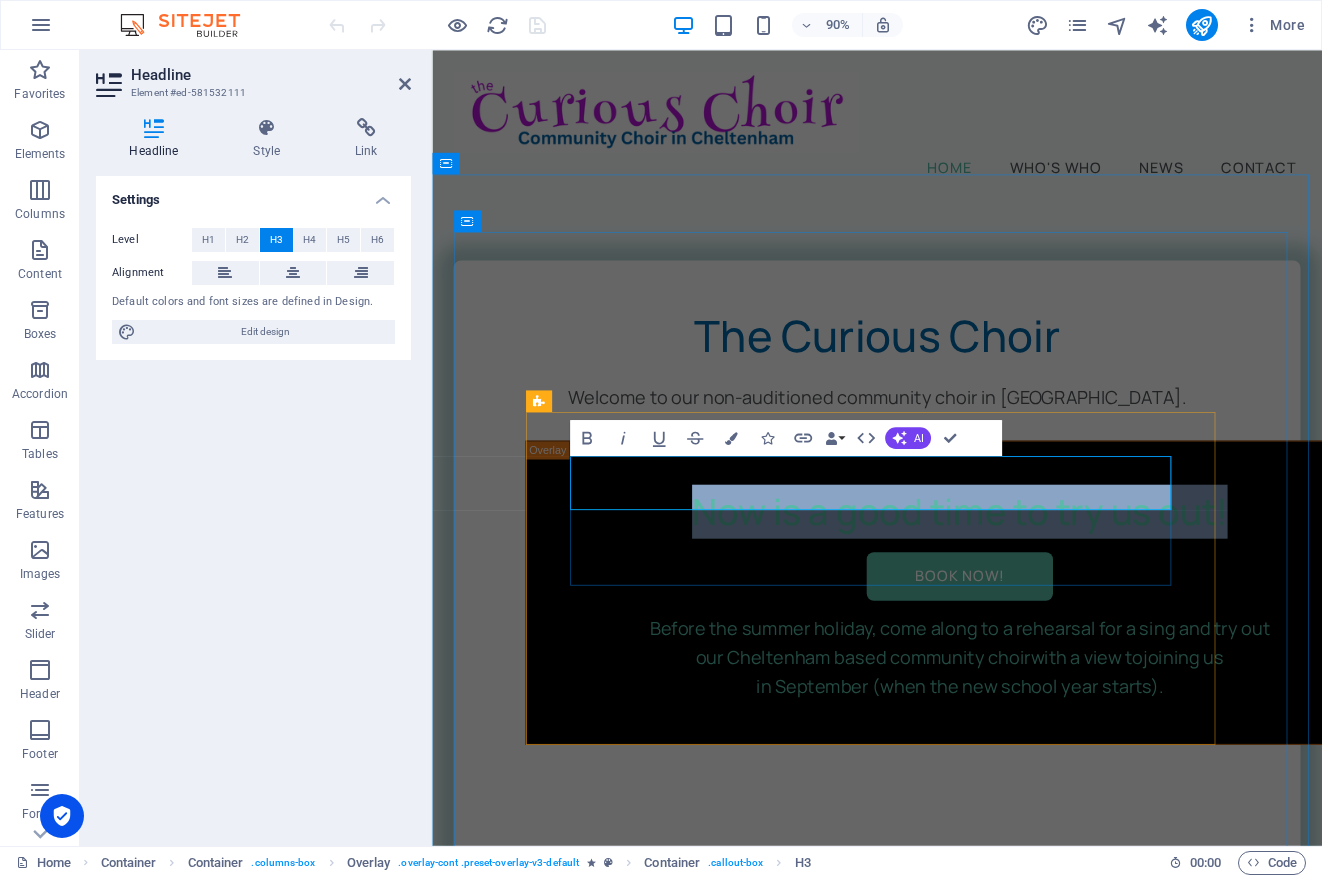 click on "Now is a good time to try us out!" at bounding box center (1018, 562) 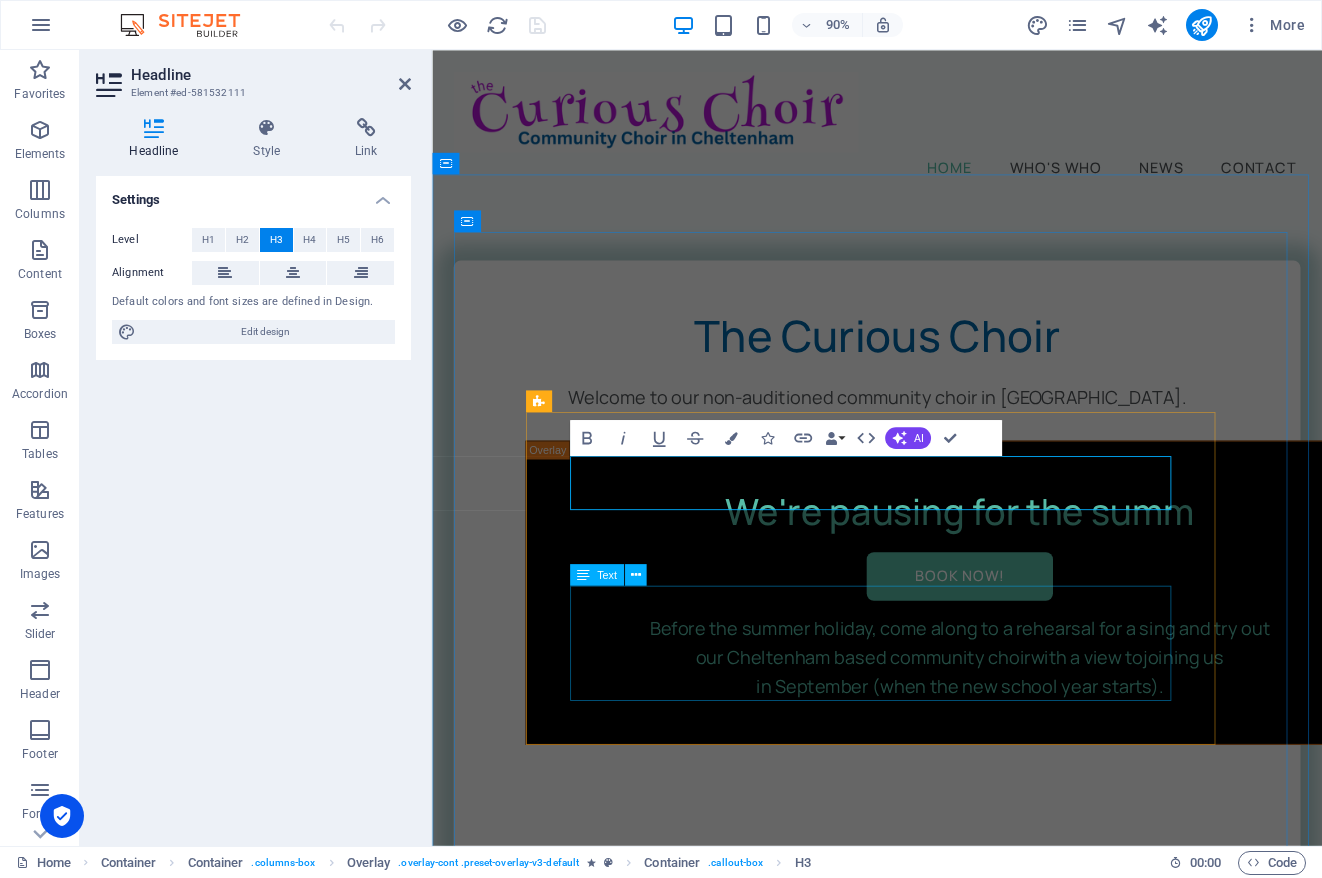 click on "Before the summer holiday, come along to a rehearsal for a sing and try out  our Cheltenham based community choir  with a view to  joining us  in September (when the new school year starts)." at bounding box center [1018, 725] 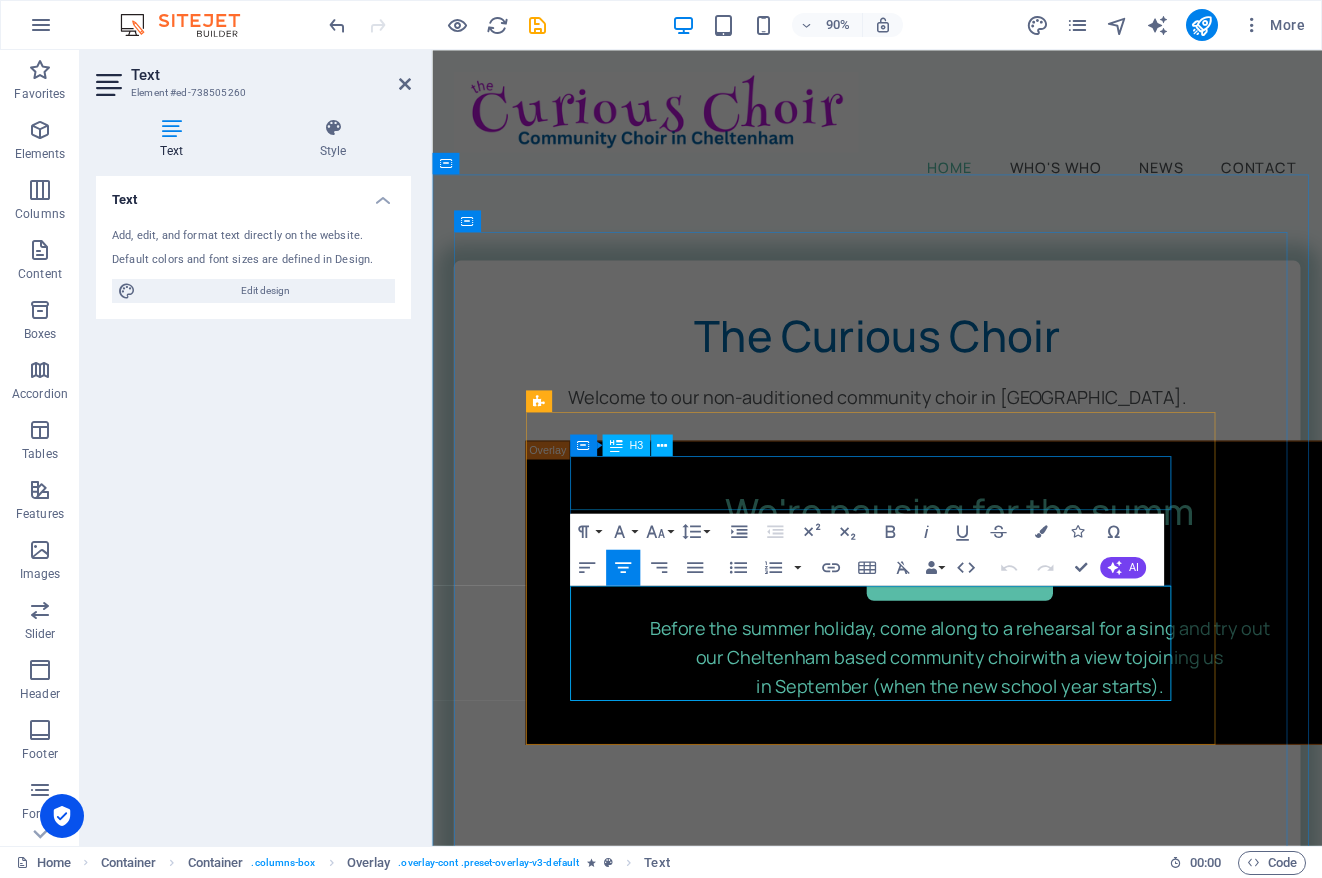 click on "We're pausing for the summ" at bounding box center [1018, 563] 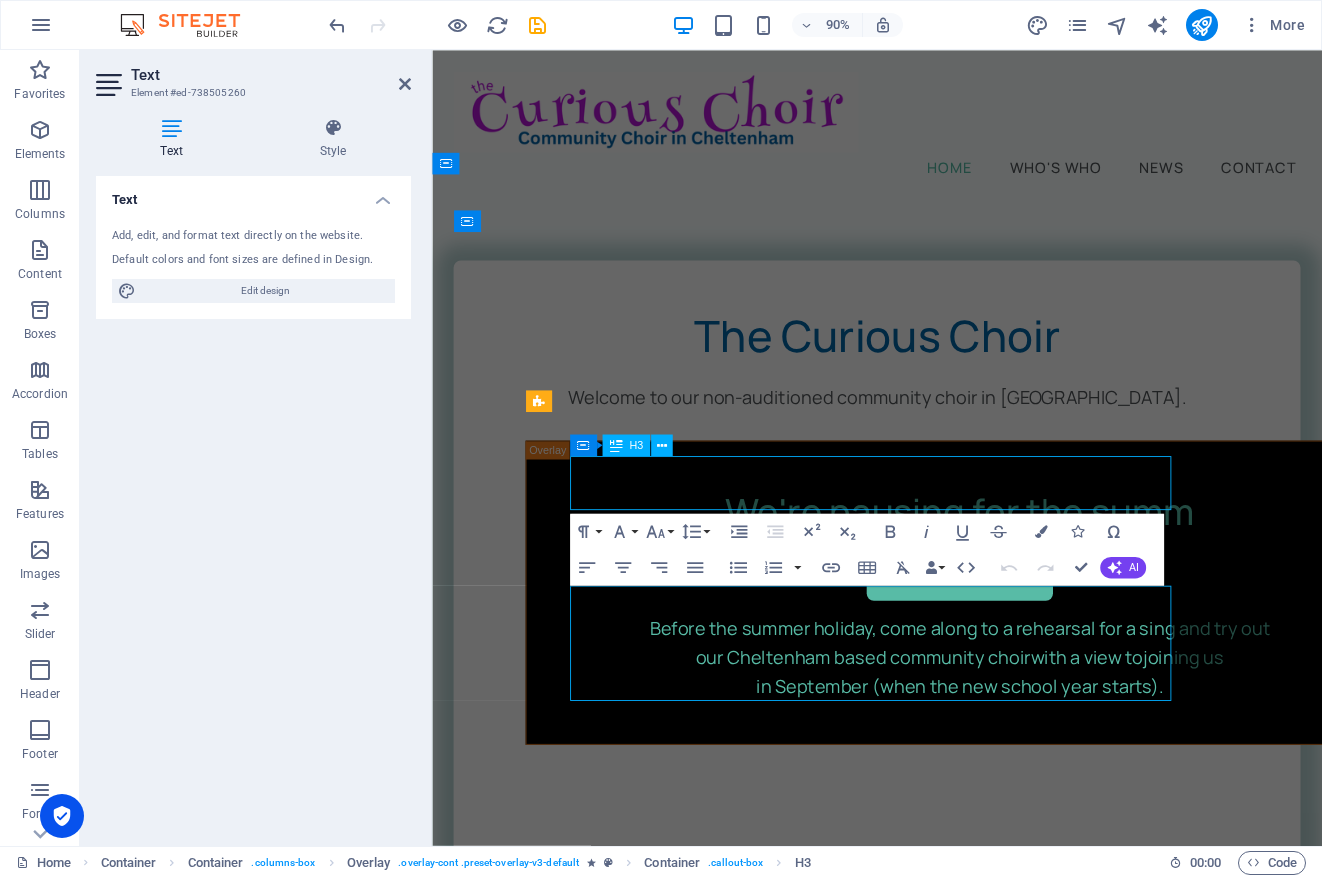 click on "We're pausing for the summ" at bounding box center (1018, 563) 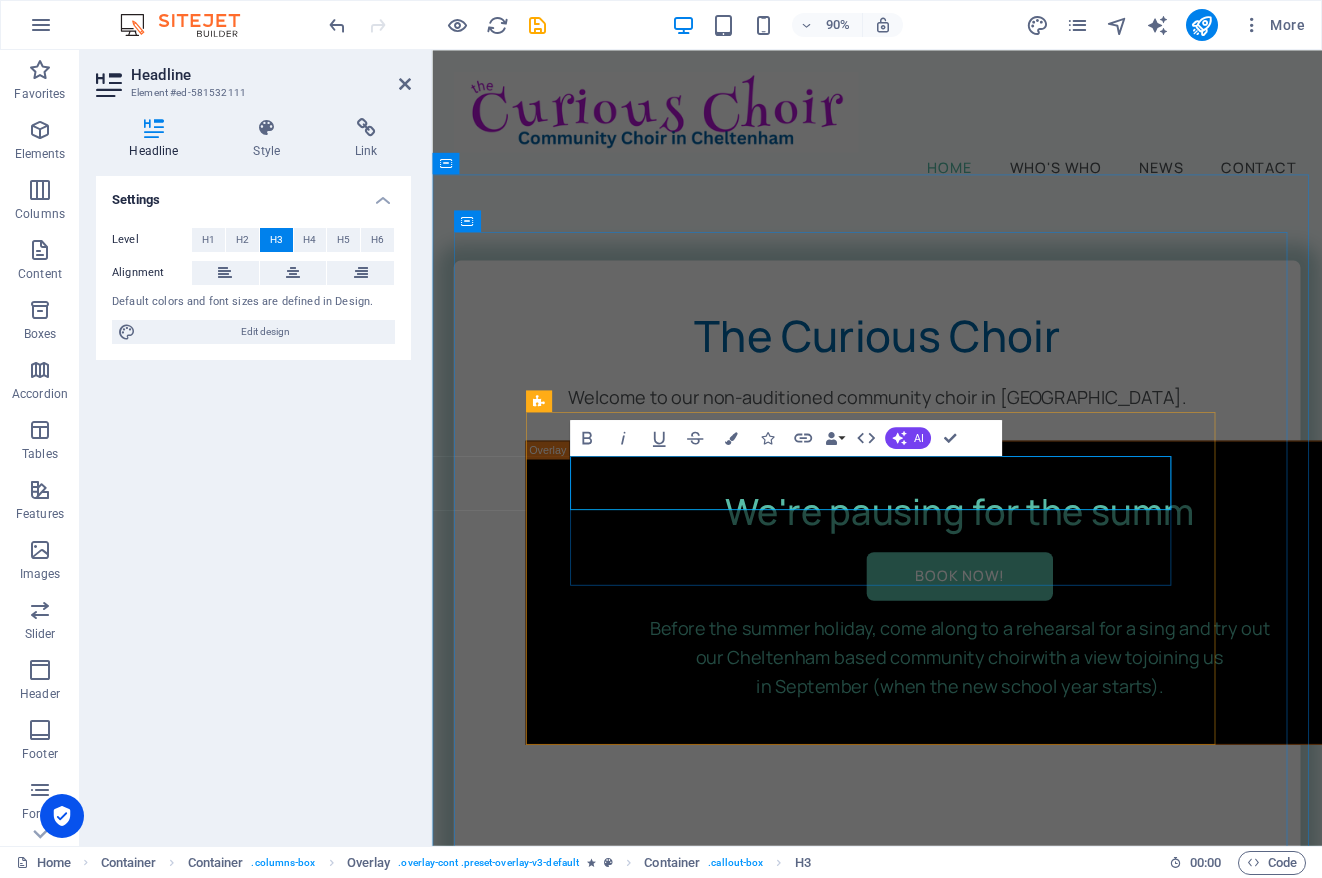 click on "We're pausing for the summ" at bounding box center (1018, 563) 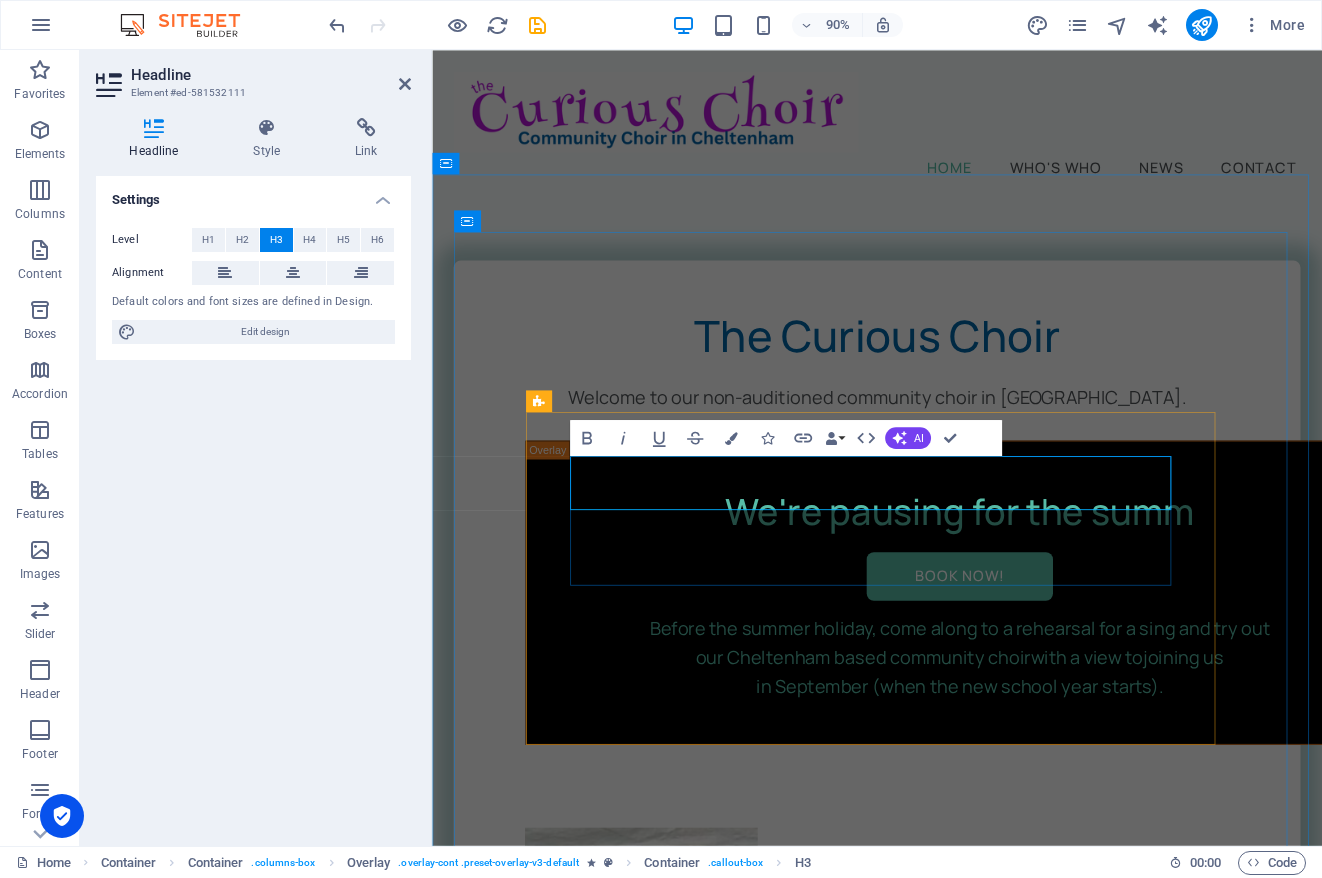 click on "We're pausing for the summ" at bounding box center (1019, 562) 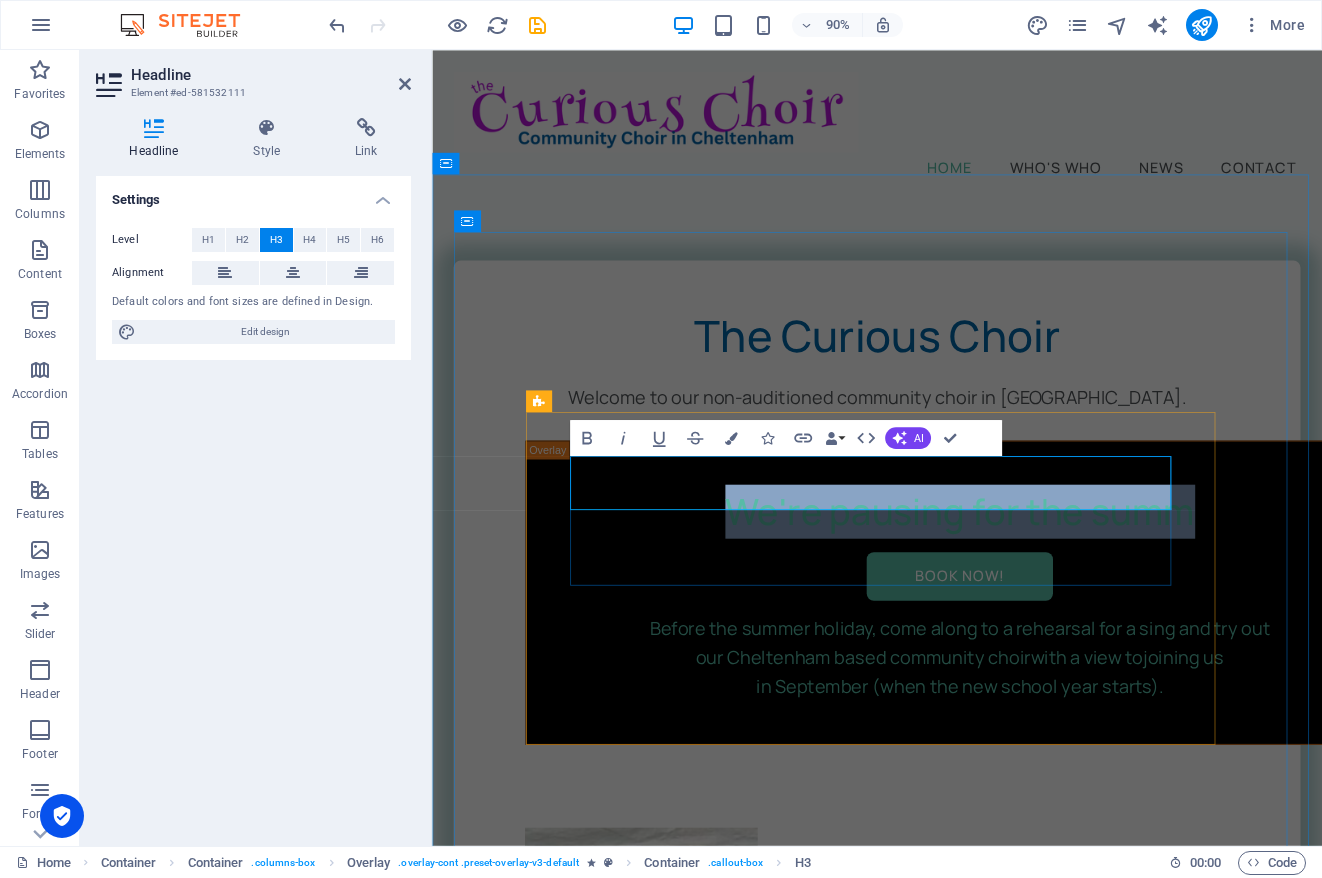 drag, startPoint x: 691, startPoint y: 532, endPoint x: 1154, endPoint y: 539, distance: 463.05292 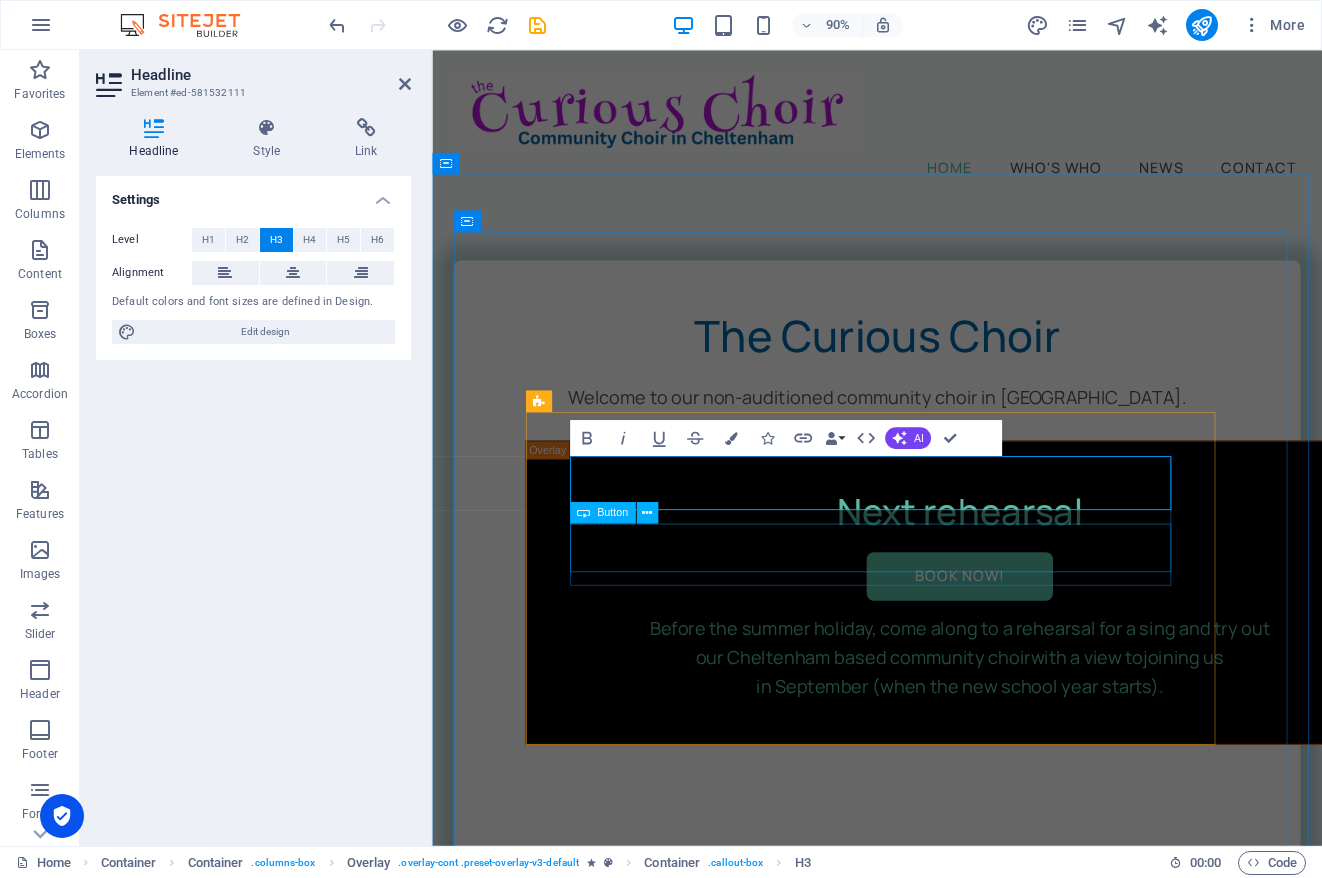 click on "Book Now!" at bounding box center [1018, 635] 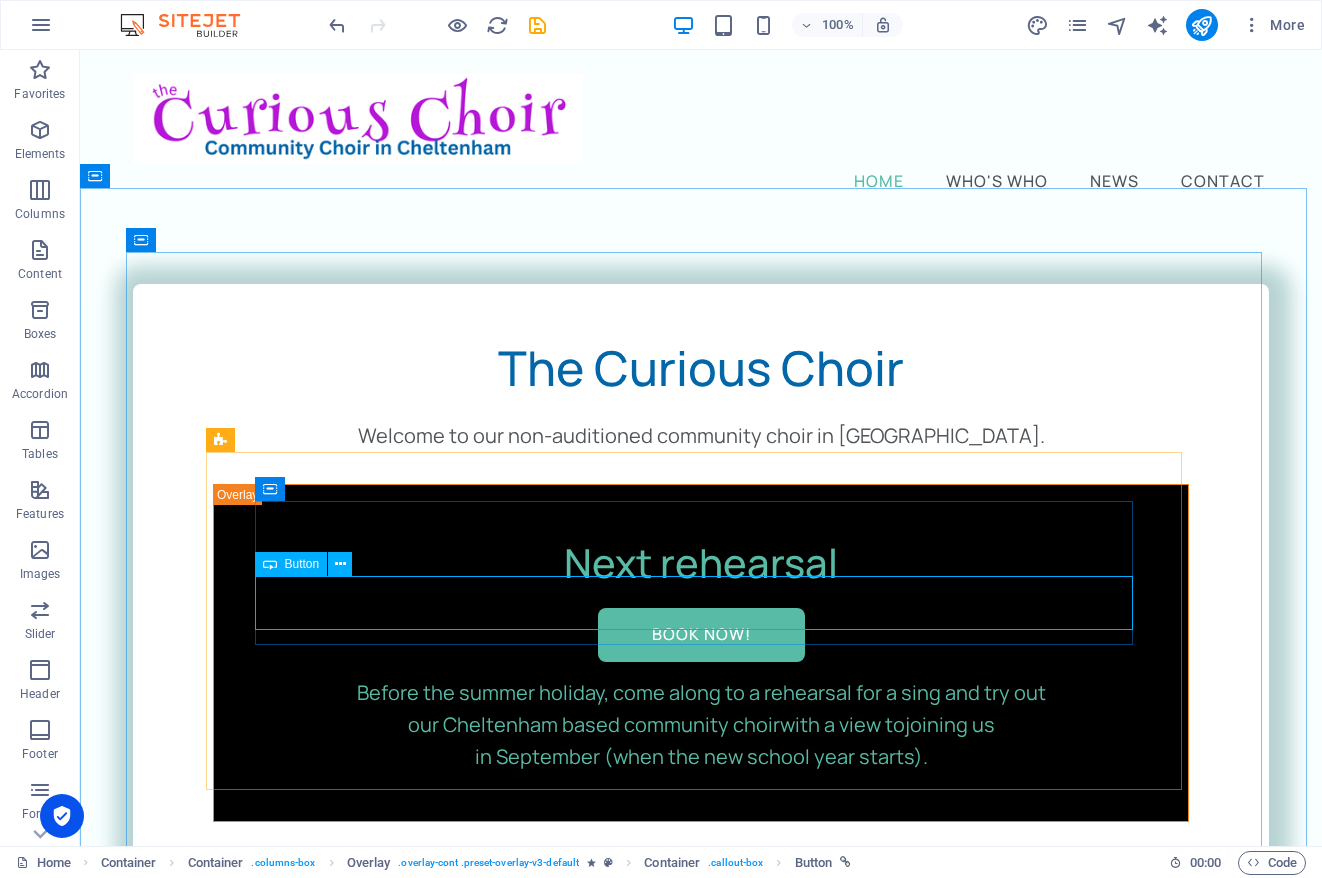 click on "Button" at bounding box center [302, 564] 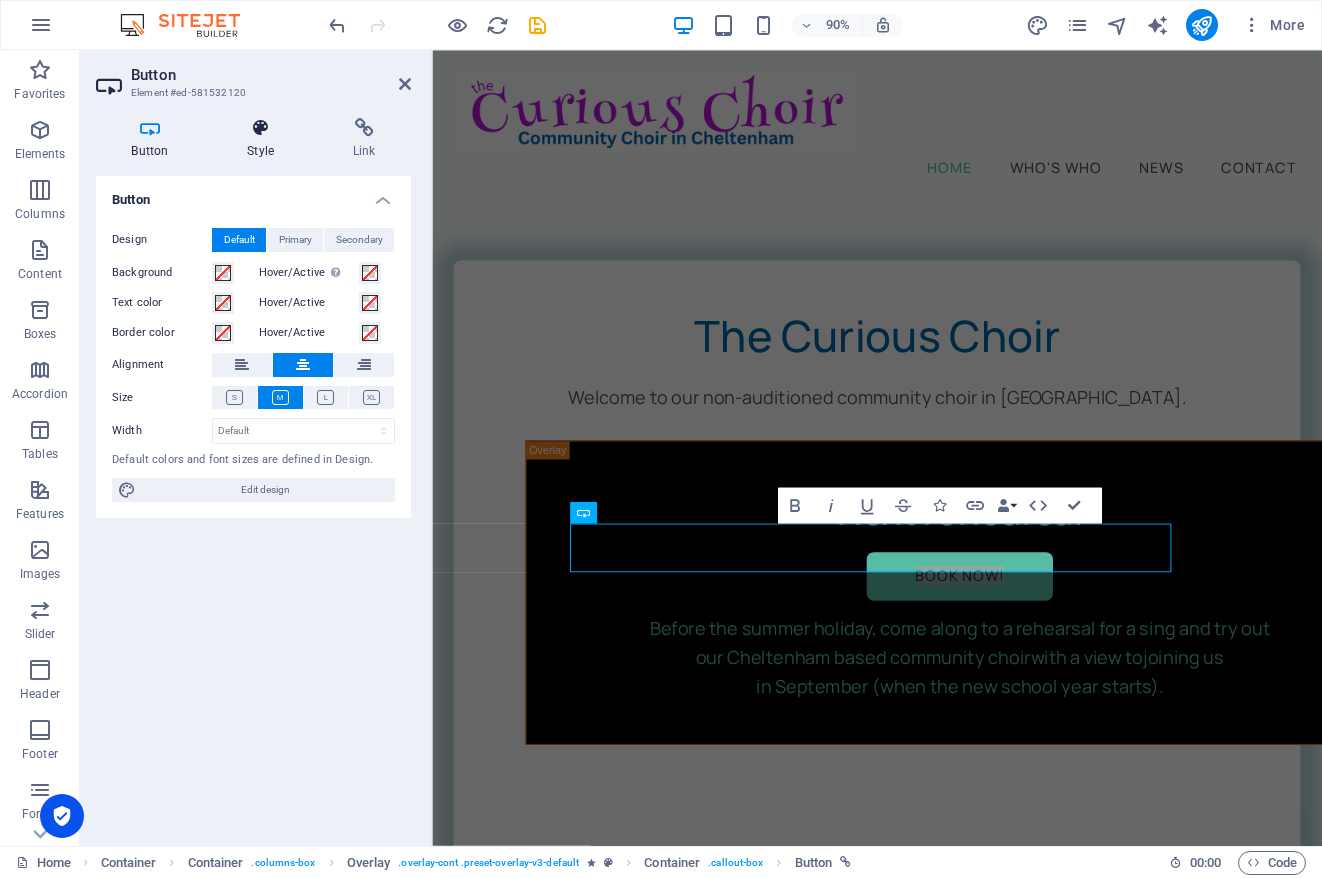 click at bounding box center (261, 128) 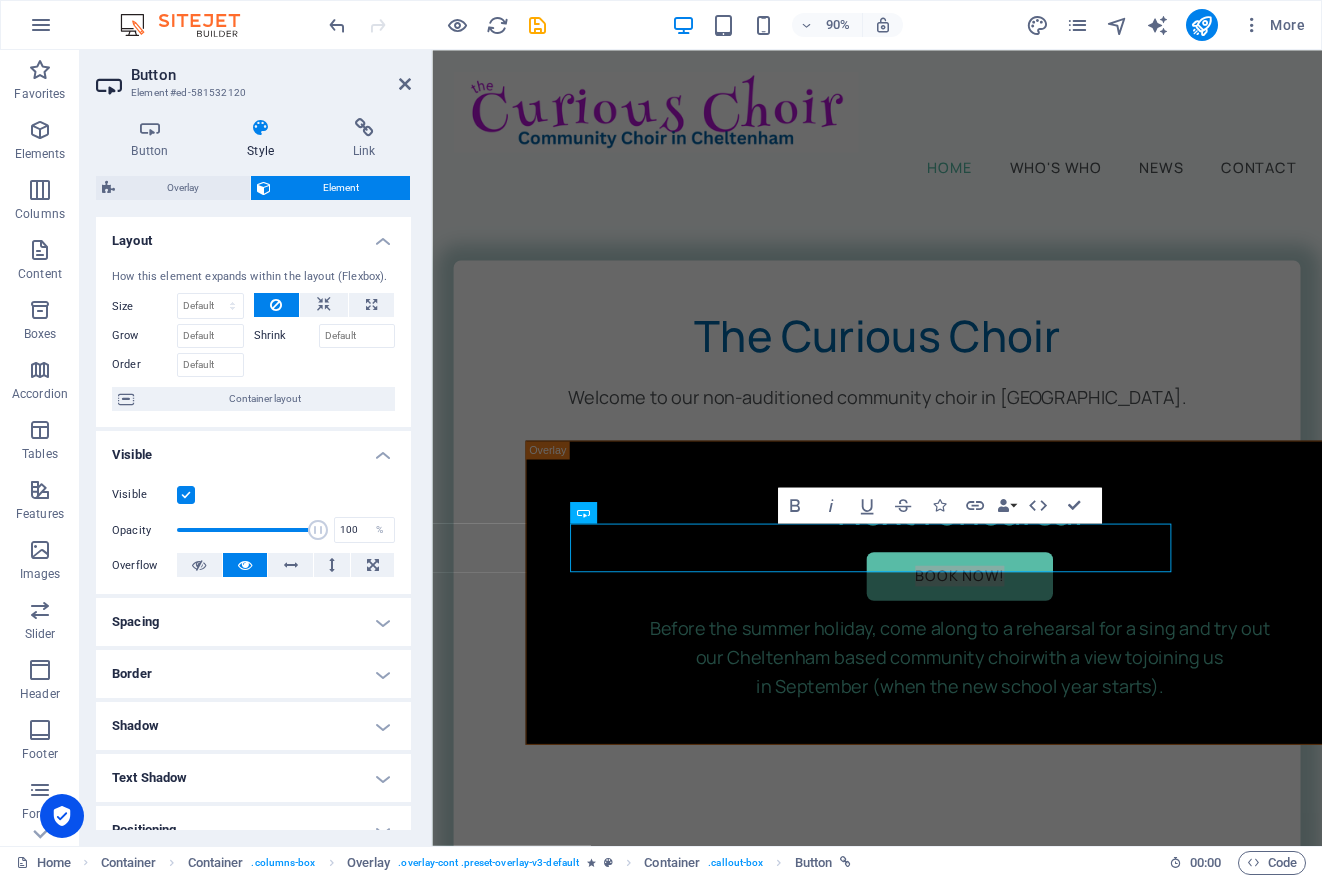 click at bounding box center (186, 495) 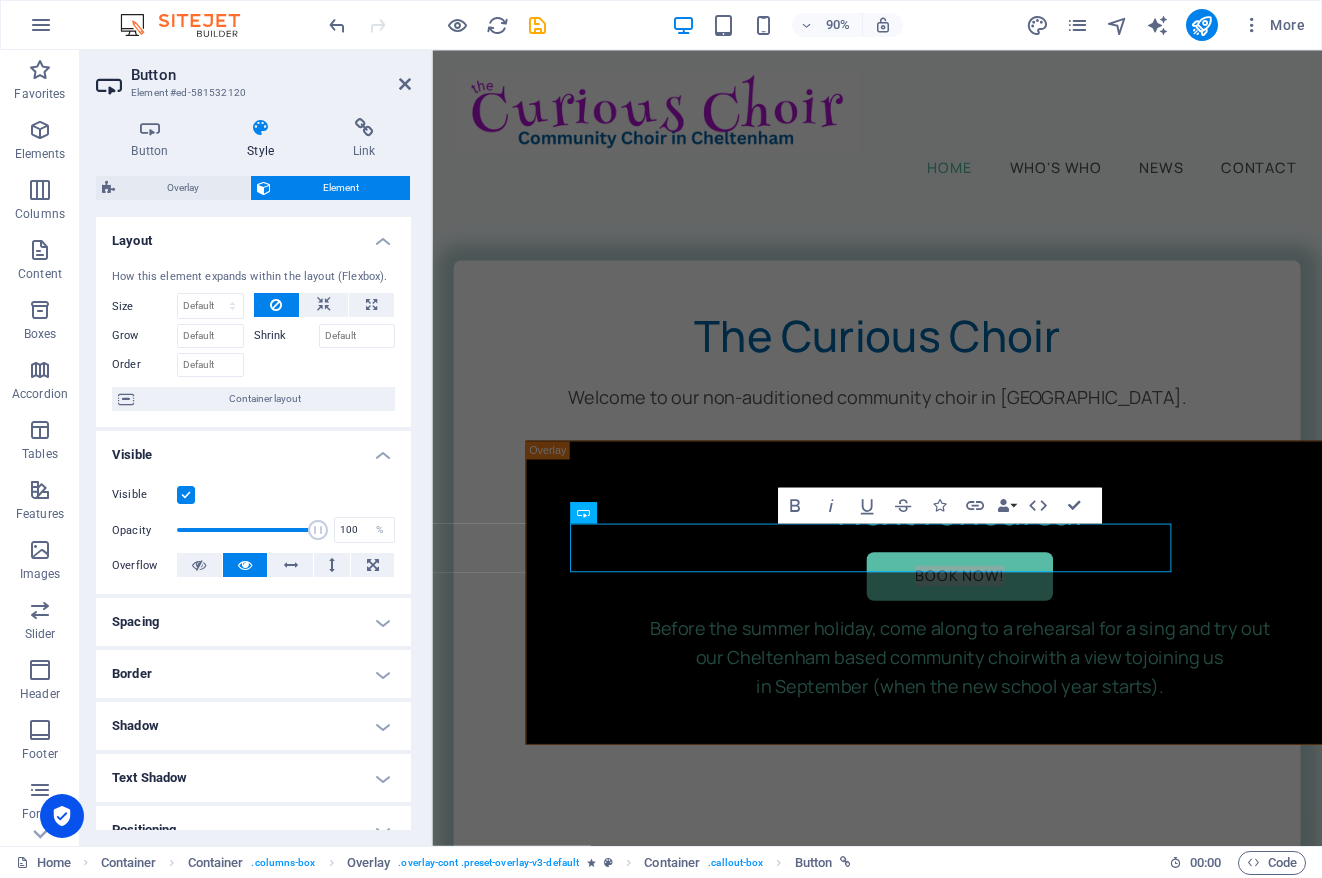 click on "Visible" at bounding box center (0, 0) 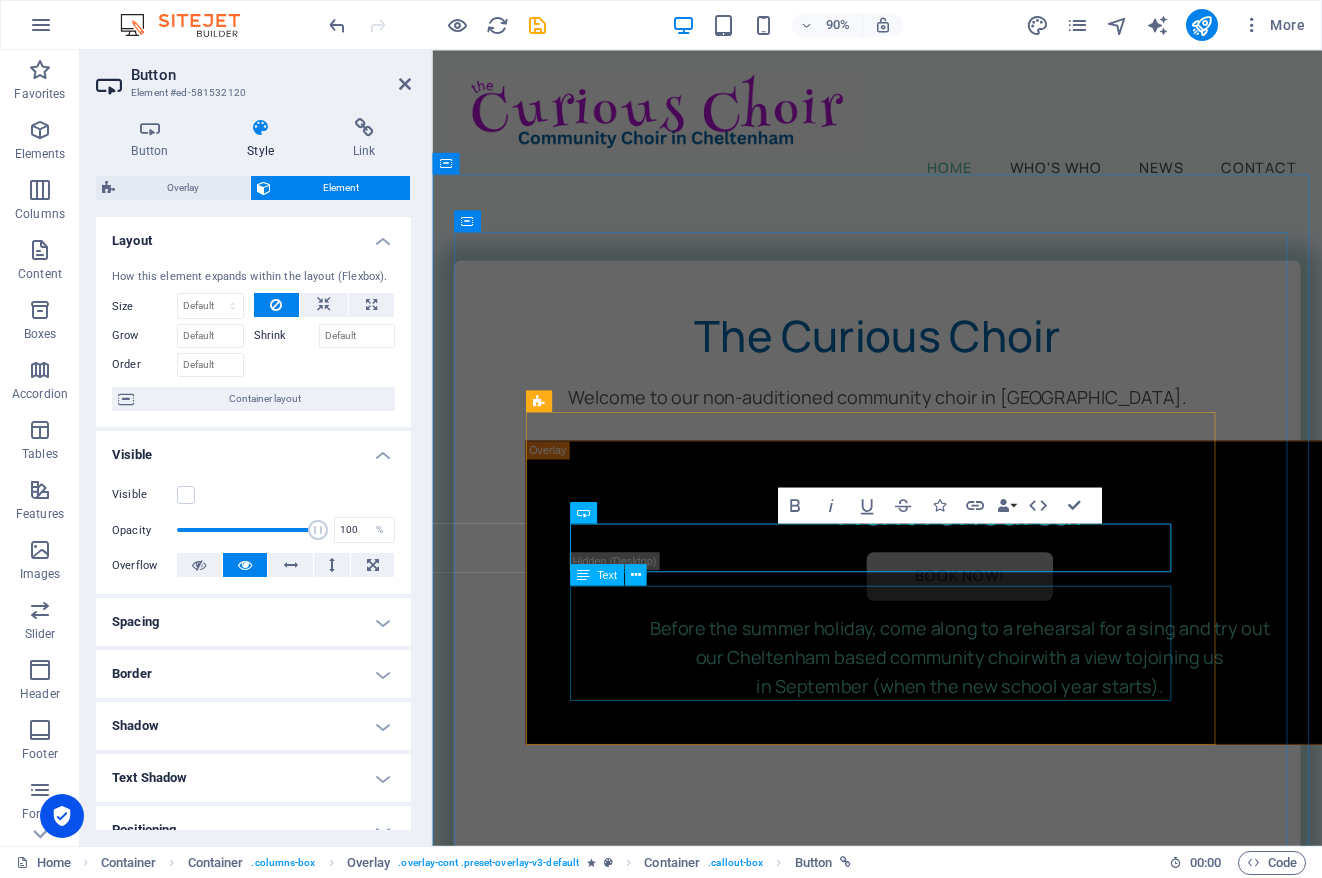 click on "Before the summer holiday, come along to a rehearsal for a sing and try out  our Cheltenham based community choir  with a view to  joining us  in September (when the new school year starts)." at bounding box center (1018, 725) 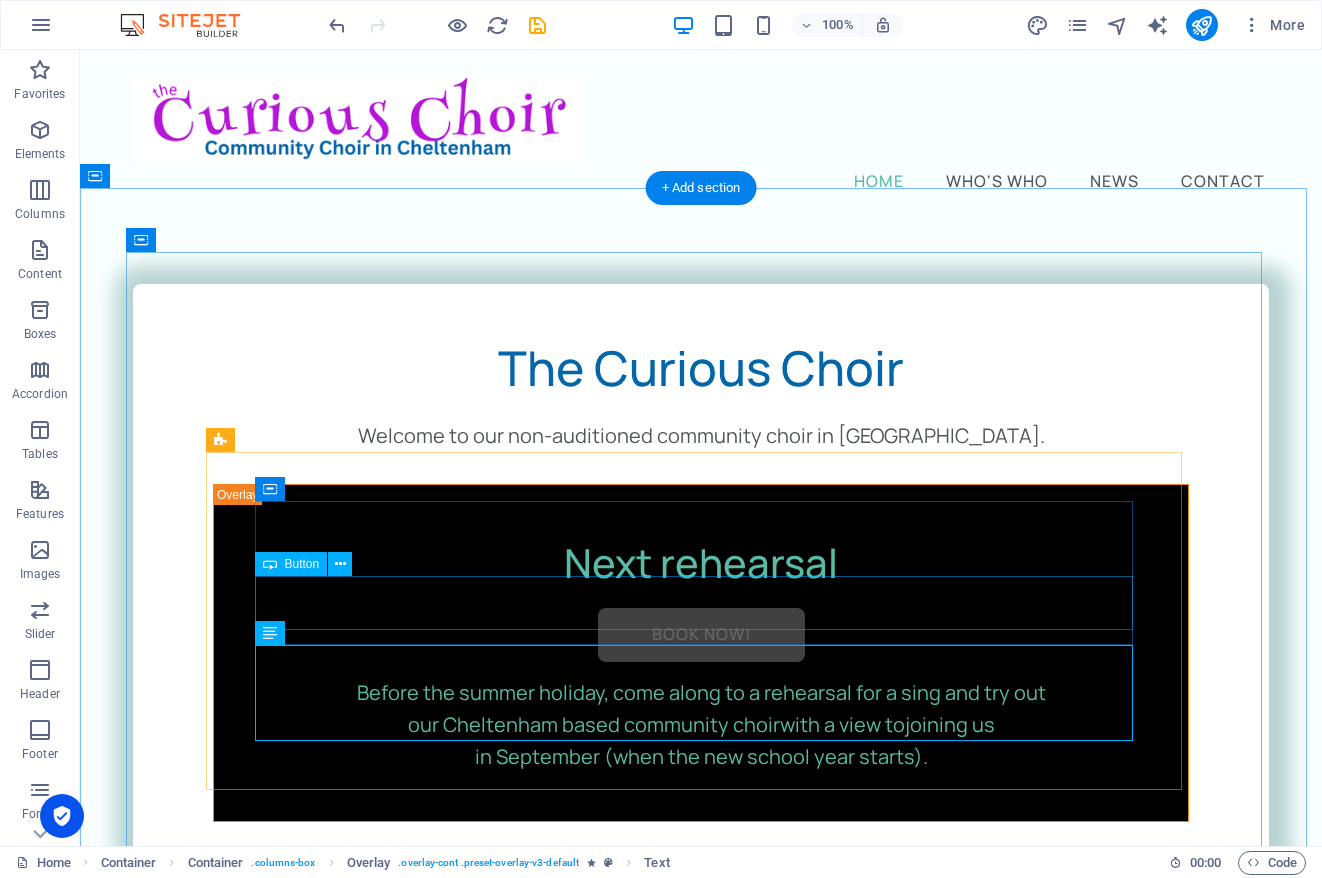 click on "Book Now!" at bounding box center (701, 635) 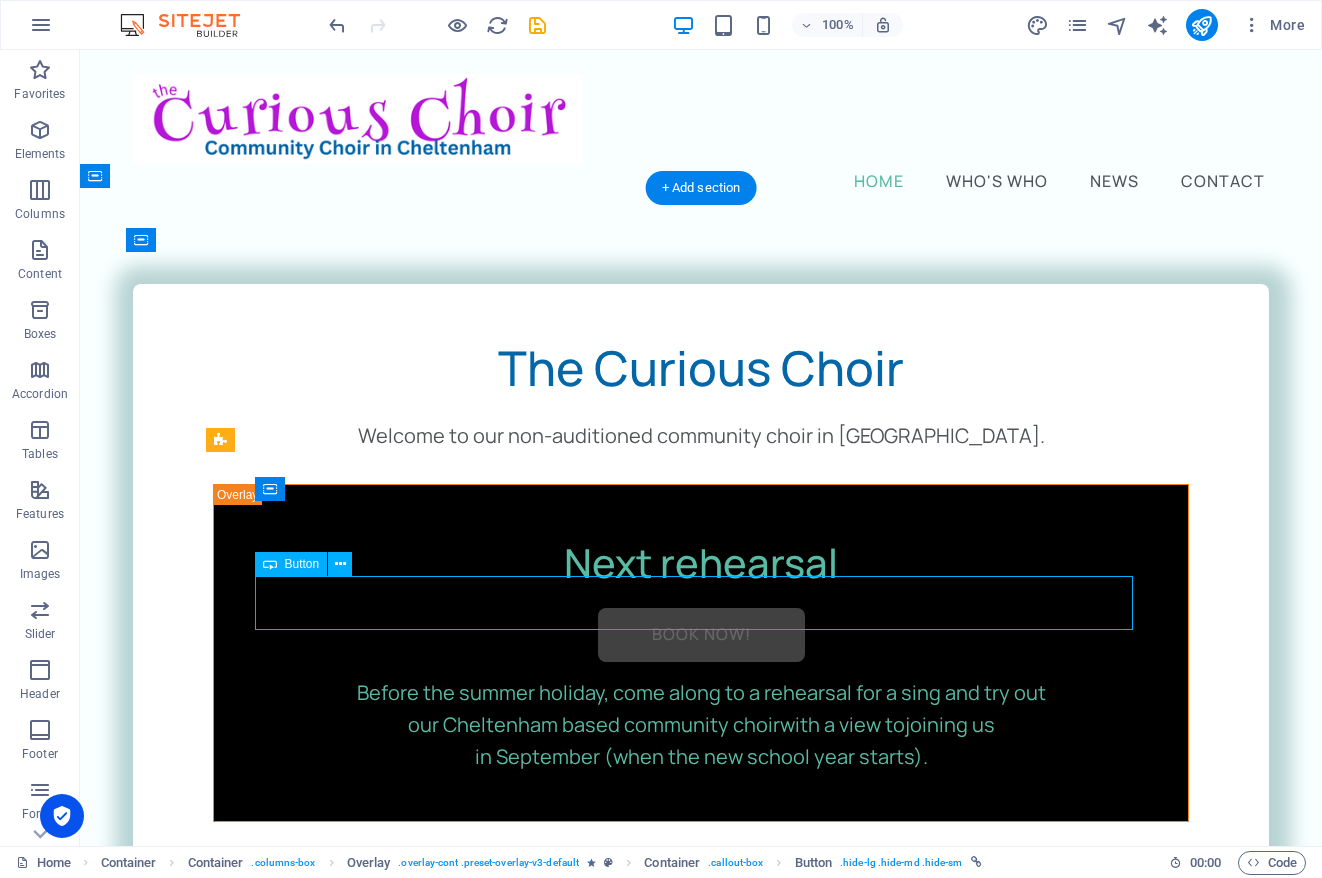 click on "Book Now!" at bounding box center (701, 635) 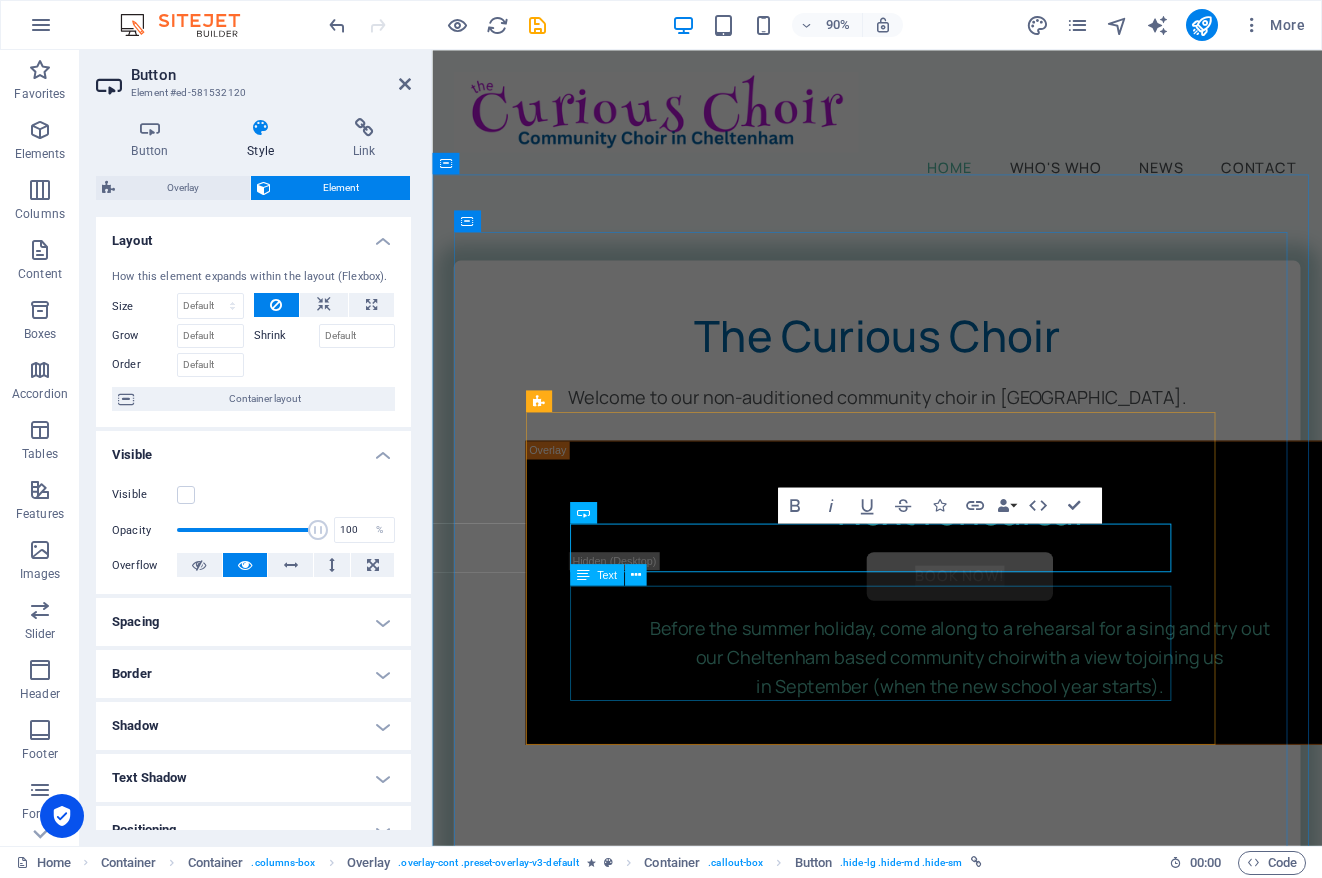 click on "Before the summer holiday, come along to a rehearsal for a sing and try out  our Cheltenham based community choir  with a view to  joining us  in September (when the new school year starts)." at bounding box center [1018, 725] 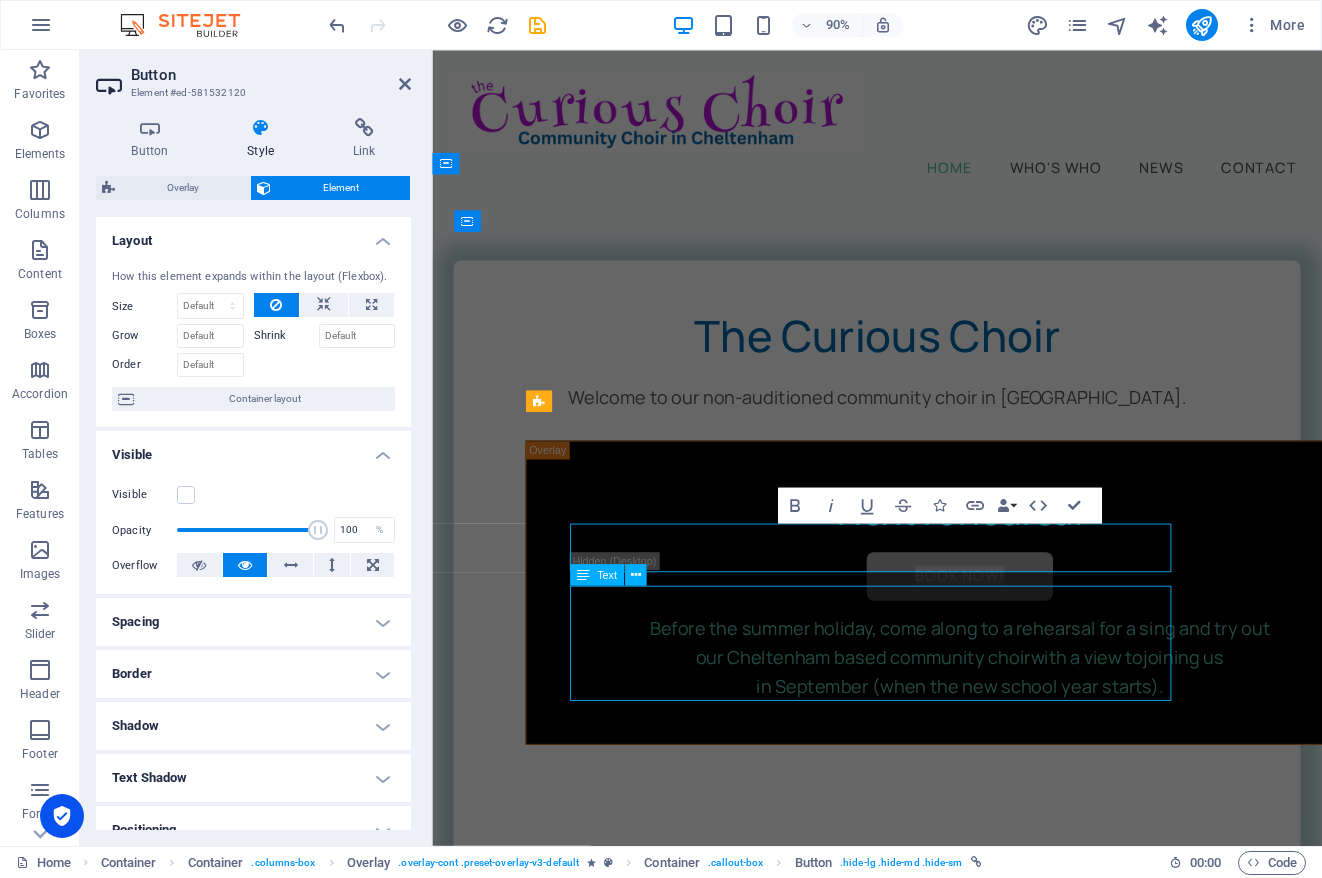 click on "Before the summer holiday, come along to a rehearsal for a sing and try out  our Cheltenham based community choir  with a view to  joining us  in September (when the new school year starts)." at bounding box center (1018, 725) 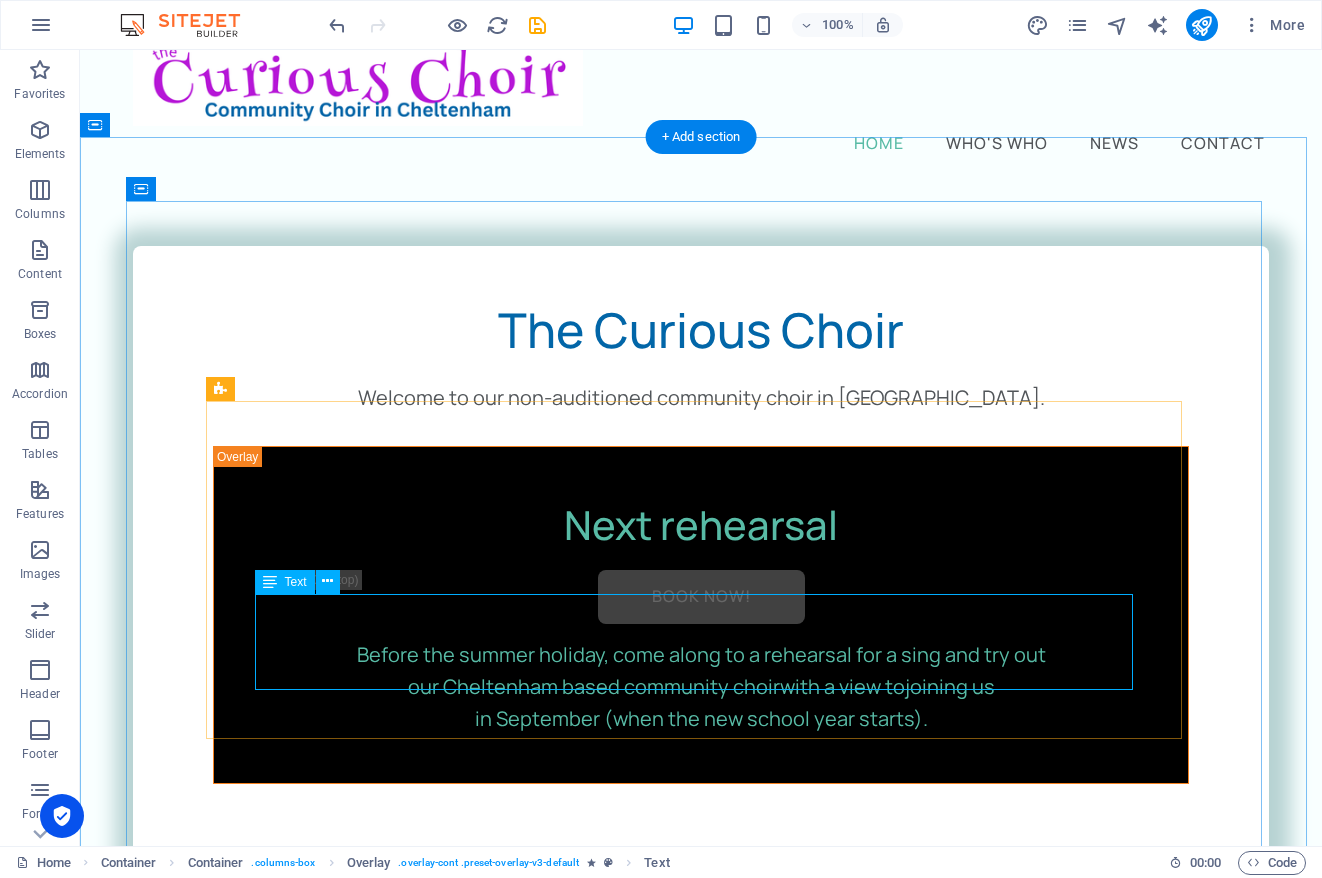 scroll, scrollTop: 51, scrollLeft: 0, axis: vertical 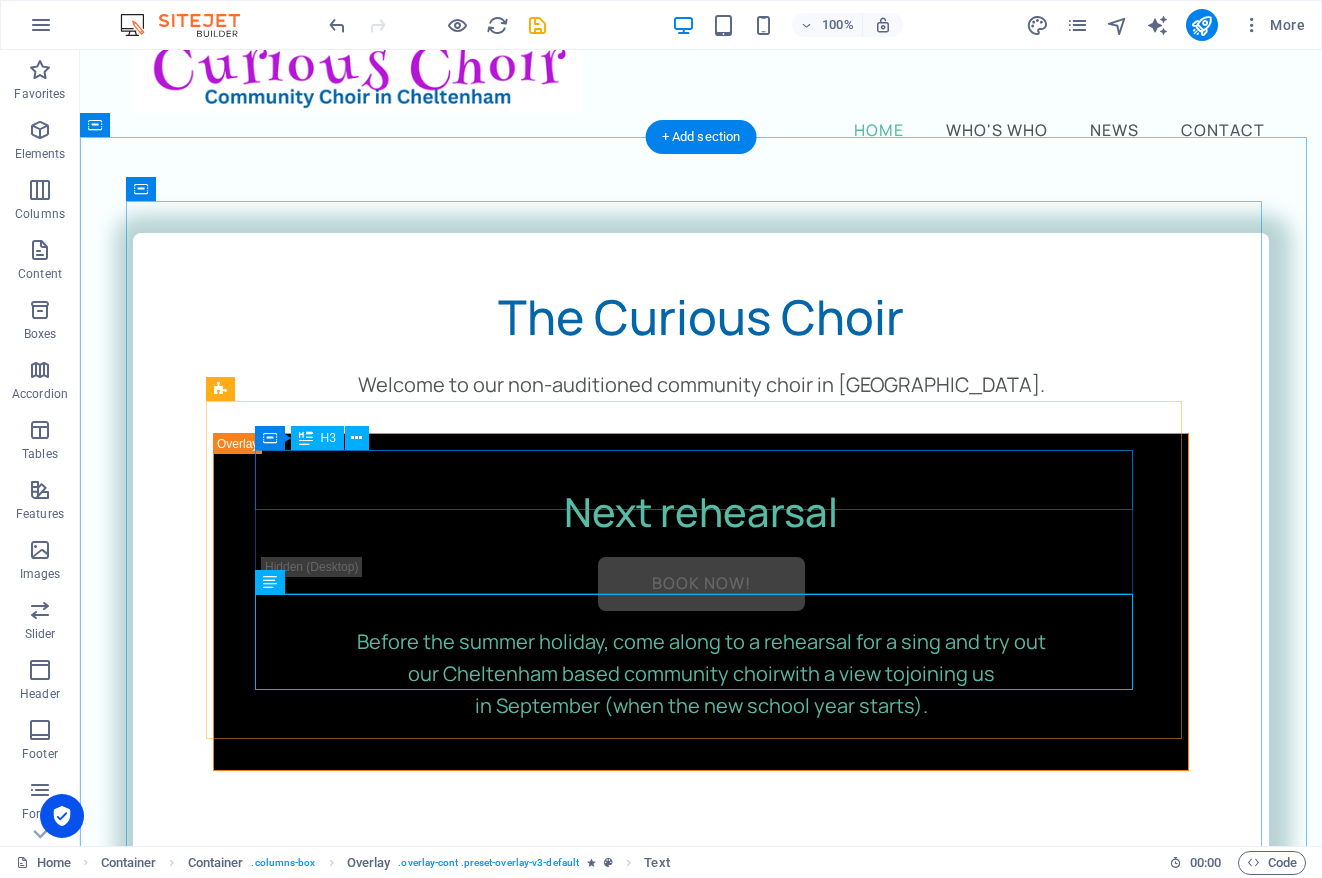 click on "Next rehearsal" at bounding box center (701, 512) 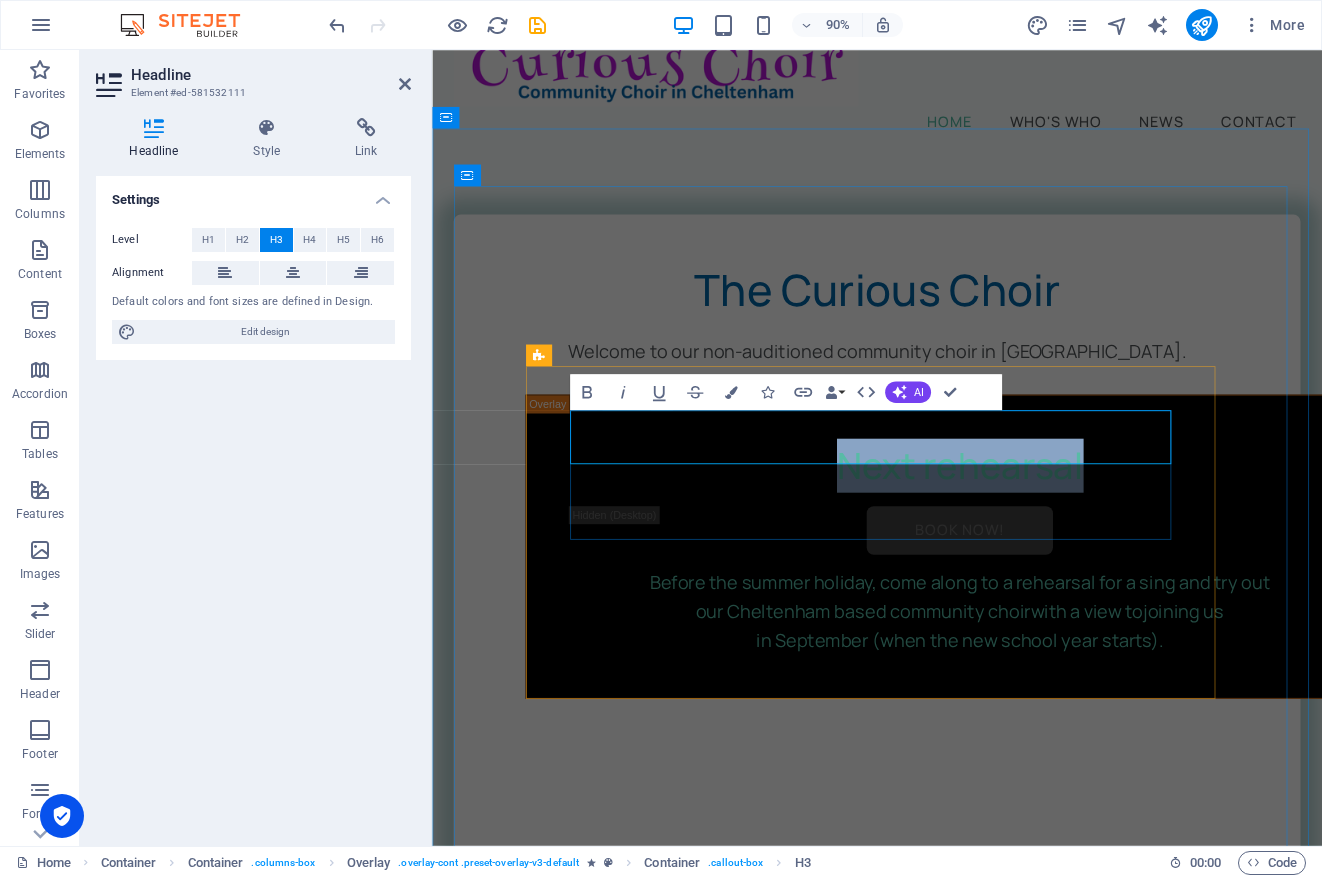 click on "Next rehearsal" at bounding box center [1018, 512] 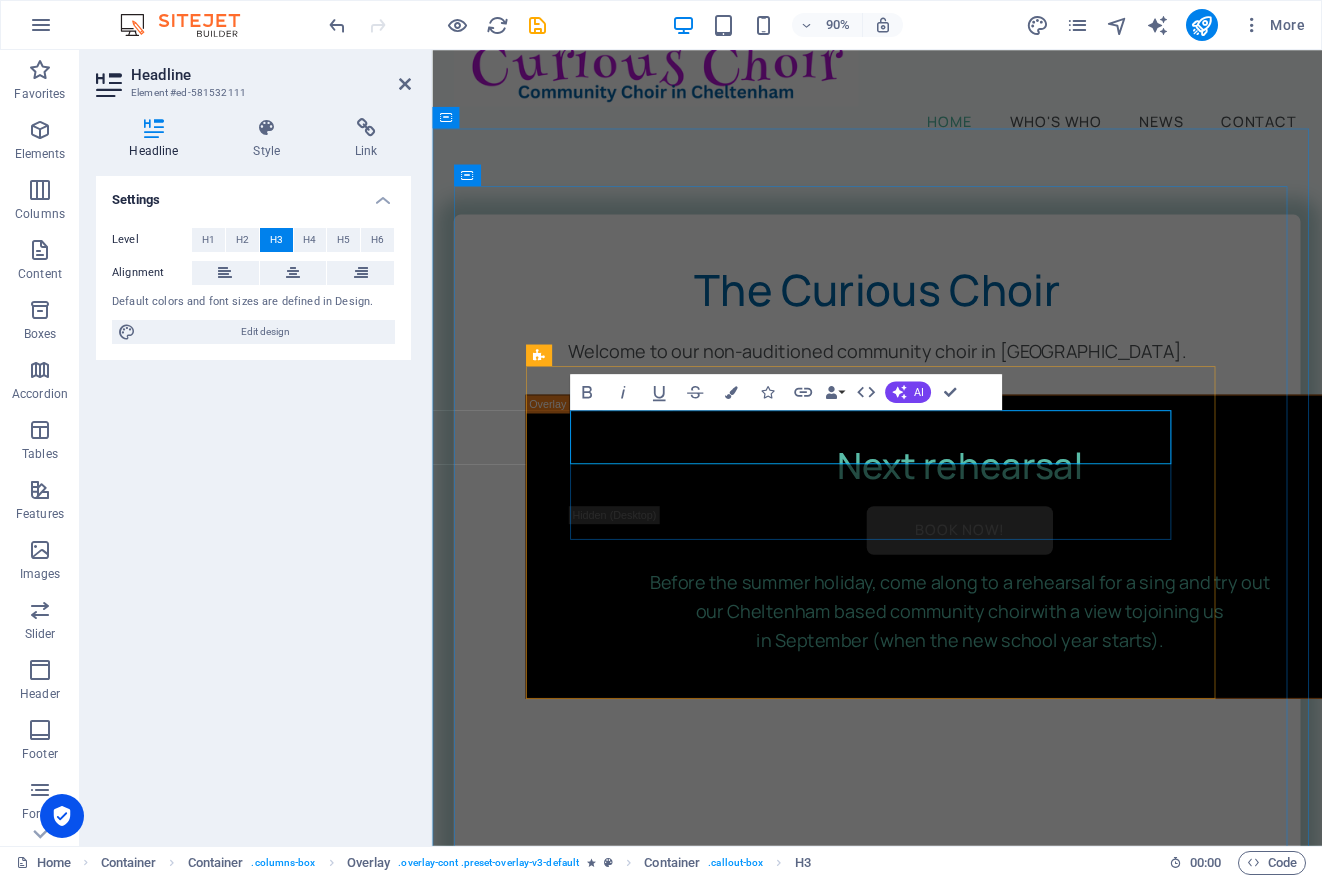 type 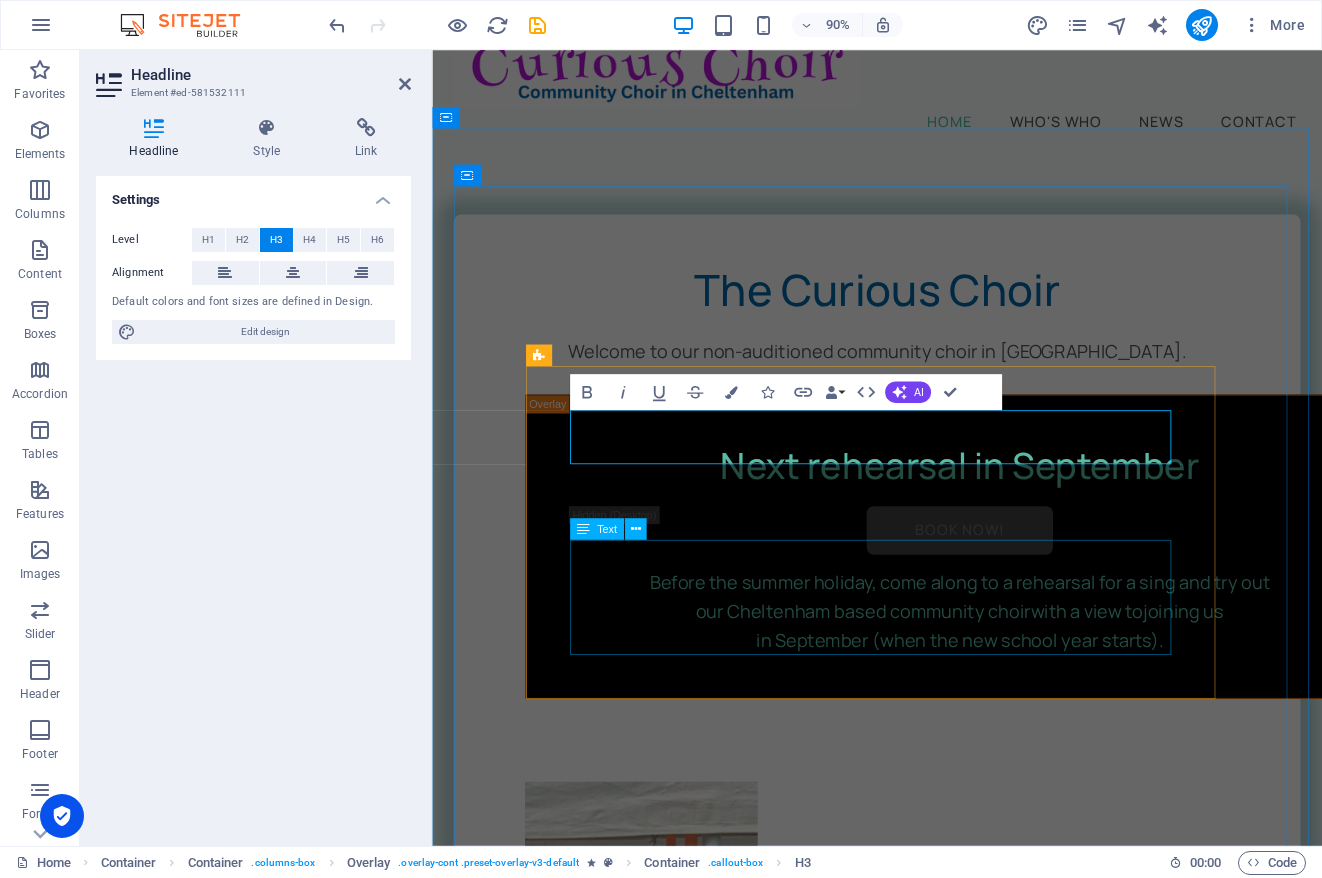 click on "Before the summer holiday, come along to a rehearsal for a sing and try out  our Cheltenham based community choir  with a view to  joining us  in September (when the new school year starts)." at bounding box center (1018, 674) 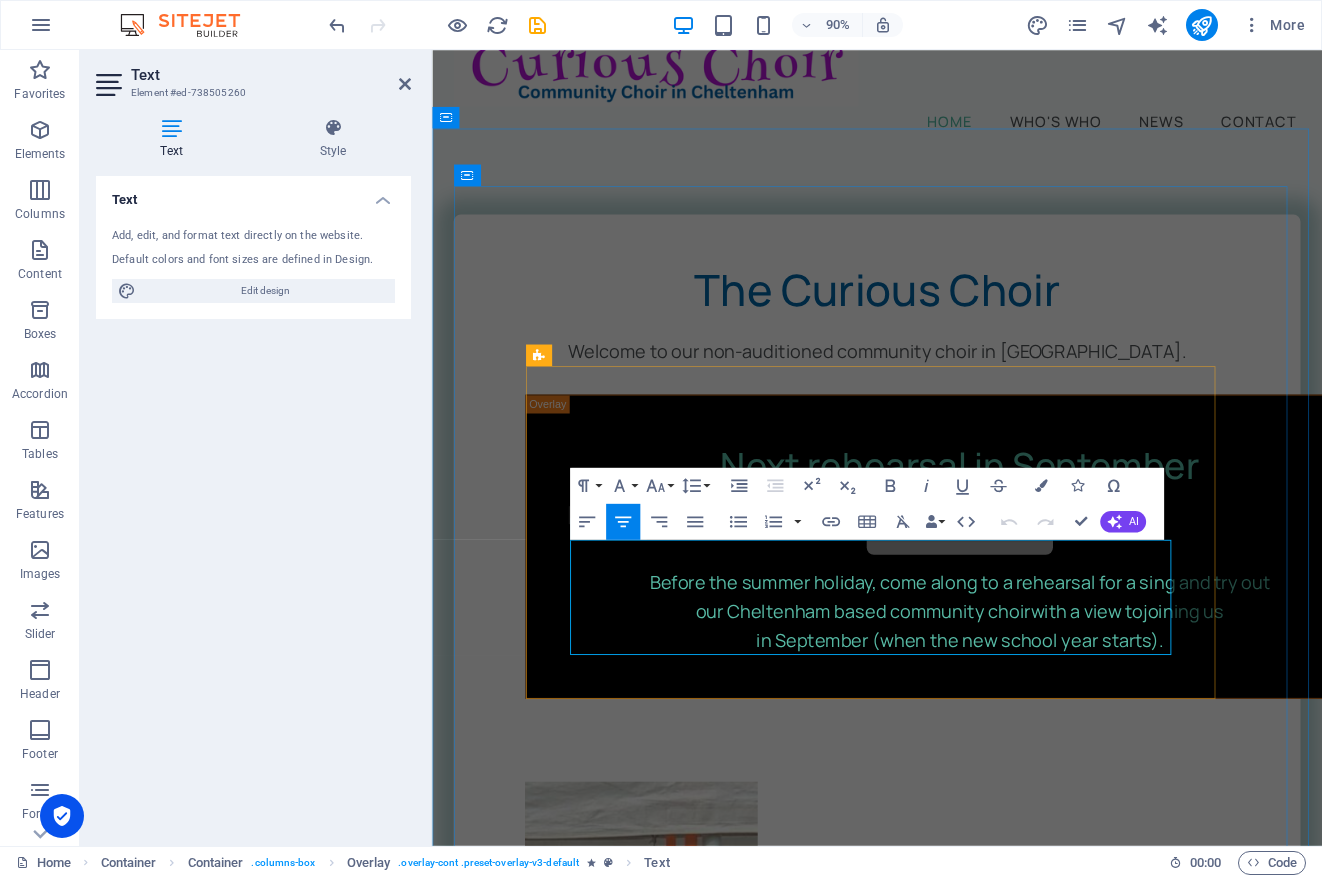 click on "Before the summer holiday, come along to a rehearsal for a sing and try out" at bounding box center (1018, 641) 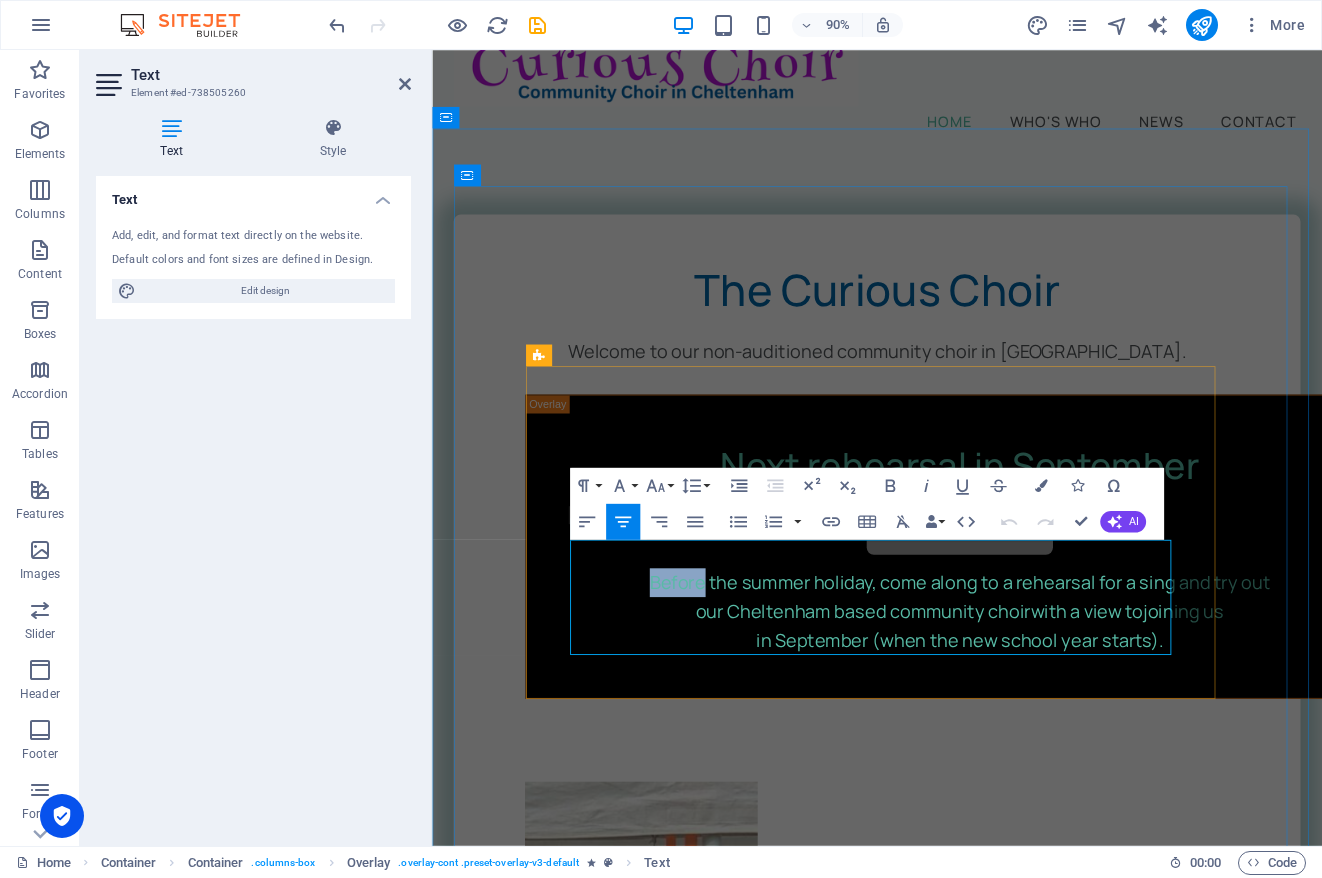 click on "Before the summer holiday, come along to a rehearsal for a sing and try out" at bounding box center [1018, 641] 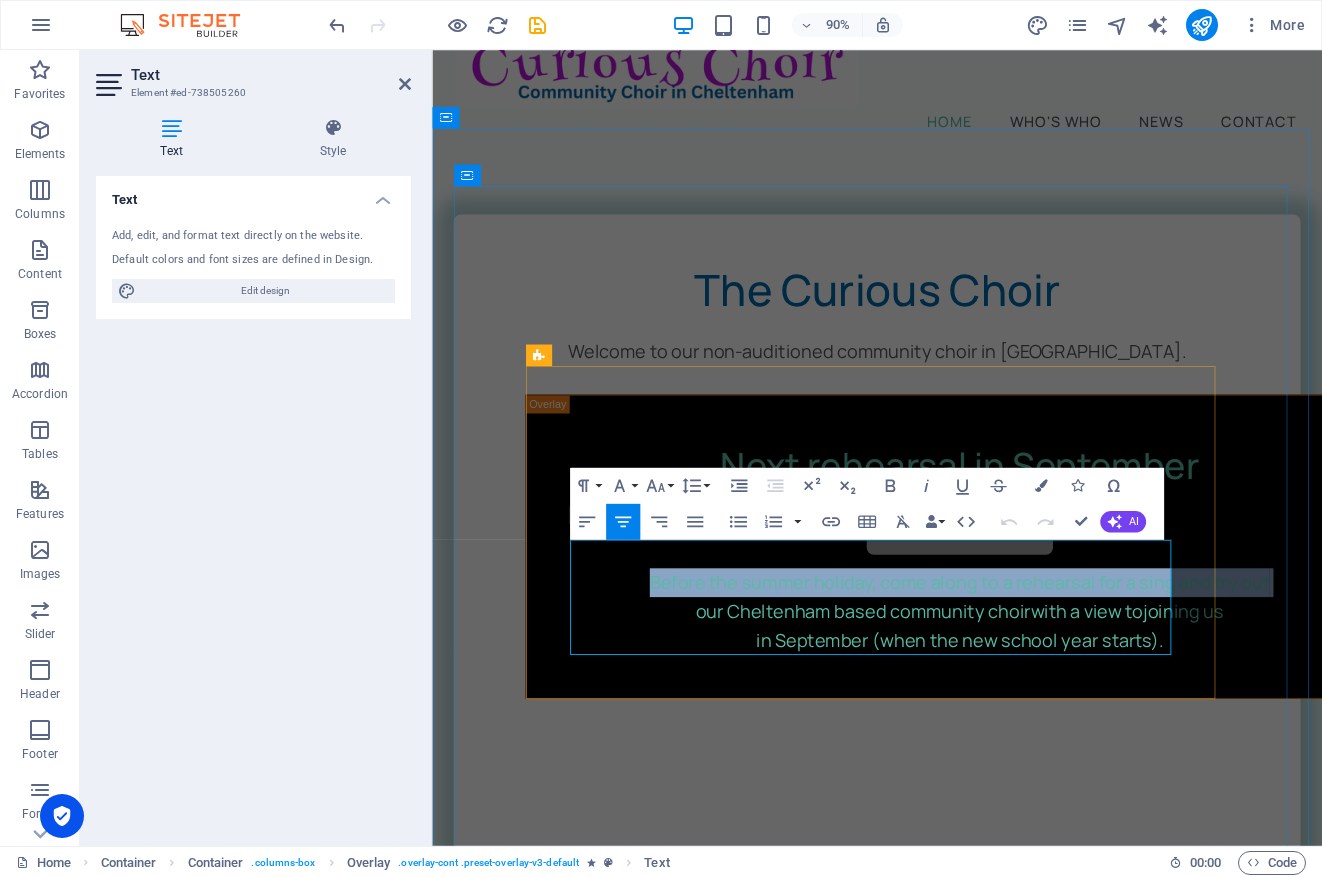 click on "Before the summer holiday, come along to a rehearsal for a sing and try out  our Cheltenham based community choir  with a view to  joining us  in September (when the new school year starts)." at bounding box center (1018, 674) 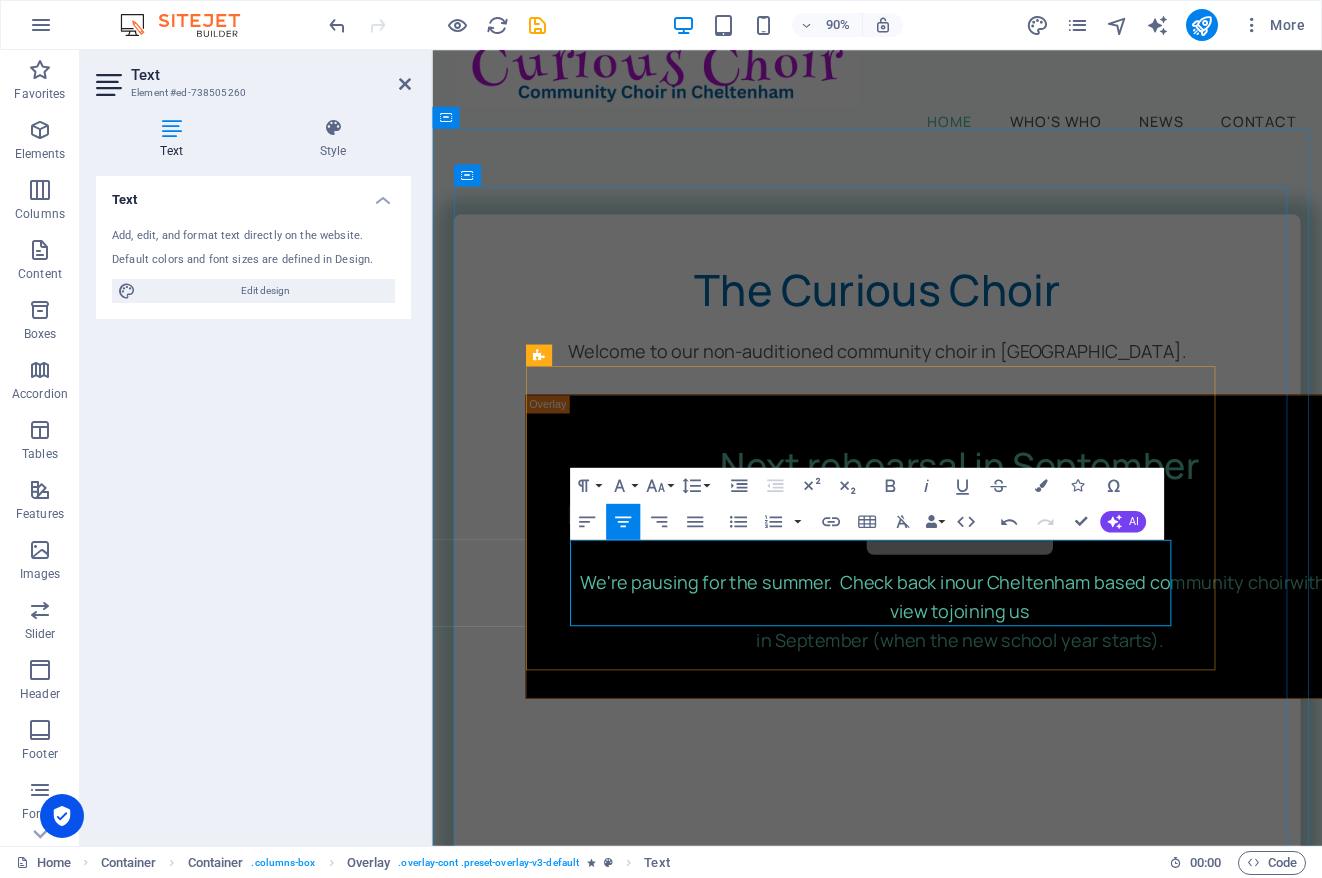 click on "We're pausing for the summer.  Check back in  our [GEOGRAPHIC_DATA] based community choir" at bounding box center (991, 641) 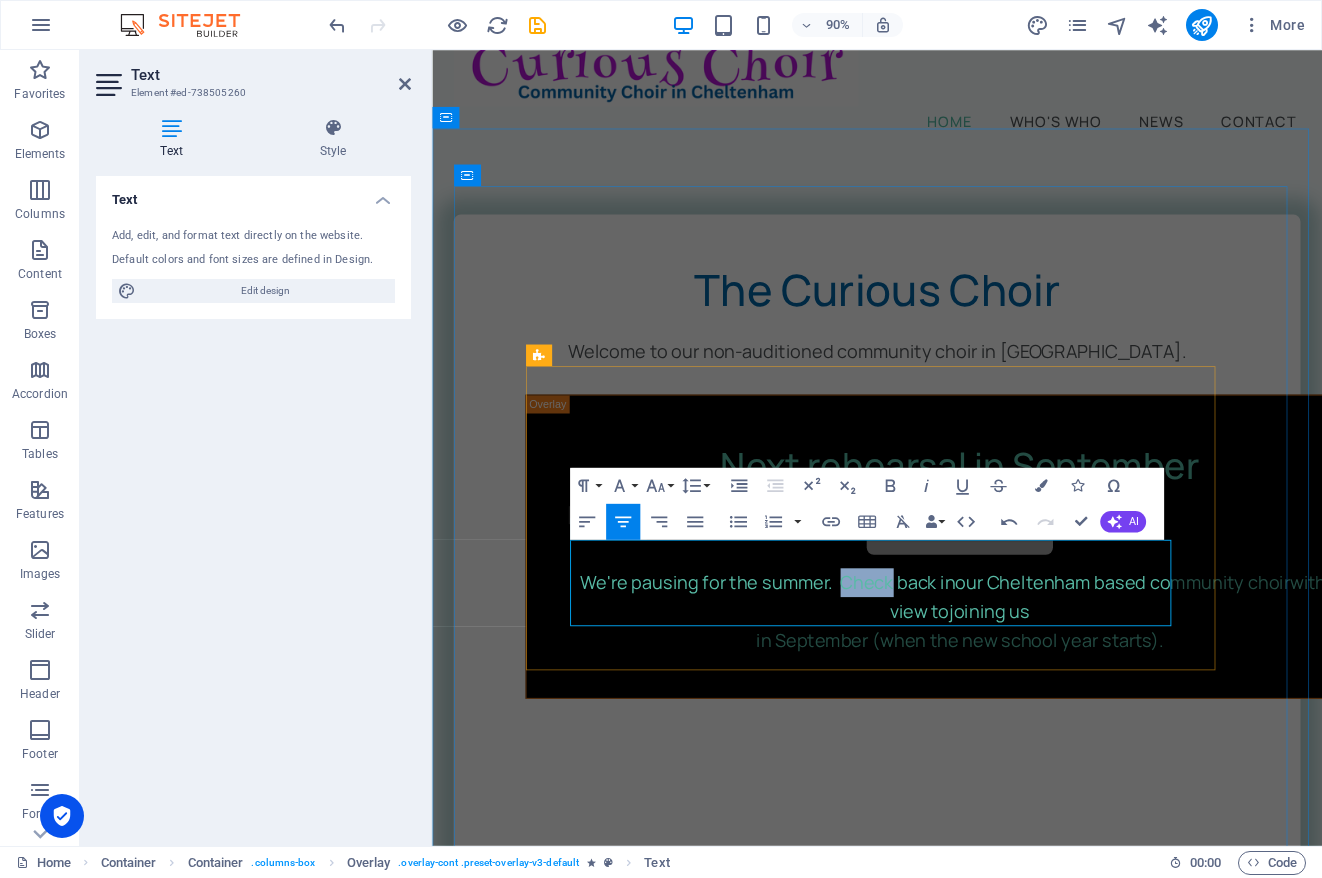 click on "We're pausing for the summer.  Check back in  our [GEOGRAPHIC_DATA] based community choir" at bounding box center (991, 641) 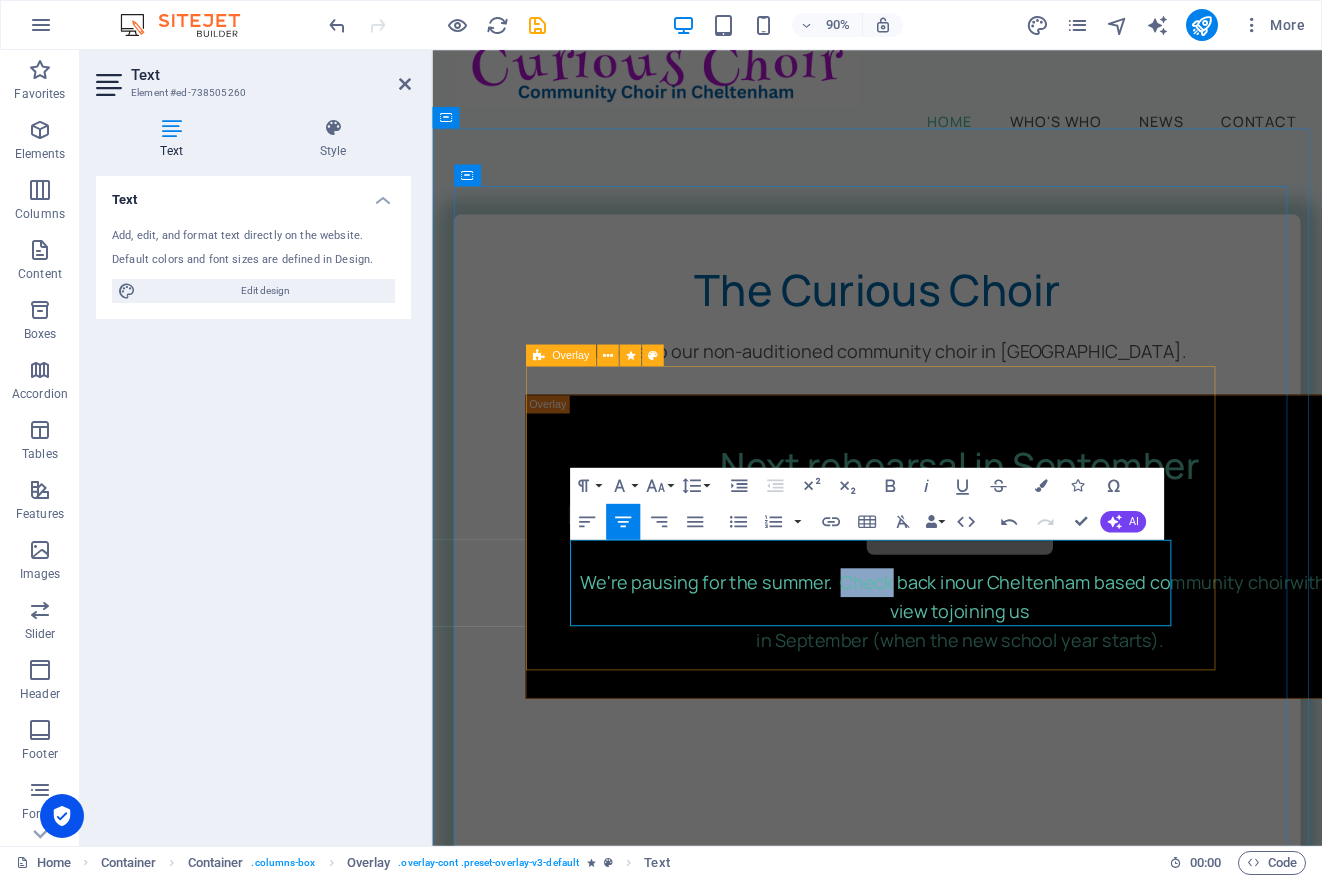 click on "Overlay" at bounding box center (561, 355) 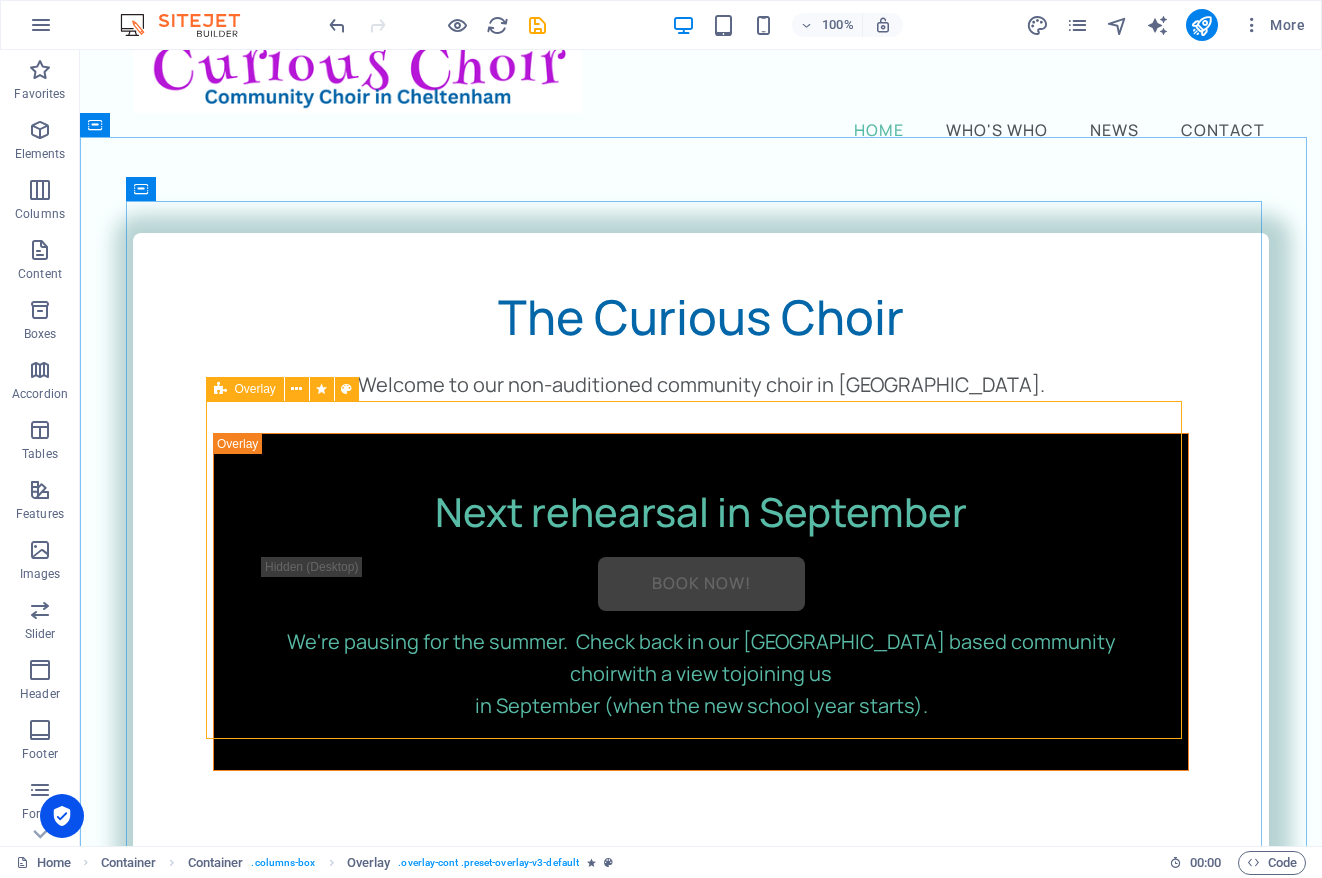 click at bounding box center (220, 389) 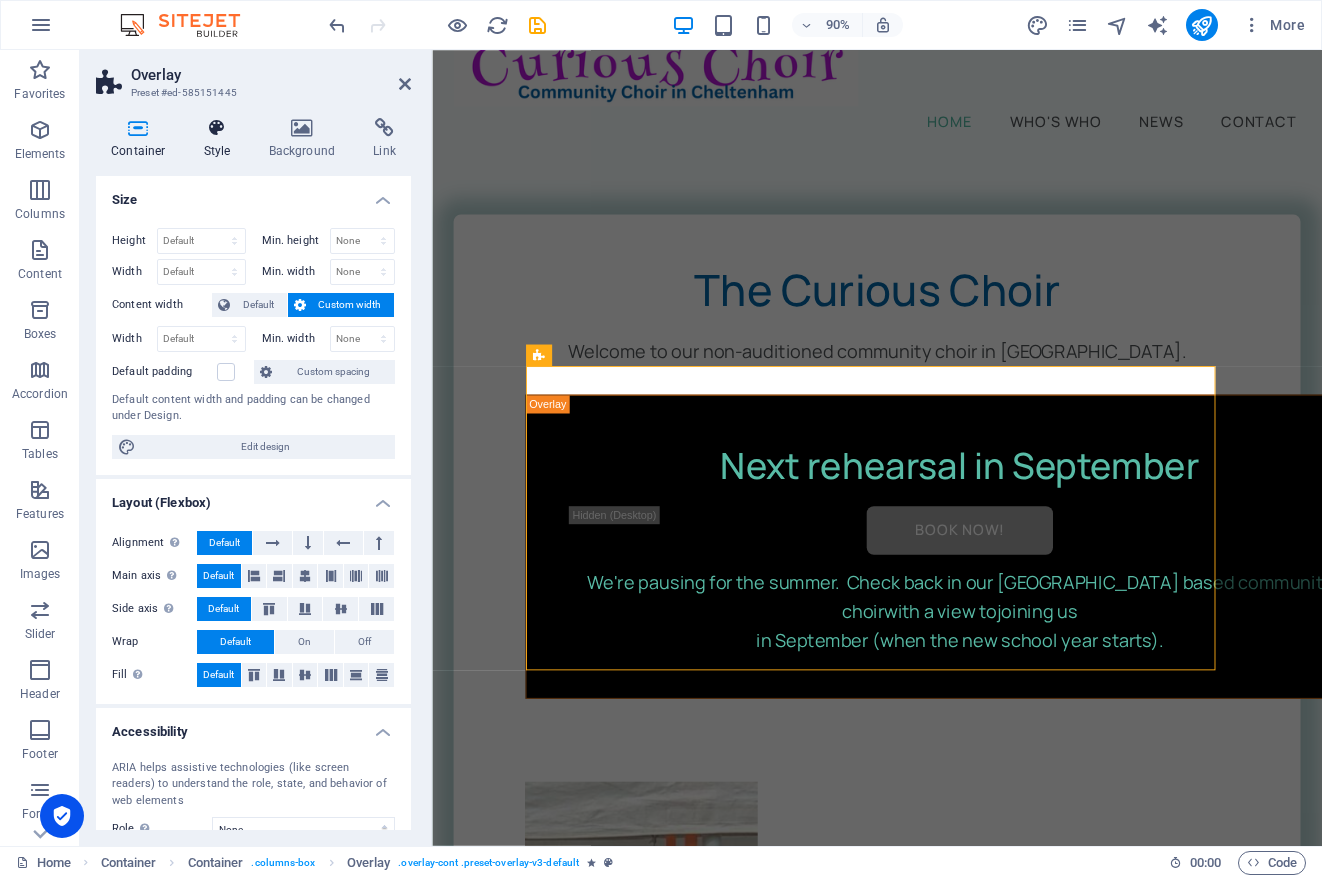 click on "Style" at bounding box center [221, 139] 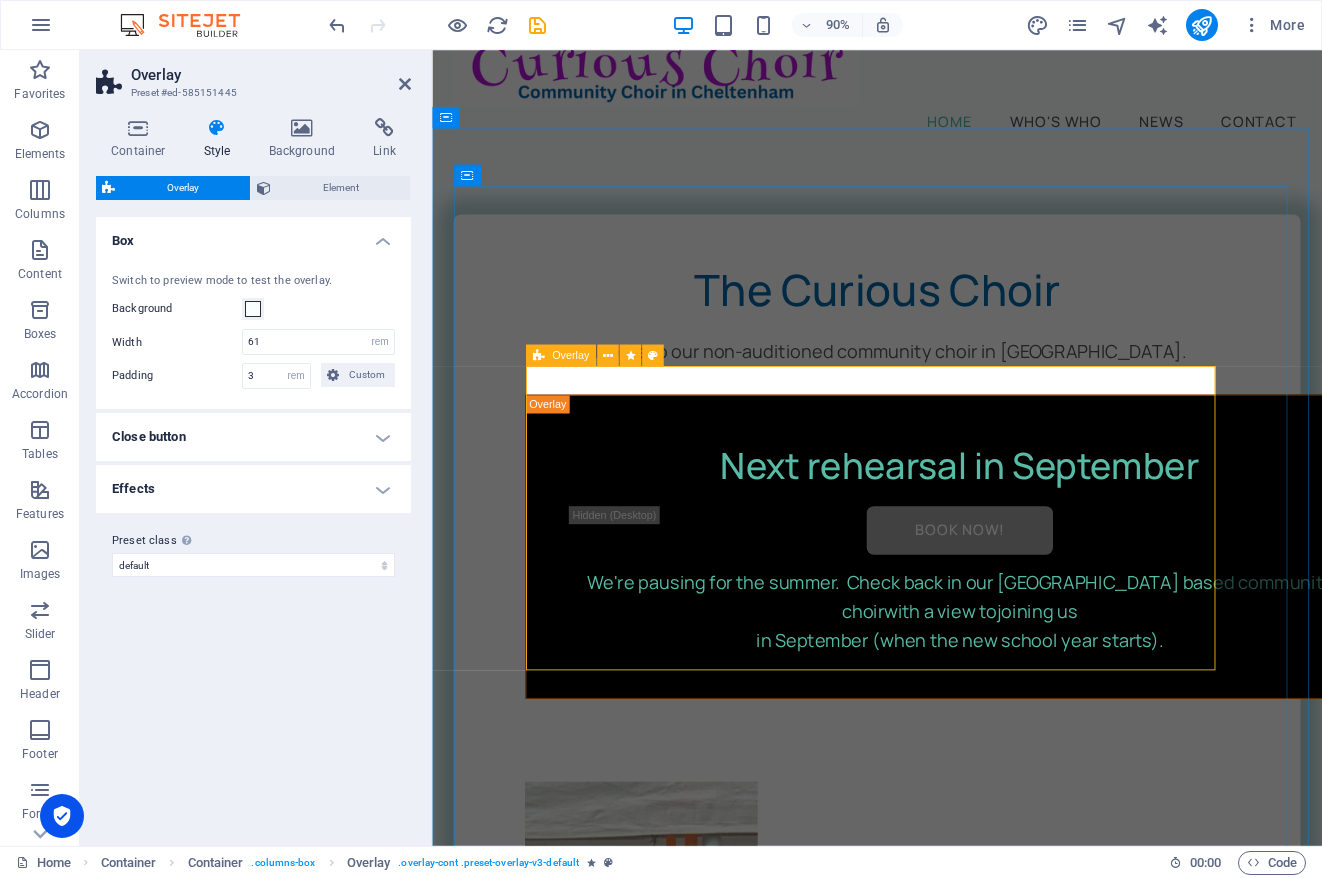 click at bounding box center [539, 355] 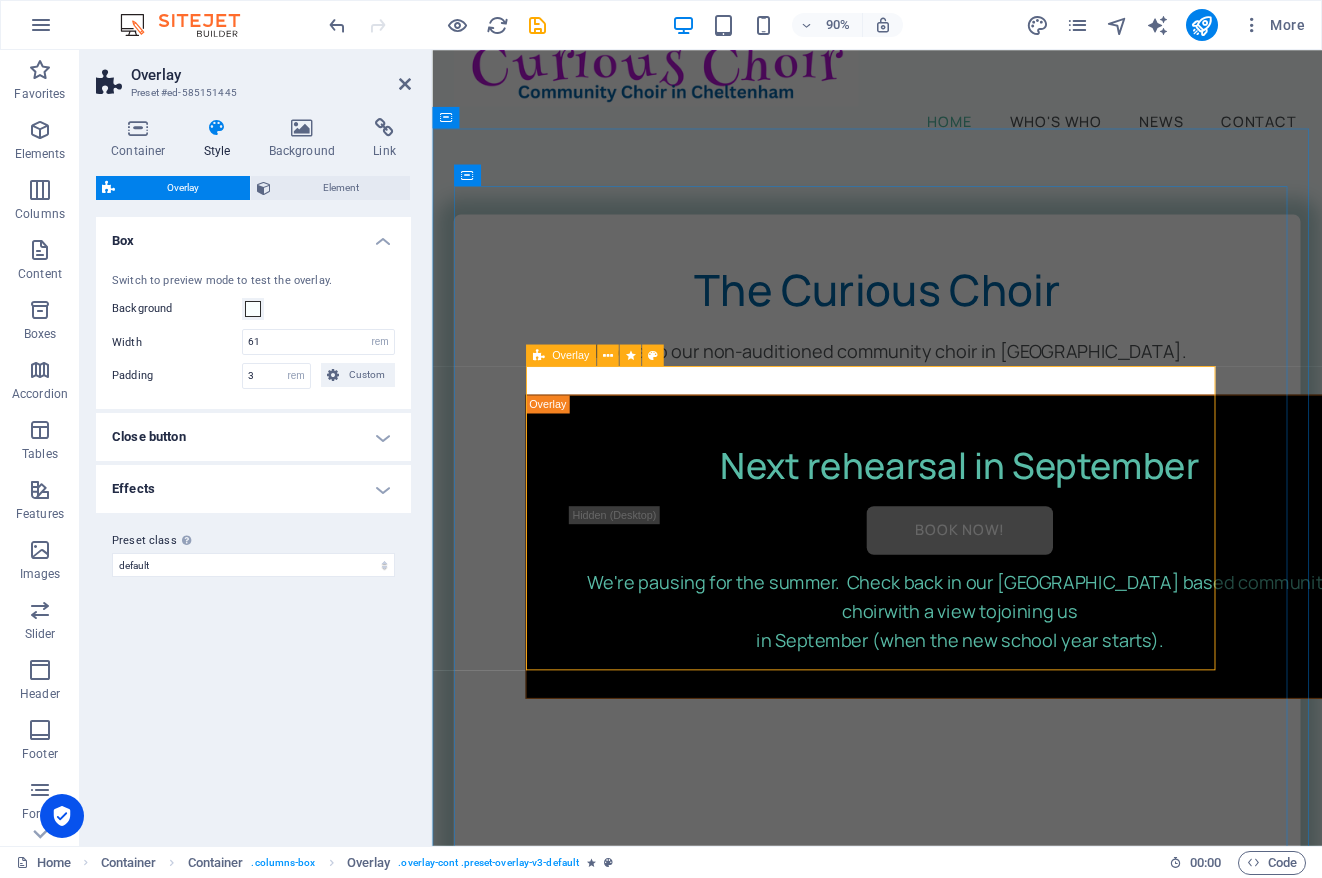 click at bounding box center (539, 355) 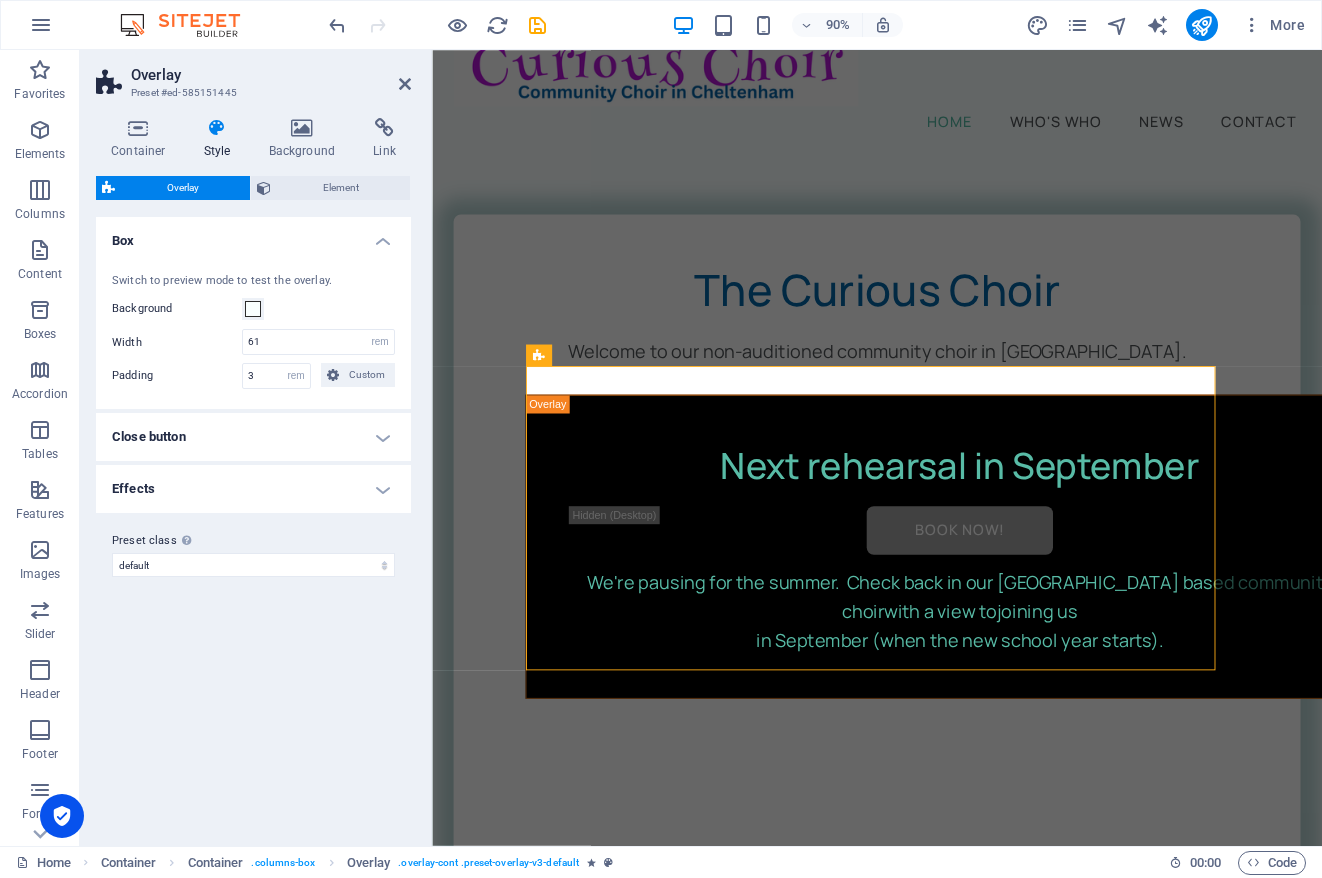 click on "Effects" at bounding box center [253, 489] 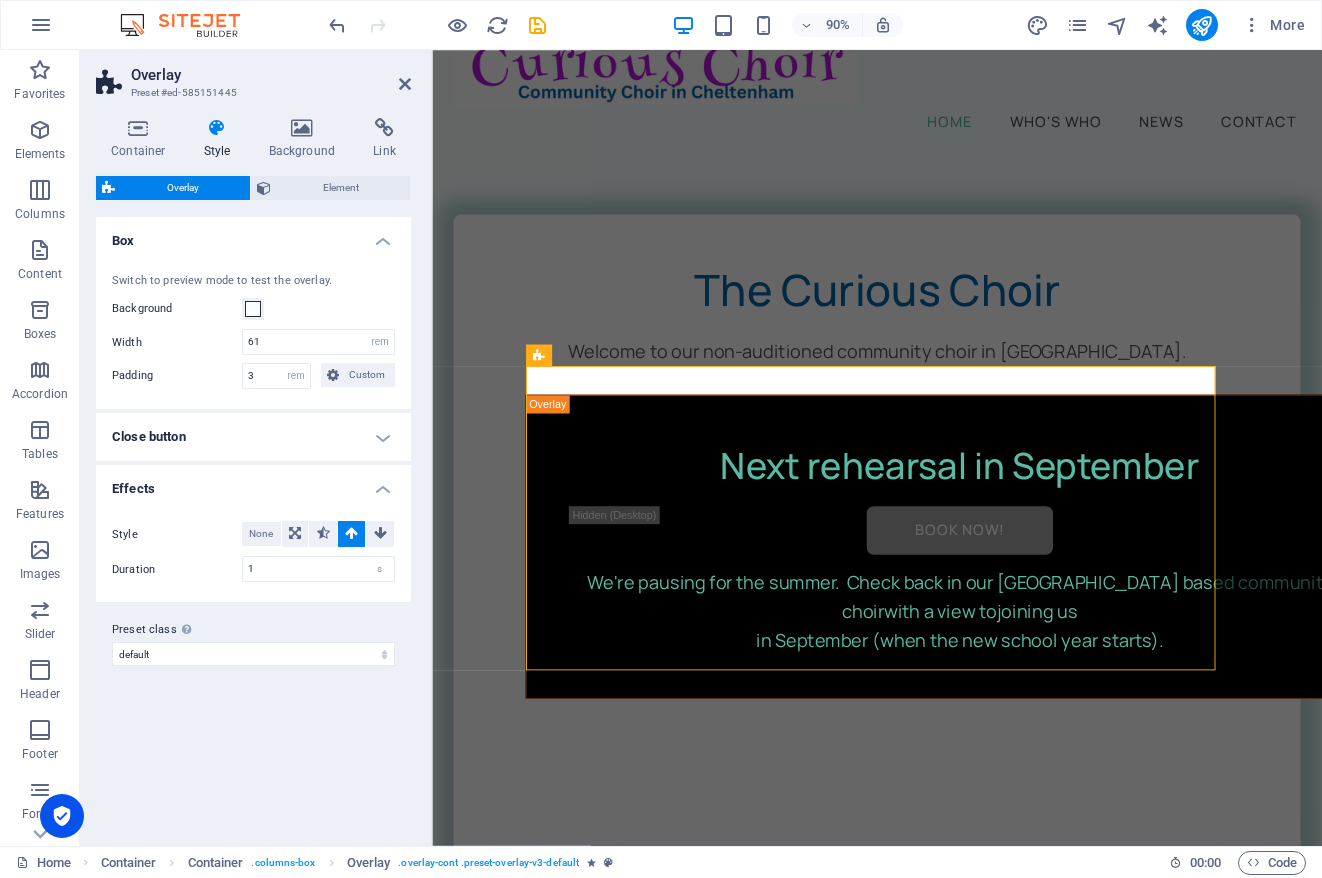 click on "Close button" at bounding box center [253, 437] 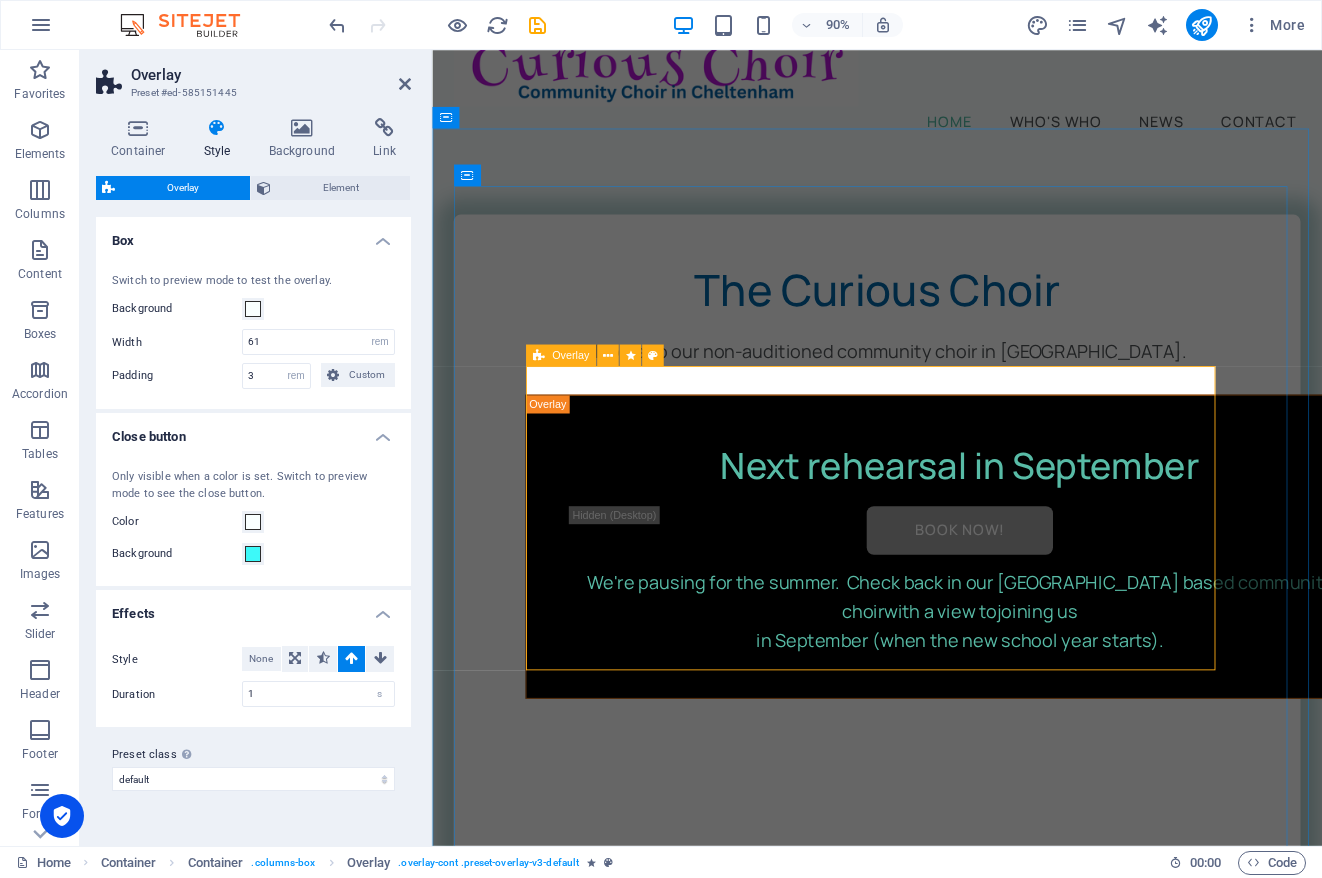 click on "Overlay" at bounding box center (561, 355) 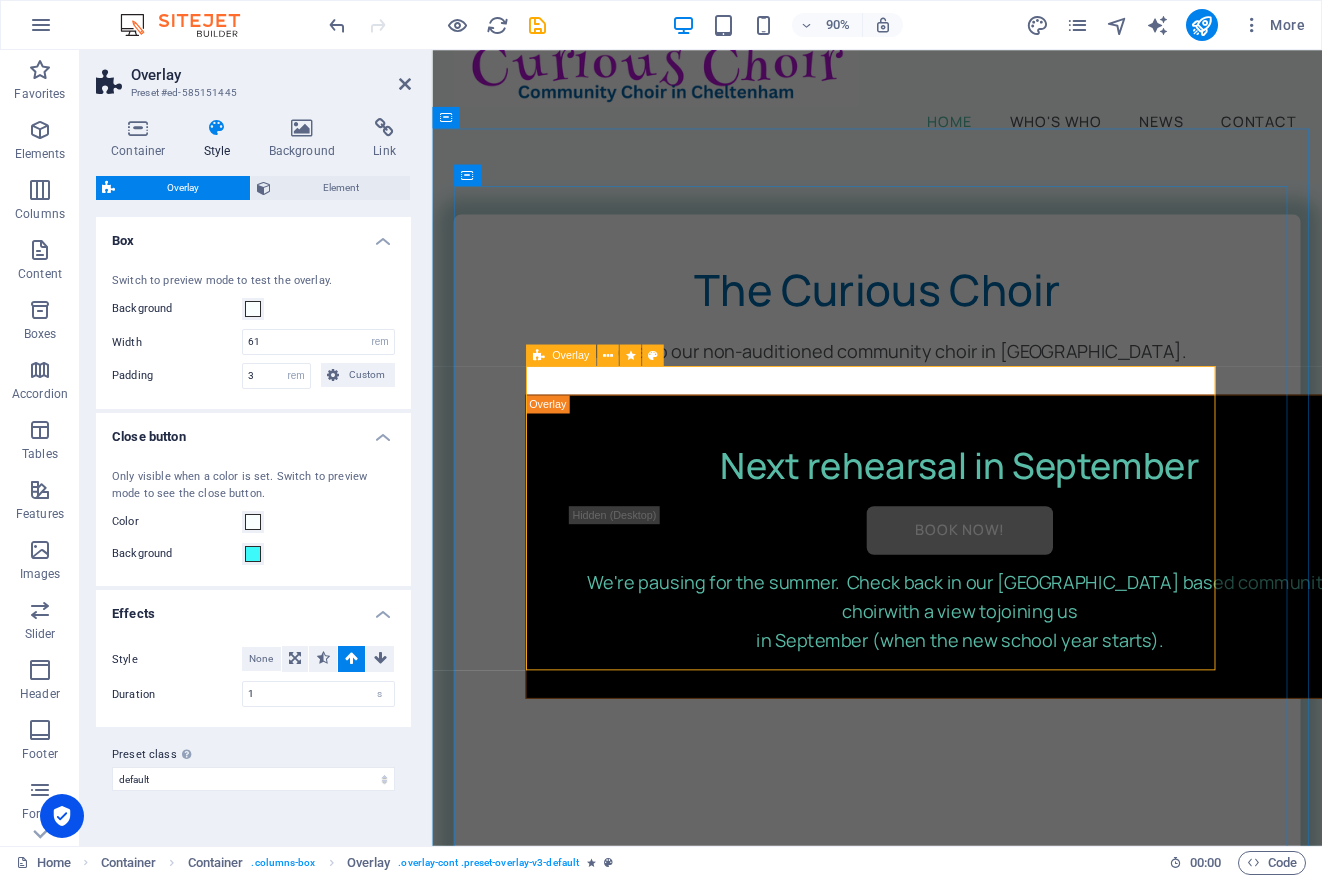 click on "Next rehearsal in September Book Now! We're pausing for the summer.  Check back in our Cheltenham based community choir  with a view to  joining us  in September (when the new school year starts)." at bounding box center (1018, 602) 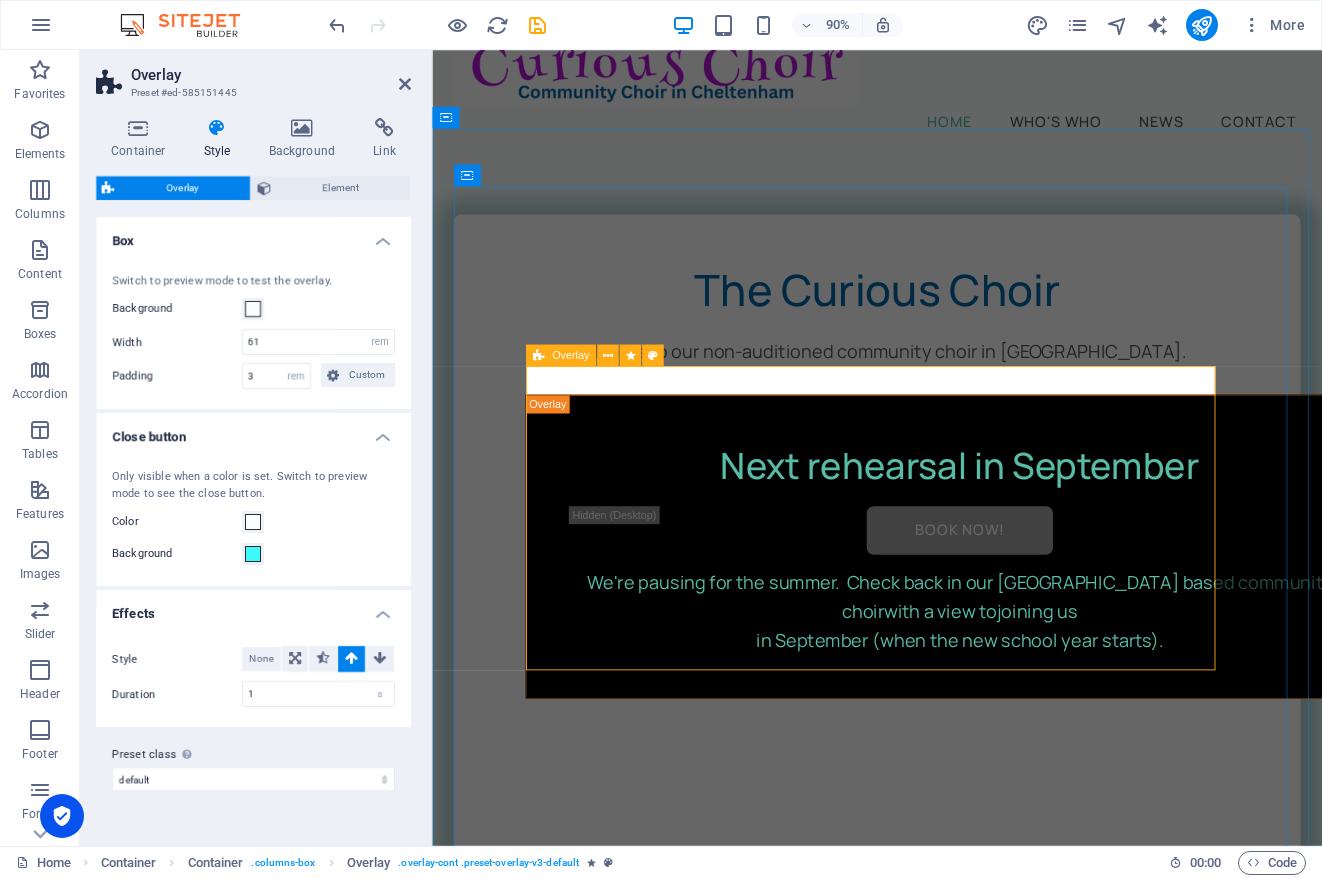 click on "Next rehearsal in September Book Now! We're pausing for the summer.  Check back in our Cheltenham based community choir  with a view to  joining us  in September (when the new school year starts)." at bounding box center [1018, 602] 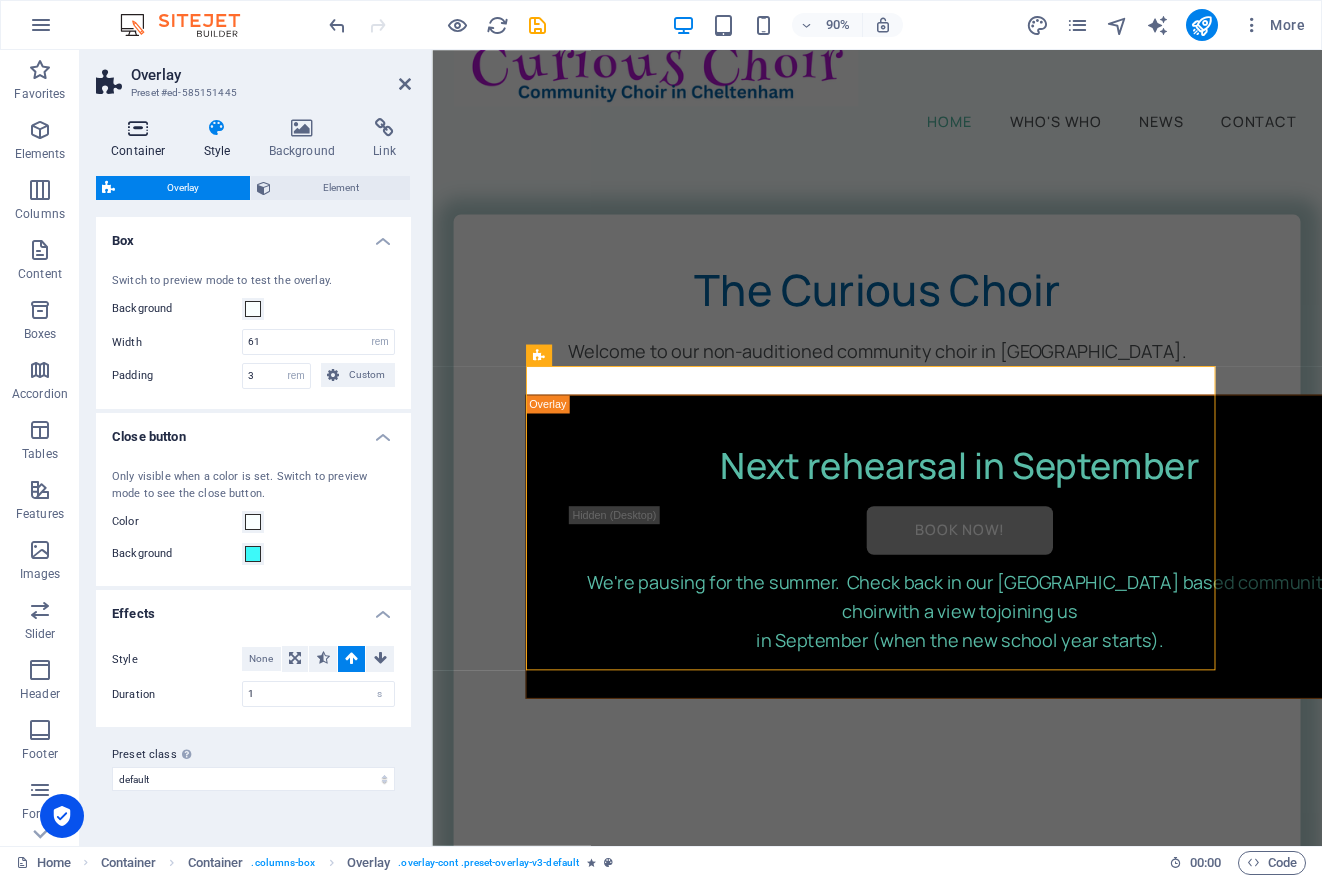 click on "Container" at bounding box center [142, 139] 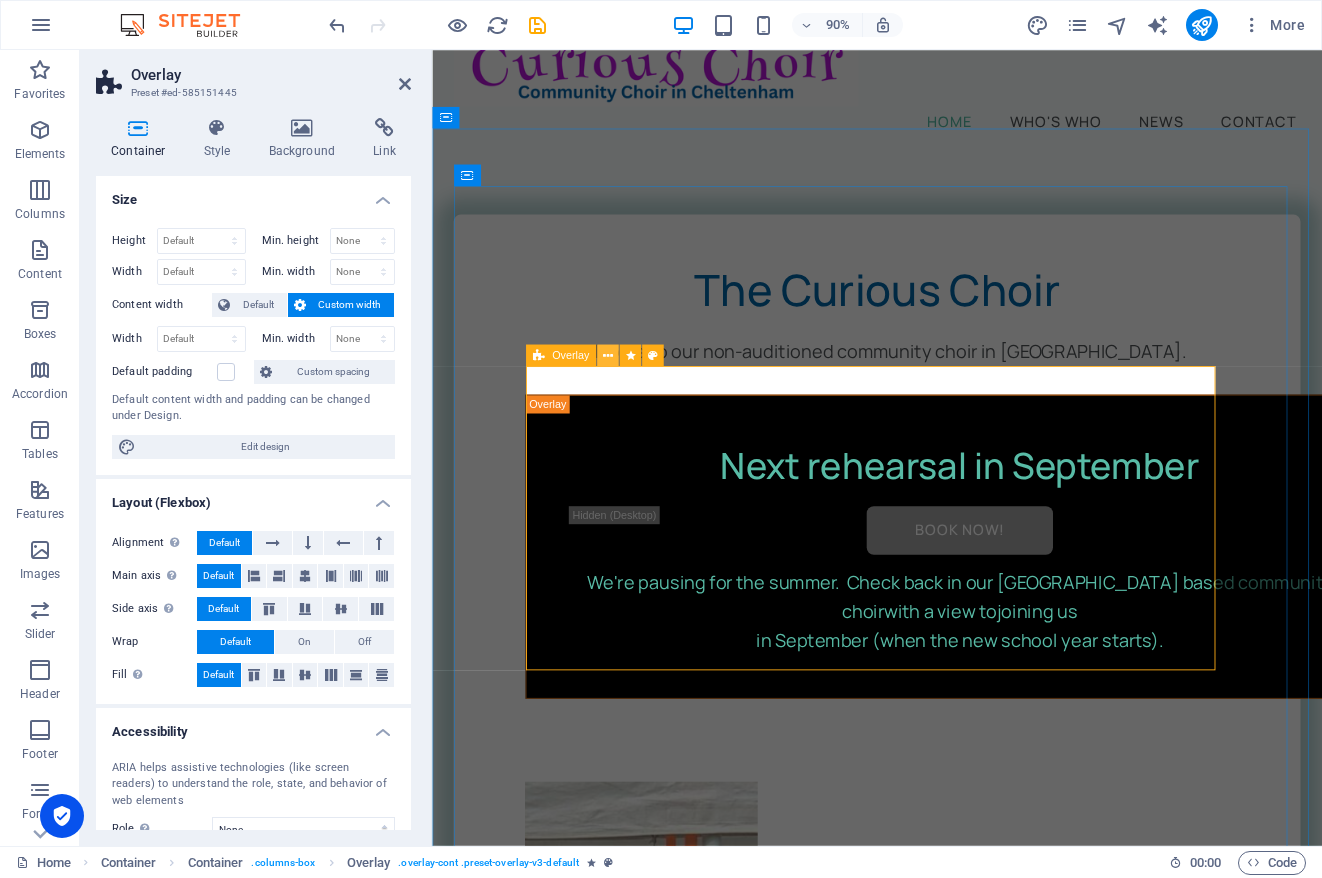 click at bounding box center (608, 355) 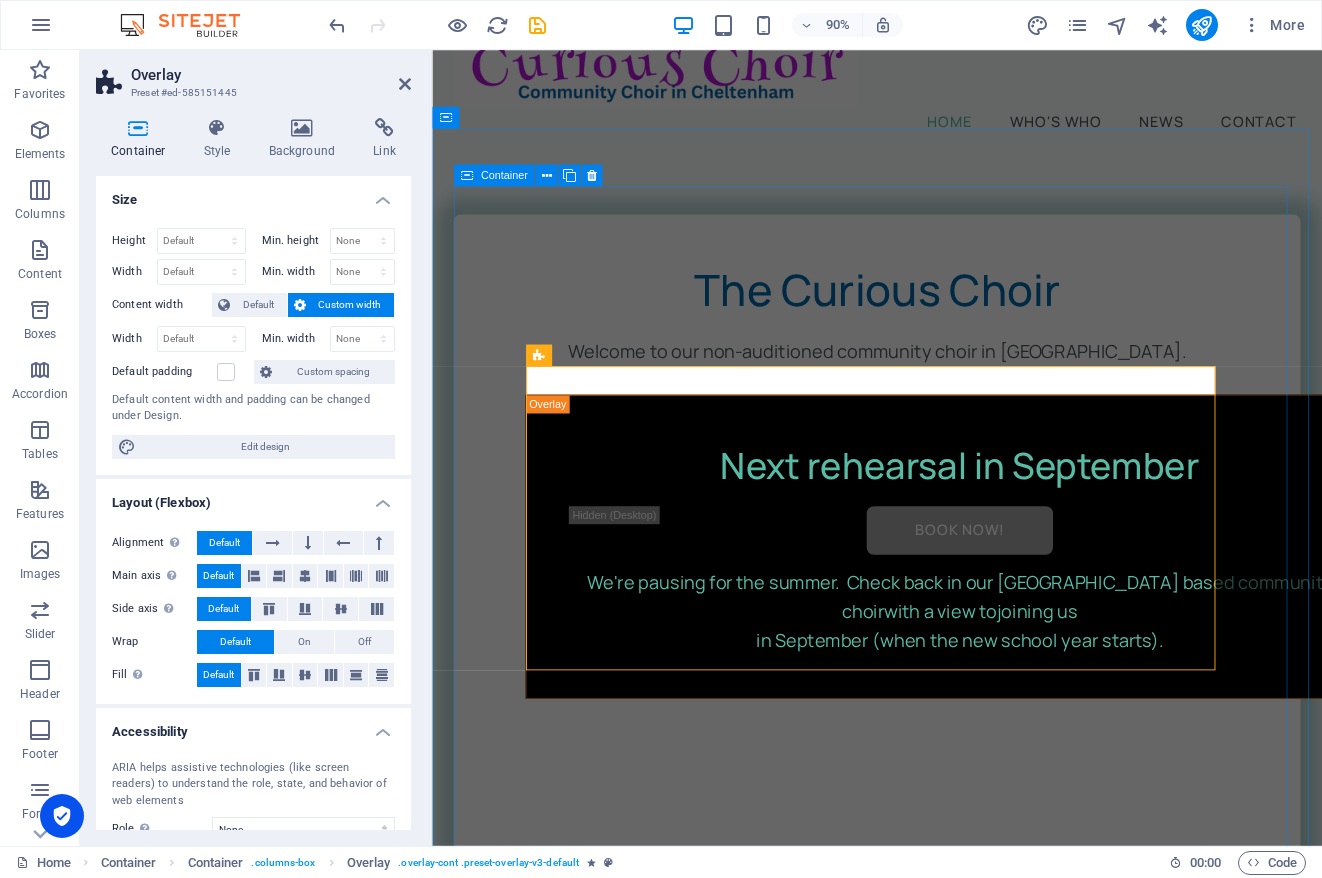 click on "The Curious Choir Welcome to our non-auditioned community choir in [GEOGRAPHIC_DATA]. Next rehearsal in September Book Now! We're pausing for the summer.  Check back in our Cheltenham based community choir  with a view to  joining us  in September (when the new school year starts). Whether you're a seasoned vocalist or just starting, the Cheltenham based  Curious Choir  welcomes you to join our fun-loving  non-auditioned  community choir!   Come along to our rehearsals and join in or just watch.  We’re  starting our autumn/winter repertoire. 🎶 Reasons to join us 🎶 I like the idea of a free trial session I’m new to the area and you seem nice I like the sound of singing in a local and social community choir I sing in the shower I was a chorister [DATE] I sing in another choir and fancy a change I want to find my inner singing diva" at bounding box center (926, 3549) 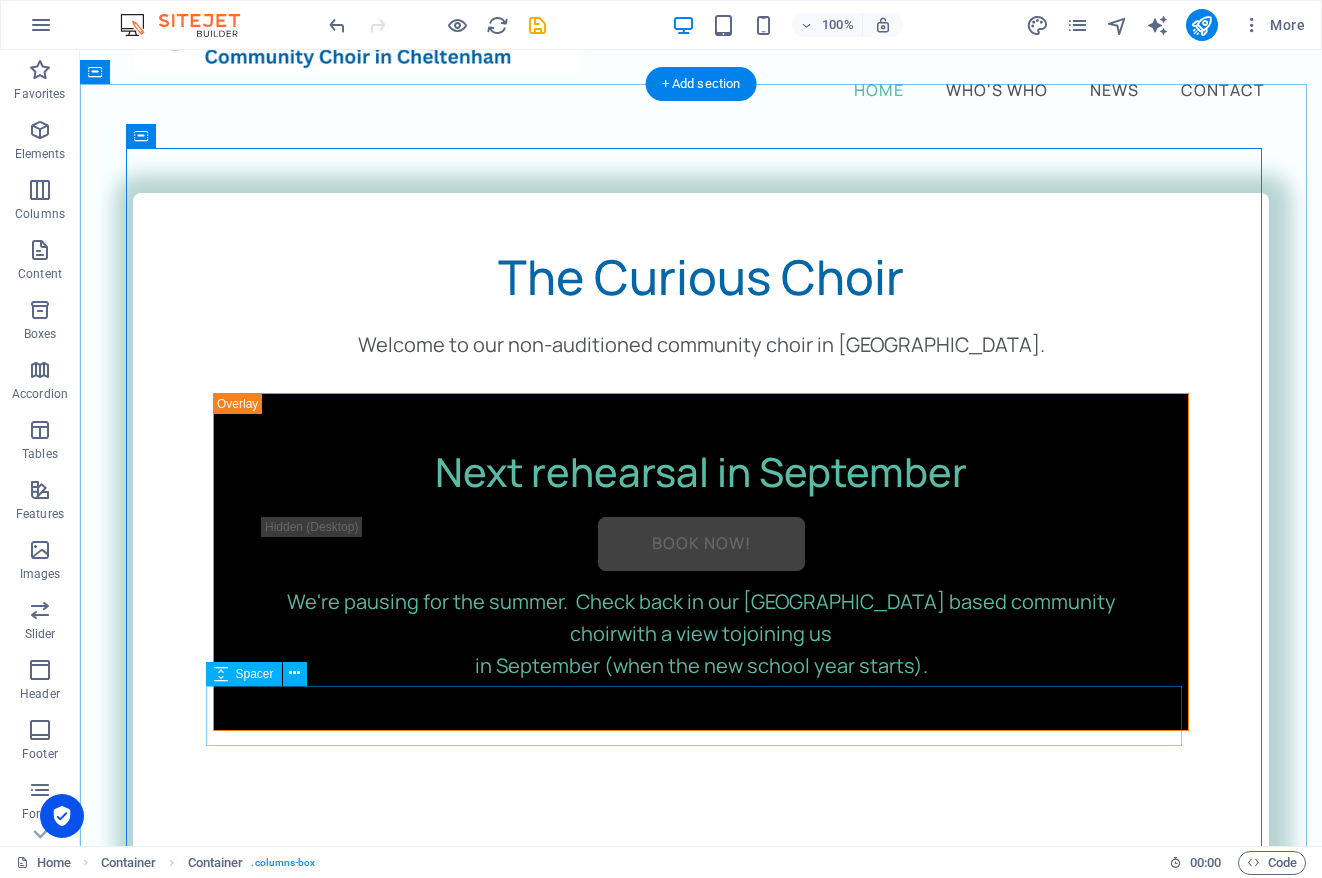 scroll, scrollTop: 104, scrollLeft: 0, axis: vertical 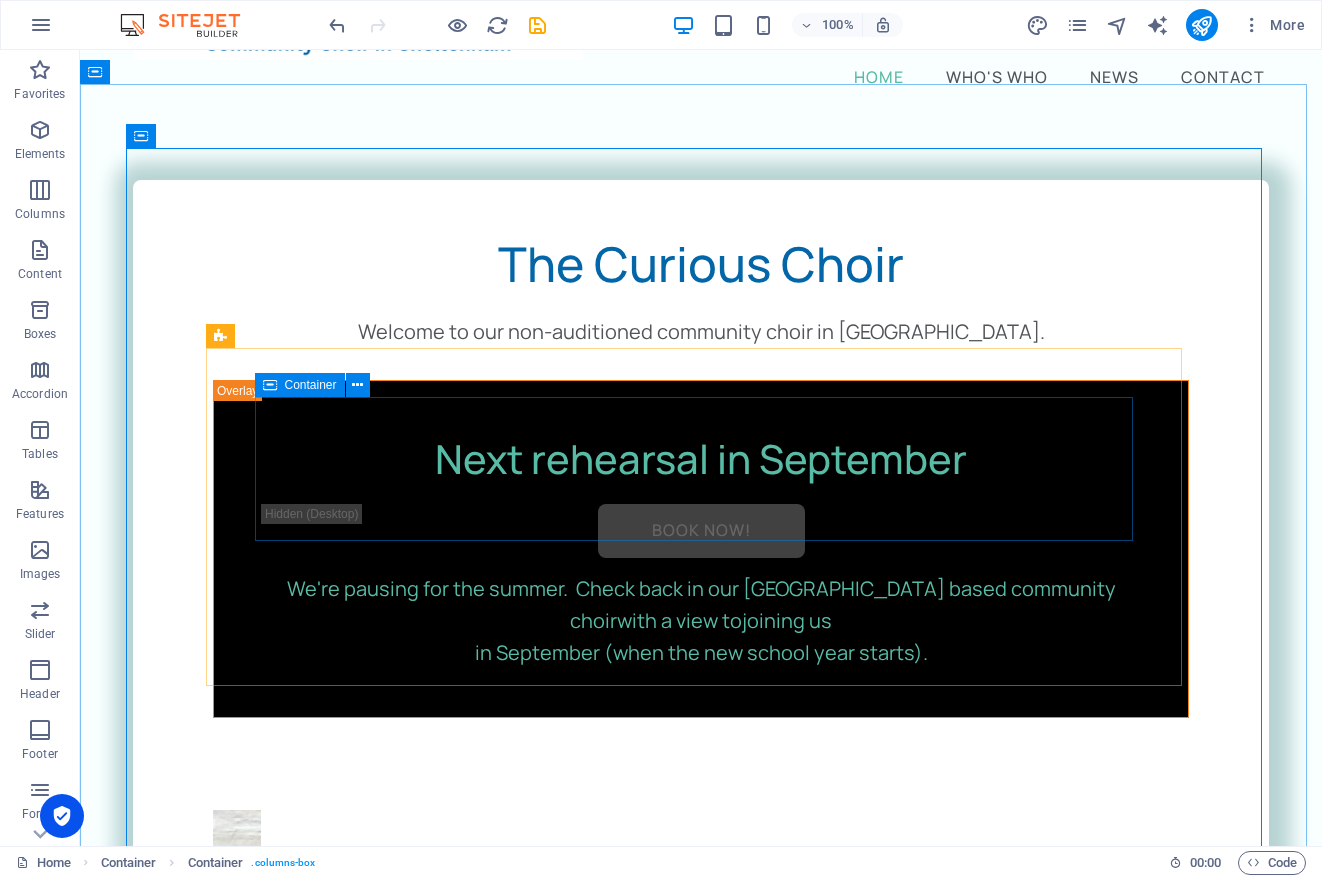 click on "Container" at bounding box center [311, 385] 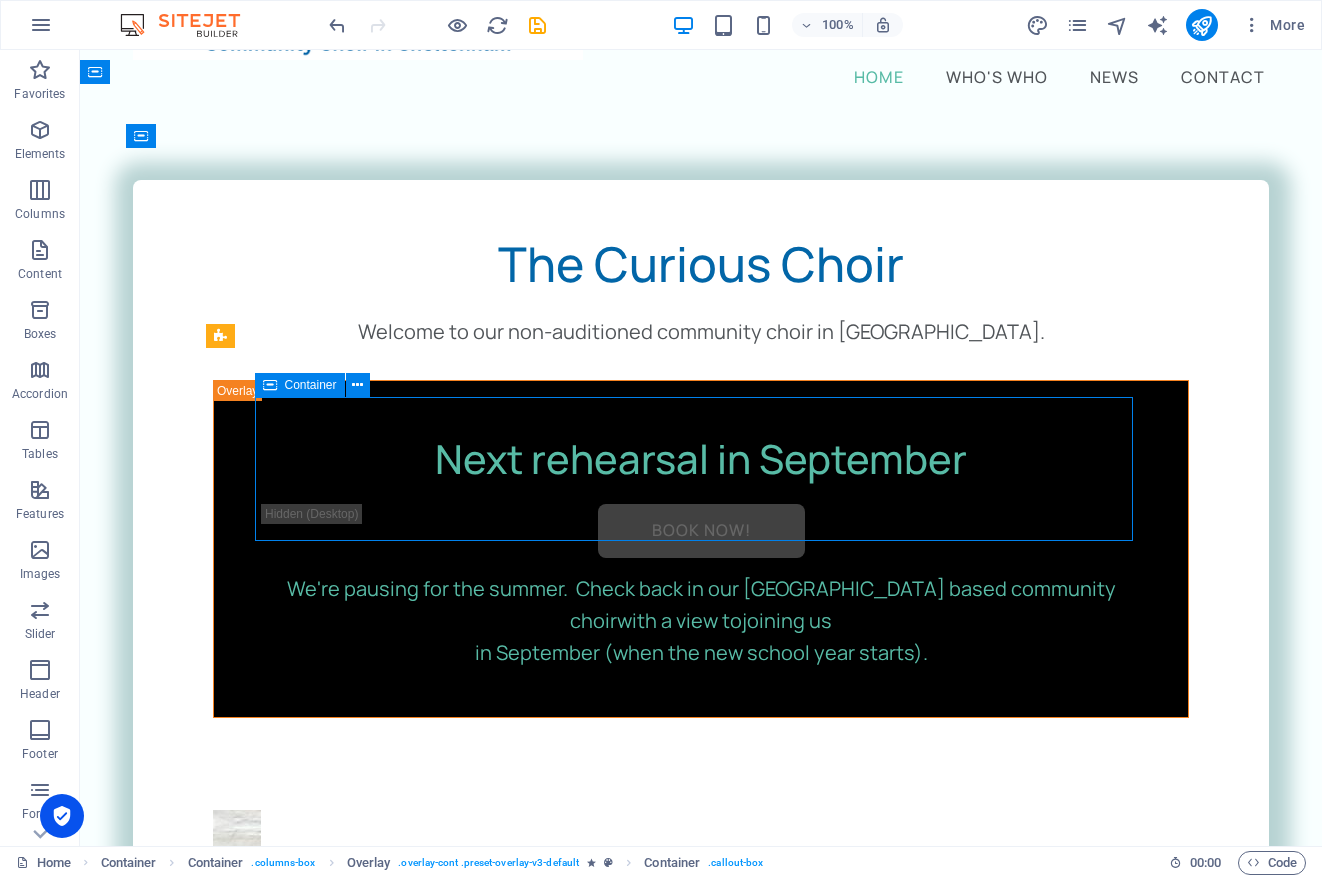 click on "Container" at bounding box center [311, 385] 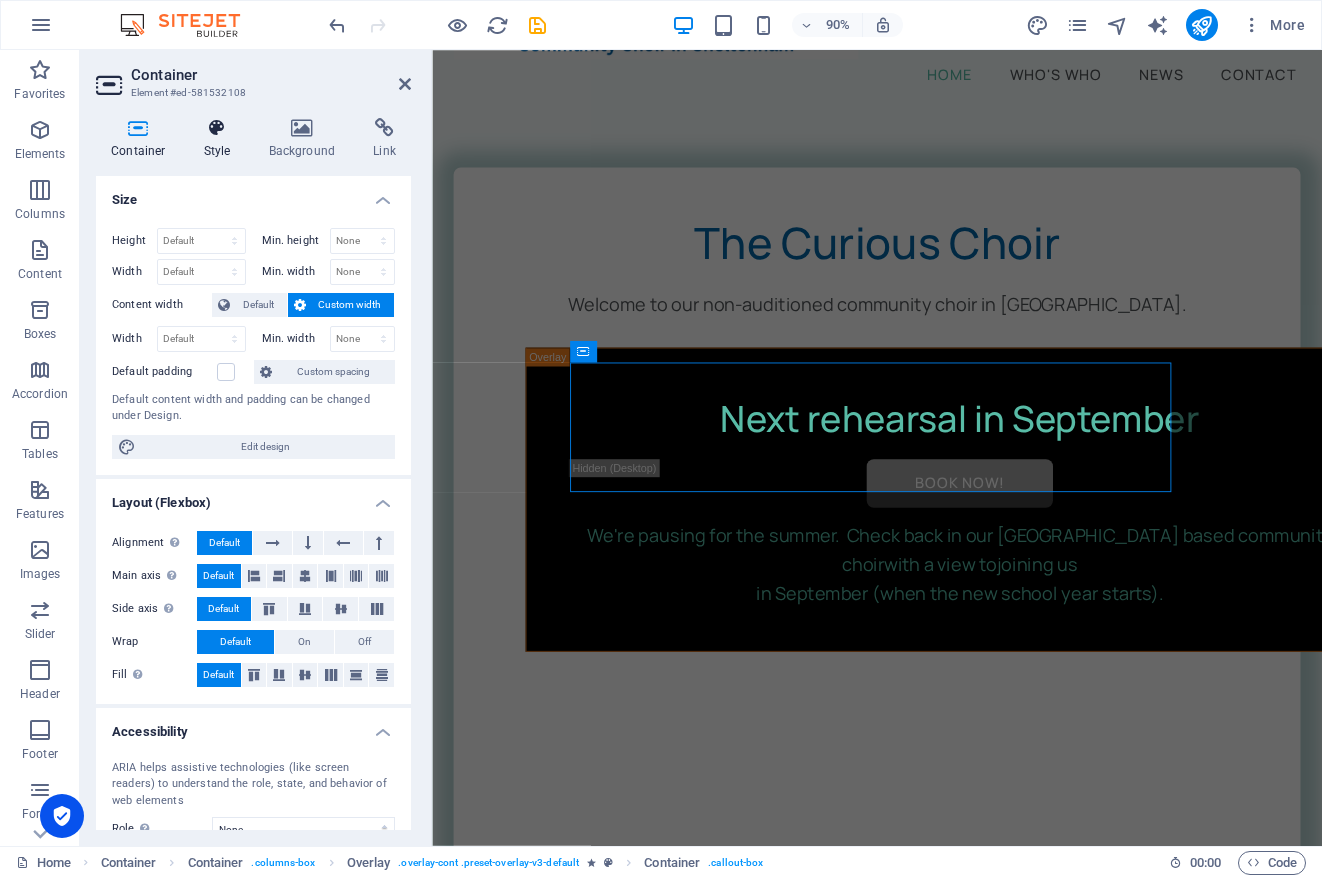 click on "Style" at bounding box center [221, 139] 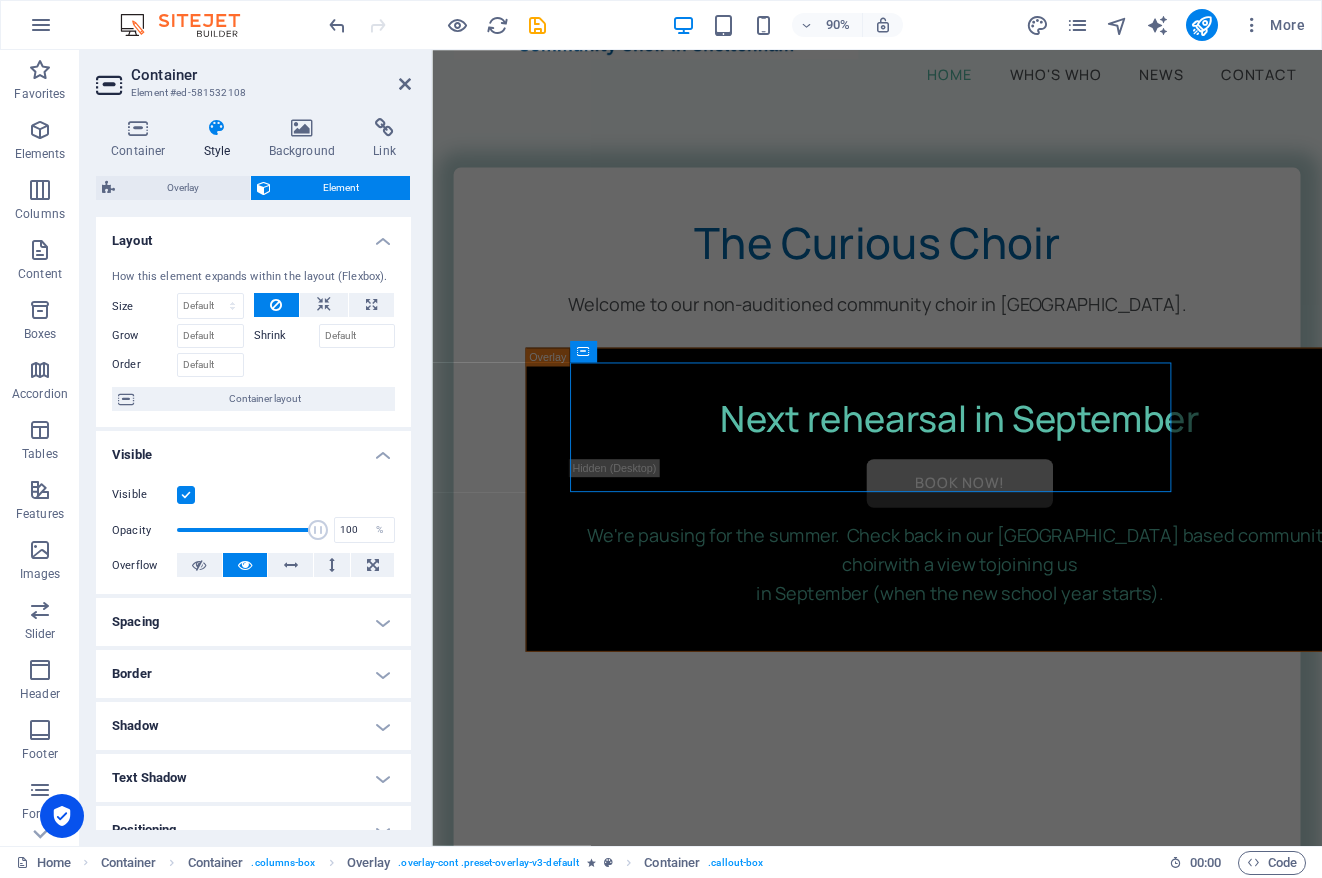click at bounding box center (186, 495) 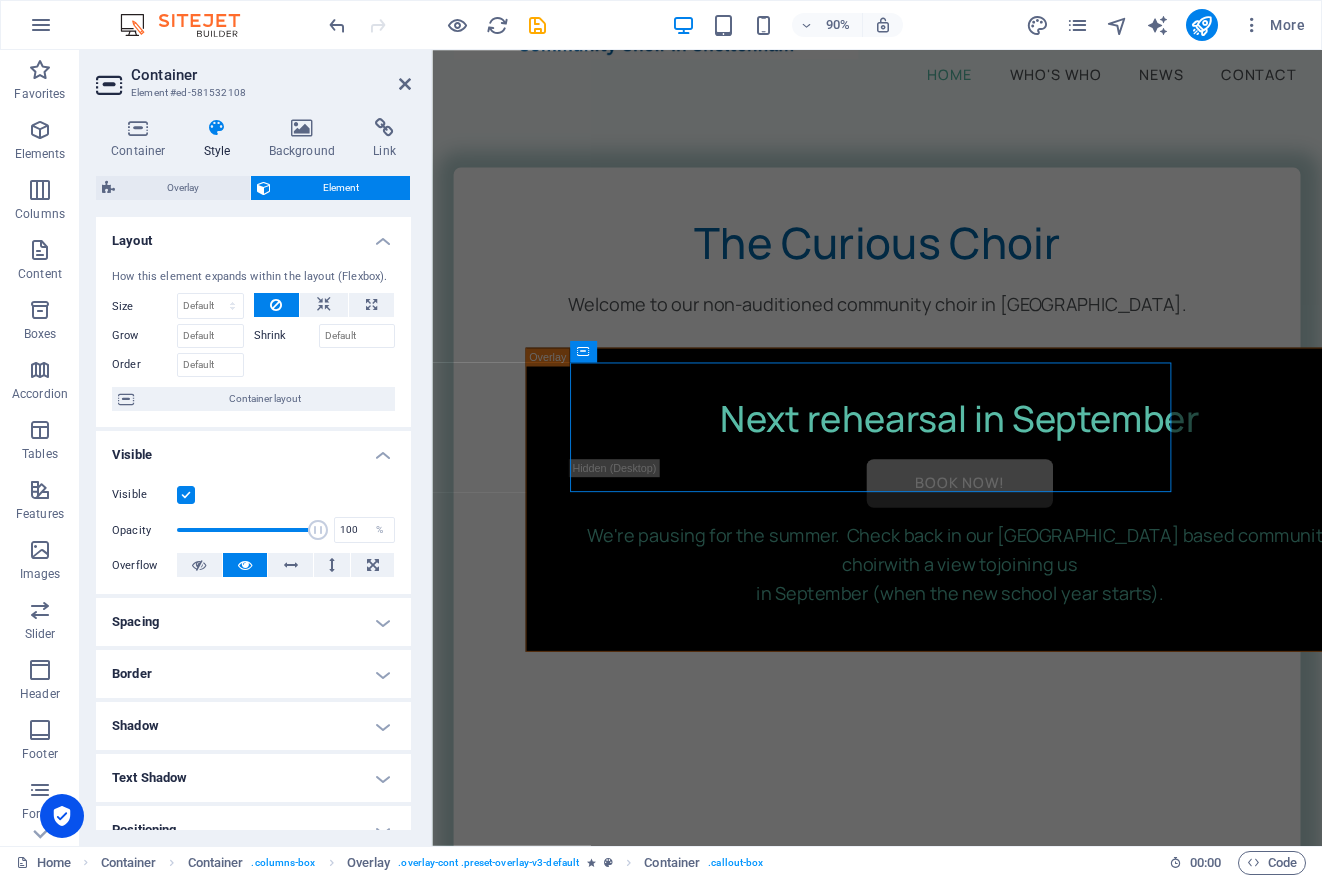 click on "Visible" at bounding box center [0, 0] 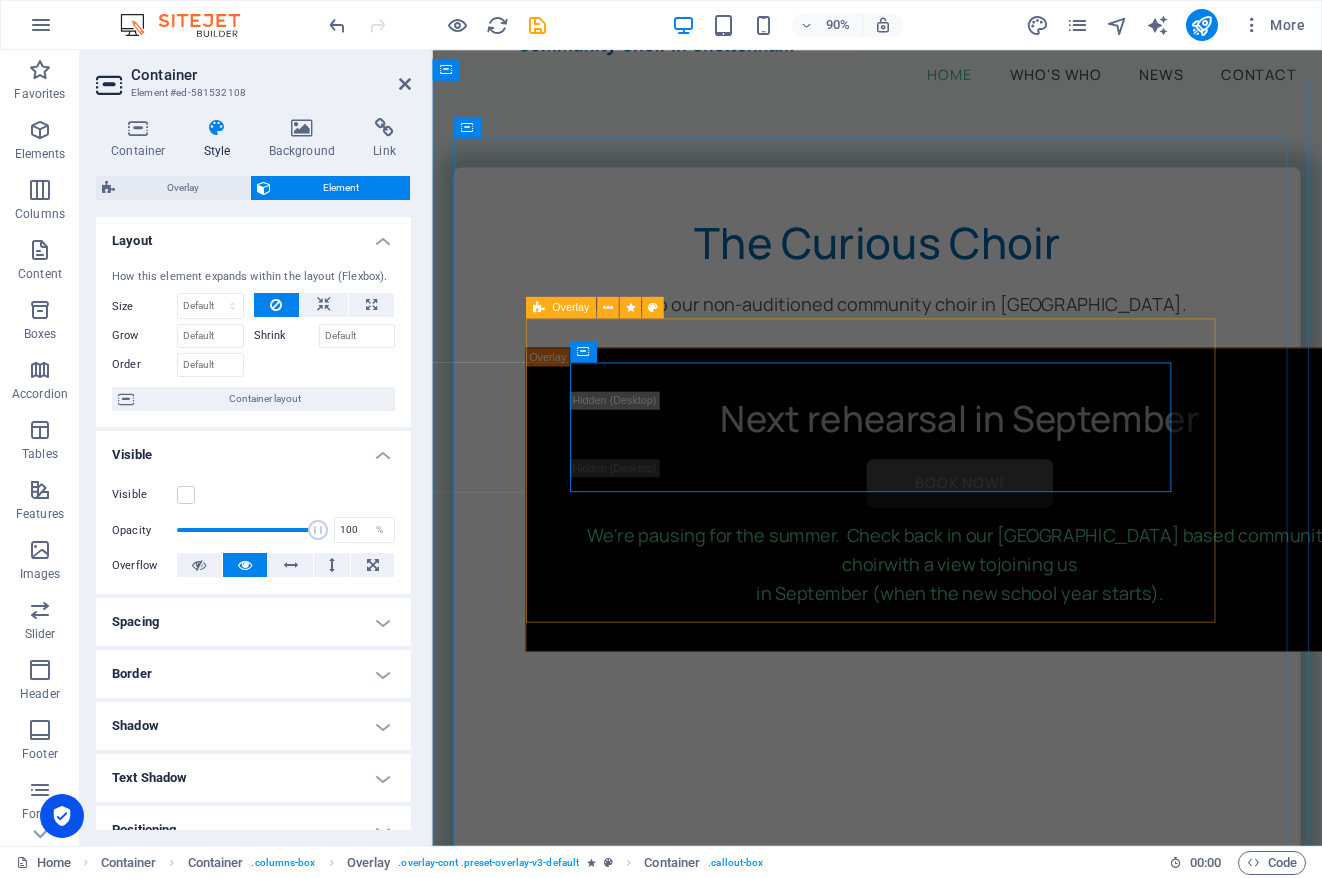 click on "Overlay" at bounding box center (570, 307) 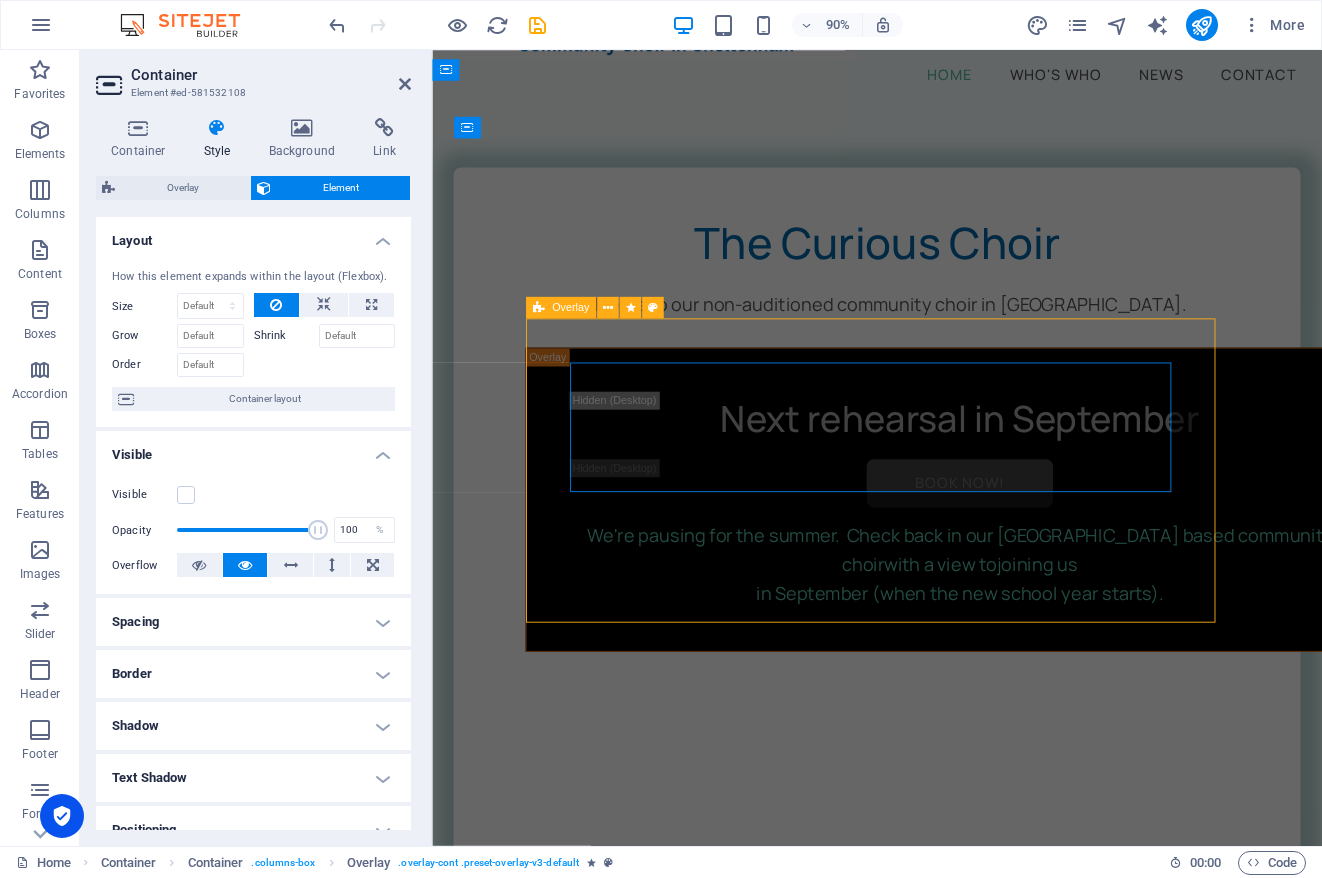 click on "Overlay" at bounding box center (570, 307) 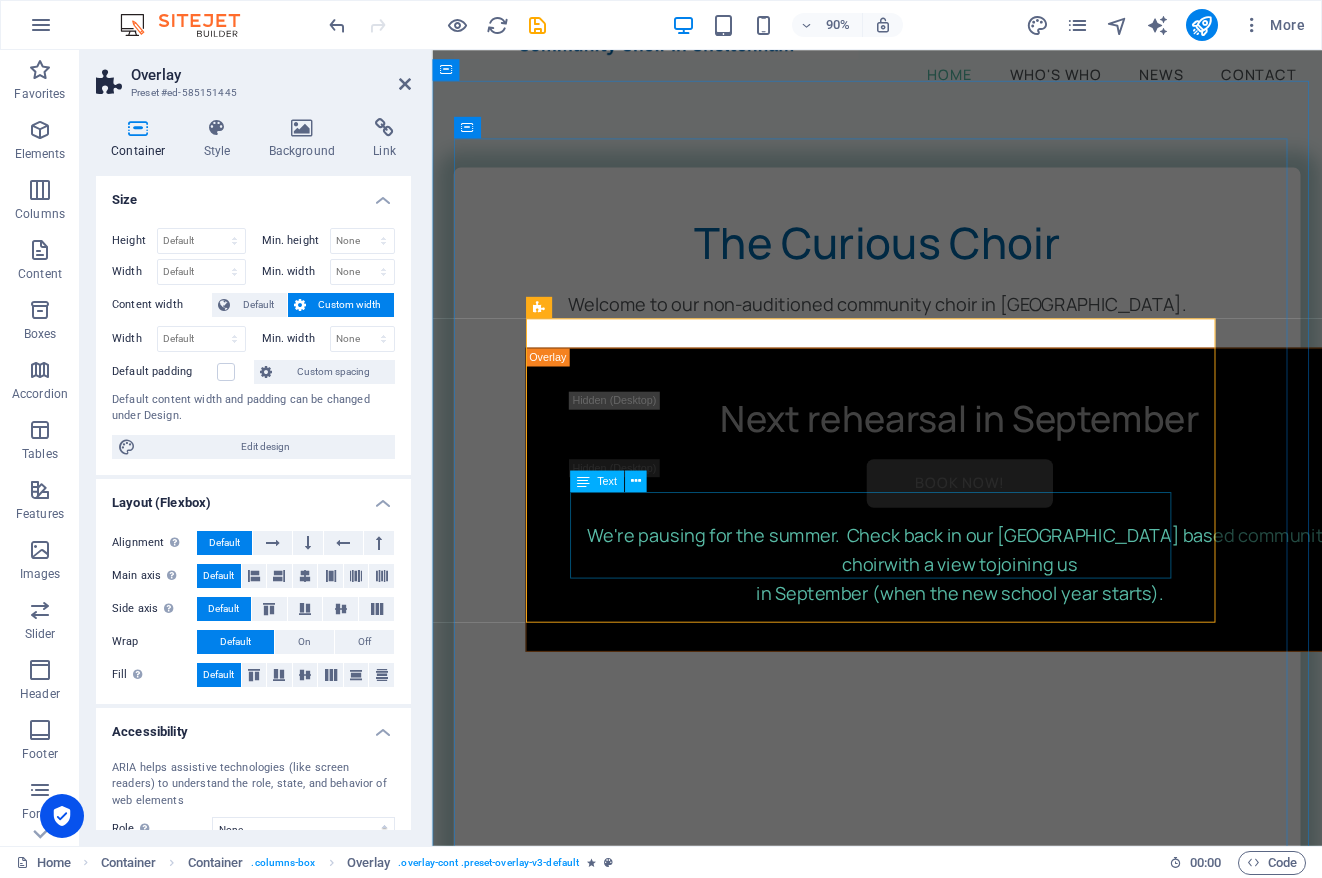 click on "We're pausing for the summer.  Check back in our Cheltenham based community choir  with a view to  joining us  in September (when the new school year starts)." at bounding box center (1018, 621) 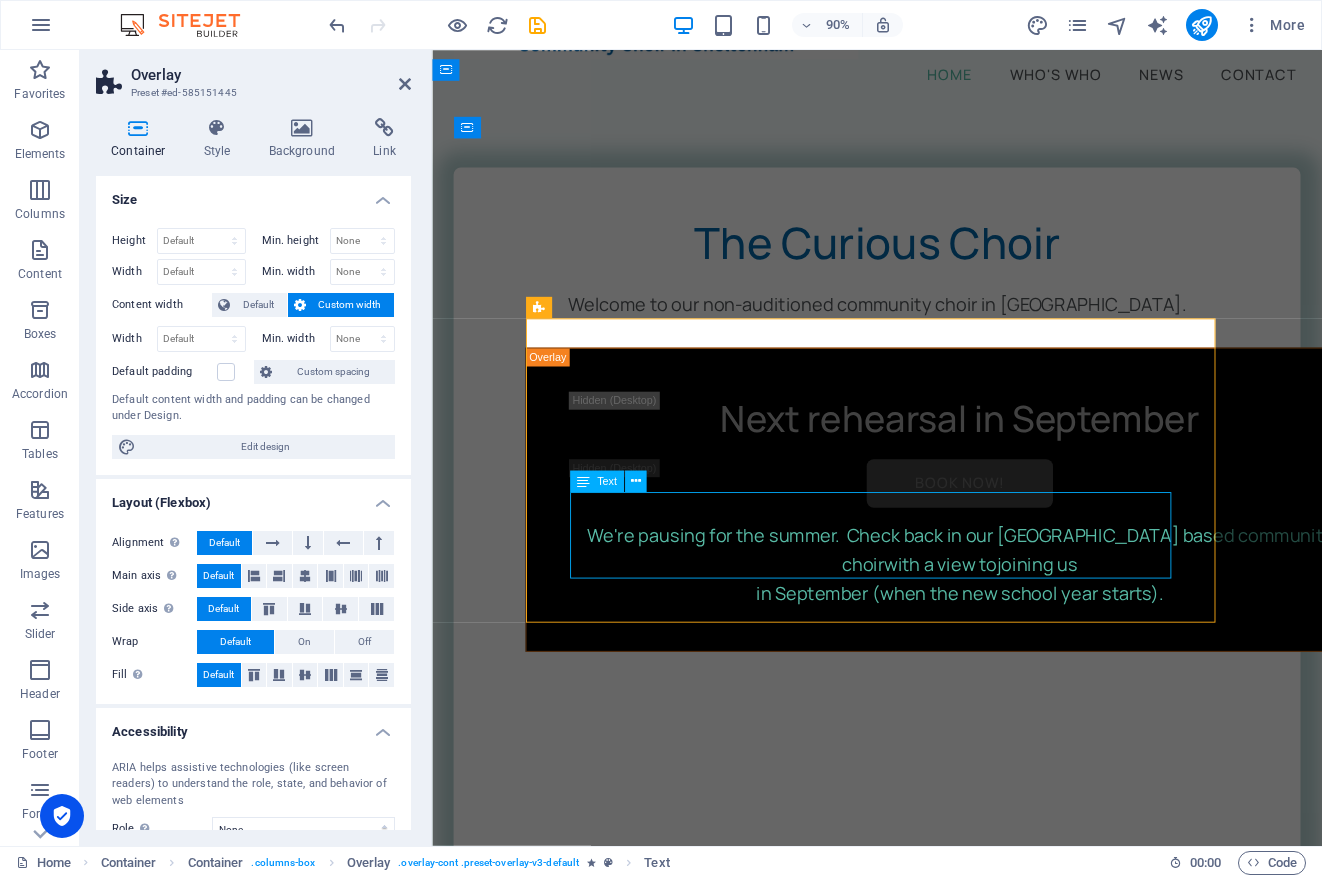 click on "We're pausing for the summer.  Check back in our Cheltenham based community choir  with a view to  joining us  in September (when the new school year starts)." at bounding box center (1018, 621) 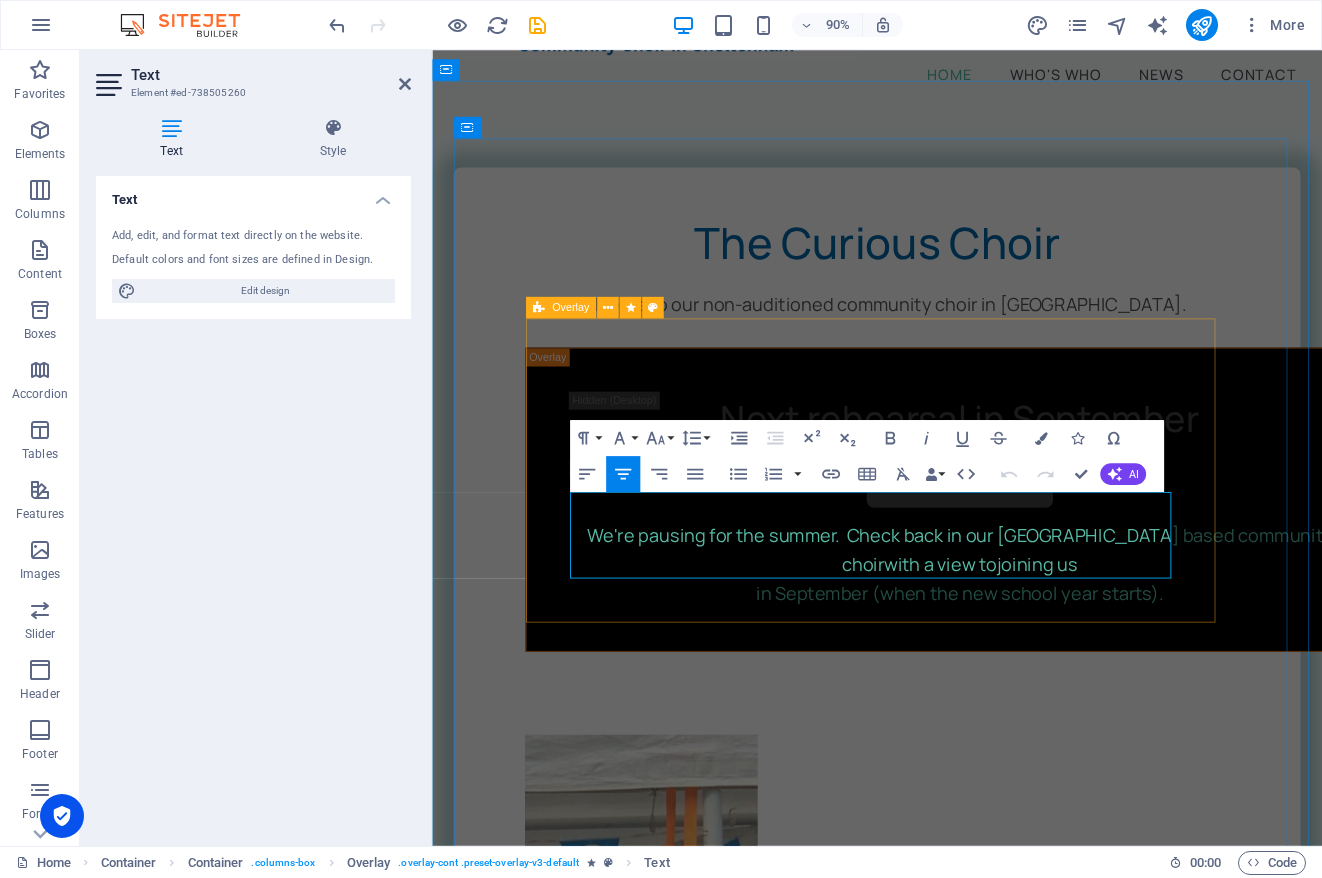 click on "Next rehearsal in September Book Now! We're pausing for the summer.  Check back in our Cheltenham based community choir  with a view to  joining us  in September (when the new school year starts)." at bounding box center [1018, 549] 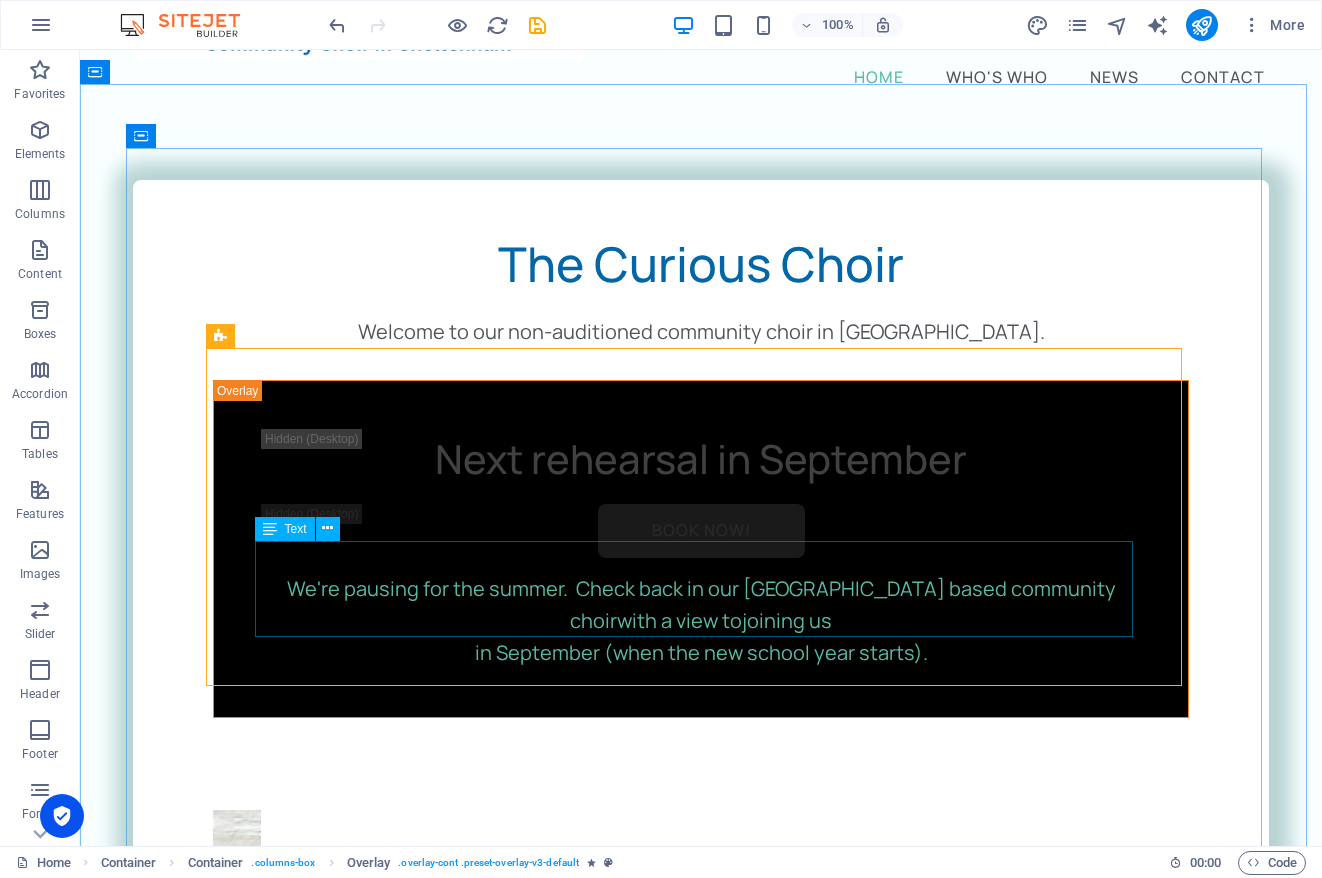 click on "Text" at bounding box center [296, 529] 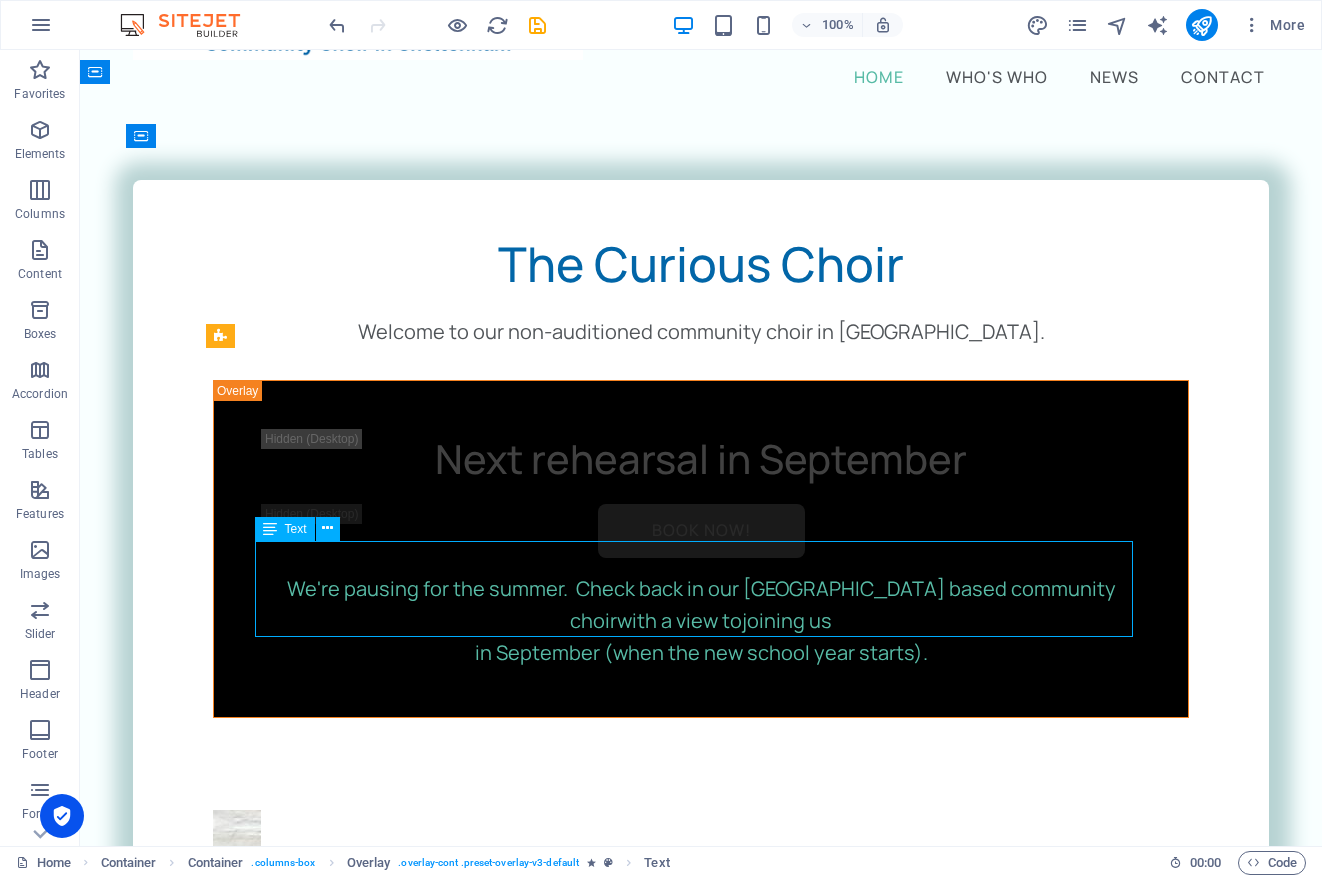 click on "Text" at bounding box center (296, 529) 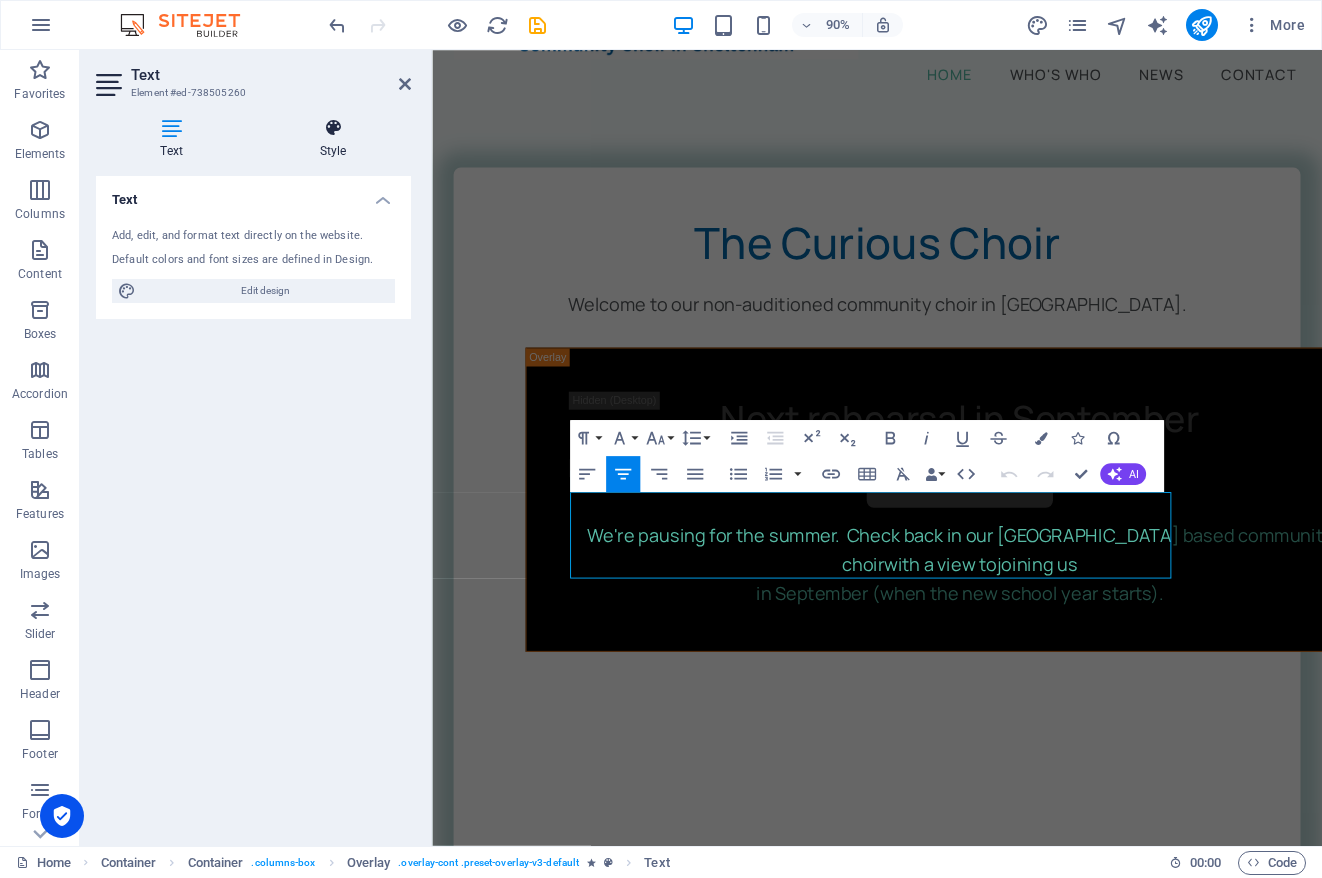 click at bounding box center [333, 128] 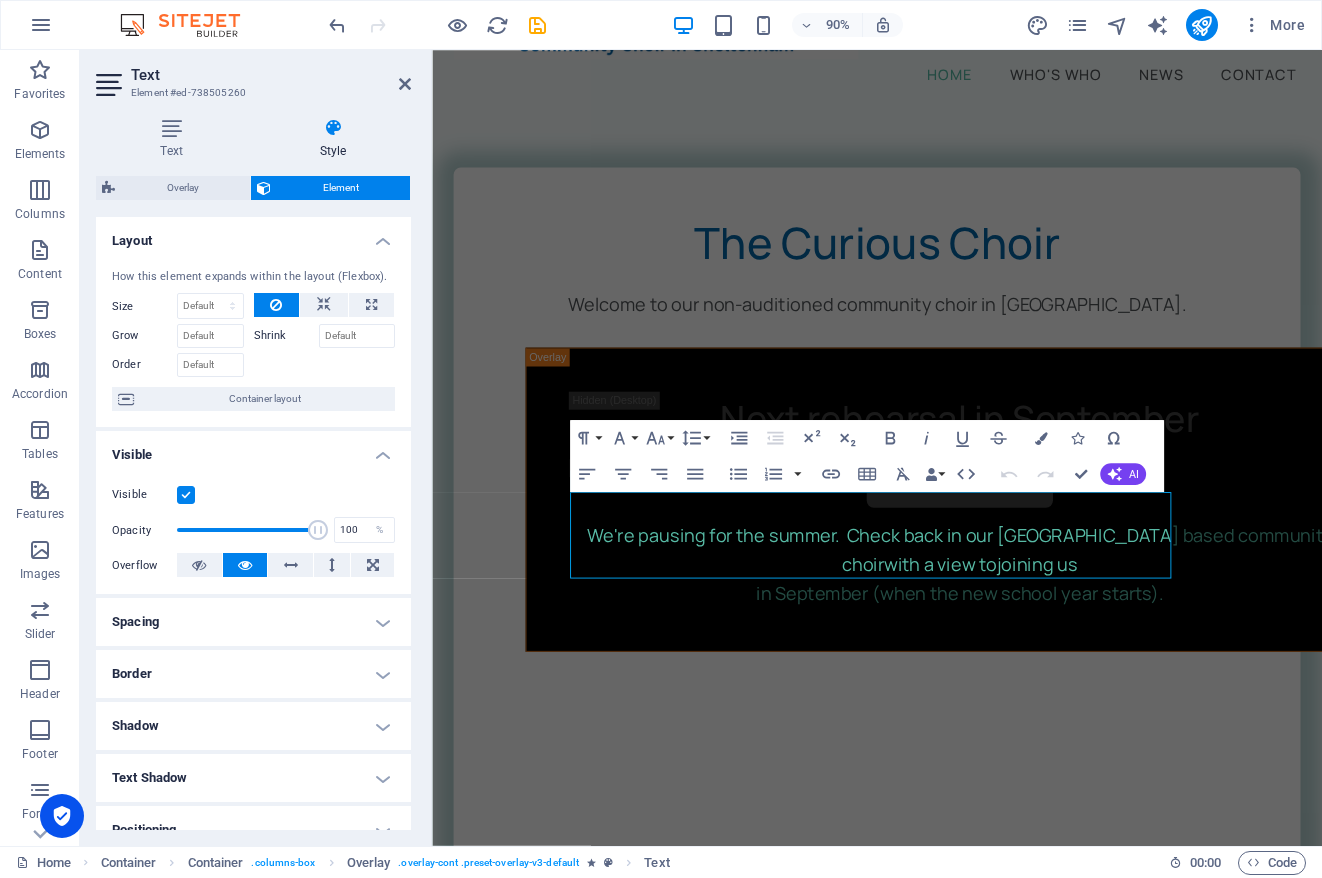 click at bounding box center [186, 495] 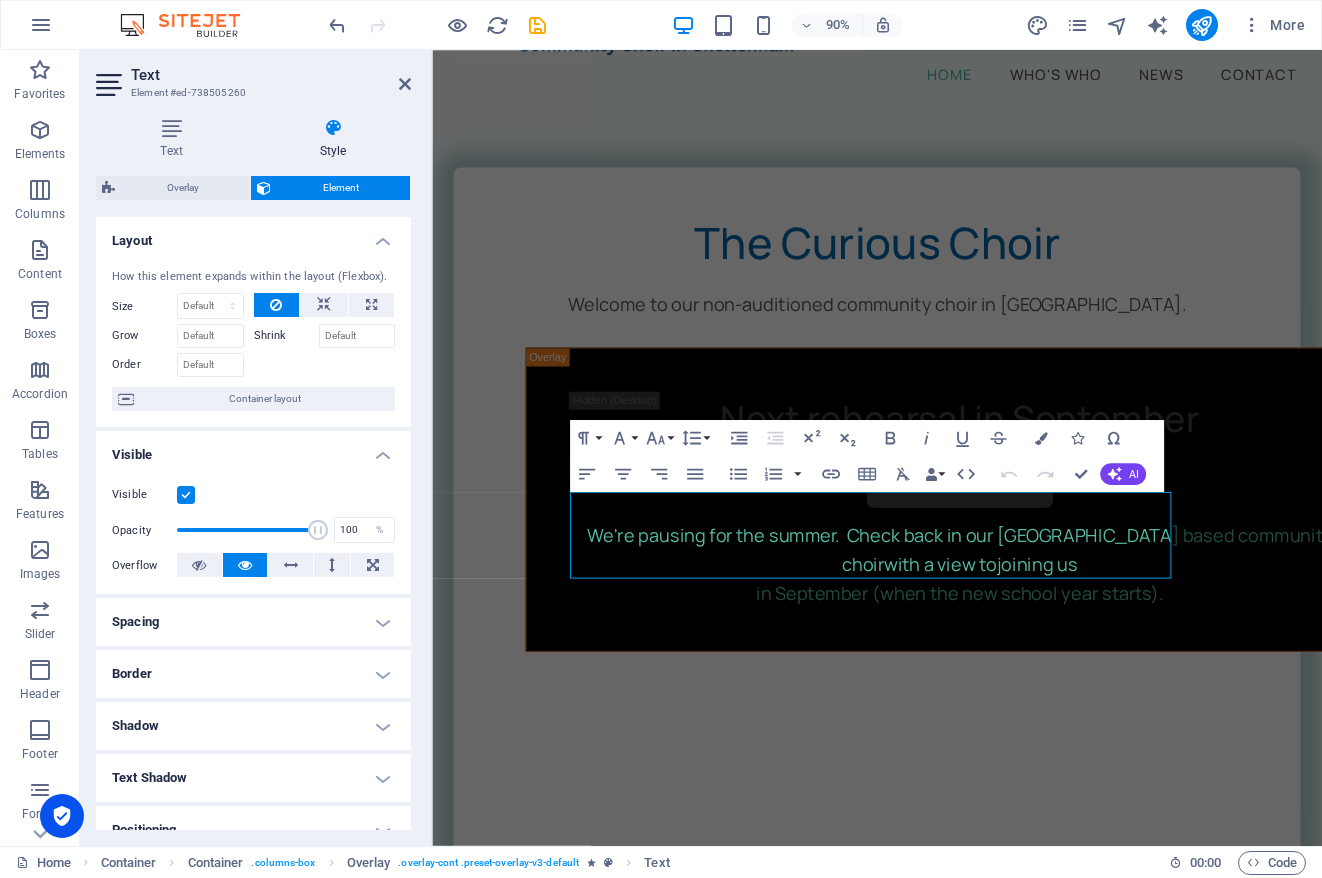 click on "Visible" at bounding box center (0, 0) 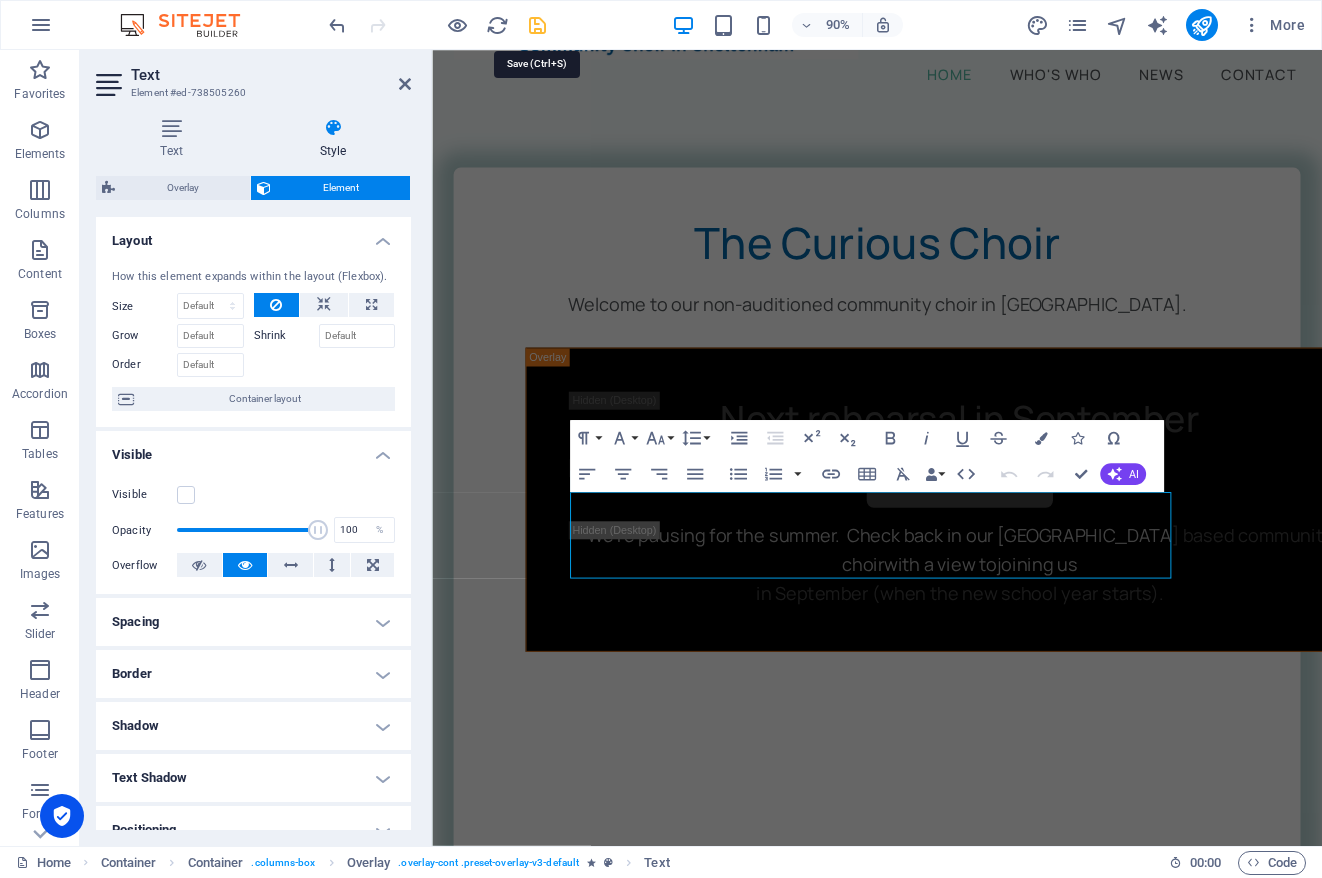 click at bounding box center [537, 25] 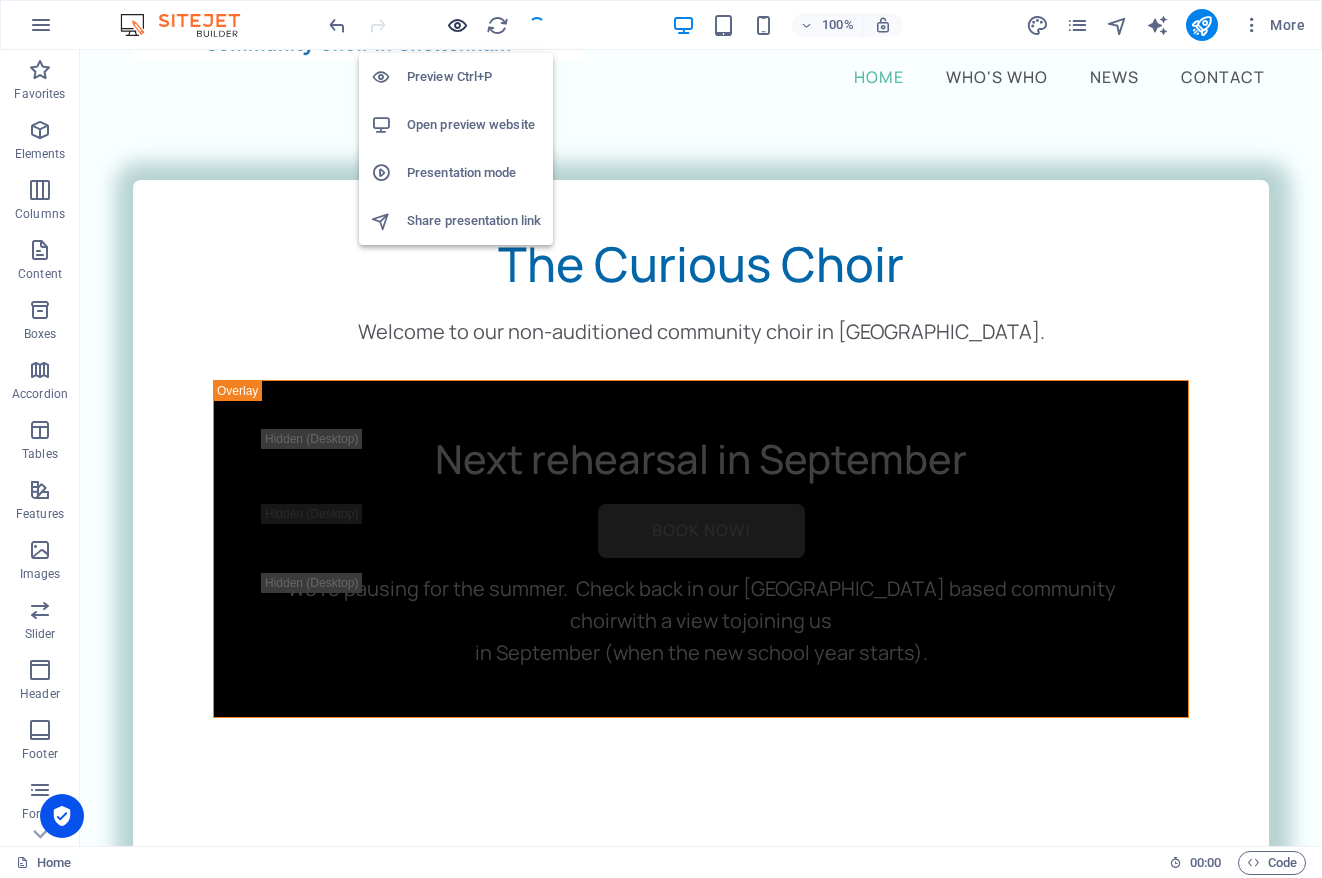 click at bounding box center (457, 25) 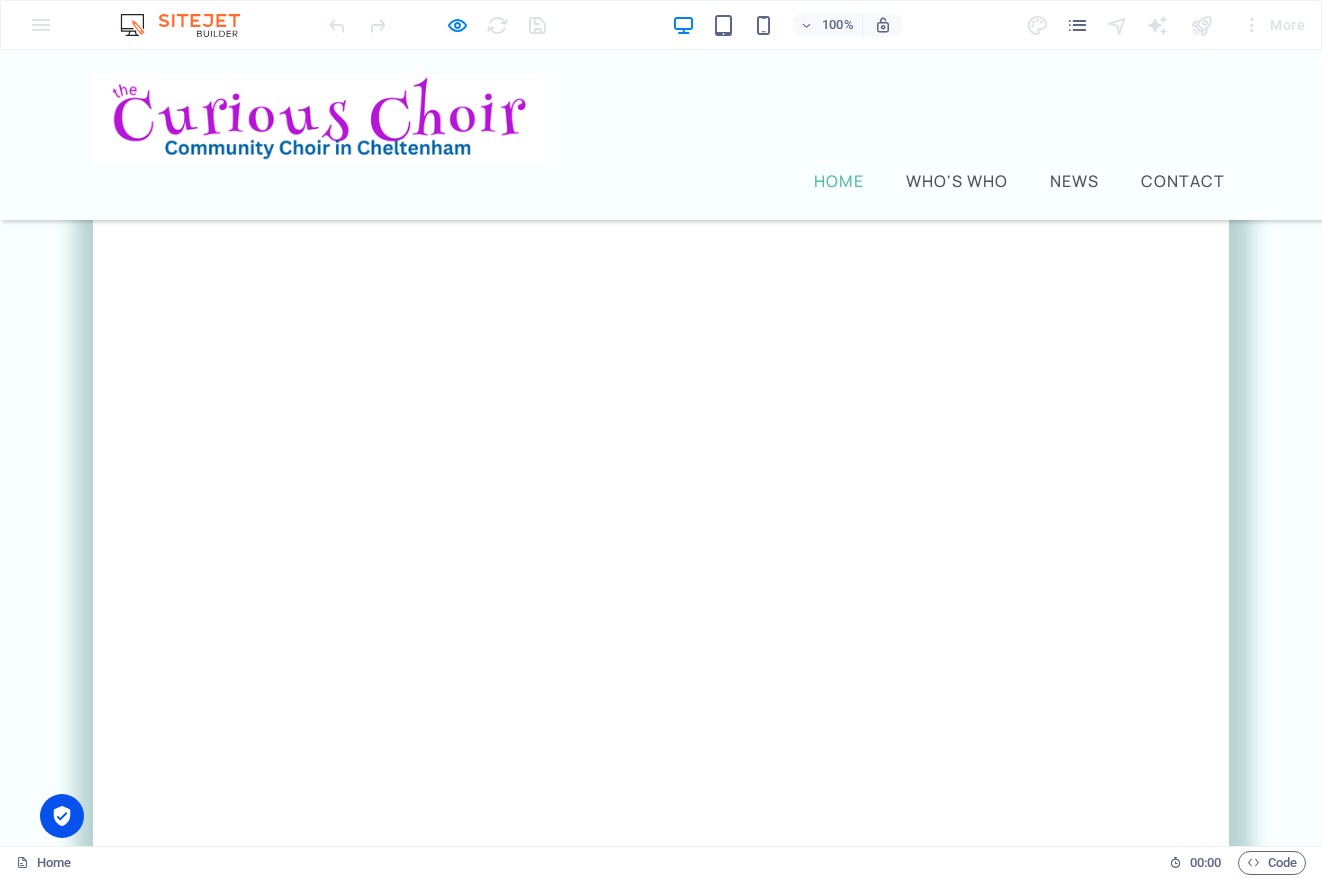 scroll, scrollTop: 1133, scrollLeft: 0, axis: vertical 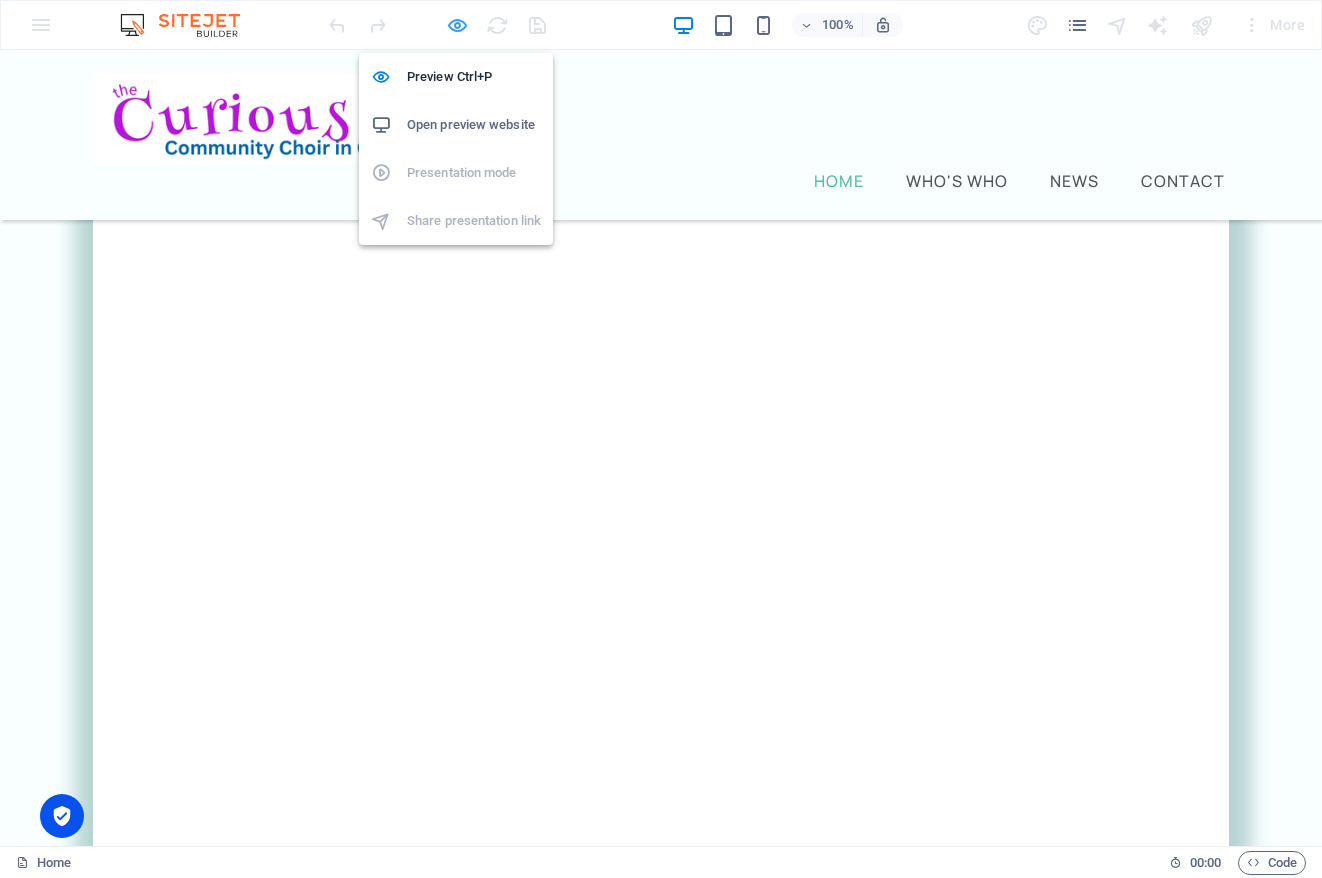 click at bounding box center [457, 25] 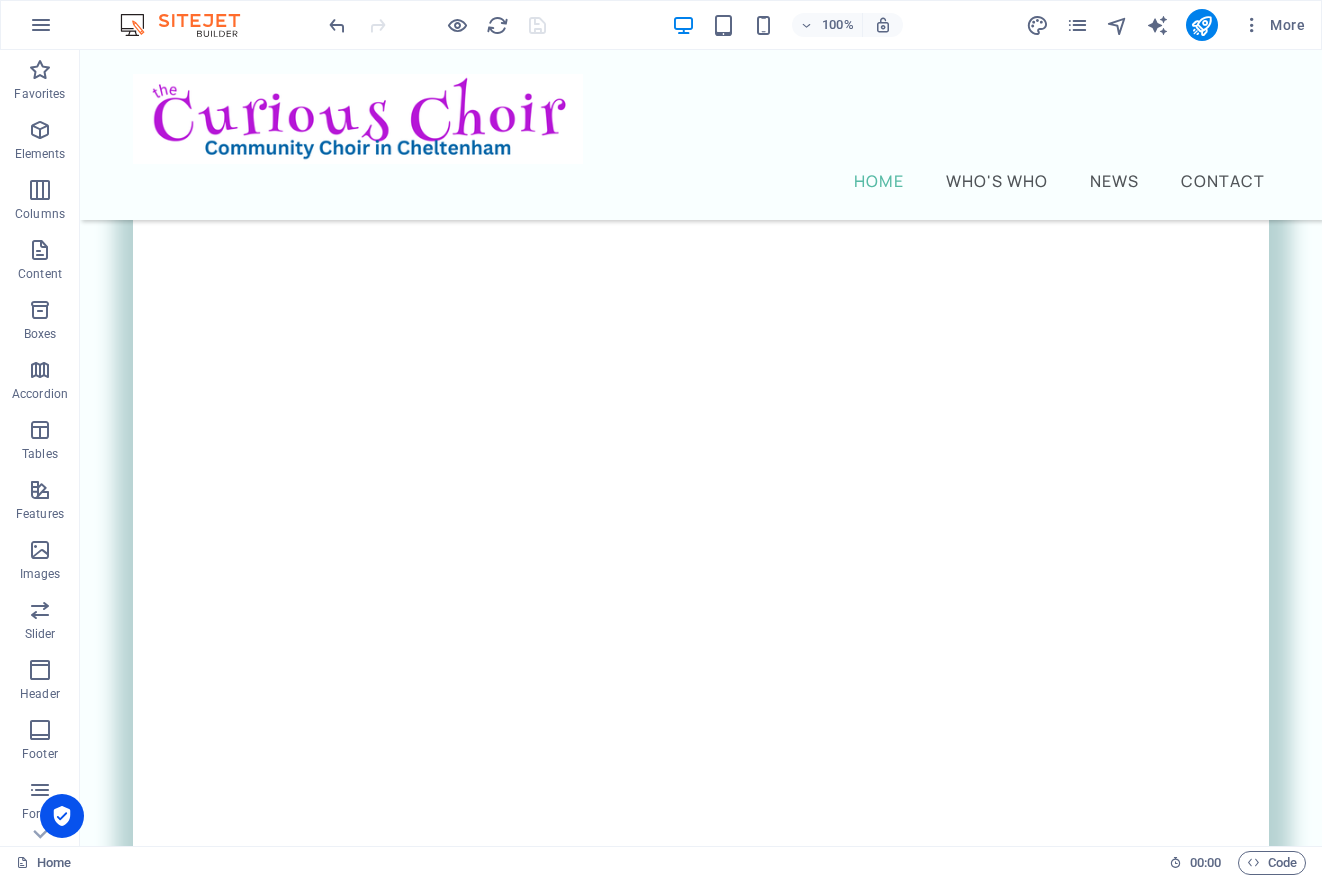 scroll, scrollTop: 1375, scrollLeft: 0, axis: vertical 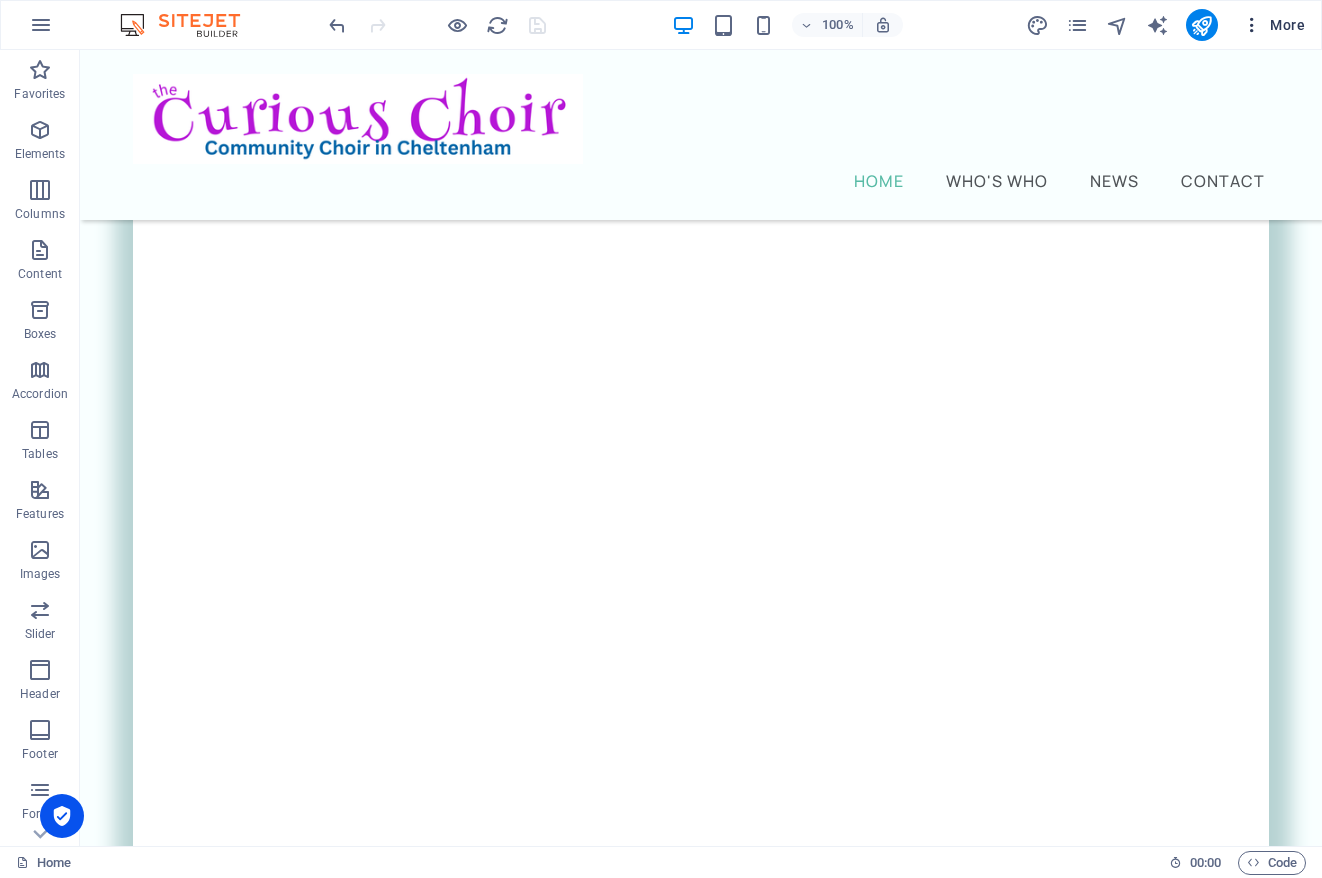 click at bounding box center (1252, 25) 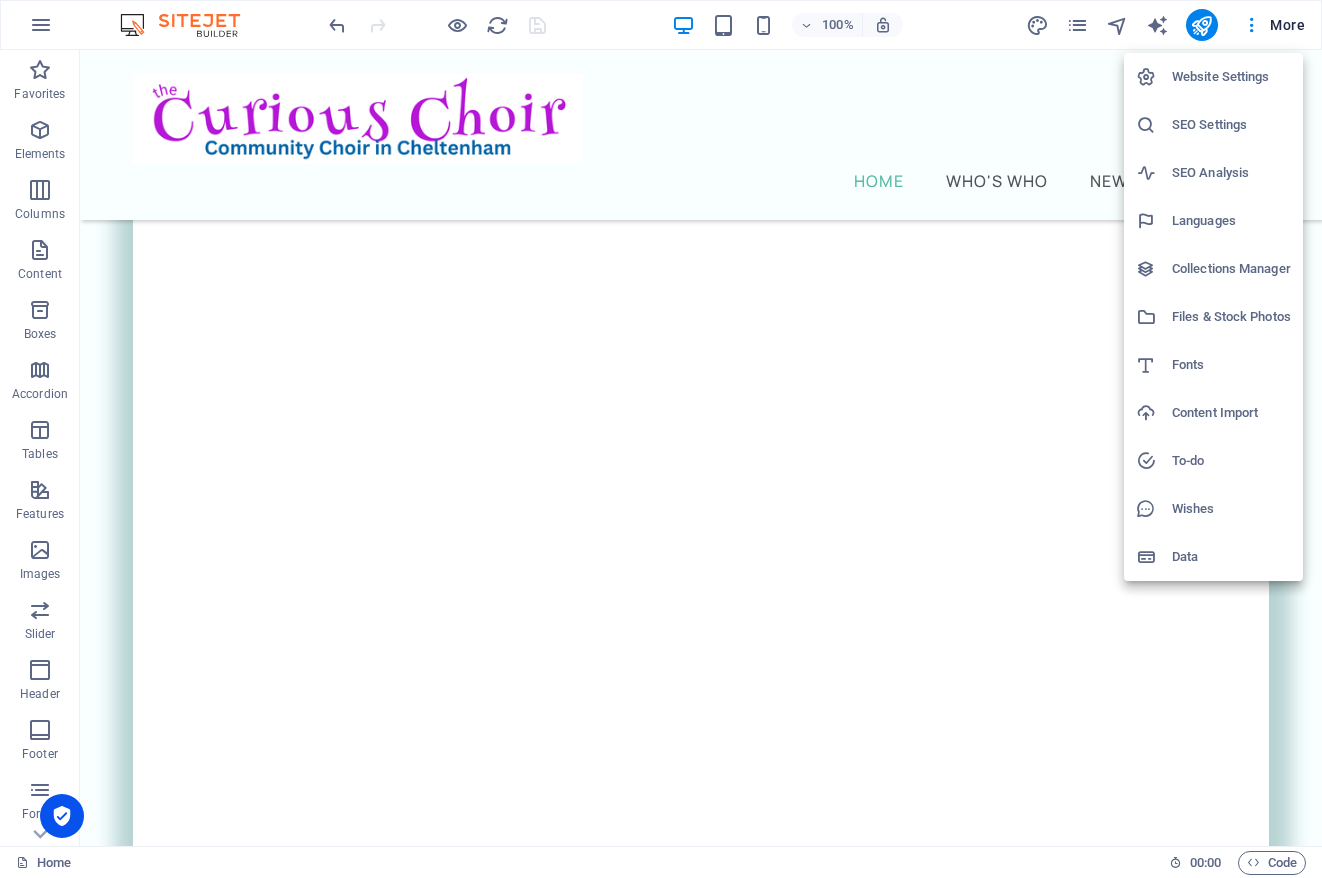 click at bounding box center [661, 439] 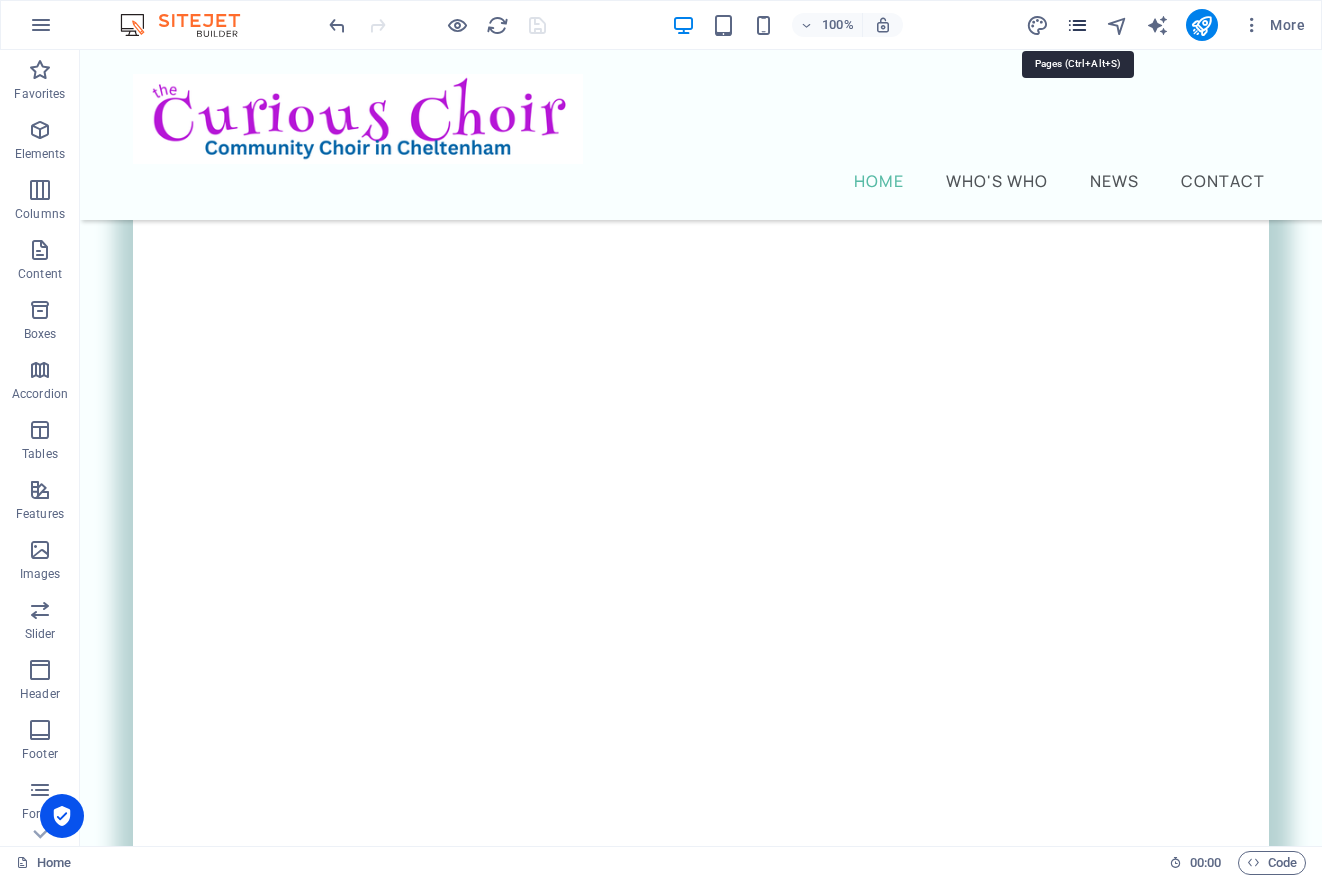 click at bounding box center (1077, 25) 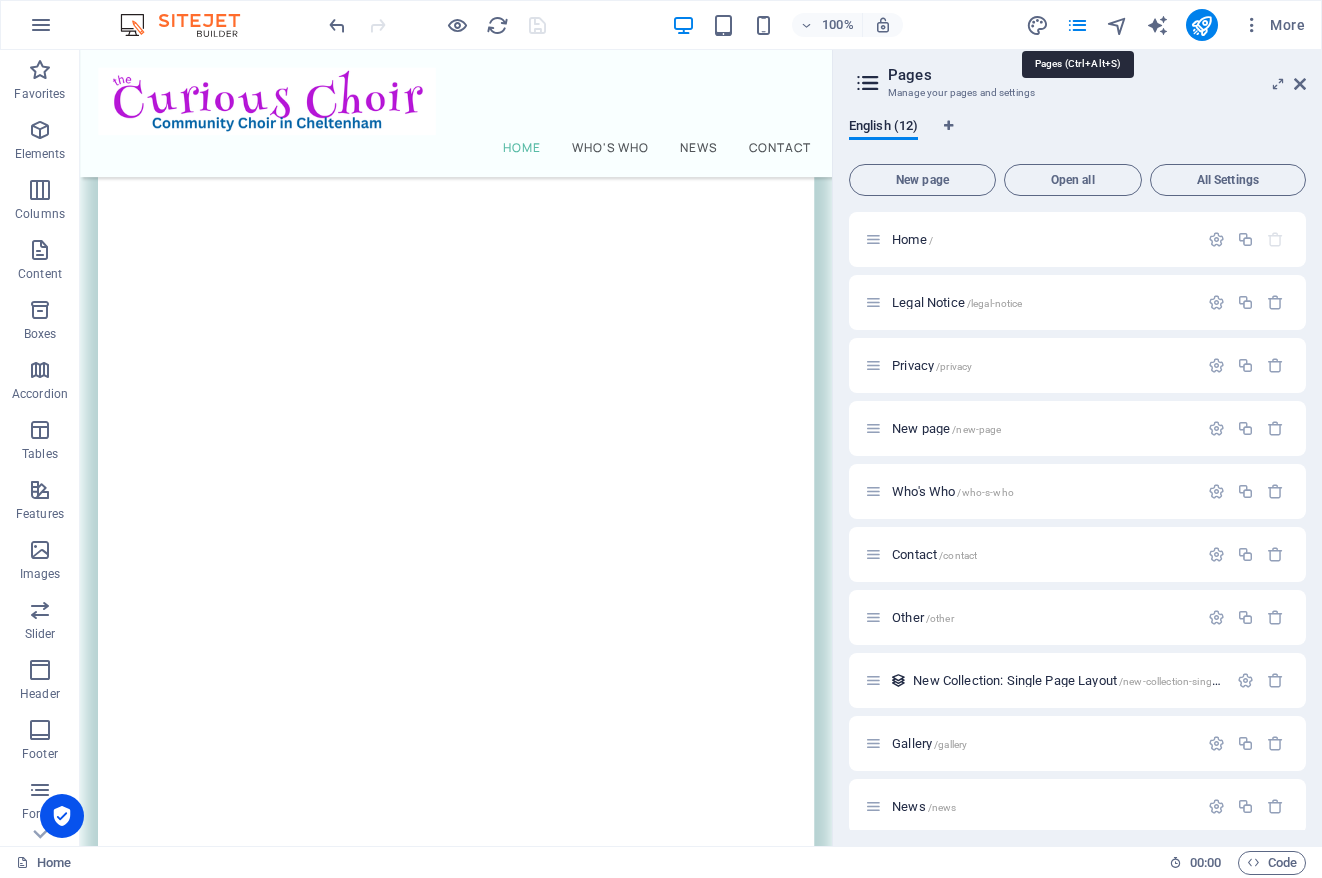 scroll, scrollTop: 1333, scrollLeft: 0, axis: vertical 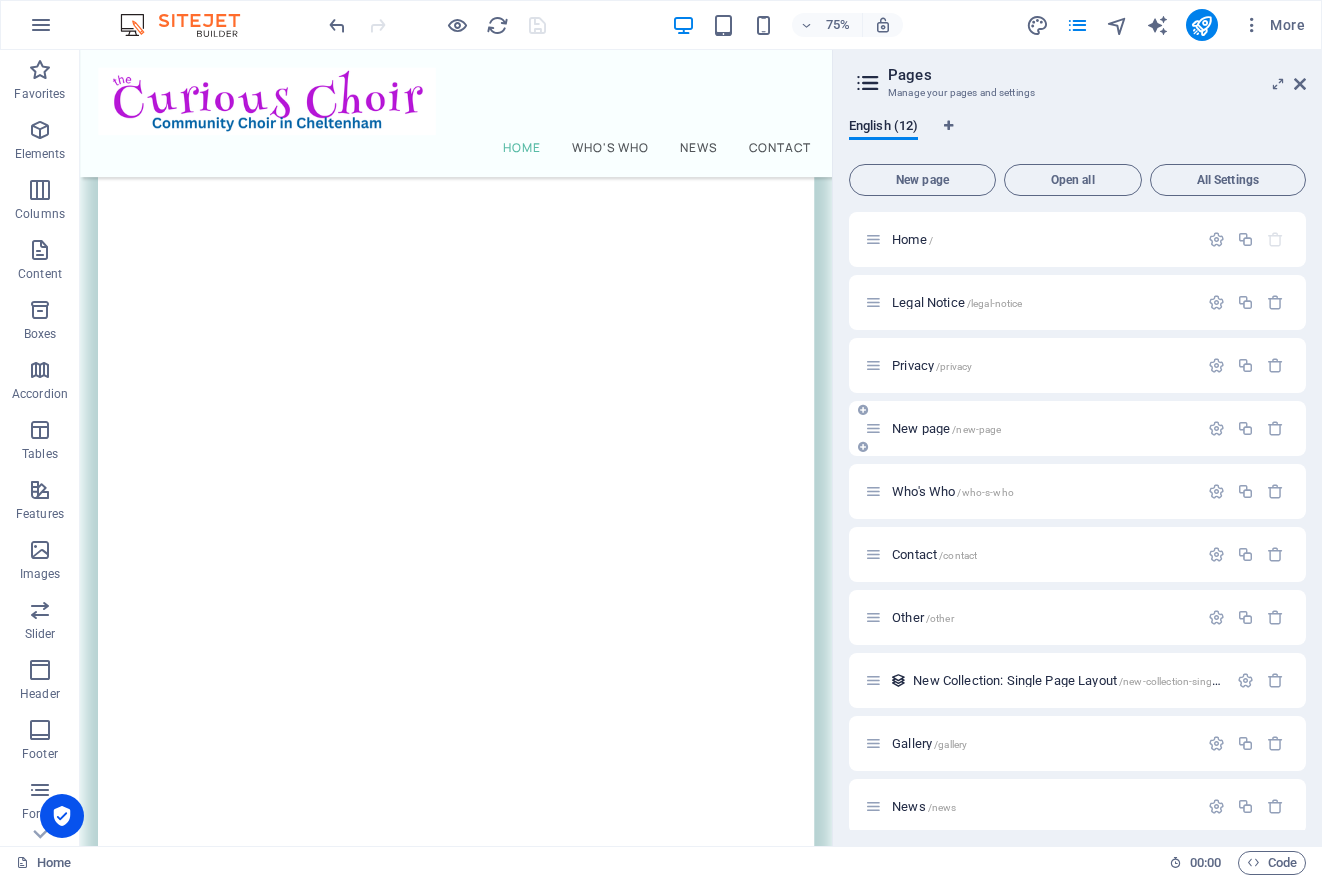 click on "New page /new-page" at bounding box center (946, 428) 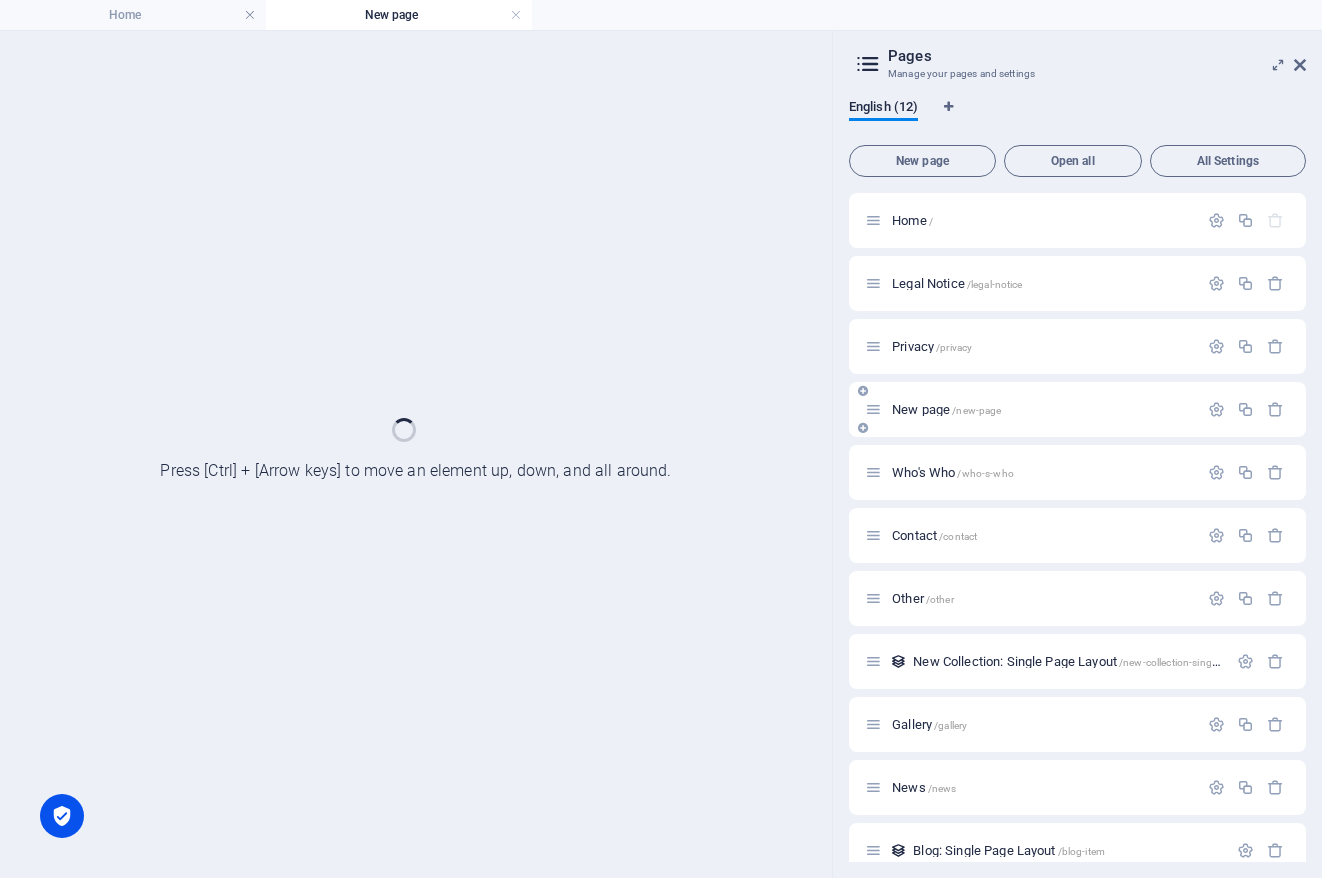 scroll, scrollTop: 0, scrollLeft: 0, axis: both 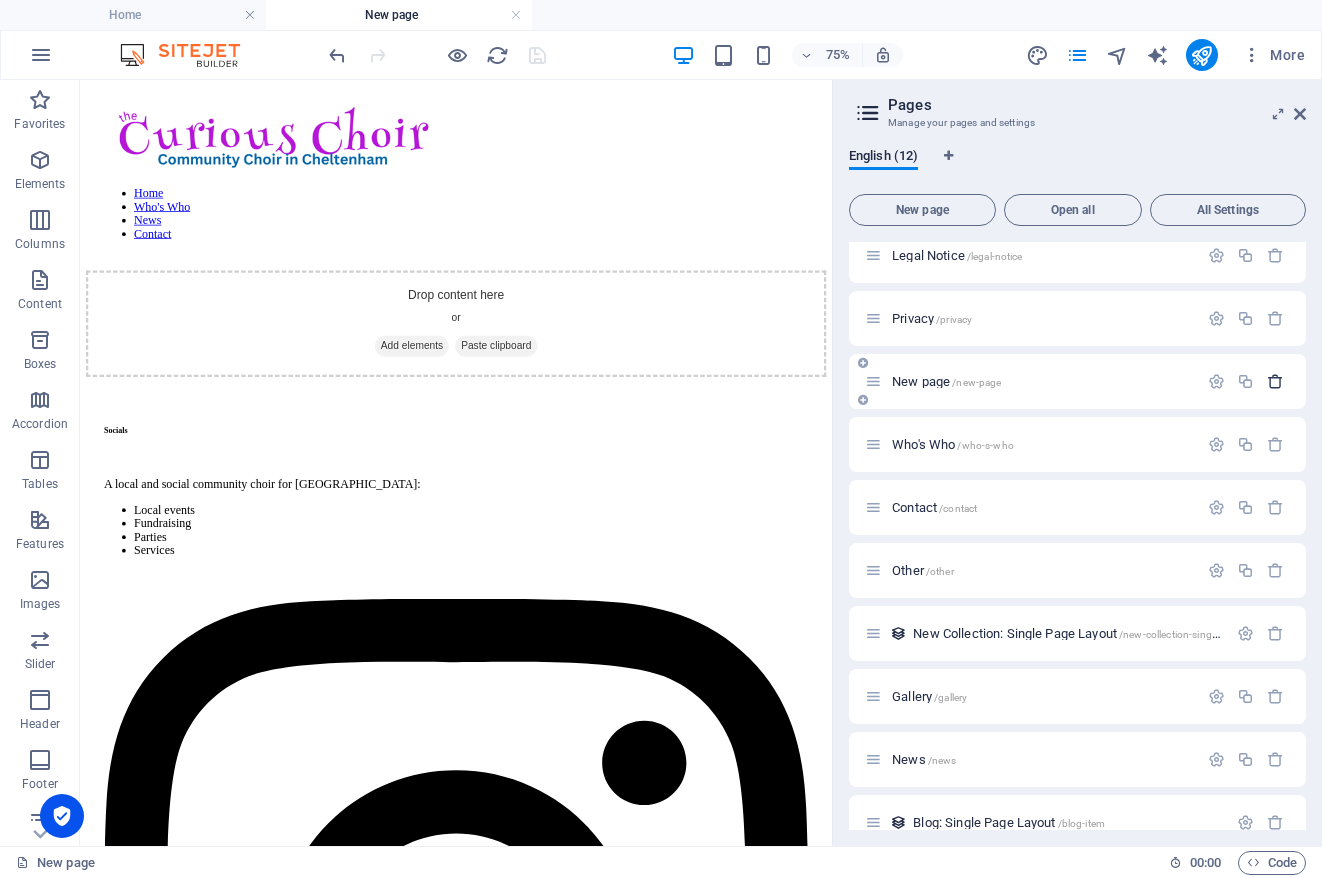 click at bounding box center (1275, 381) 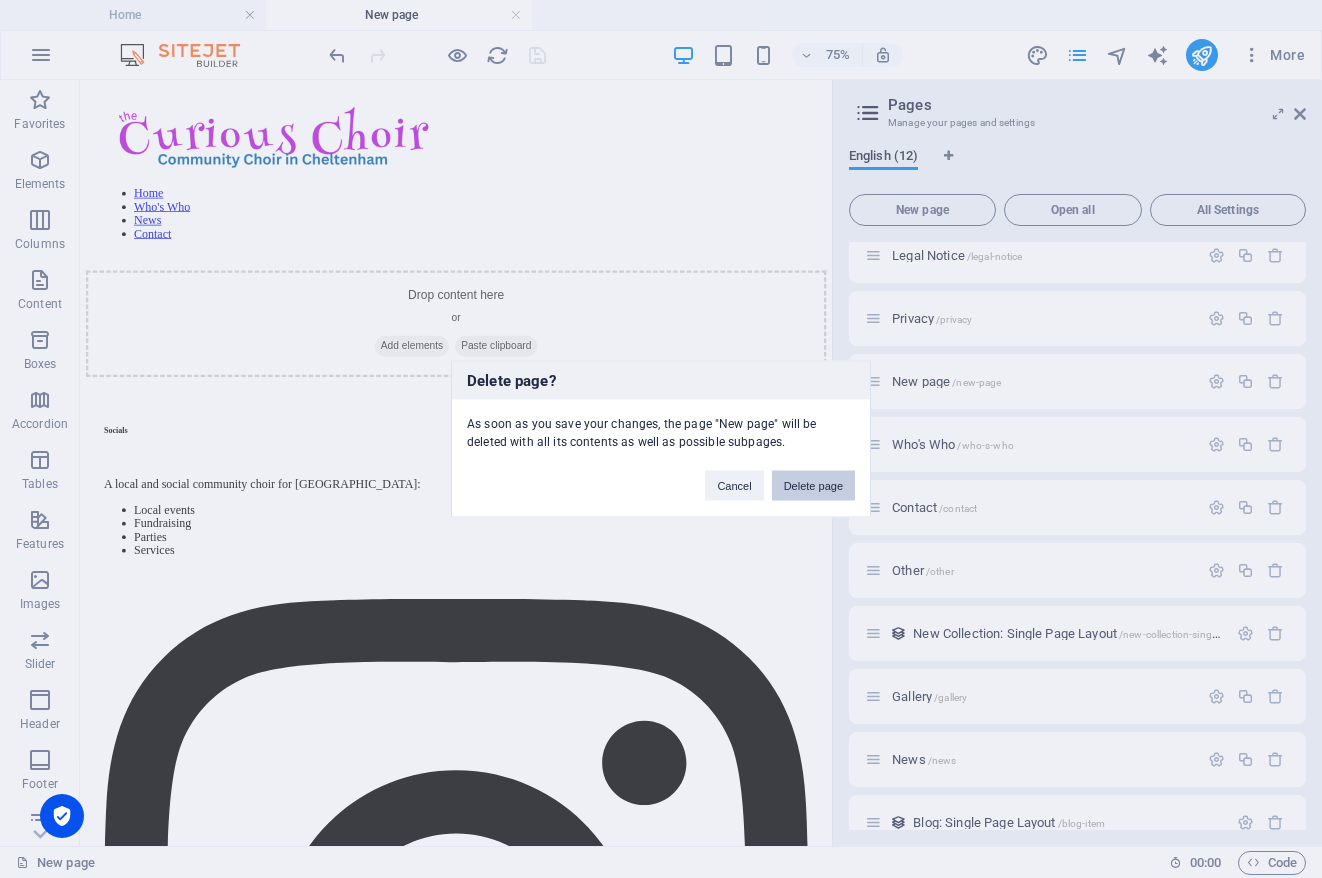 click on "Delete page" at bounding box center [813, 486] 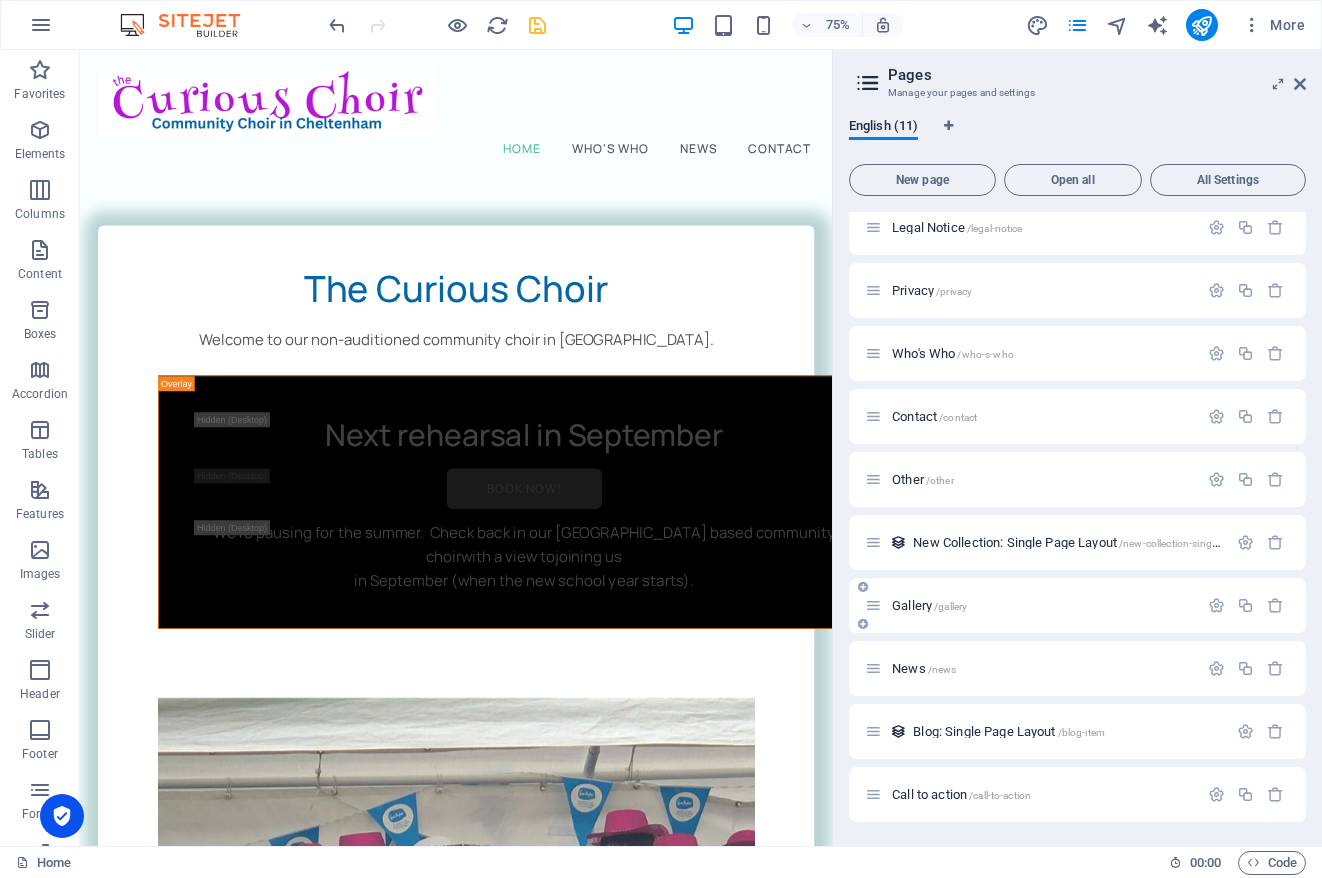 scroll, scrollTop: 1333, scrollLeft: 0, axis: vertical 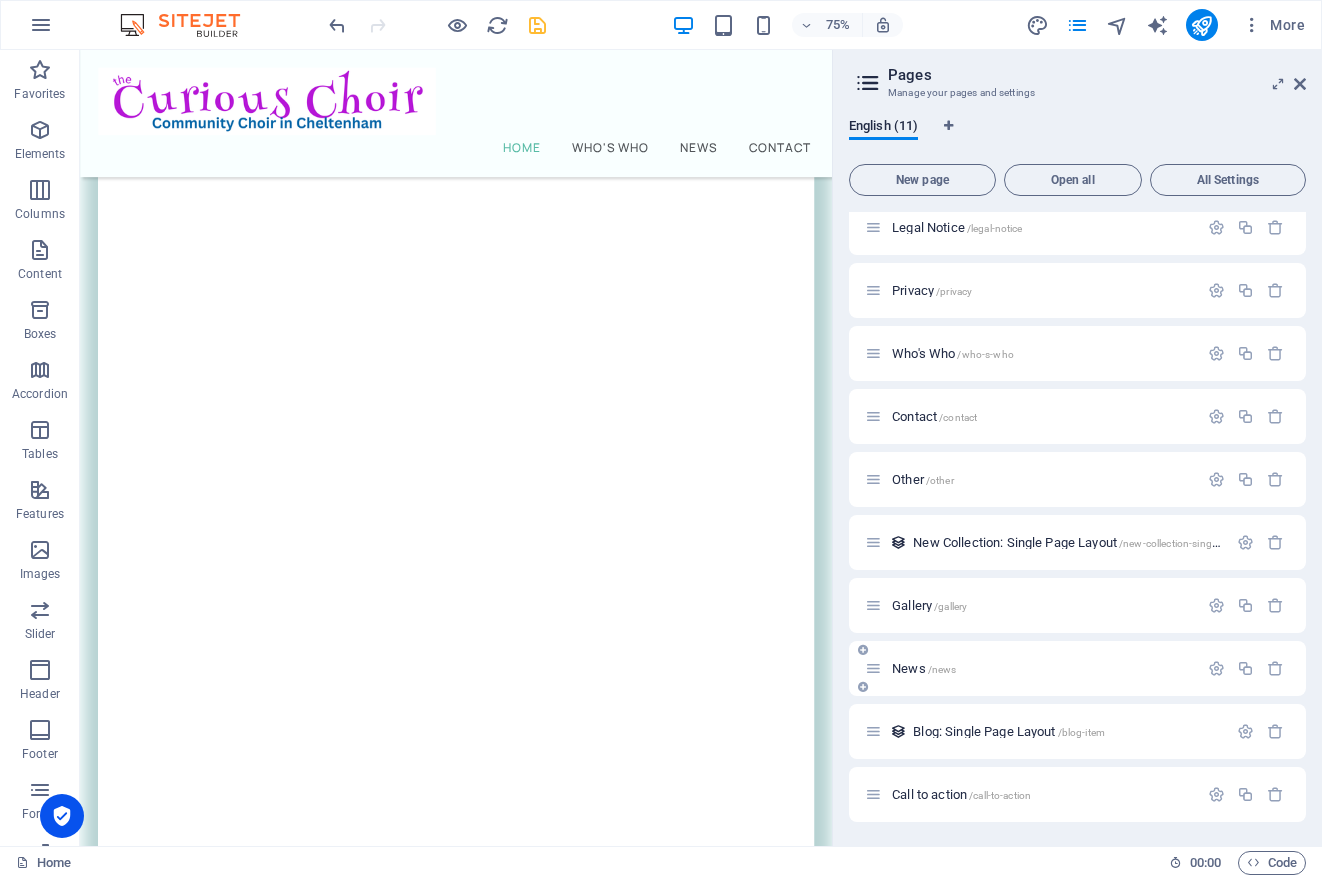 click on "News /news" at bounding box center [924, 668] 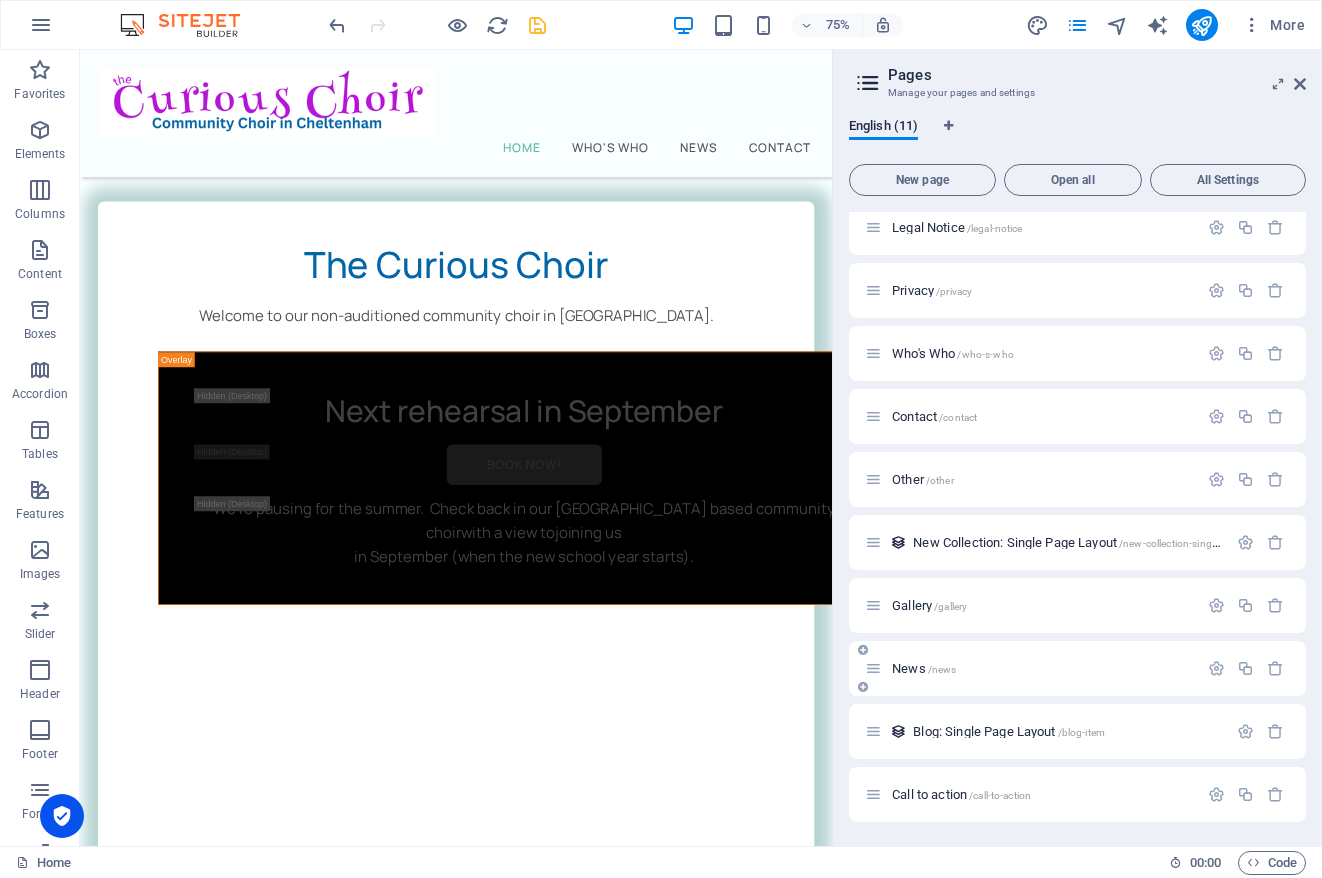 scroll, scrollTop: 24, scrollLeft: 0, axis: vertical 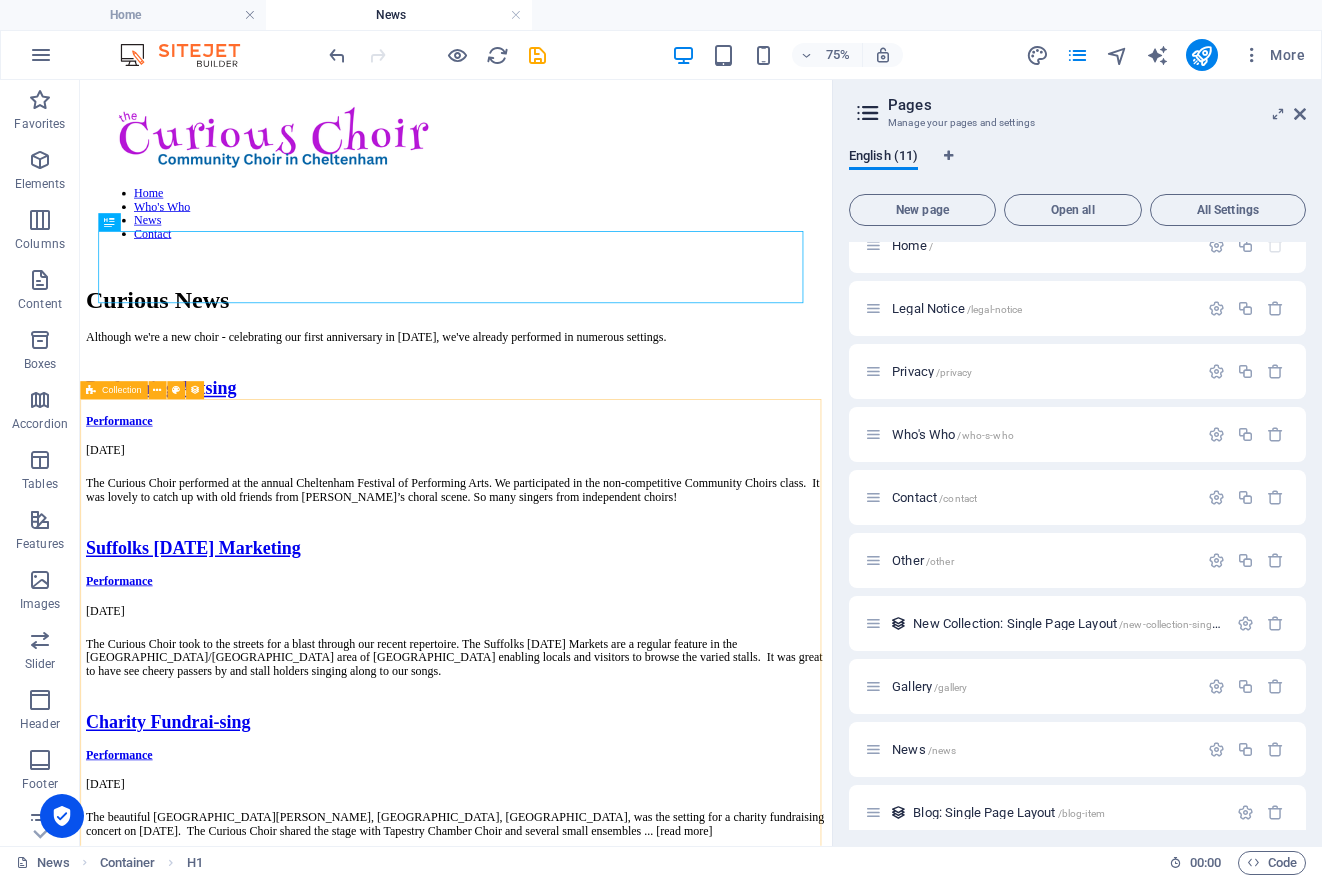 click on "Collection" at bounding box center (122, 390) 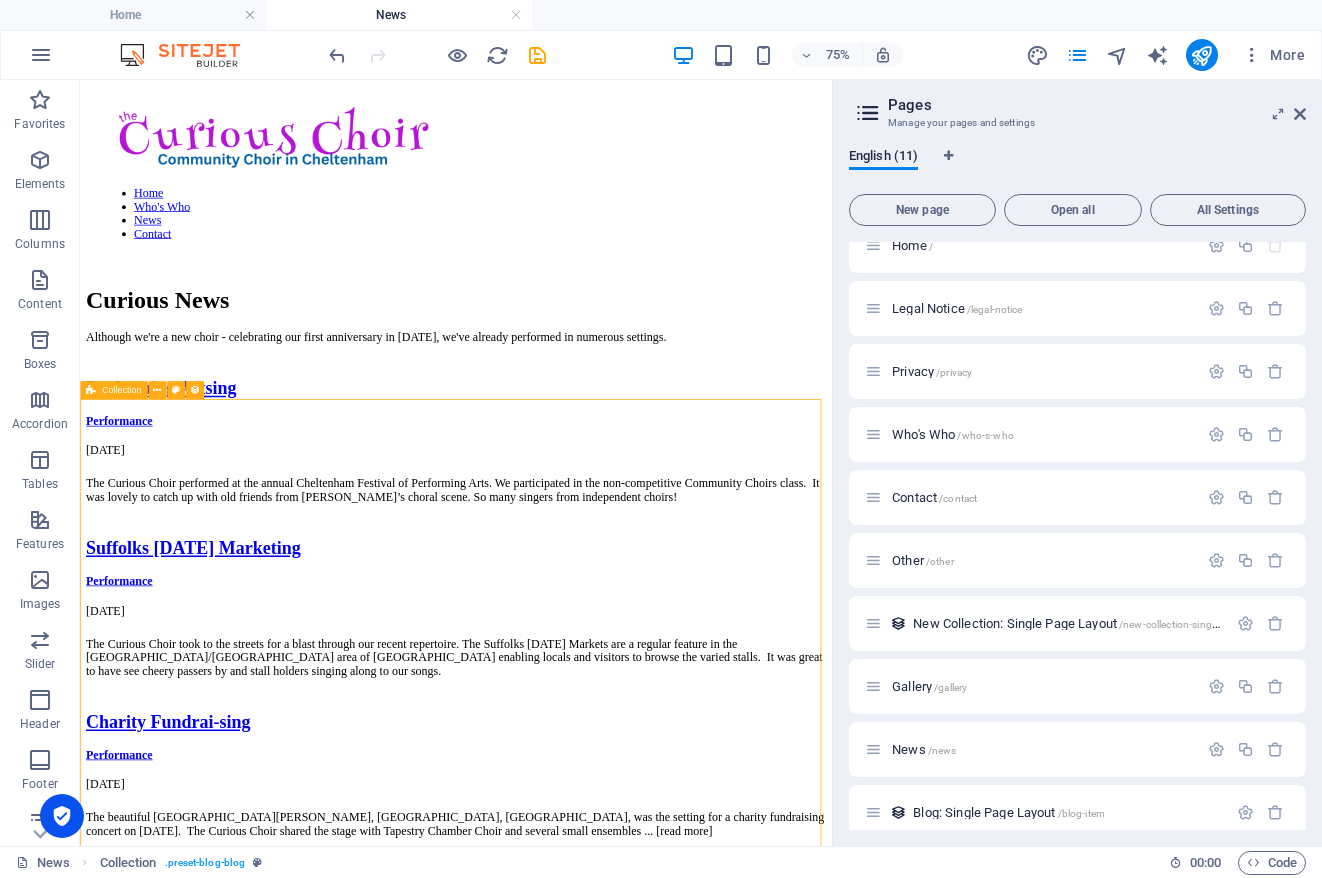 click on "Collection" at bounding box center [122, 390] 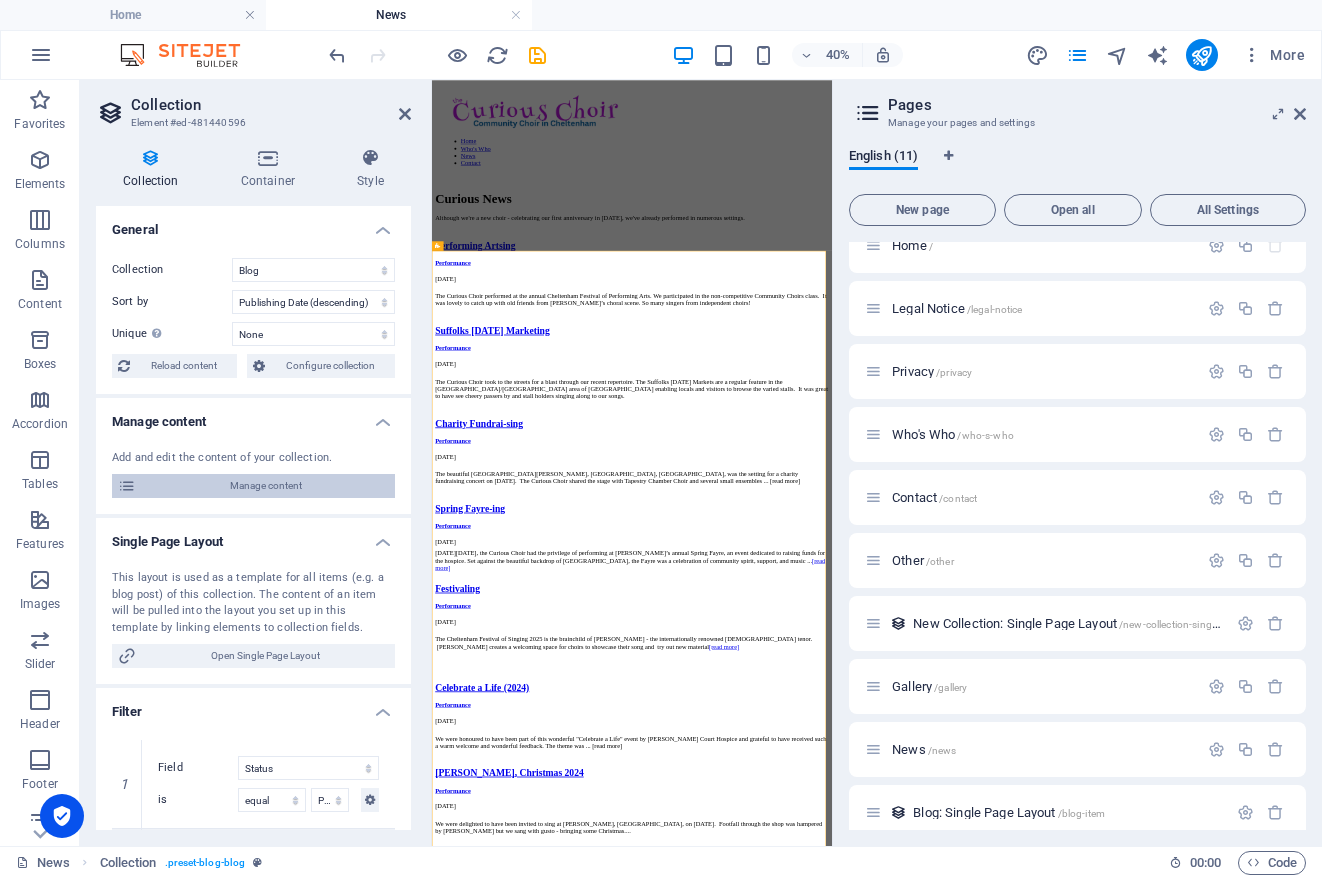 click on "Manage content" at bounding box center [265, 486] 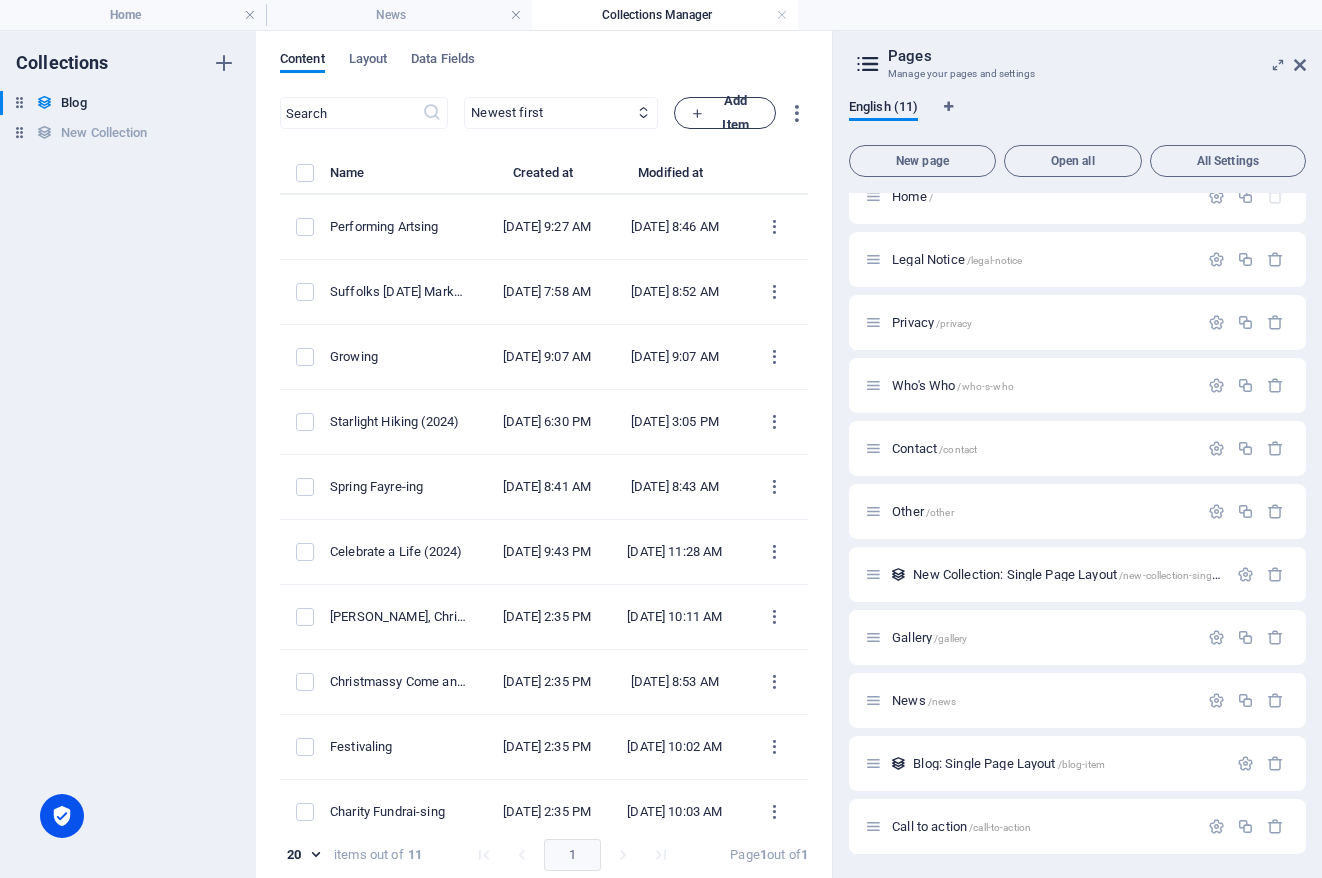 click on "Add Item" at bounding box center [725, 113] 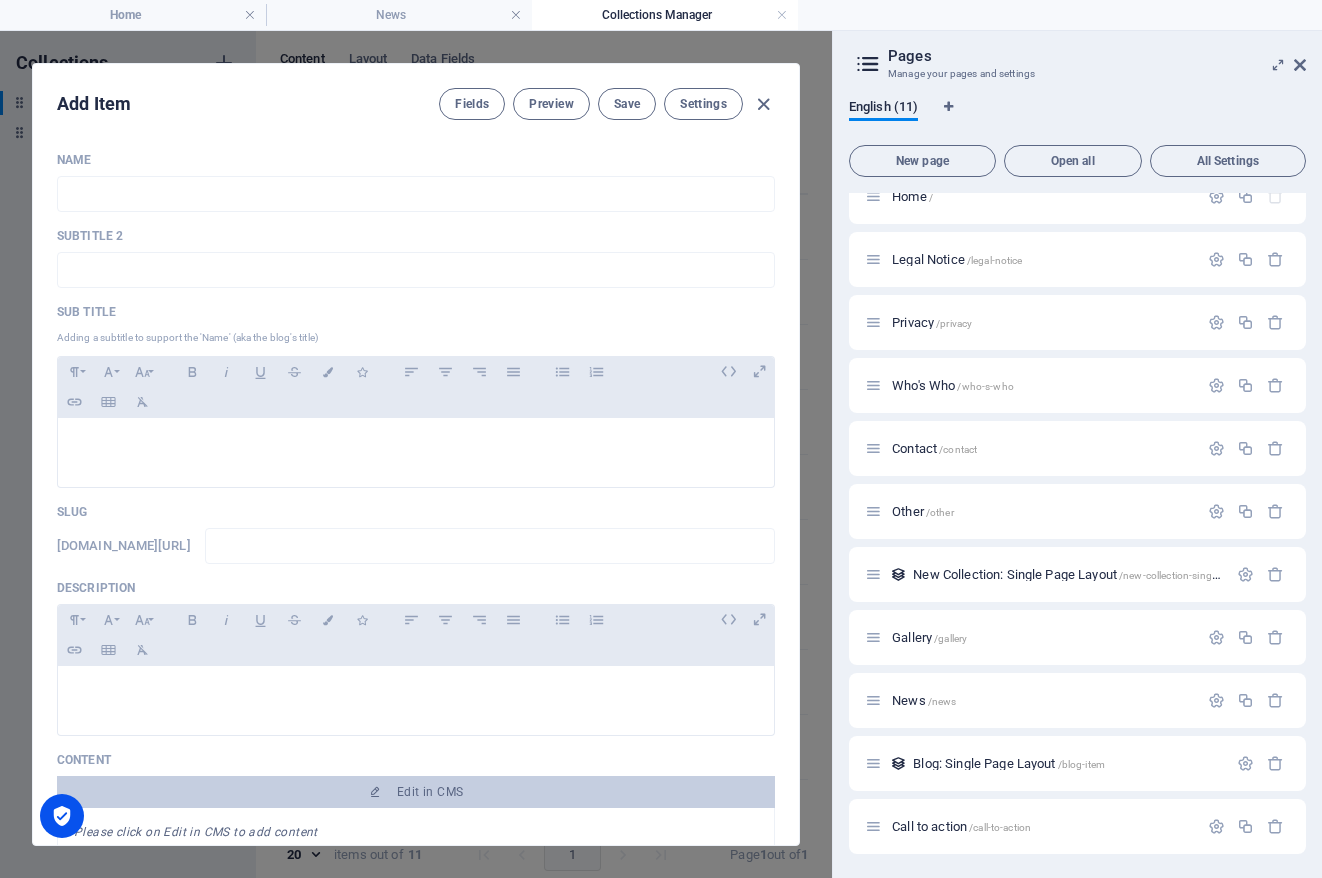click on "Pages Manage your pages and settings English (11) New page Open all All Settings Home / Legal Notice /legal-notice Privacy /privacy Who's Who /who-s-who Contact /contact Other  /other New Collection: Single Page Layout /new-collection-single-page-layout Gallery /gallery News /news Blog: Single Page Layout /blog-item Call to action /call-to-action" at bounding box center (1077, 454) 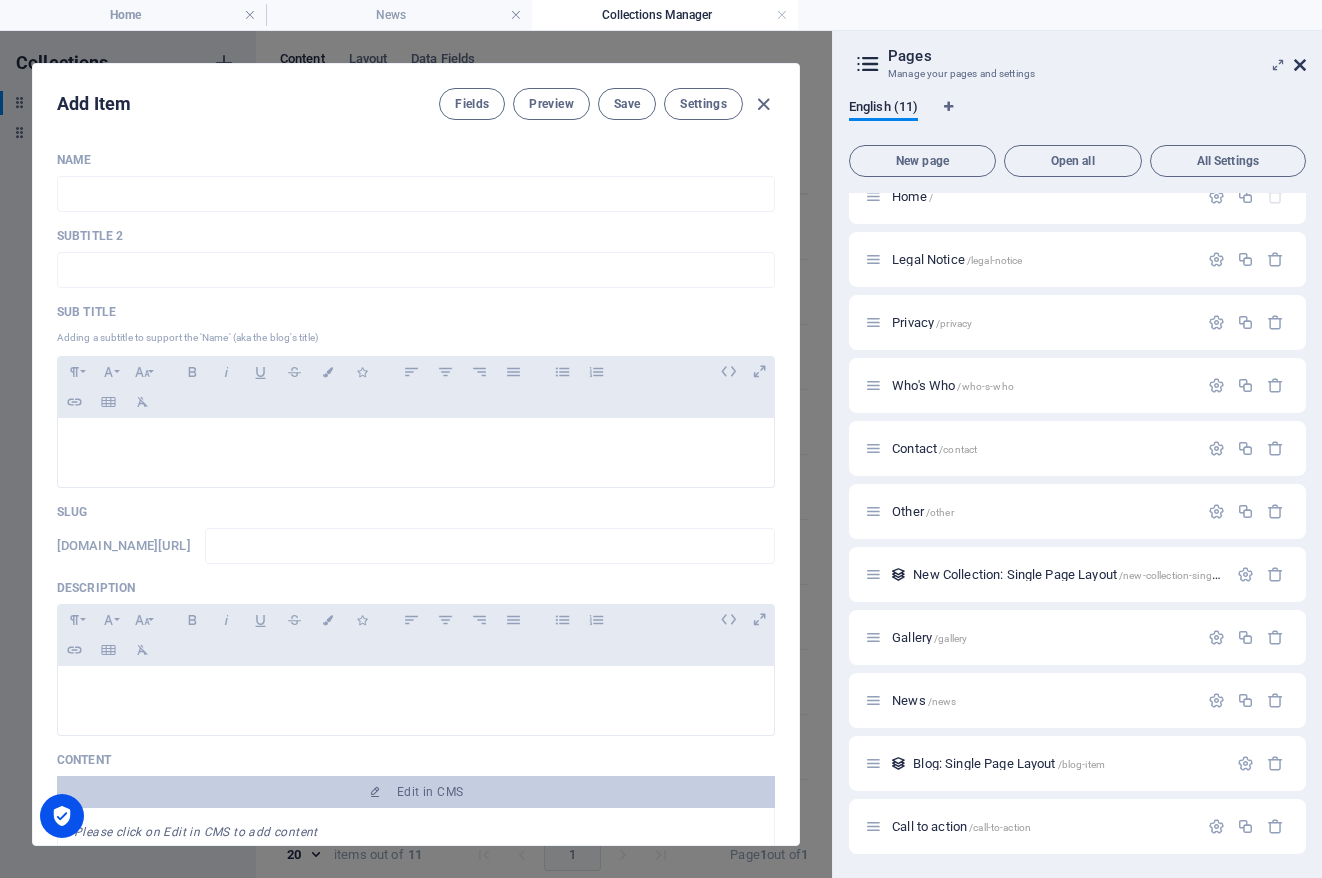 click at bounding box center (1300, 65) 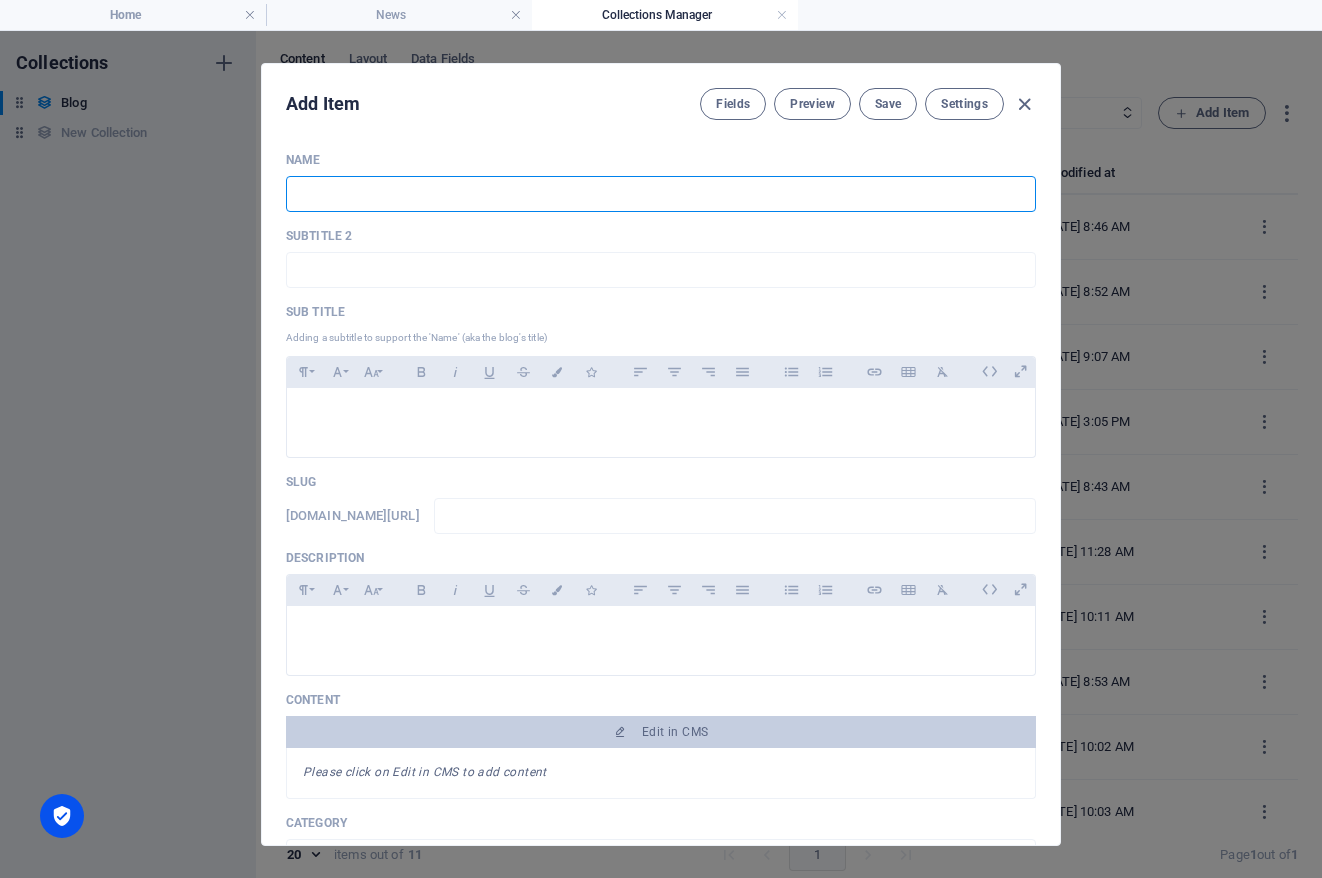 click at bounding box center (661, 194) 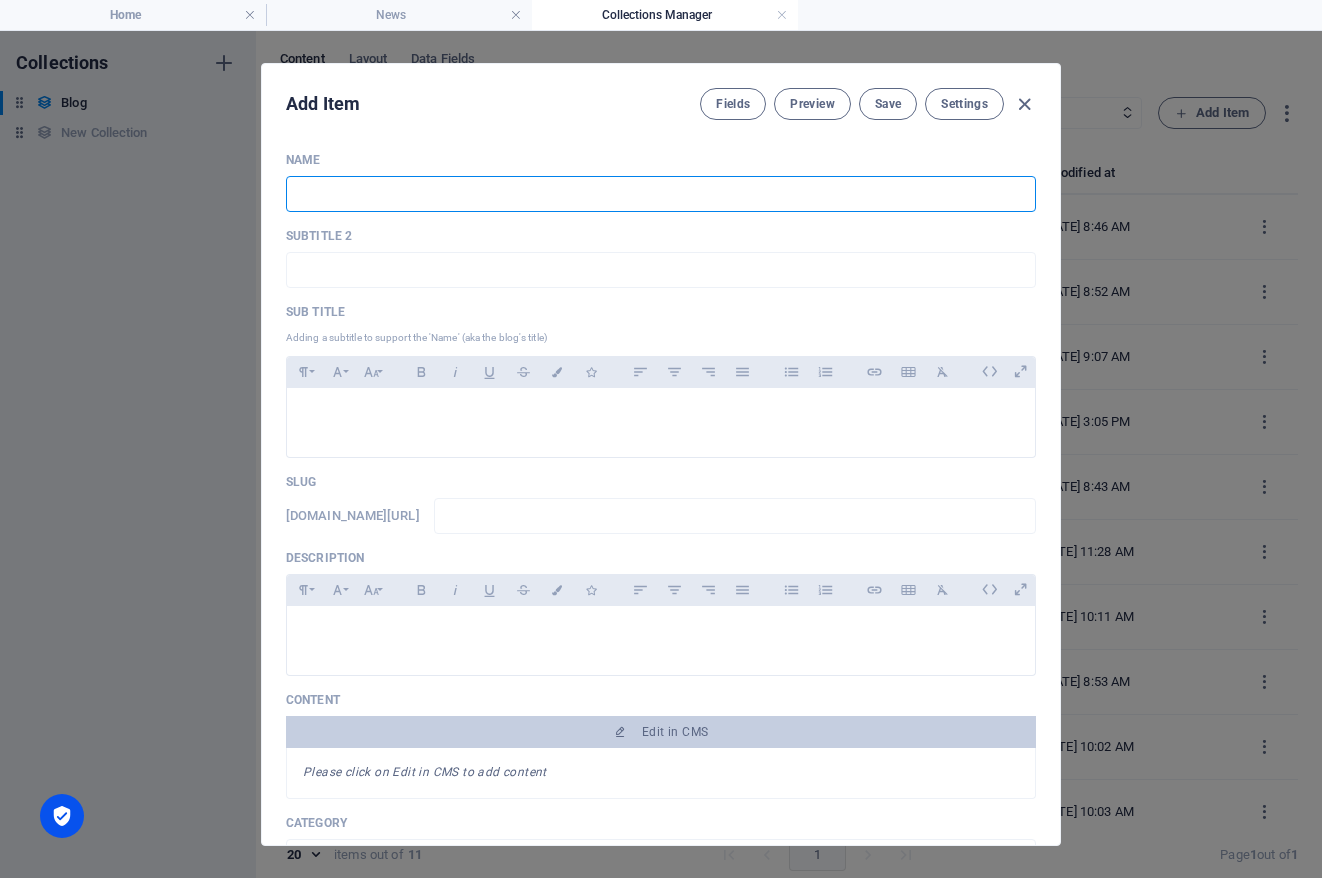 type on "S" 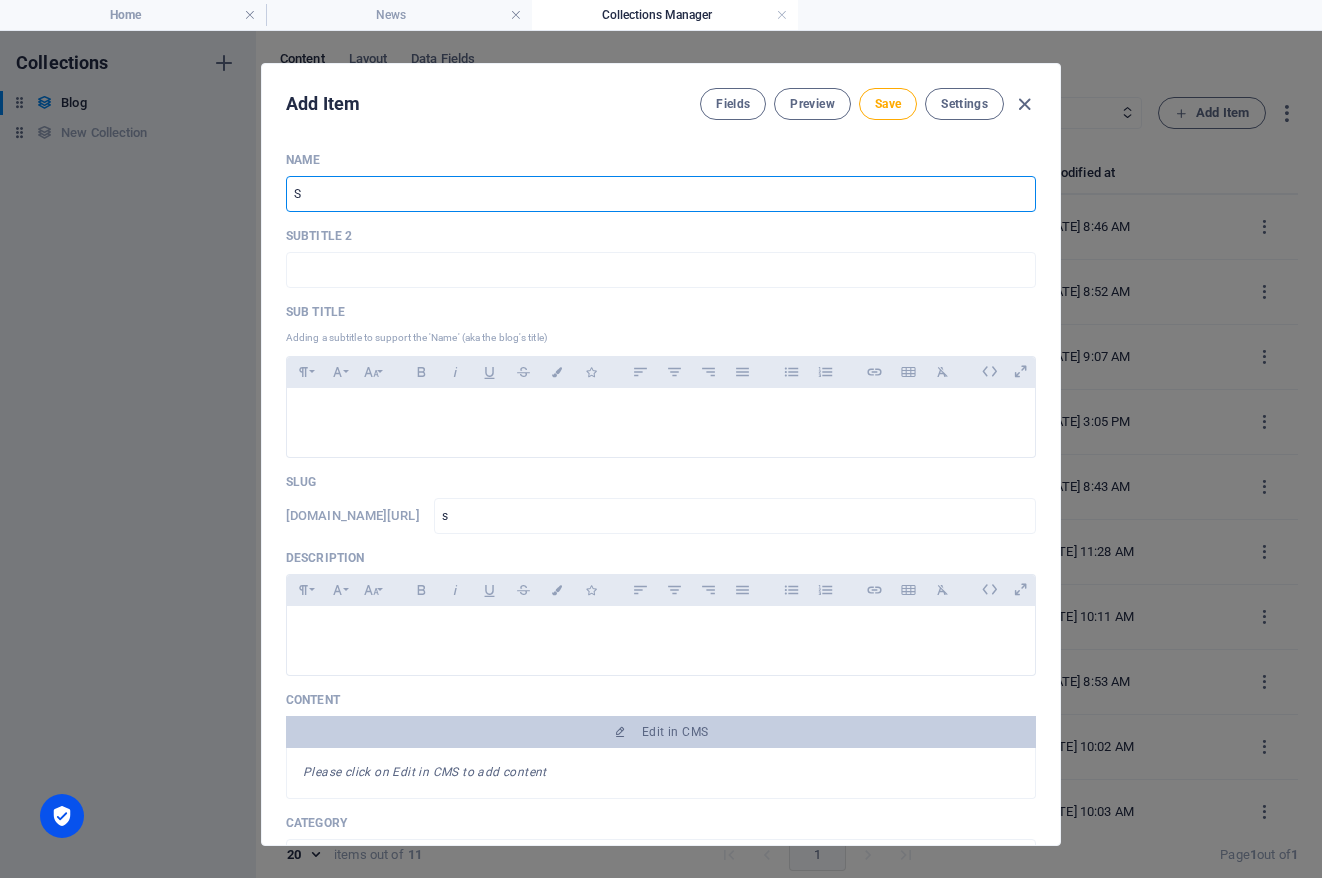 type on "Sc" 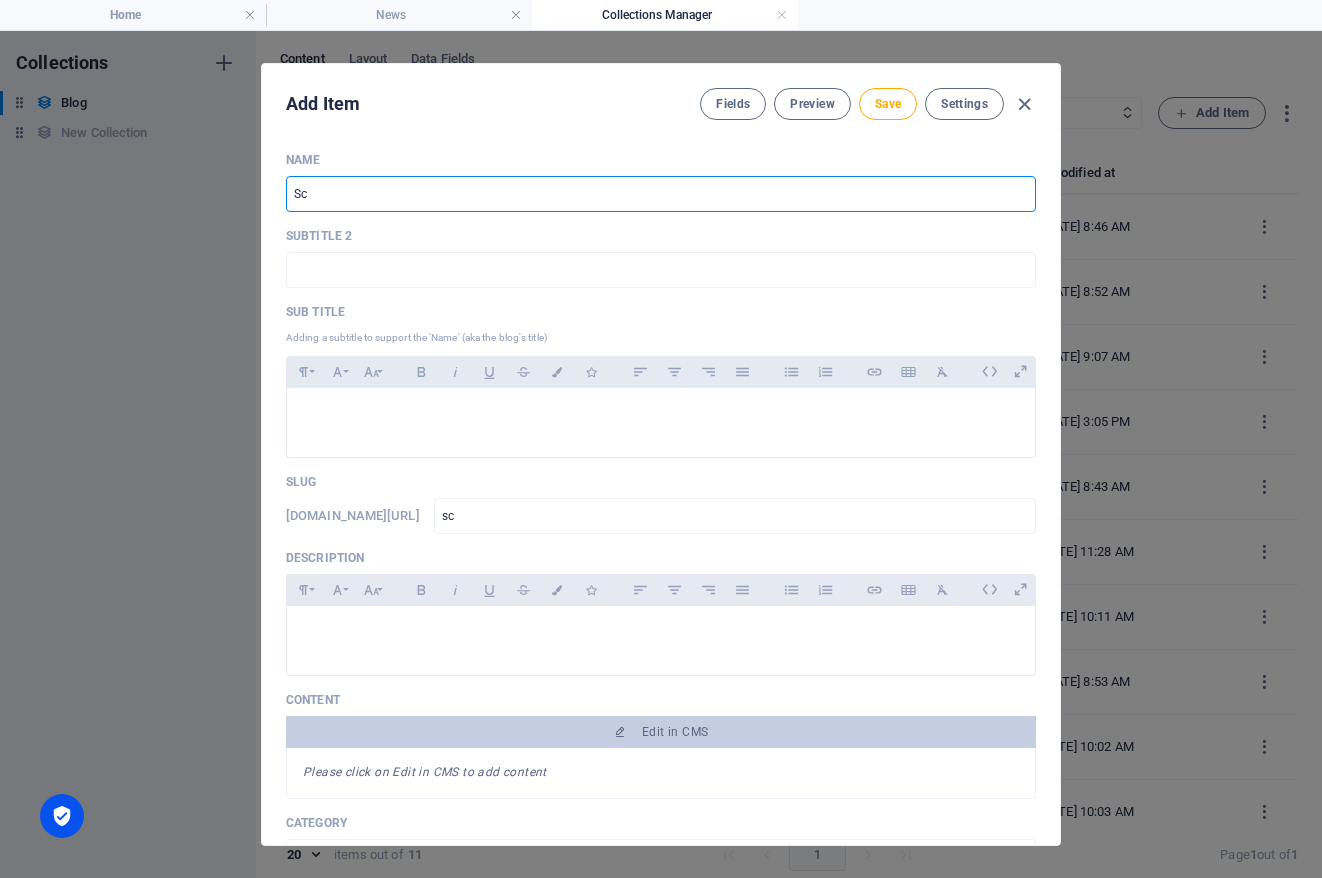 type on "Sco" 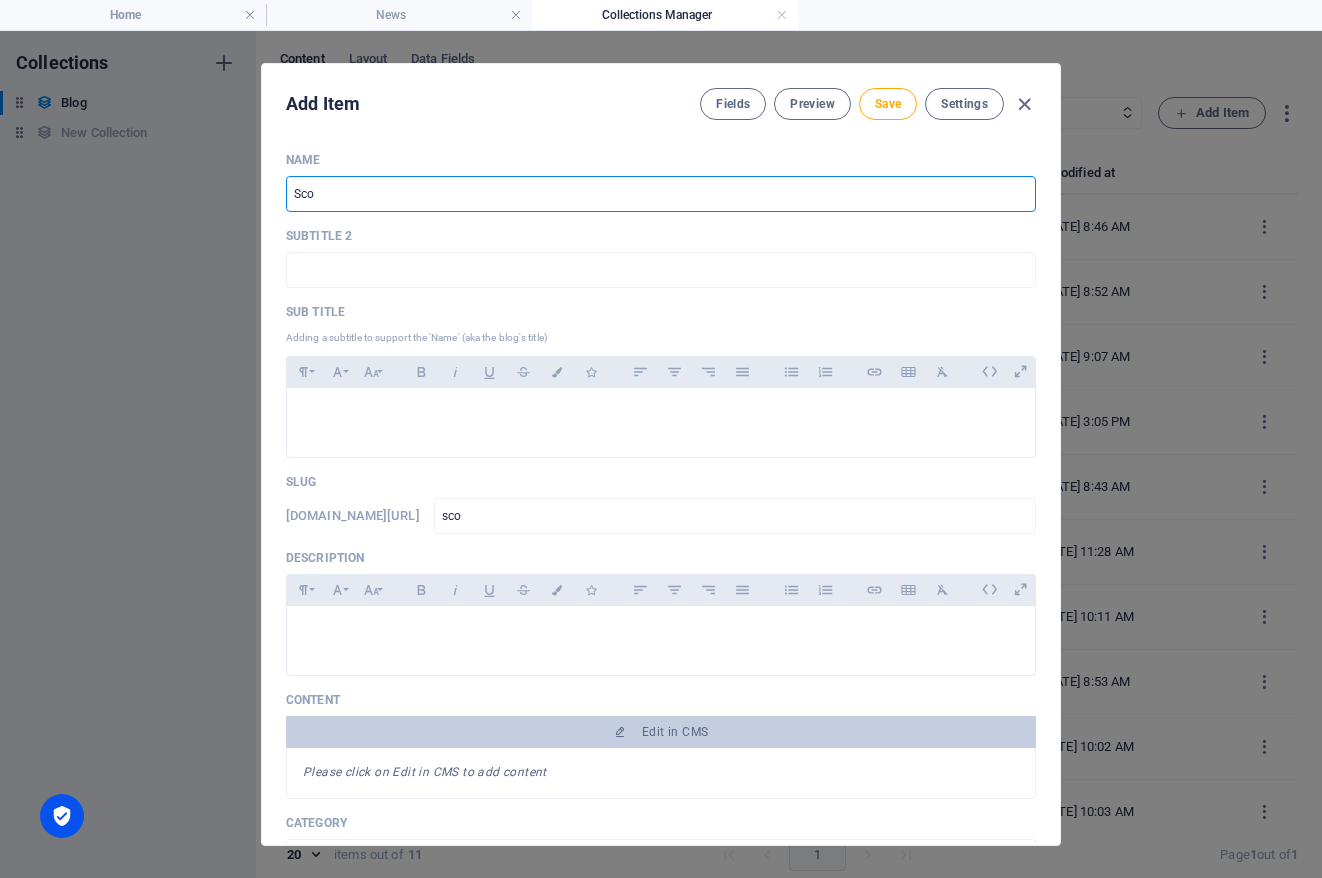 type on "Scor" 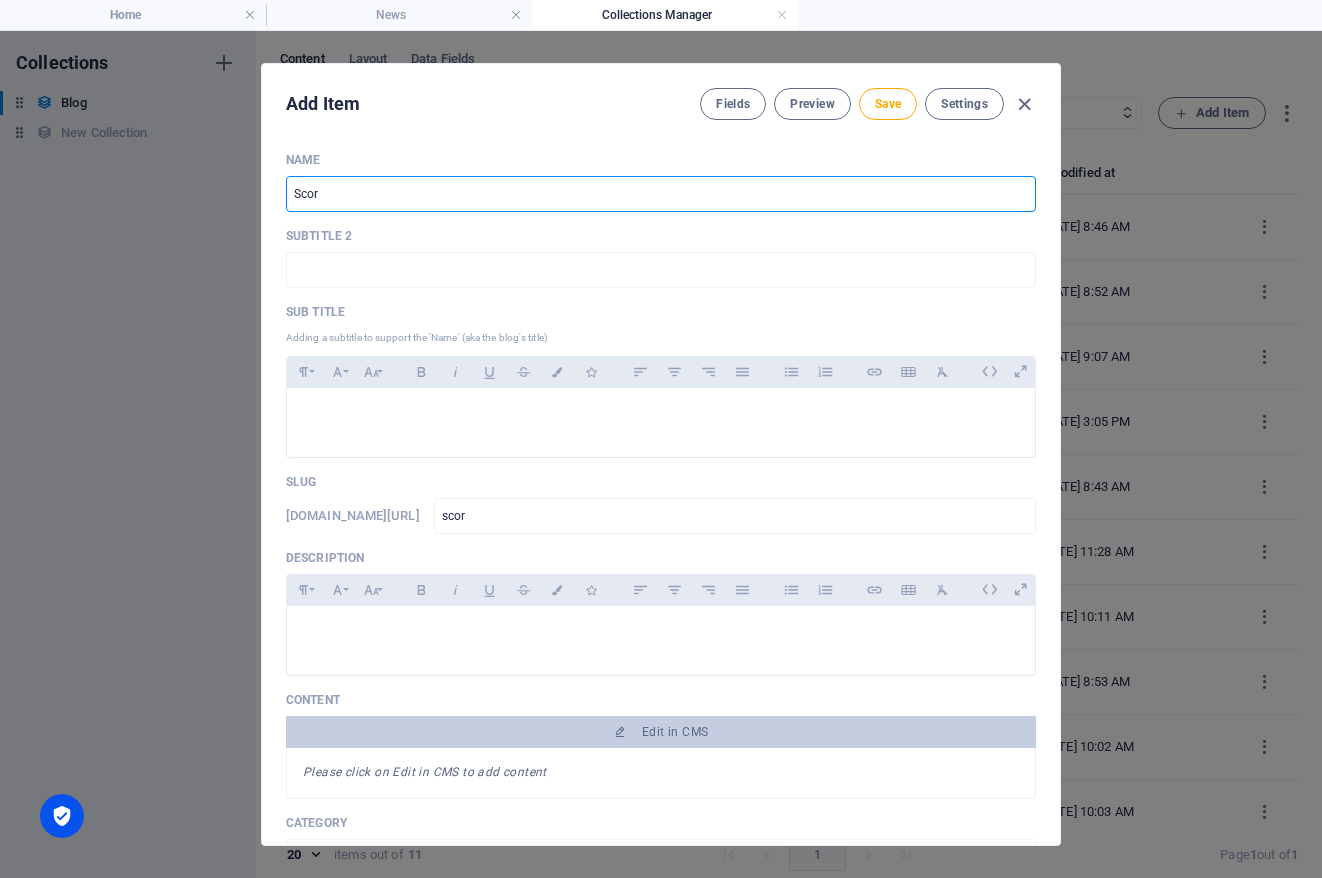 type on "Scori" 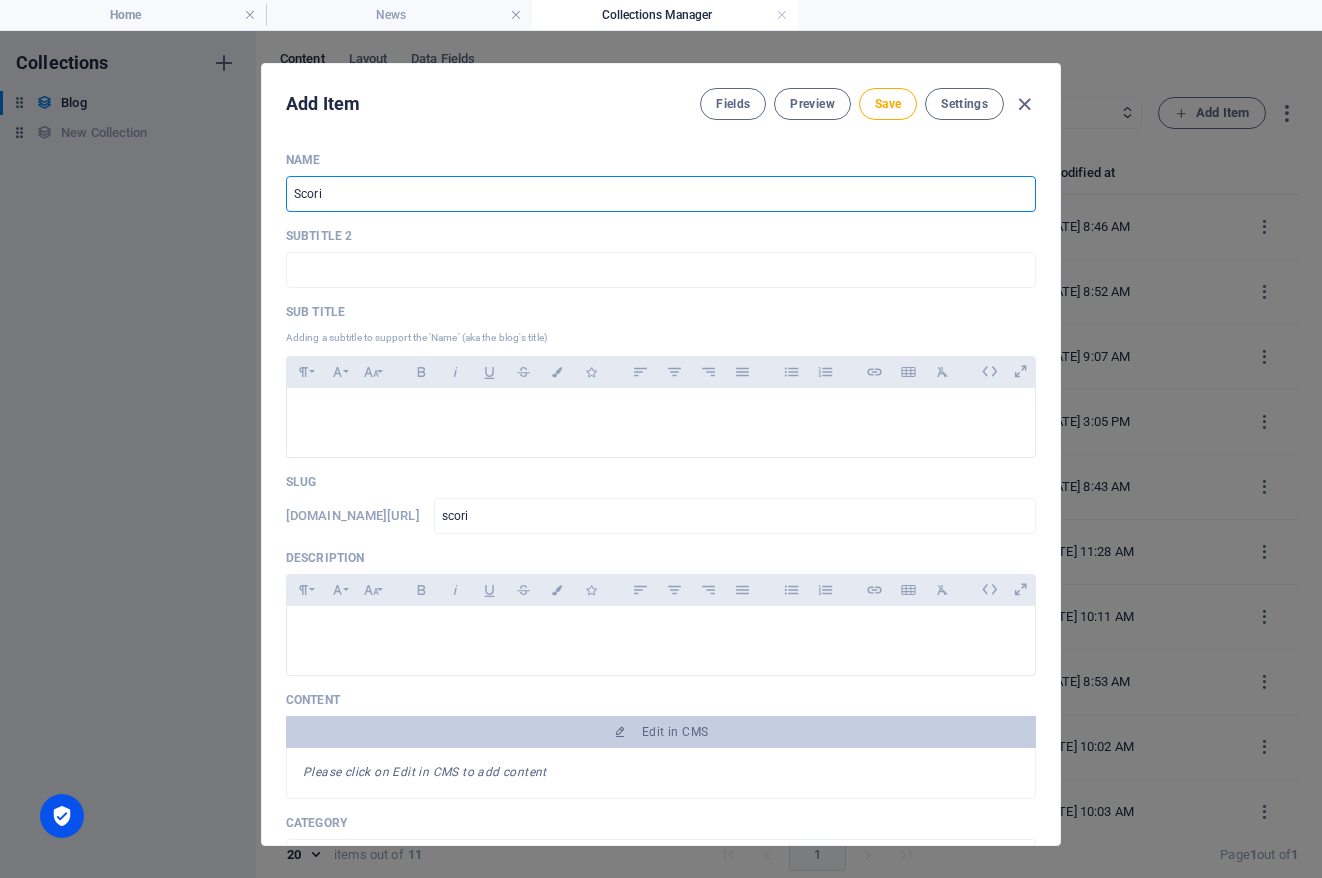 type on "Scorin" 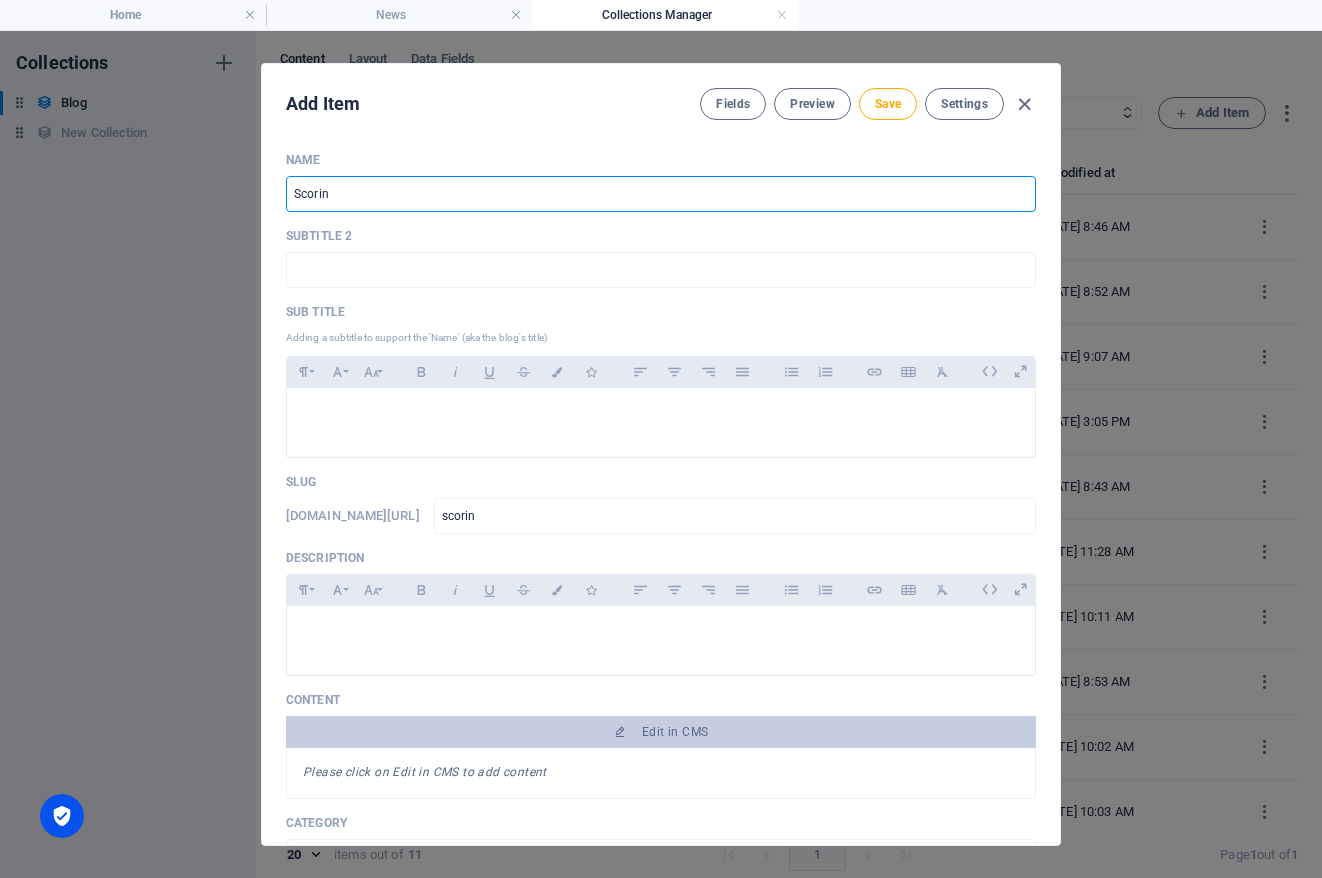 type on "Scoring" 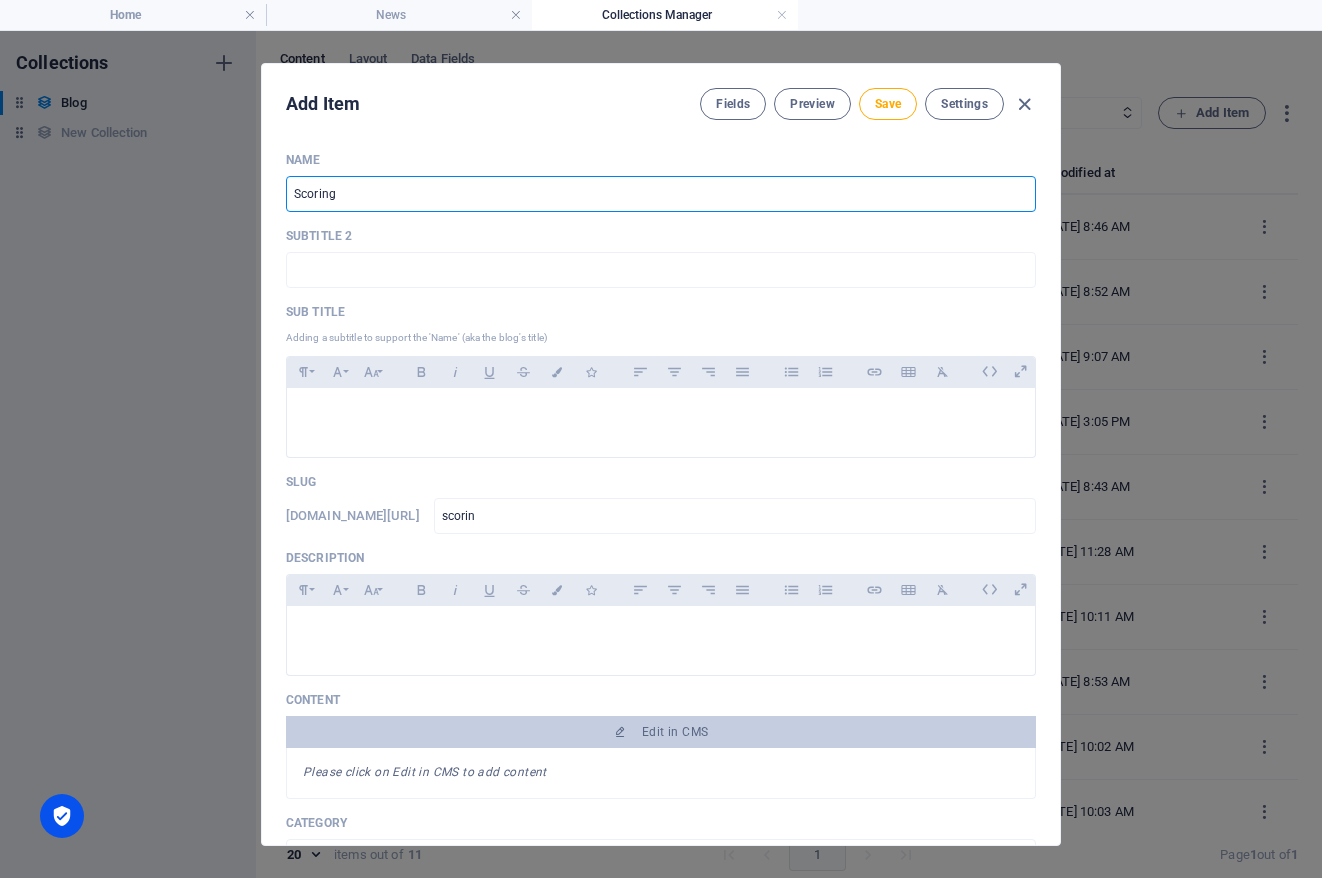type on "scoring" 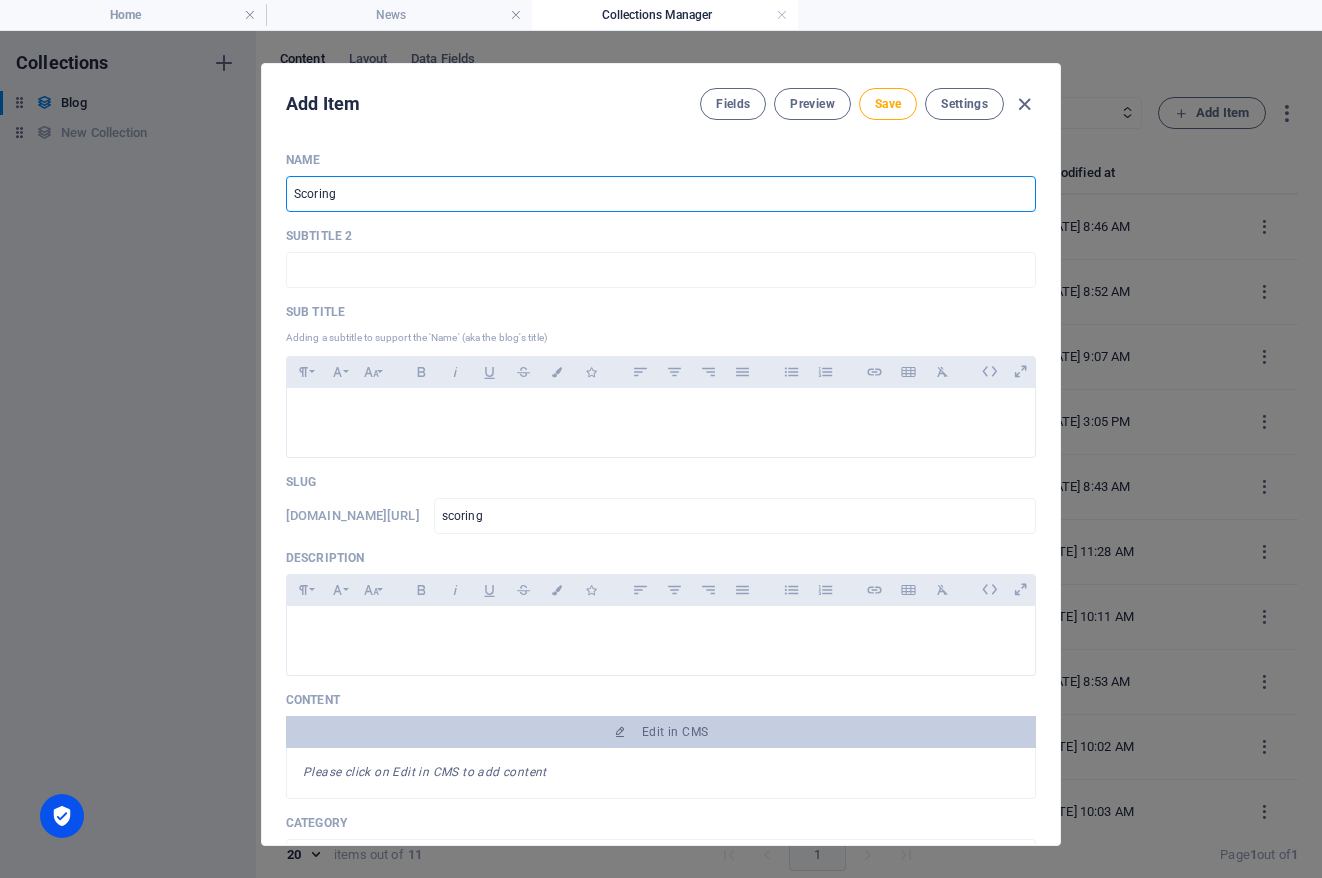 type on "Scoring a" 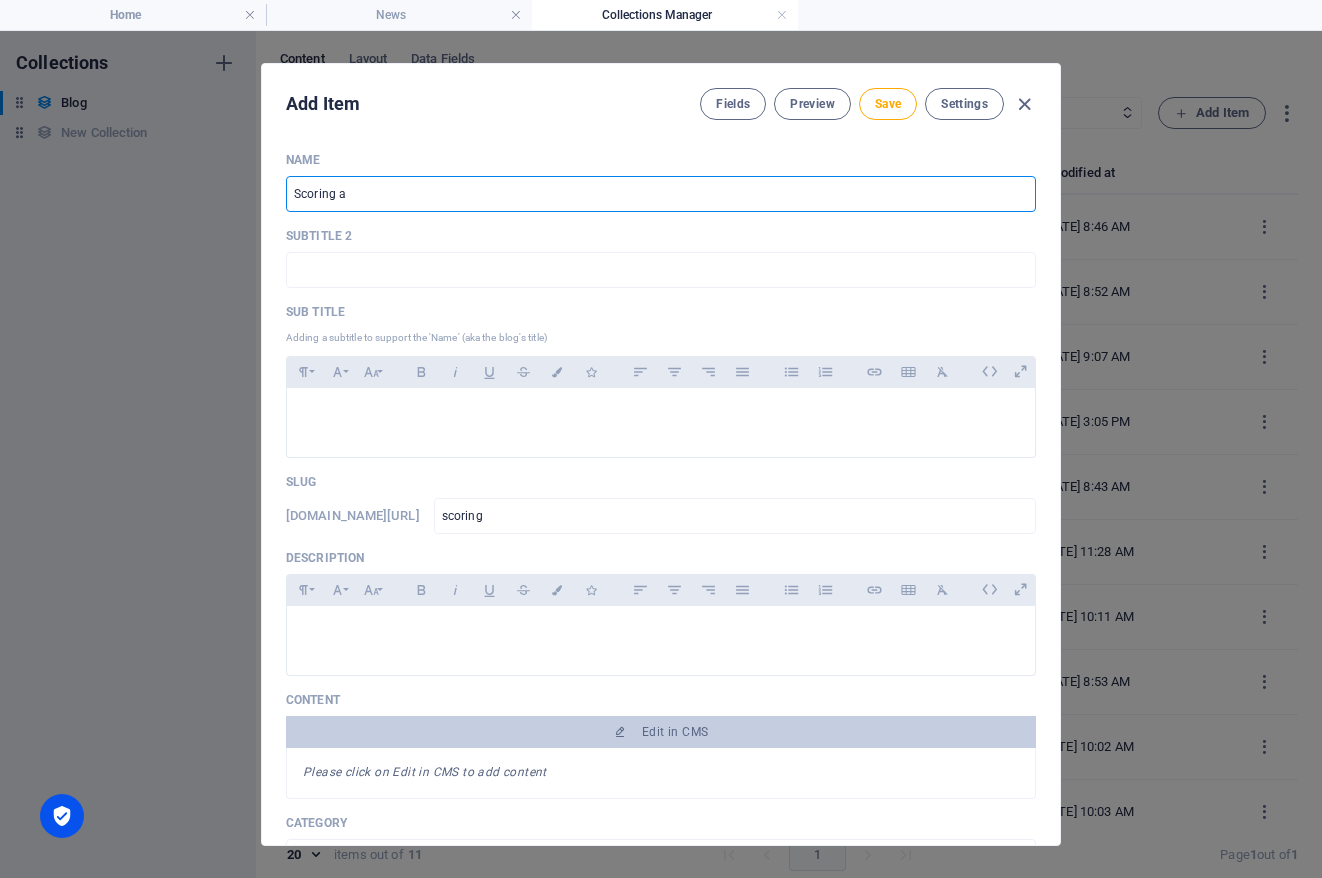 type on "scoring-a" 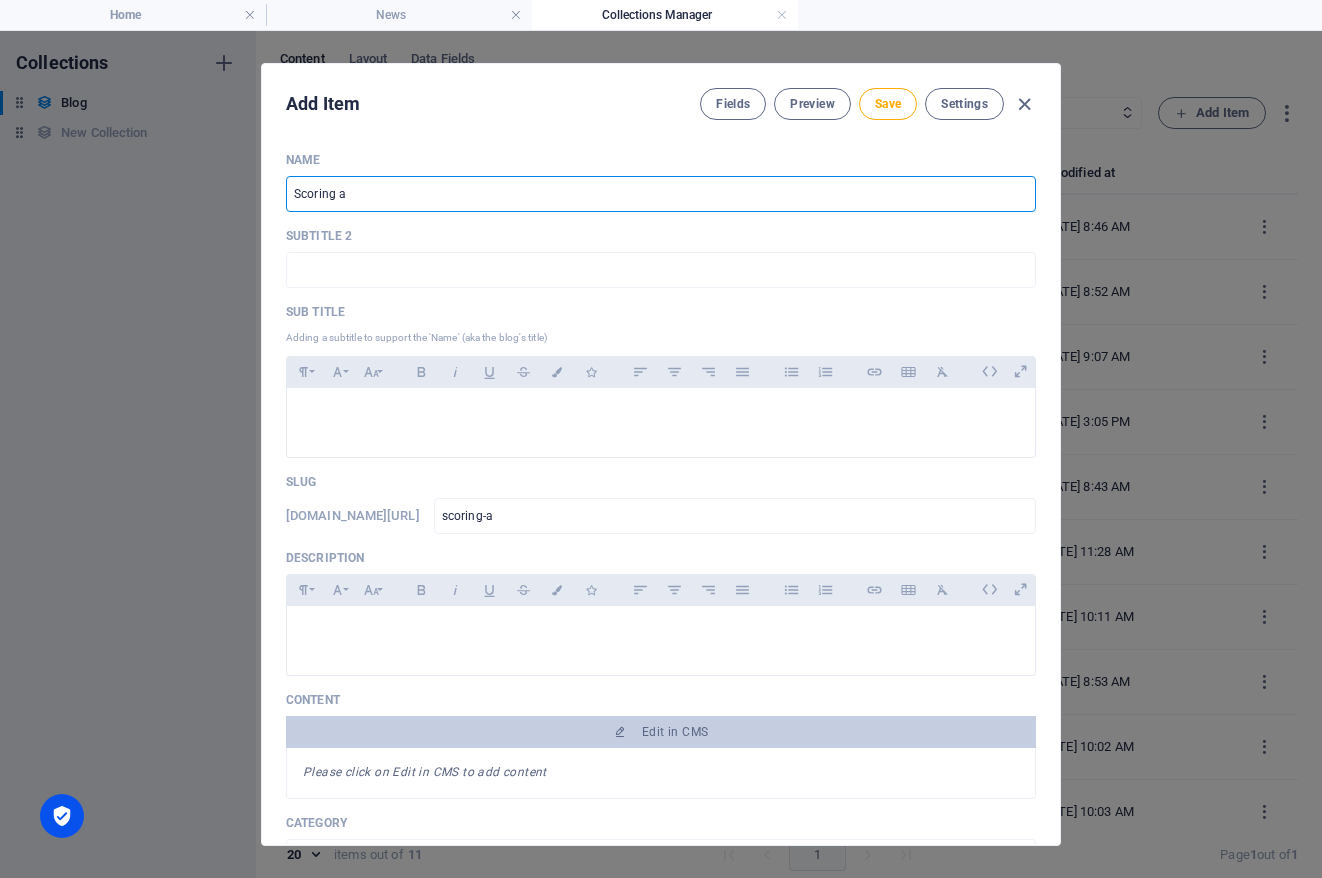 type on "Scoring an" 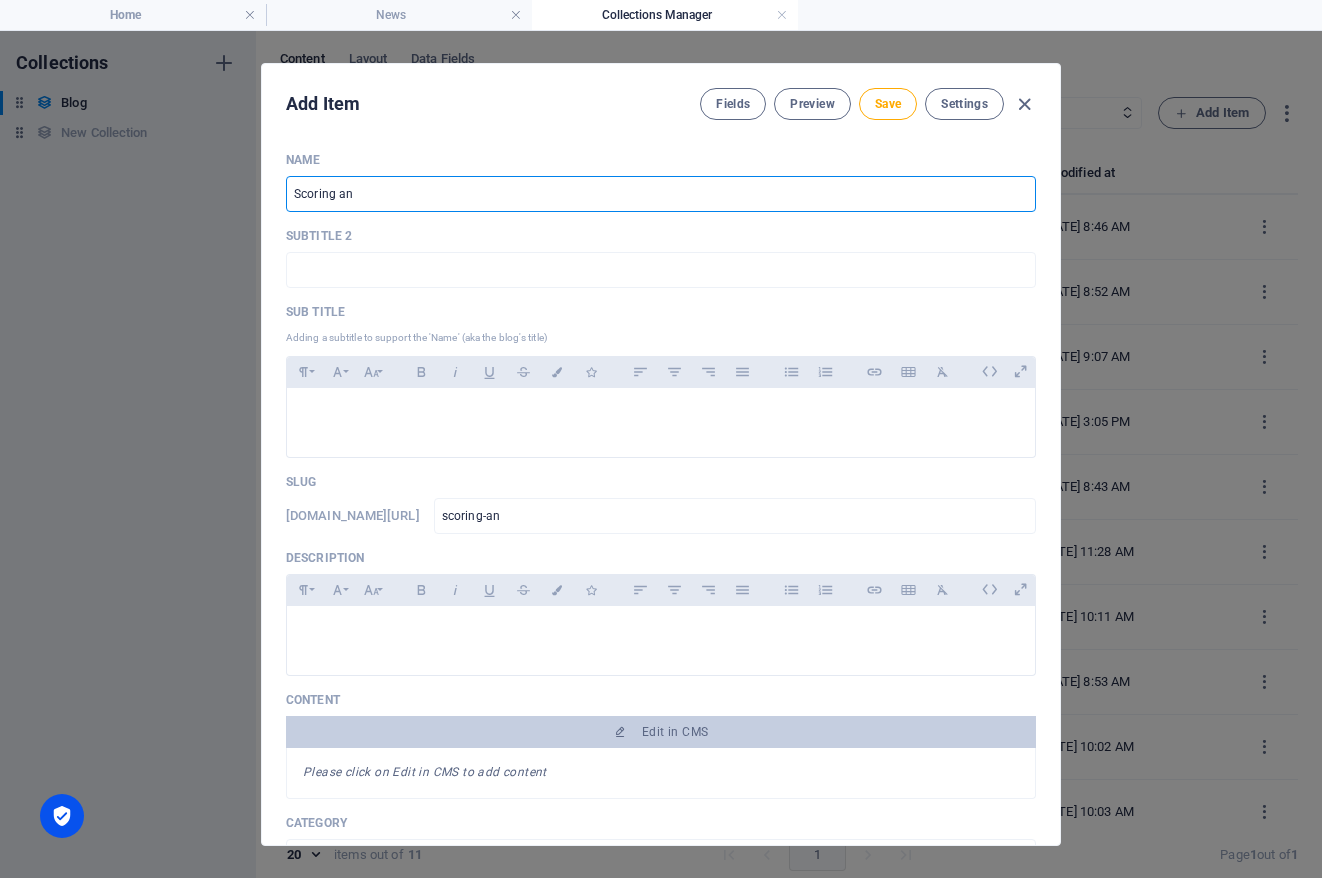 type on "Scoring and" 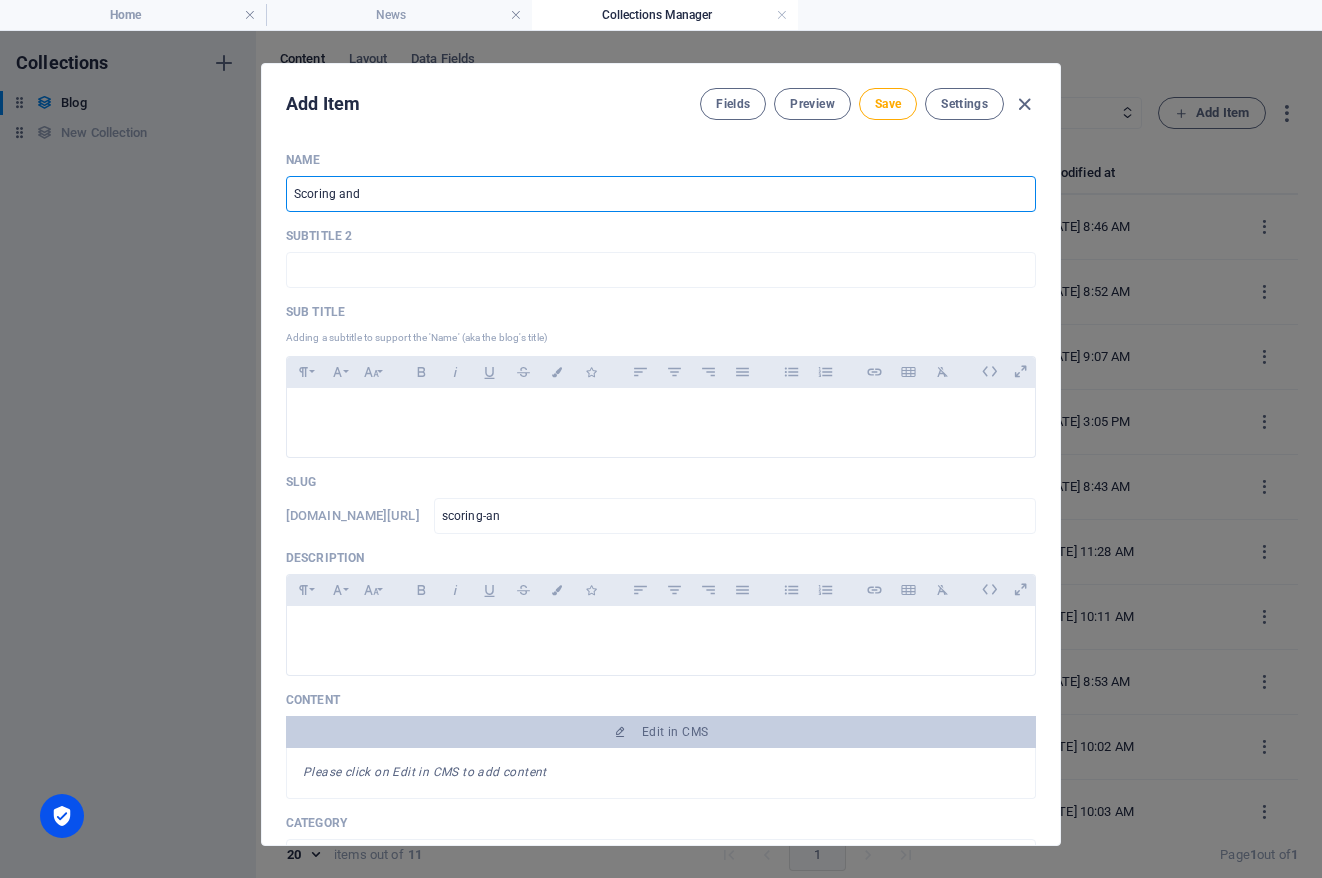 type on "scoring-and" 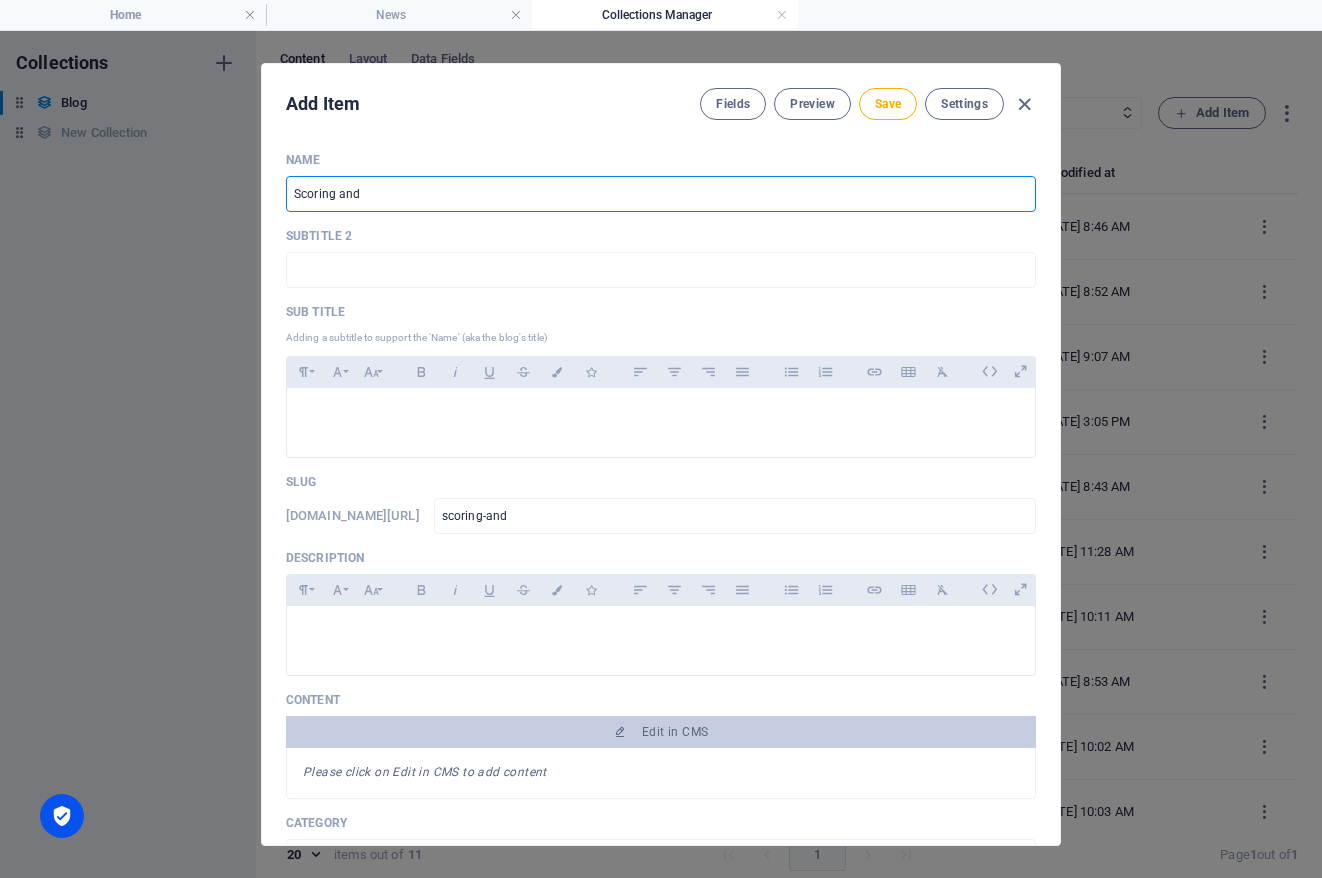 type on "Scoring and E" 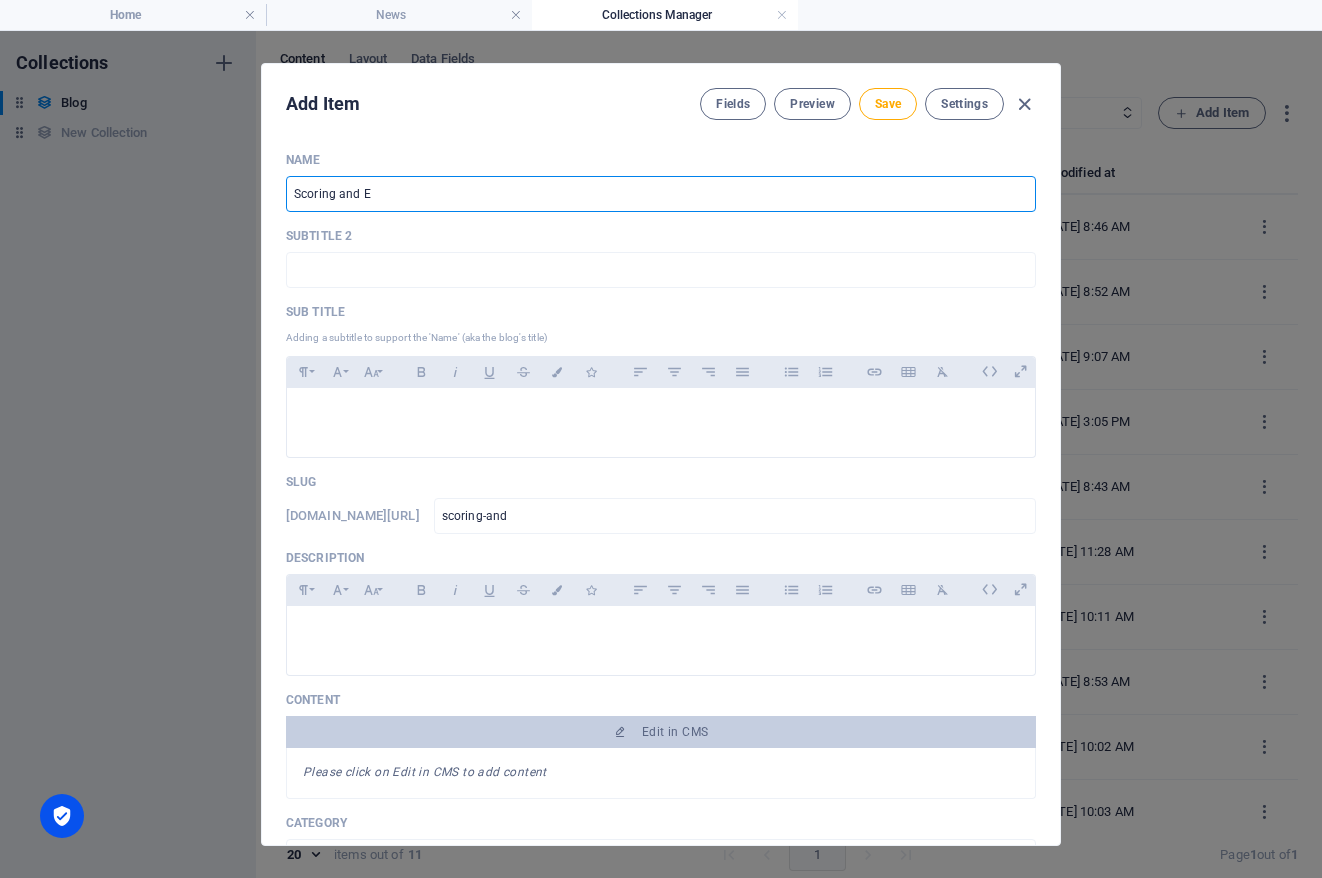 type on "scoring-and-e" 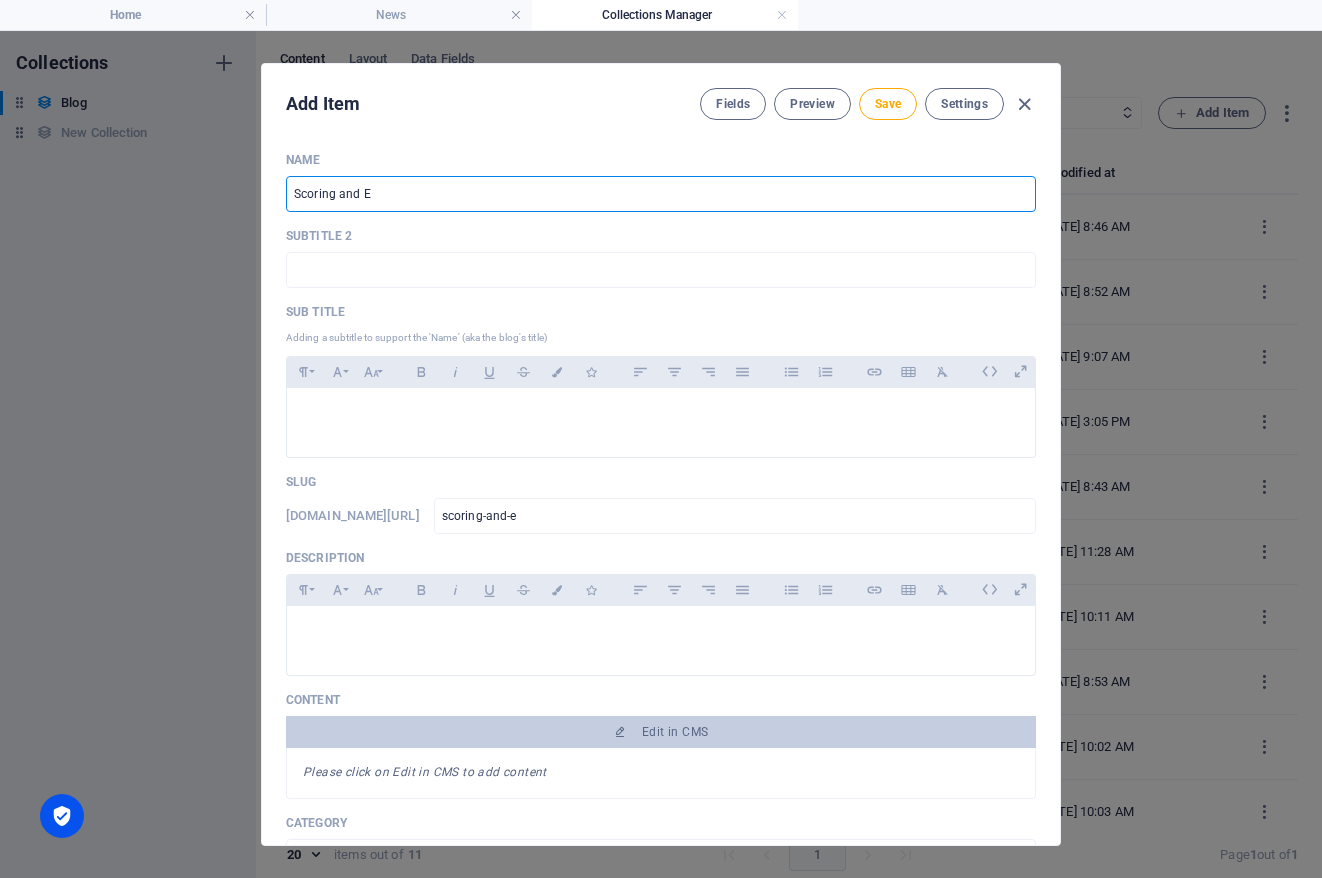 type on "Scoring and En" 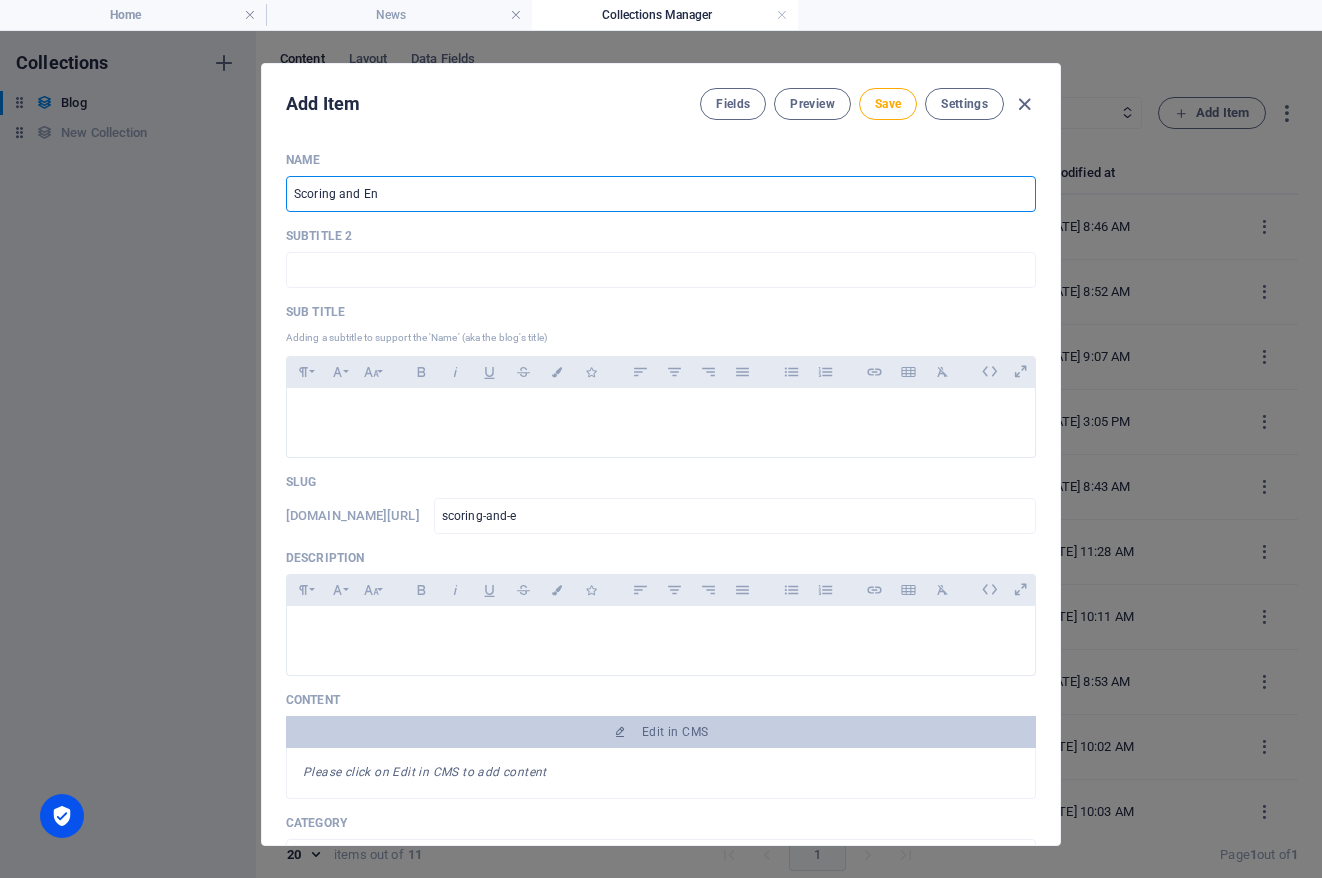 type on "scoring-and-en" 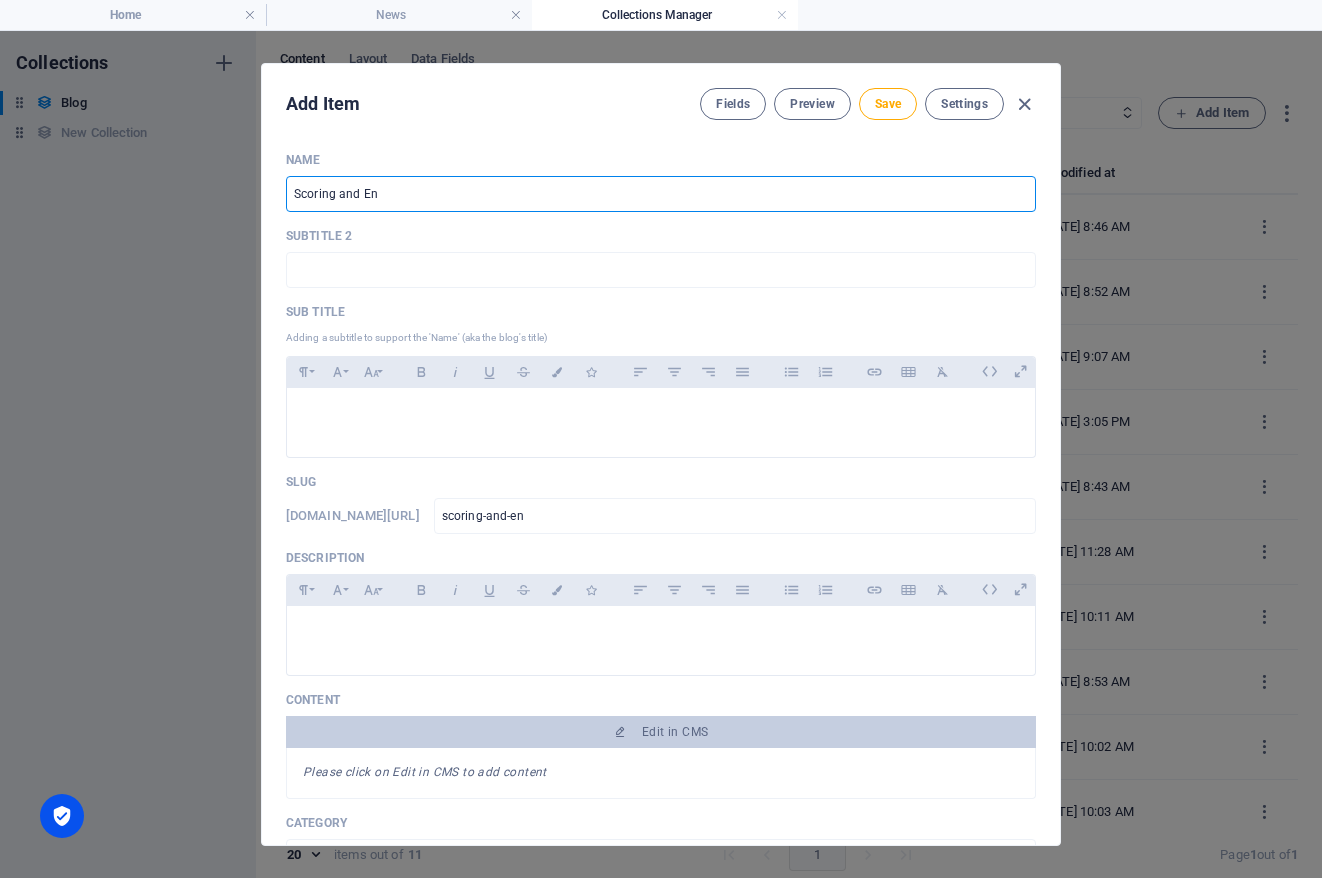type on "Scoring and Eng" 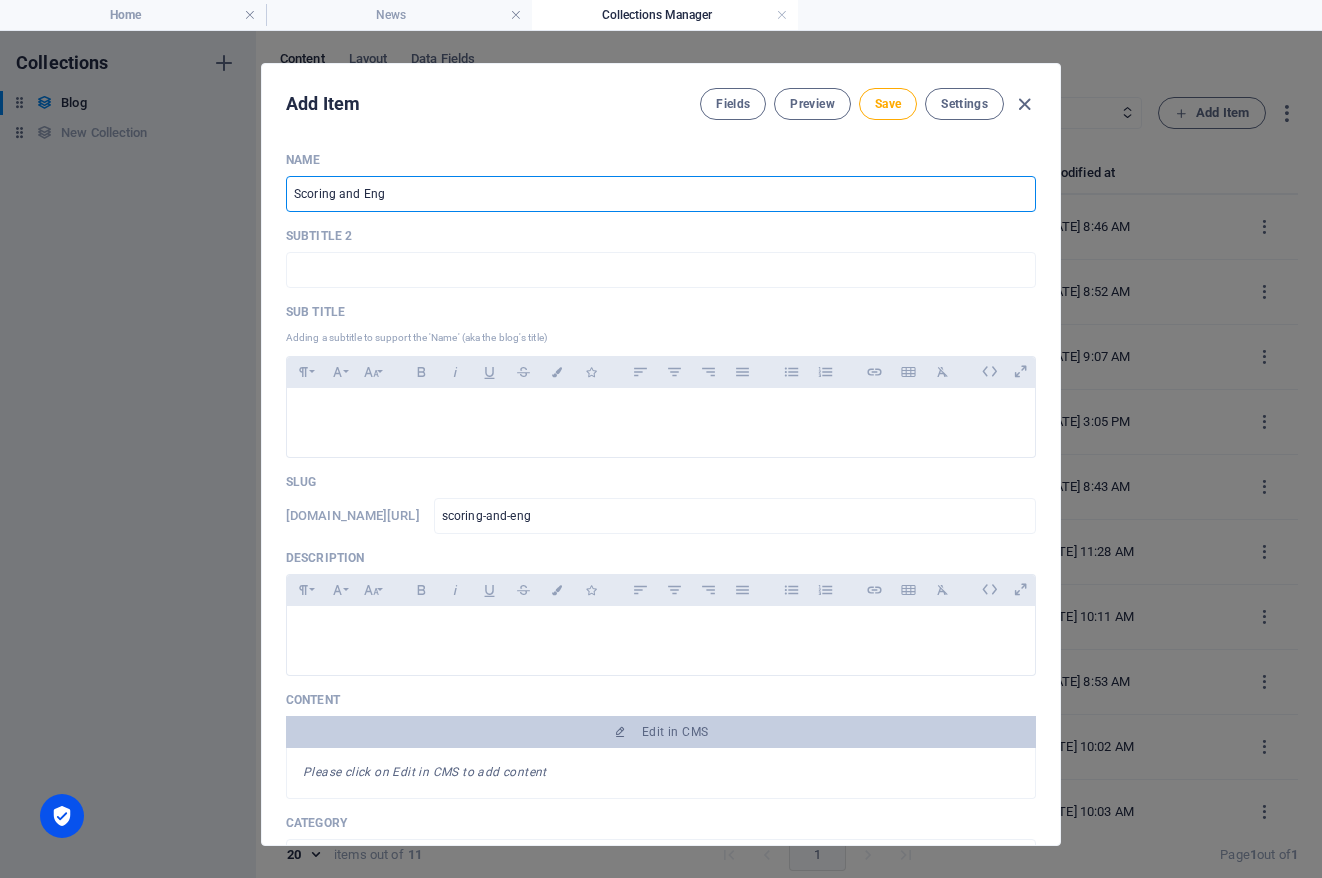 type on "Scoring and Engr" 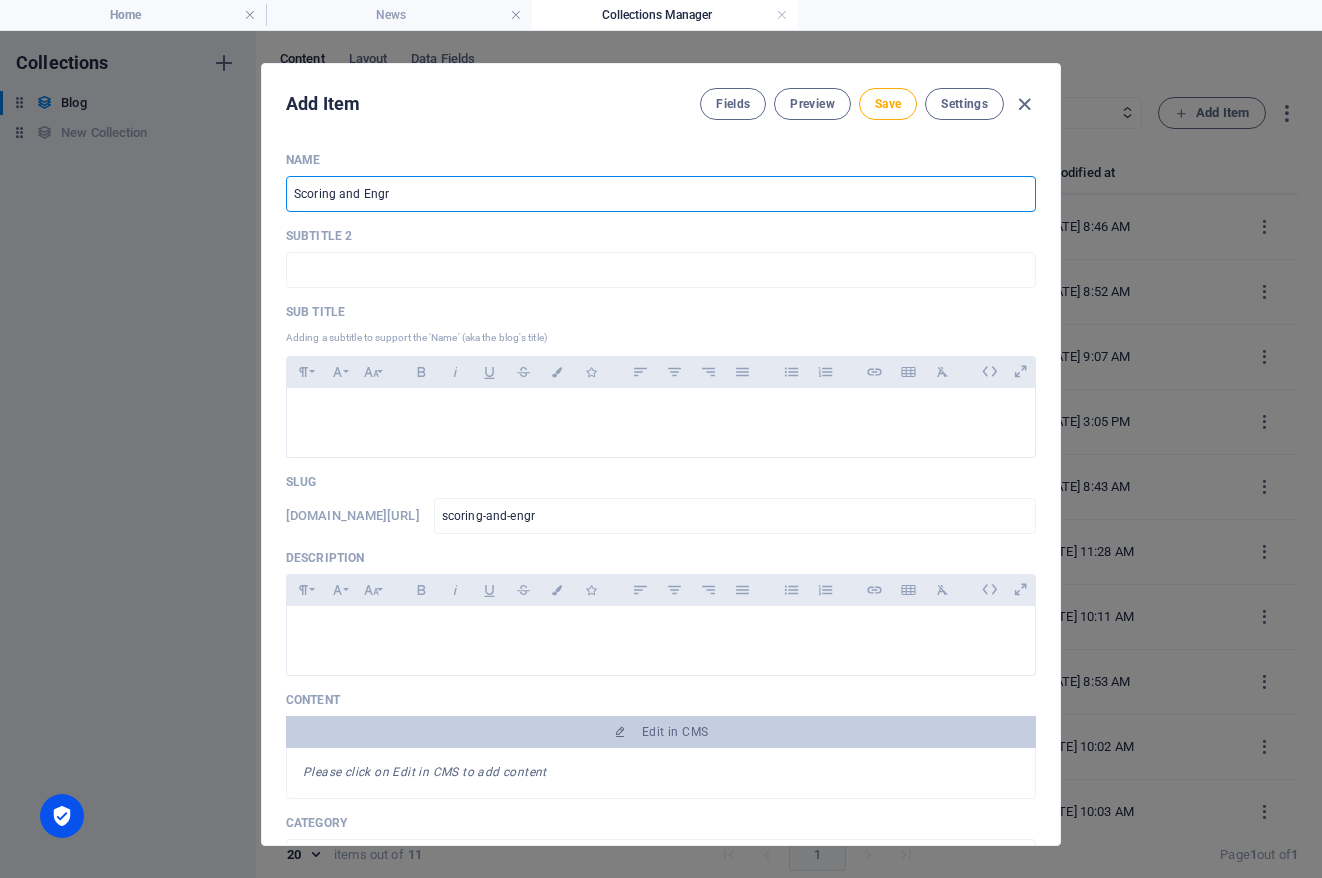 type on "Scoring and Engra" 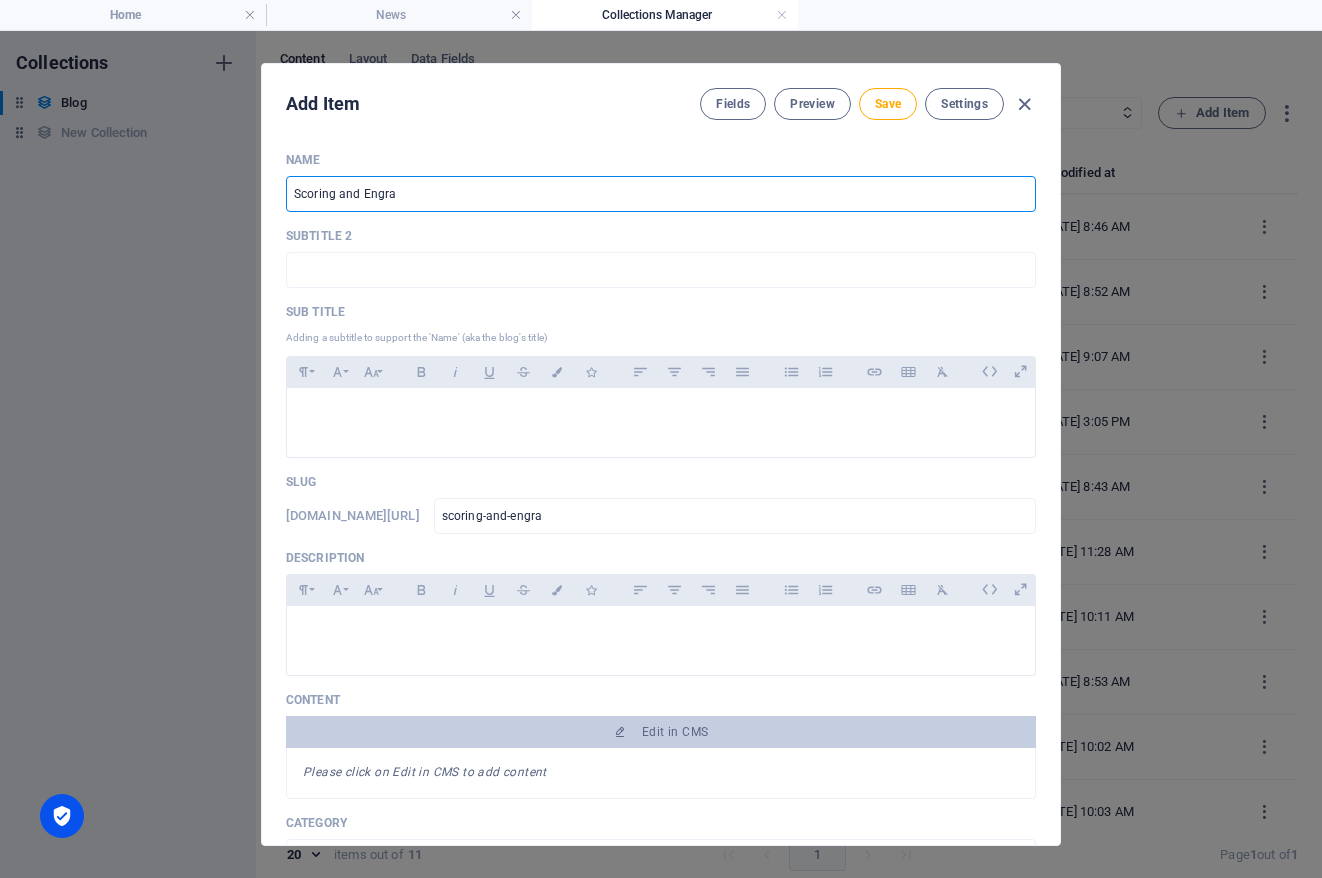 type on "Scoring and Engrav" 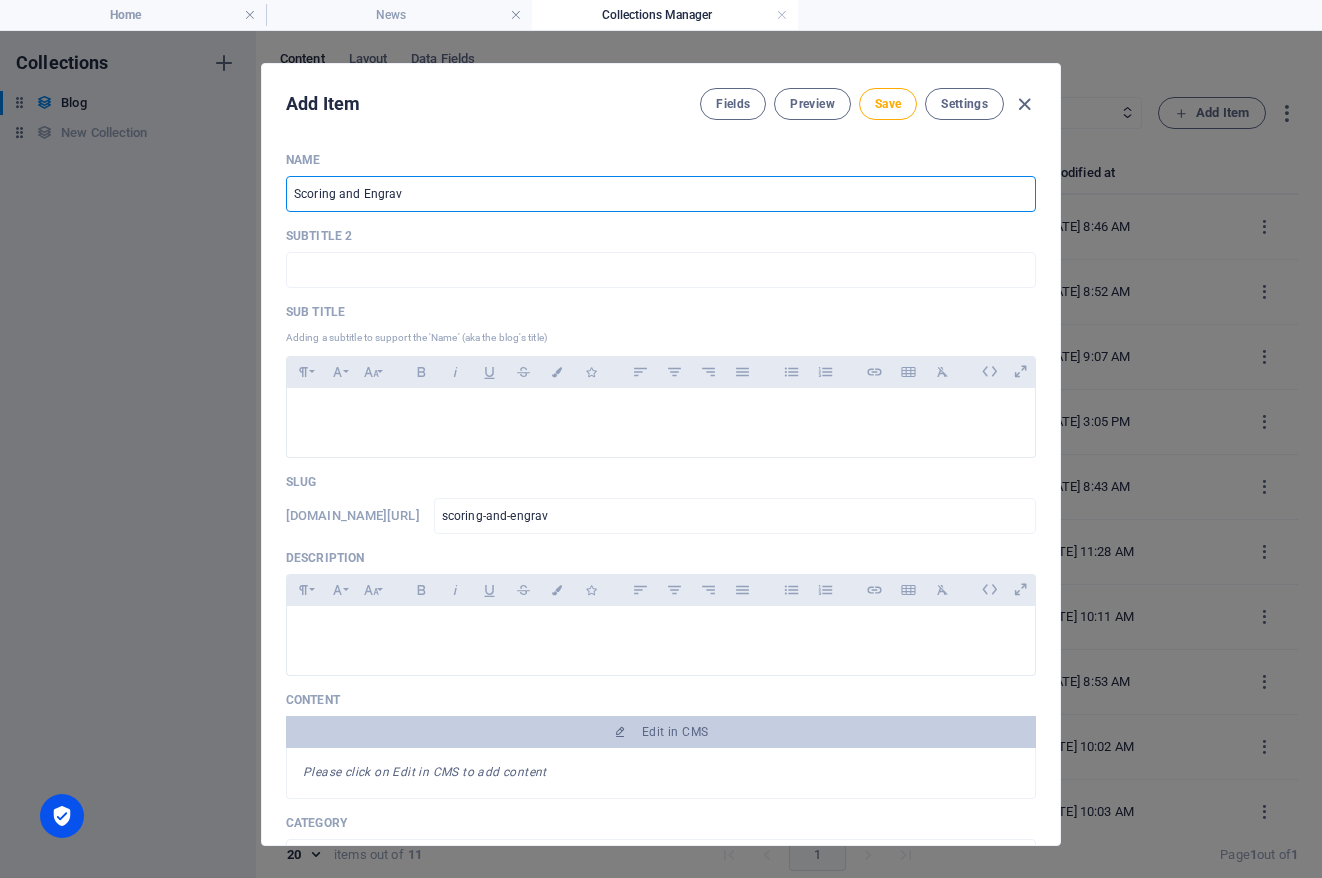 type on "Scoring and Engravi" 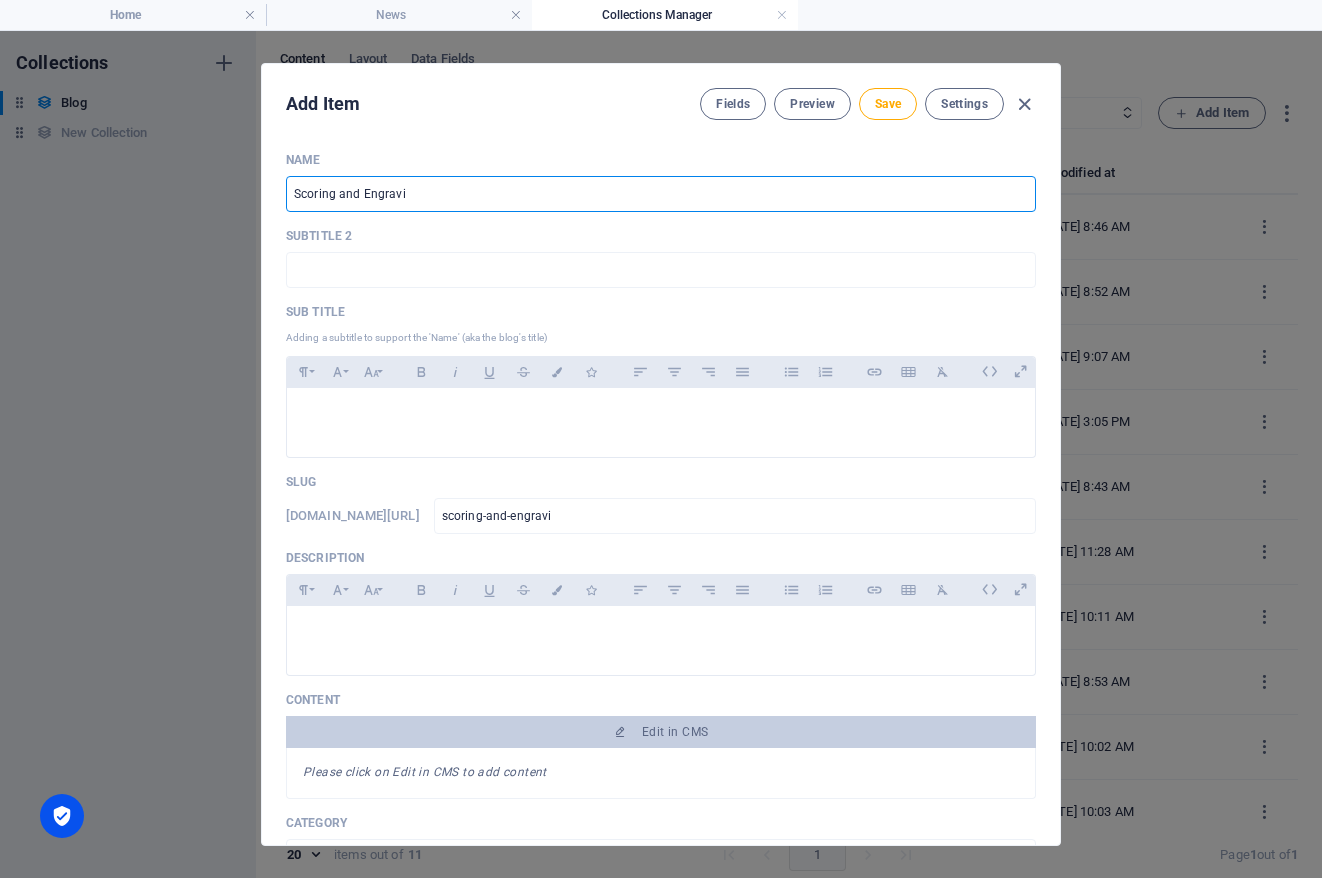 type on "Scoring and Engravin" 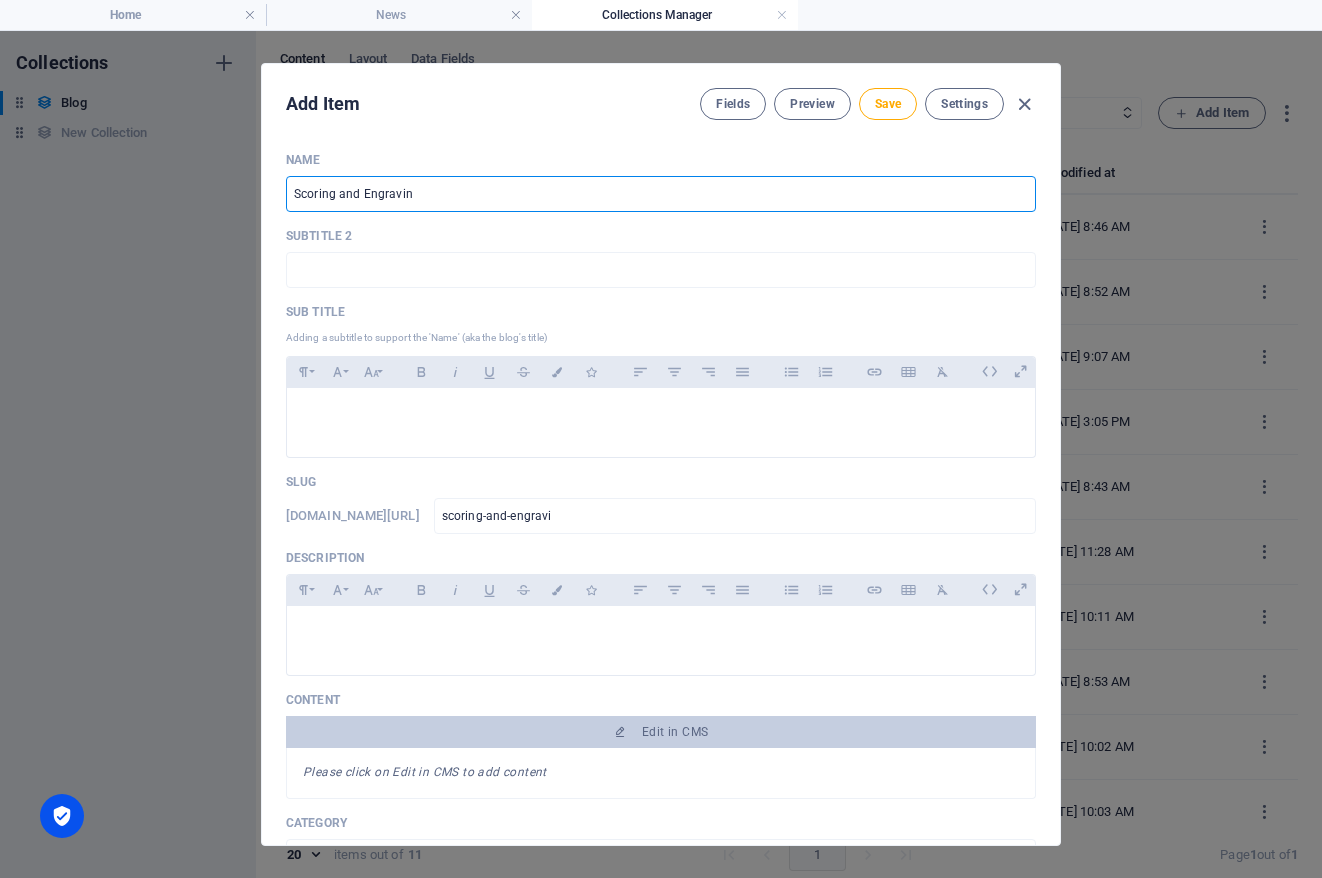type on "scoring-and-engravin" 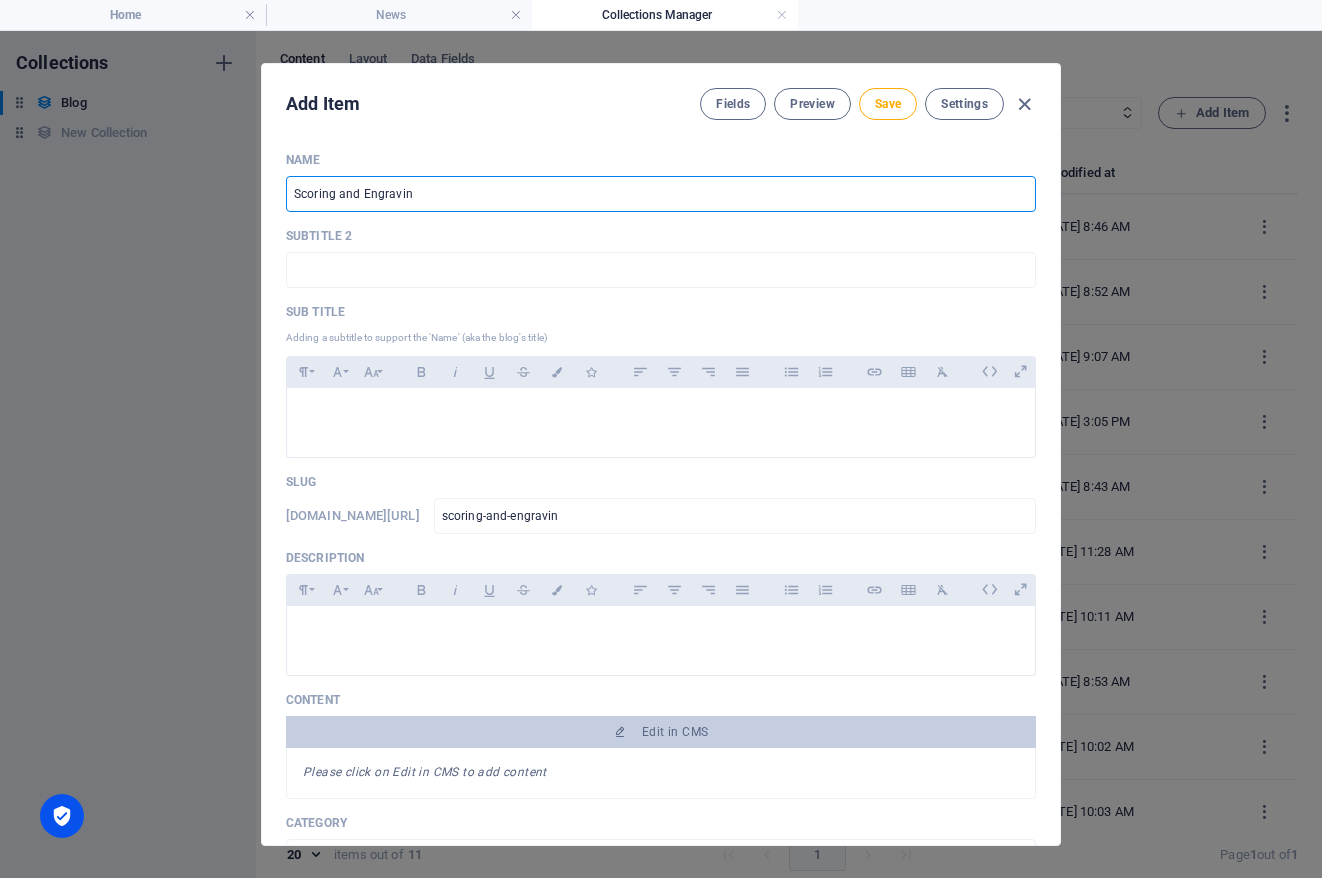 type on "Scoring and Engraving" 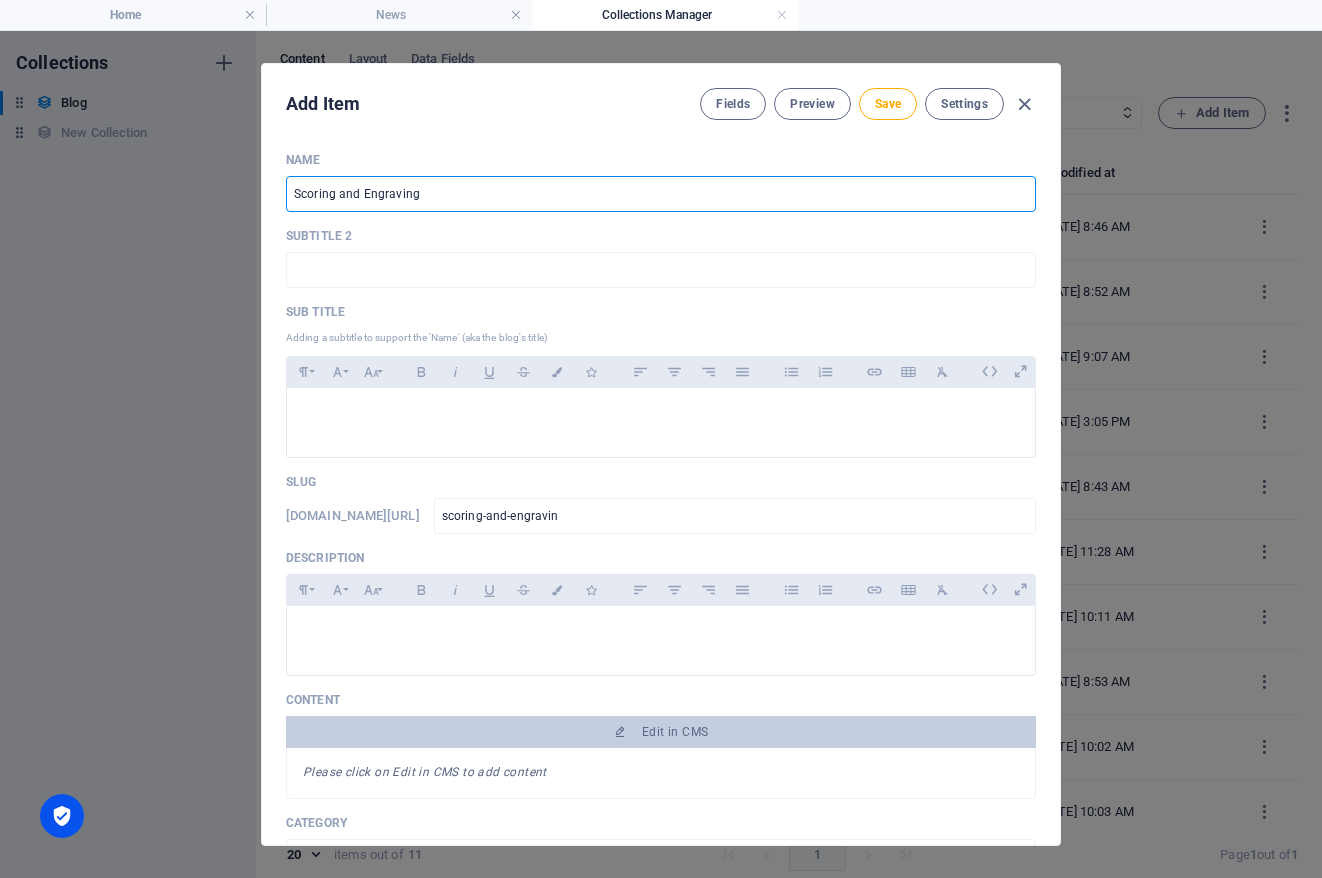 type on "scoring-and-engraving" 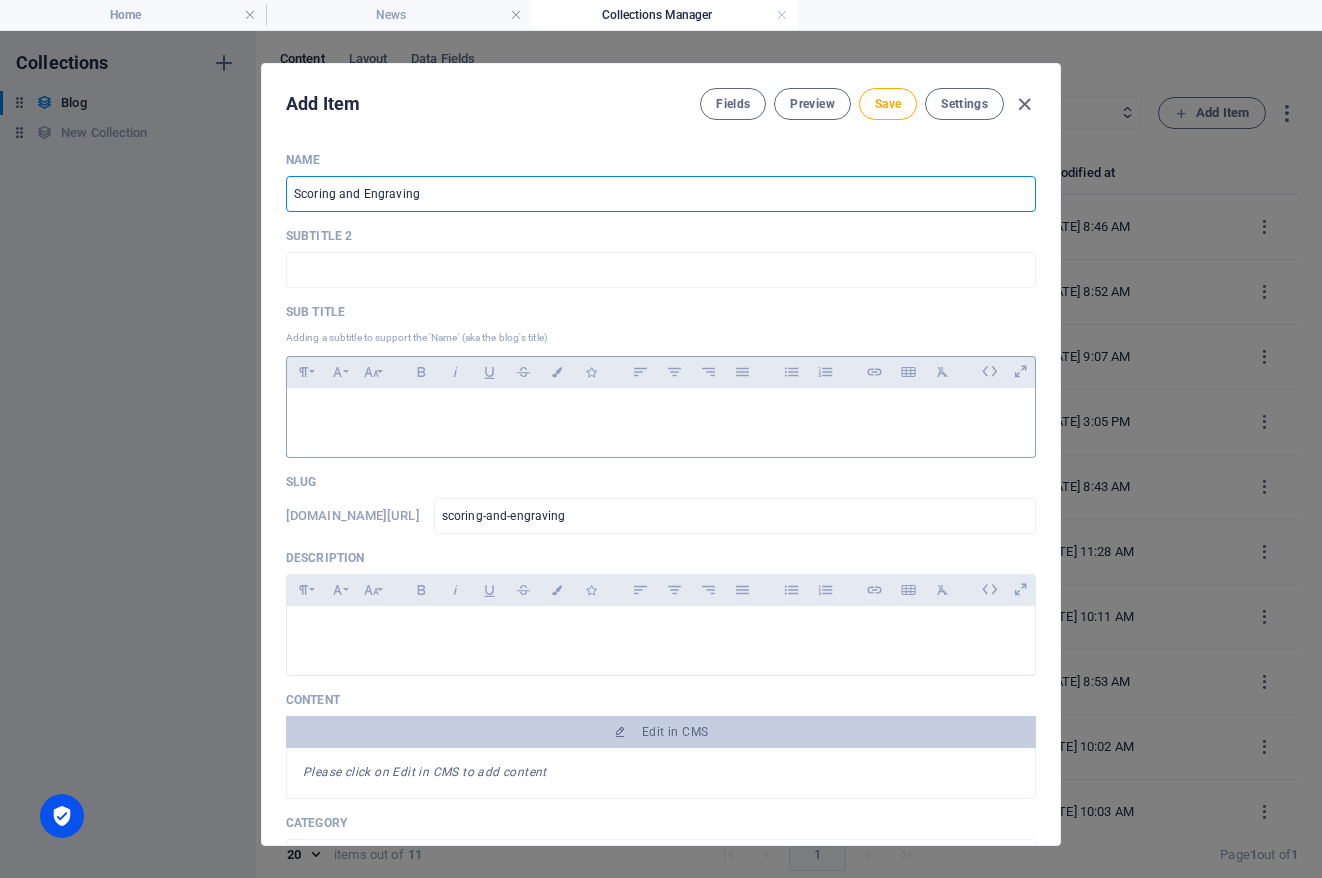 type on "Scoring and Engraving" 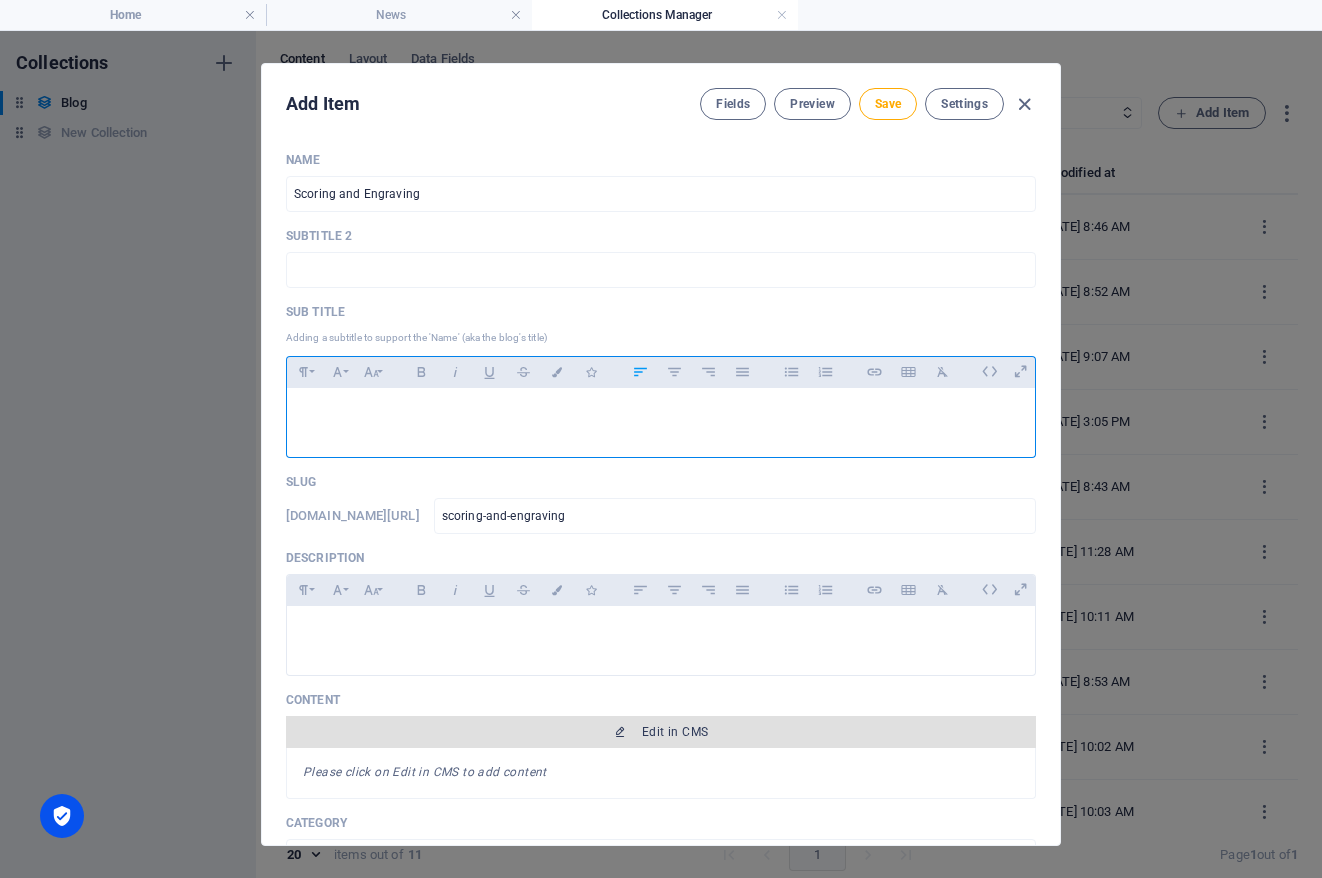 click on "Edit in CMS" at bounding box center [675, 732] 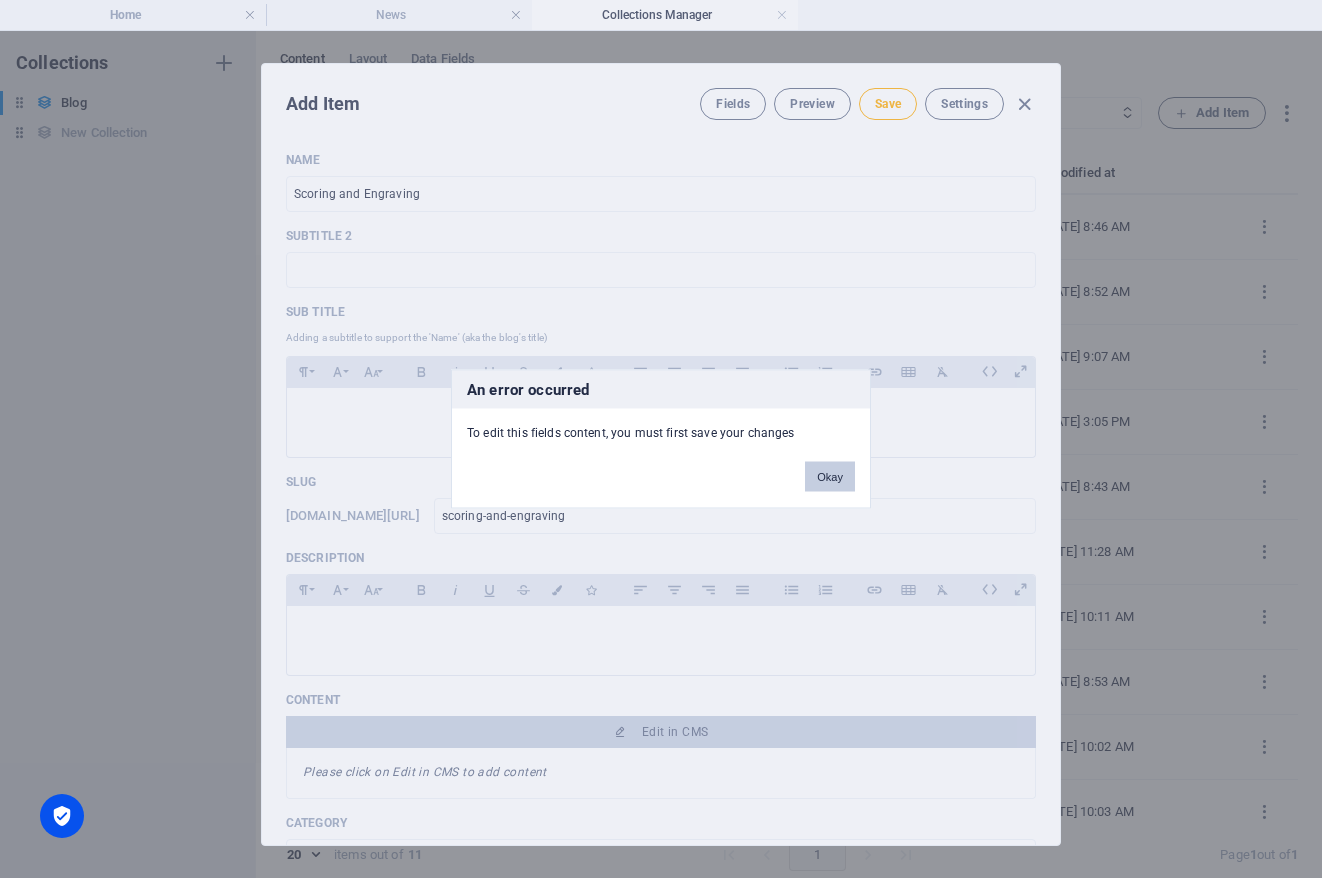 click on "Okay" at bounding box center [830, 477] 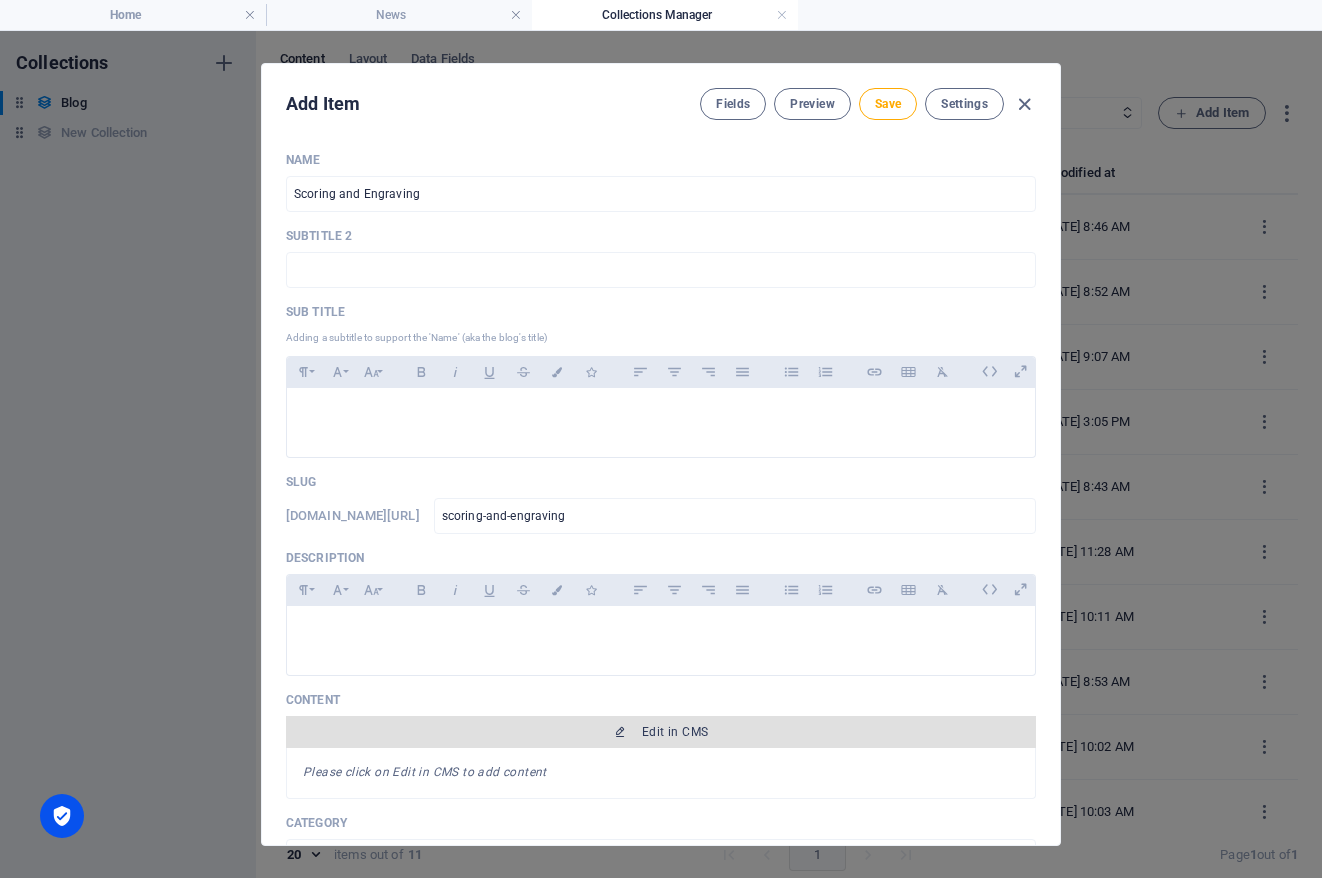 click on "Edit in CMS" at bounding box center (675, 732) 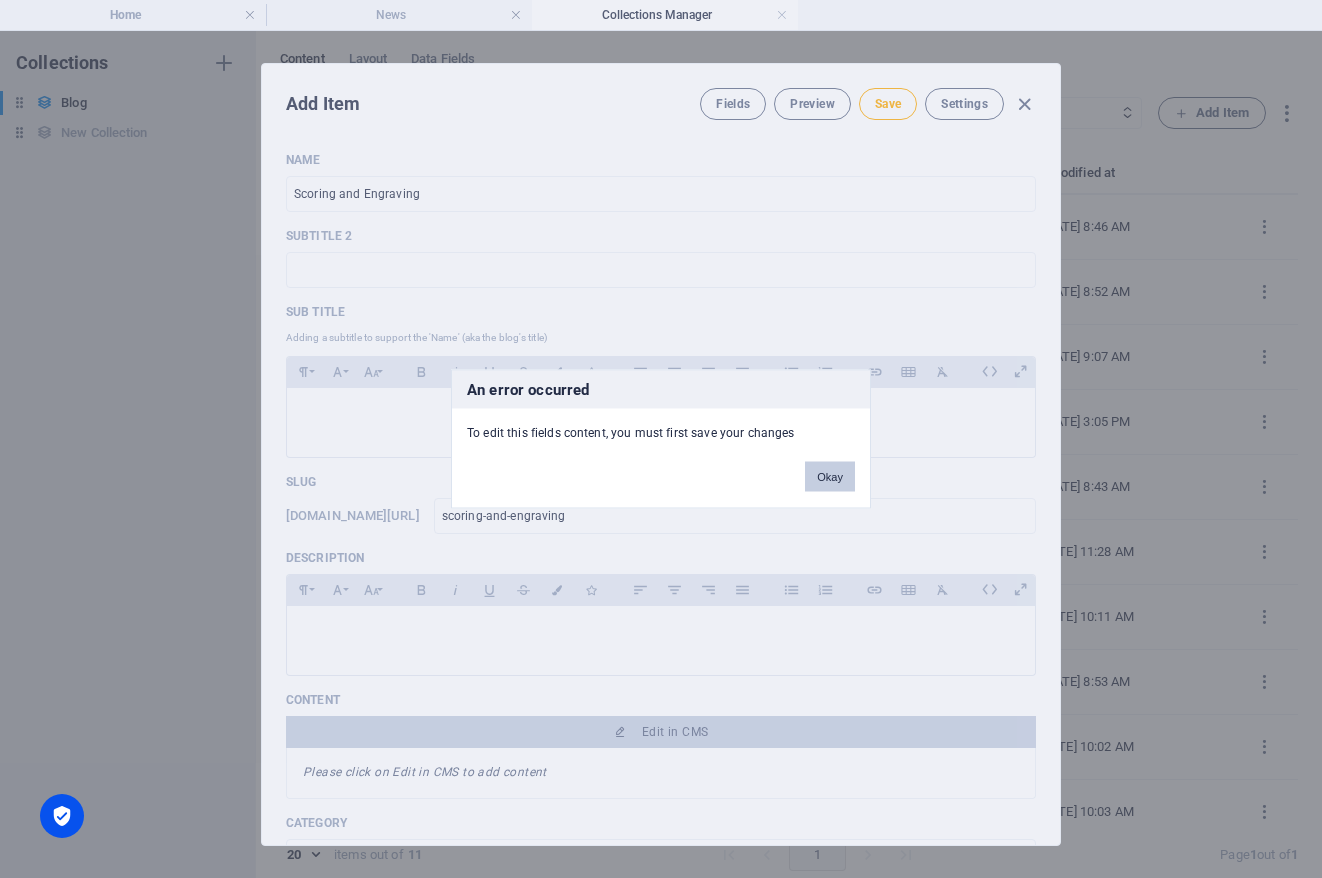 click on "Okay" at bounding box center (830, 477) 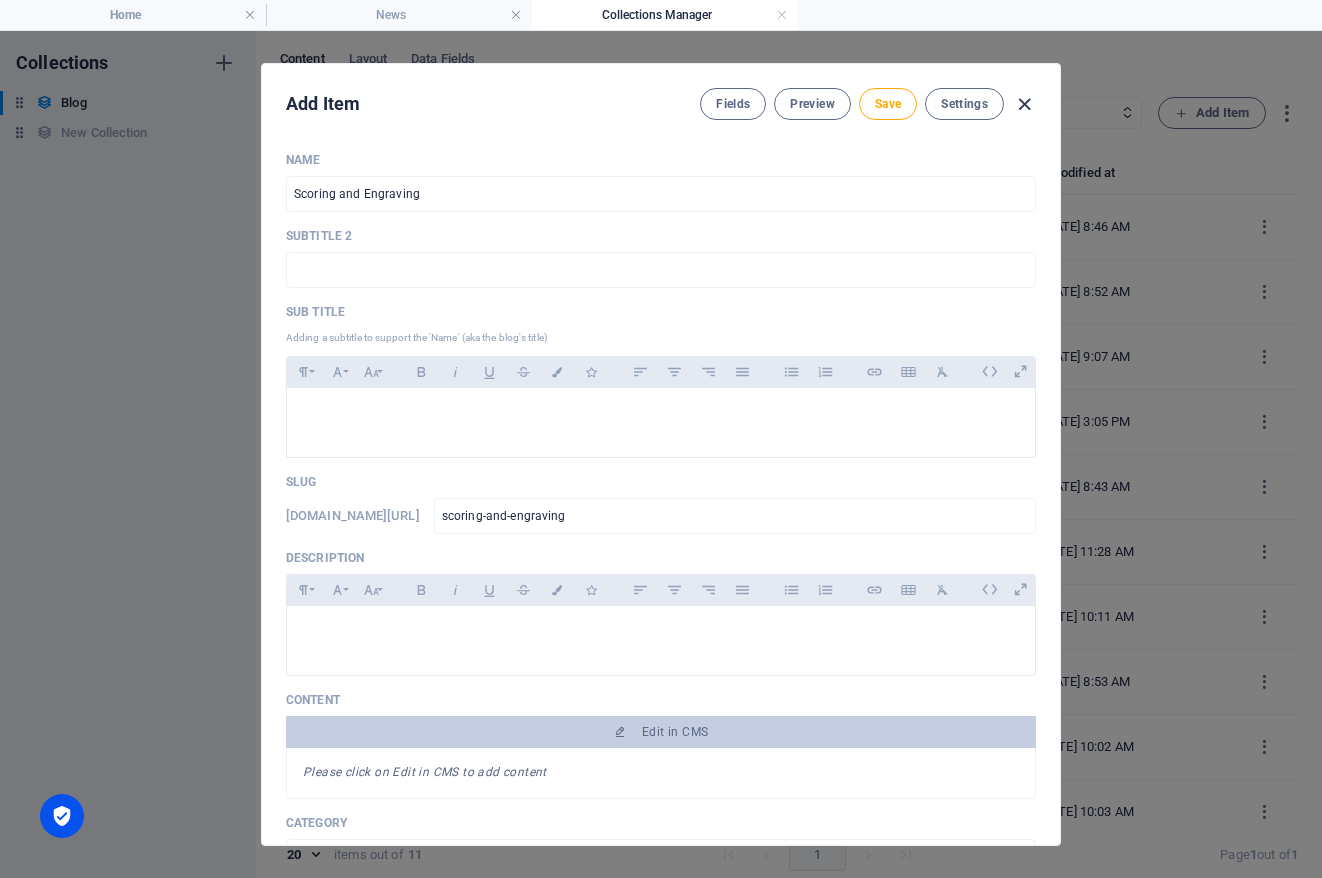 click at bounding box center [1024, 104] 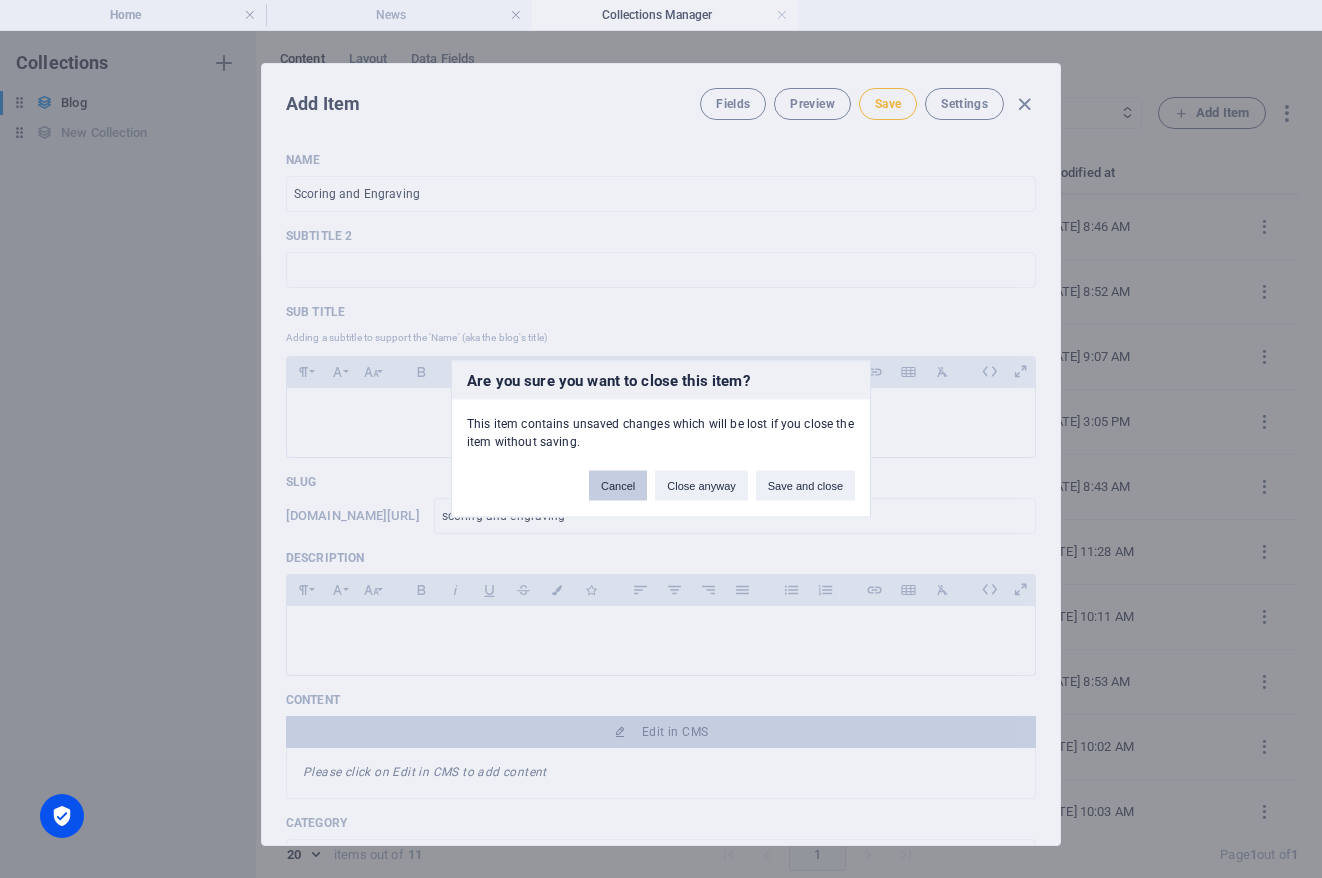 click on "Cancel" at bounding box center (618, 486) 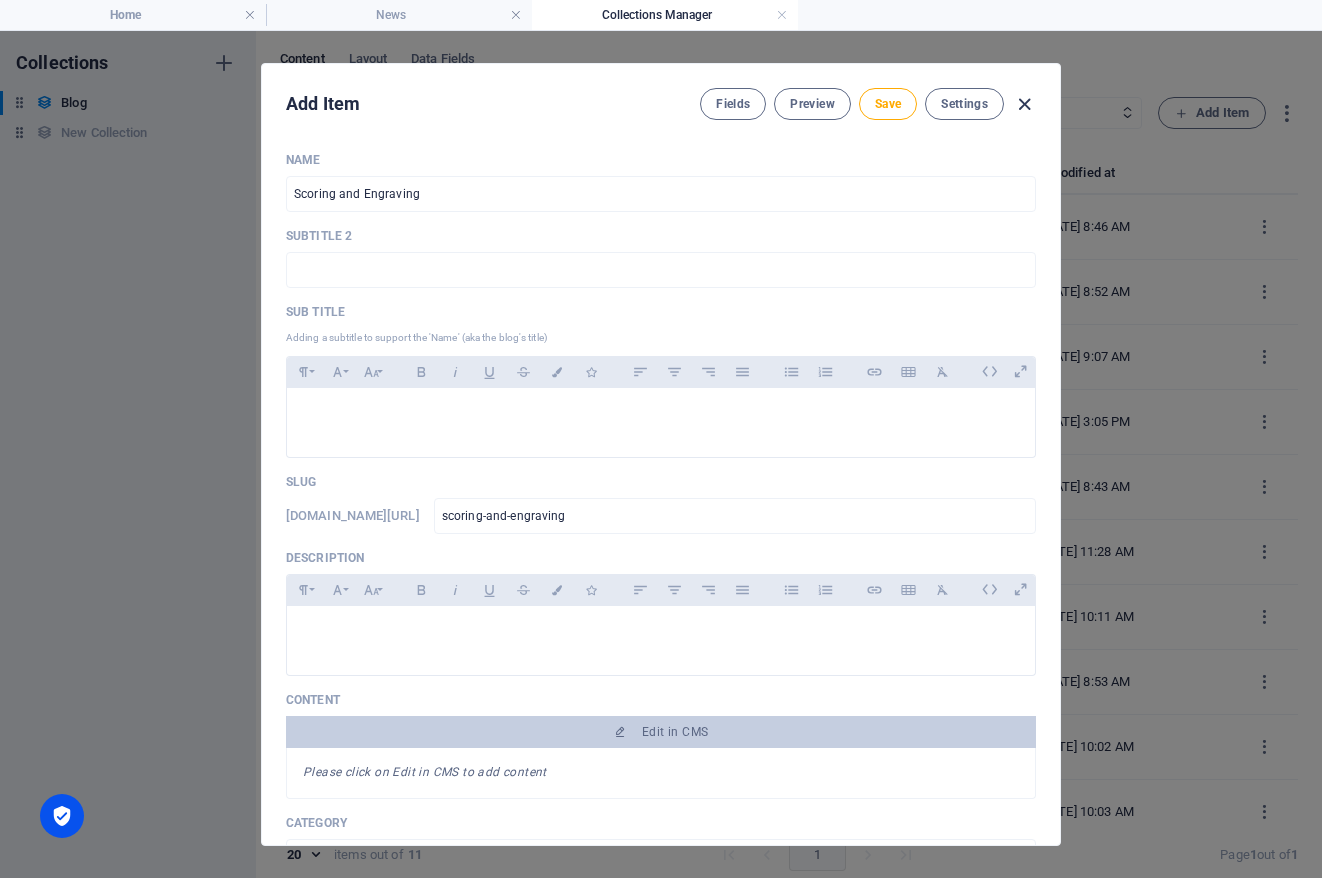 click at bounding box center (1024, 104) 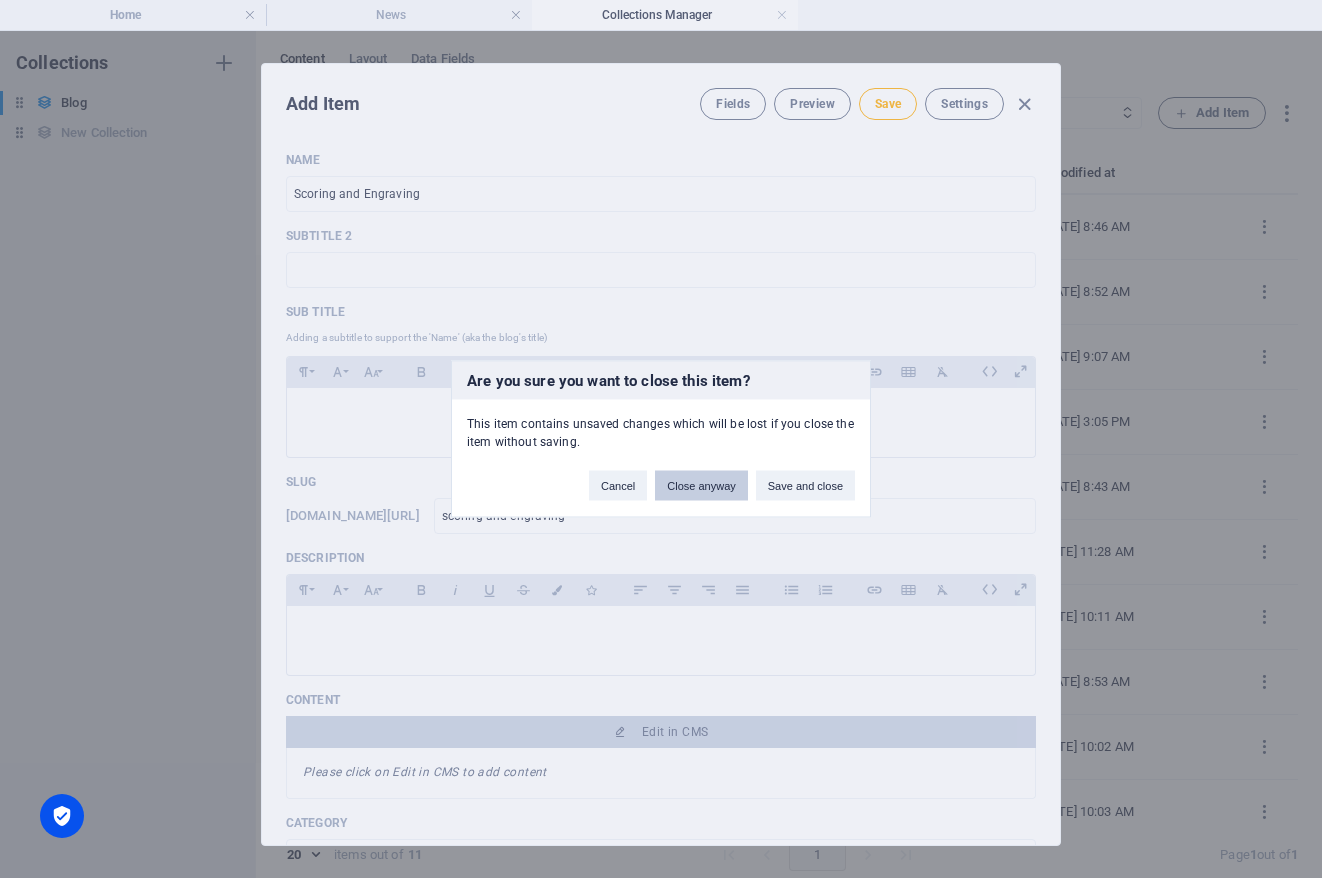 drag, startPoint x: 728, startPoint y: 481, endPoint x: 744, endPoint y: 473, distance: 17.888544 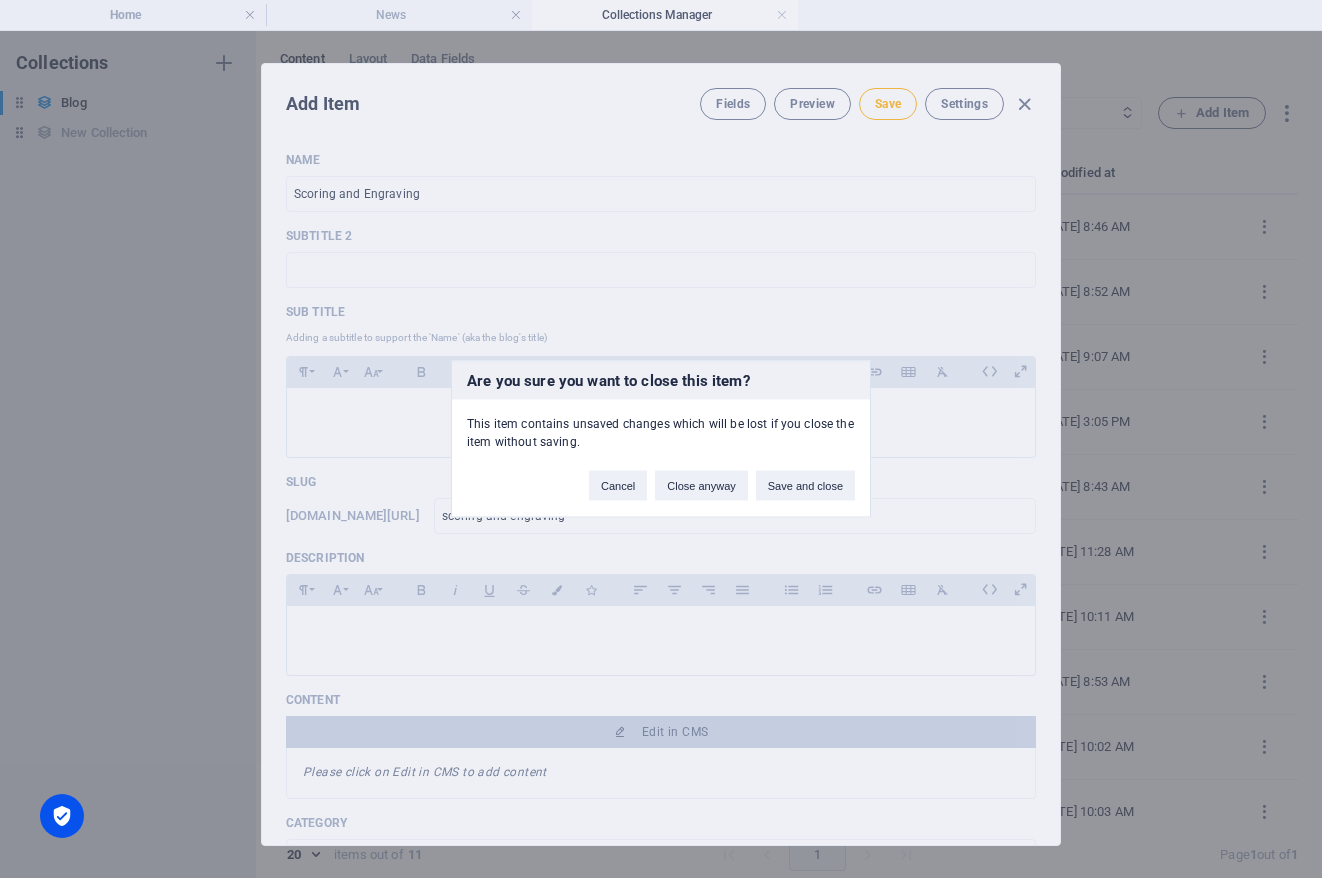 type on "scoring-and-engraving" 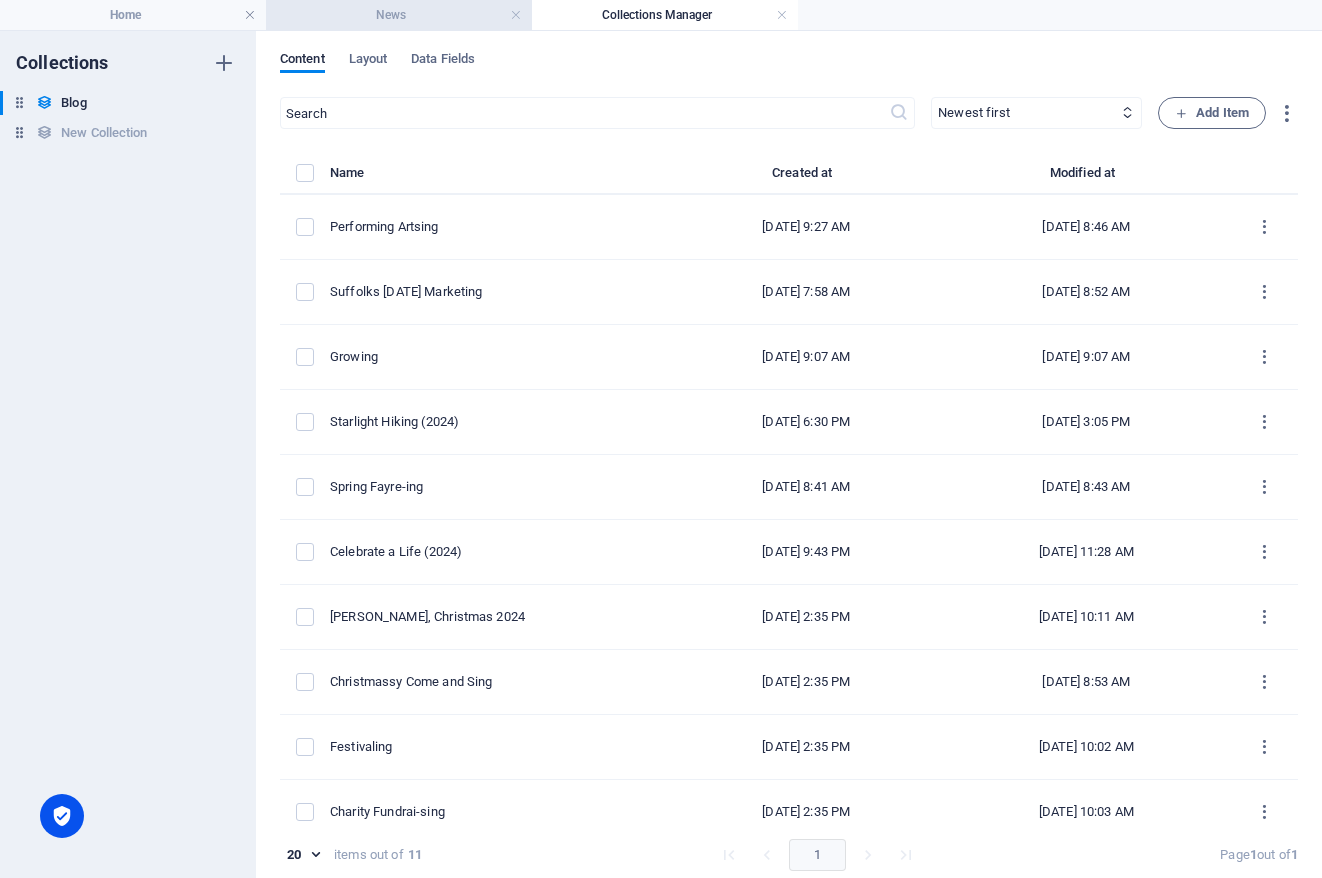 click on "News" at bounding box center [399, 15] 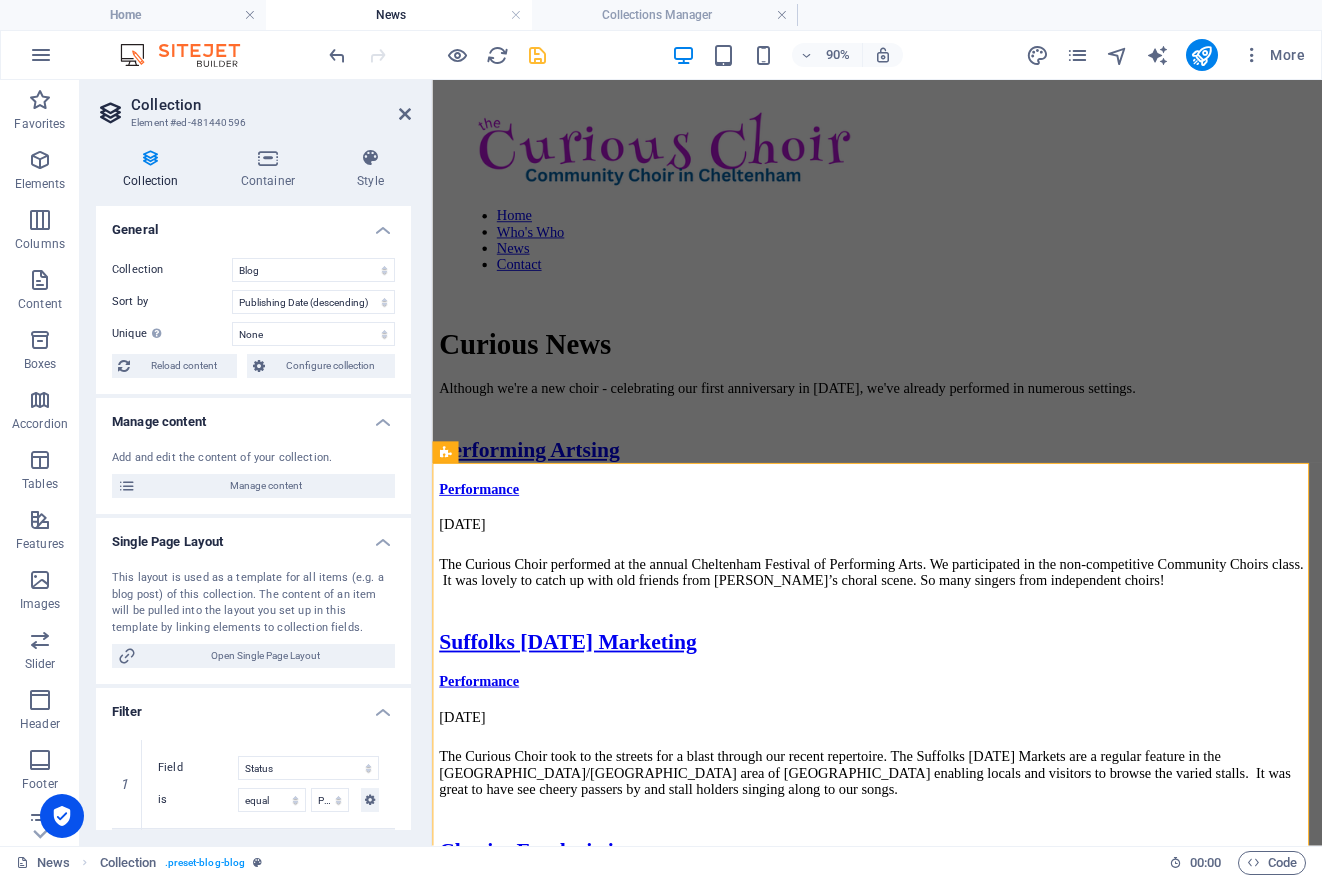 click at bounding box center [537, 55] 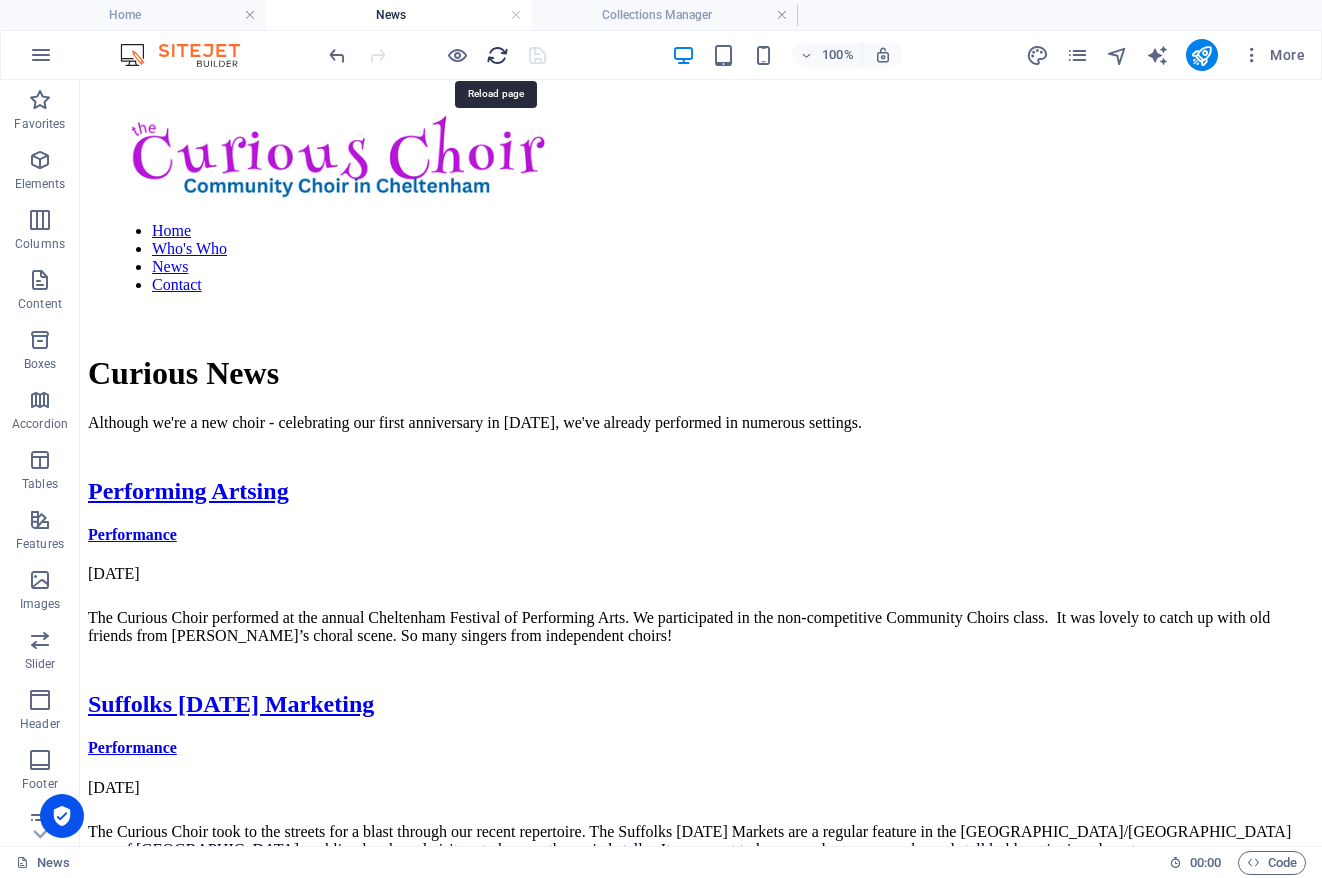 click at bounding box center (497, 55) 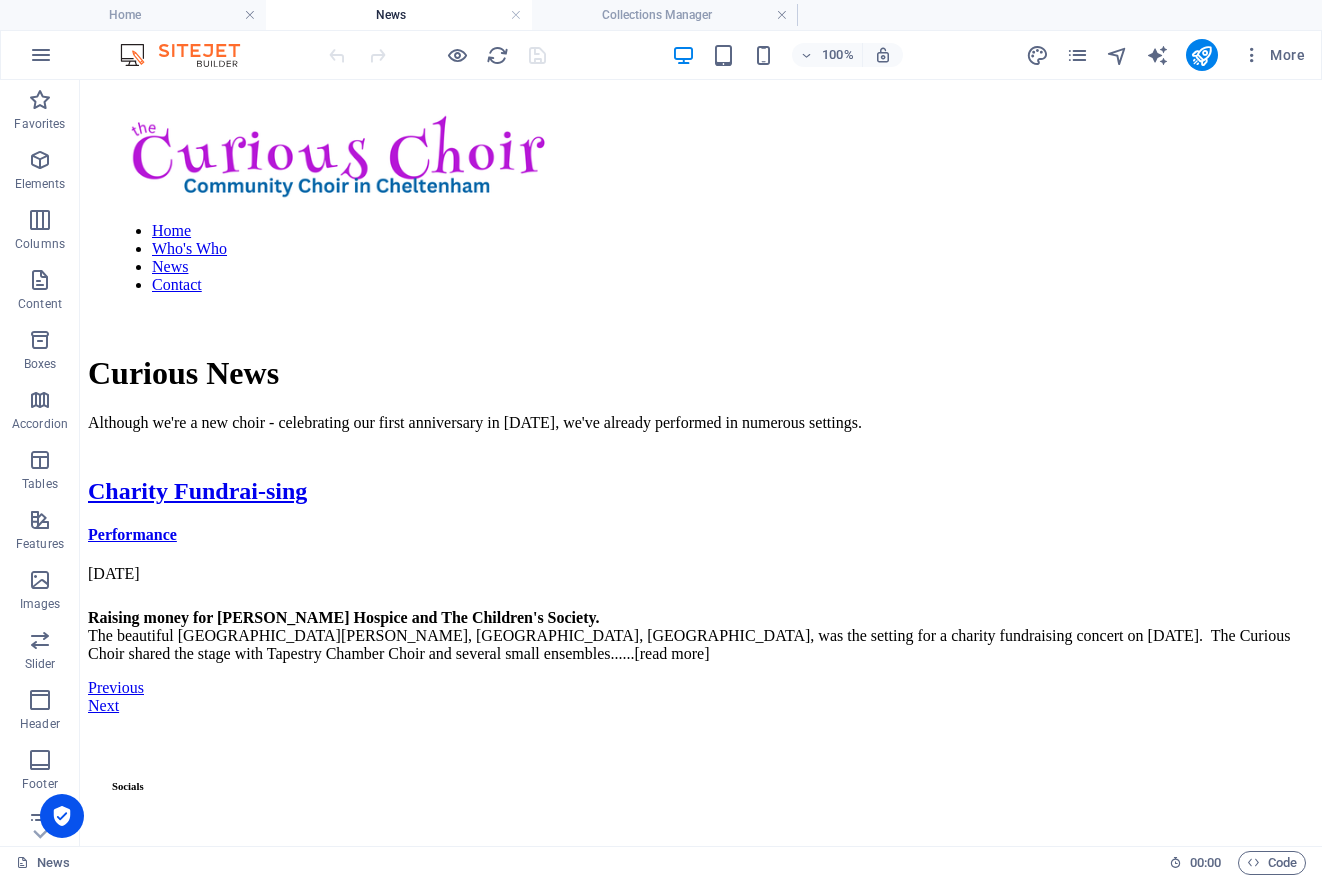 scroll, scrollTop: 0, scrollLeft: 0, axis: both 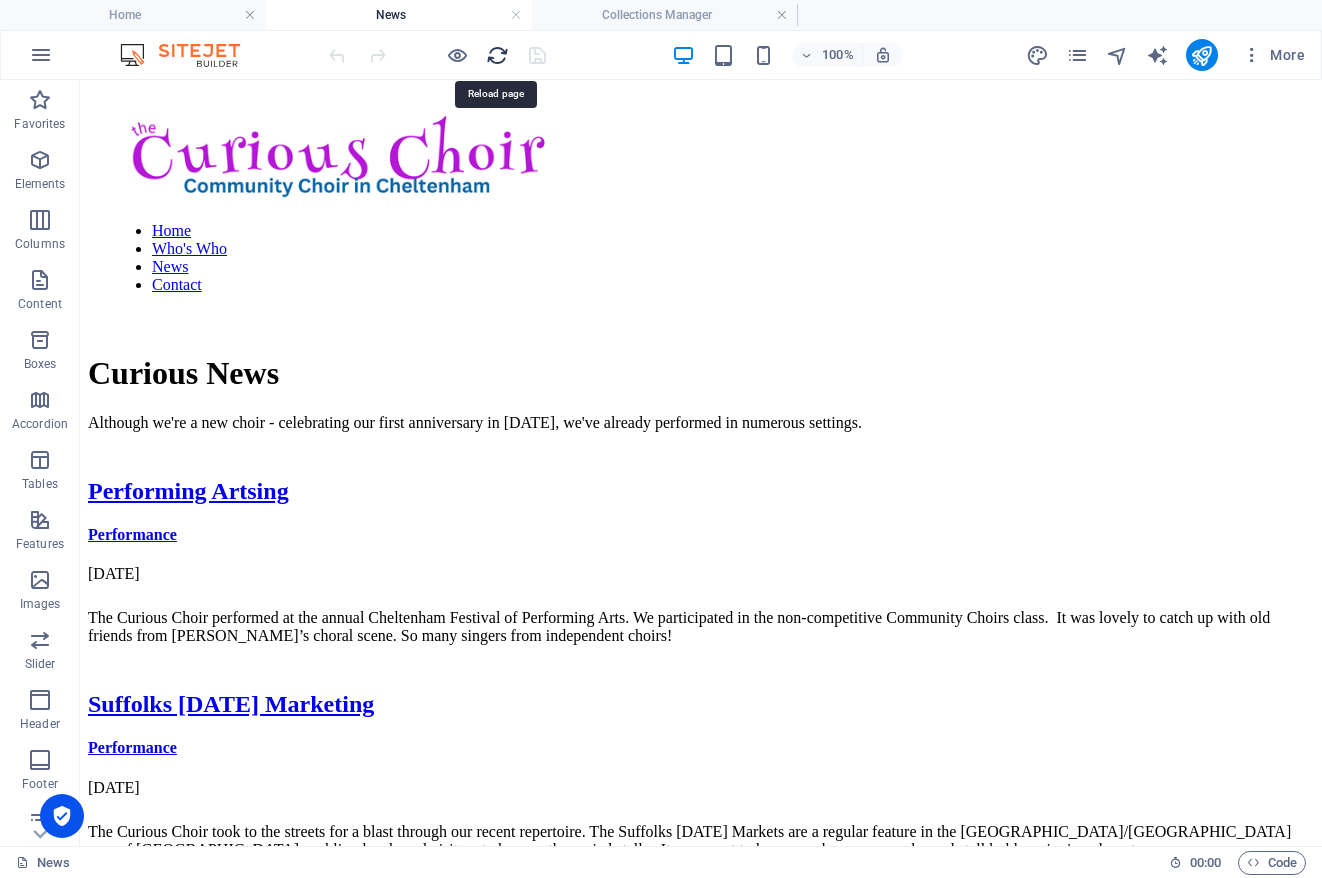 click at bounding box center (497, 55) 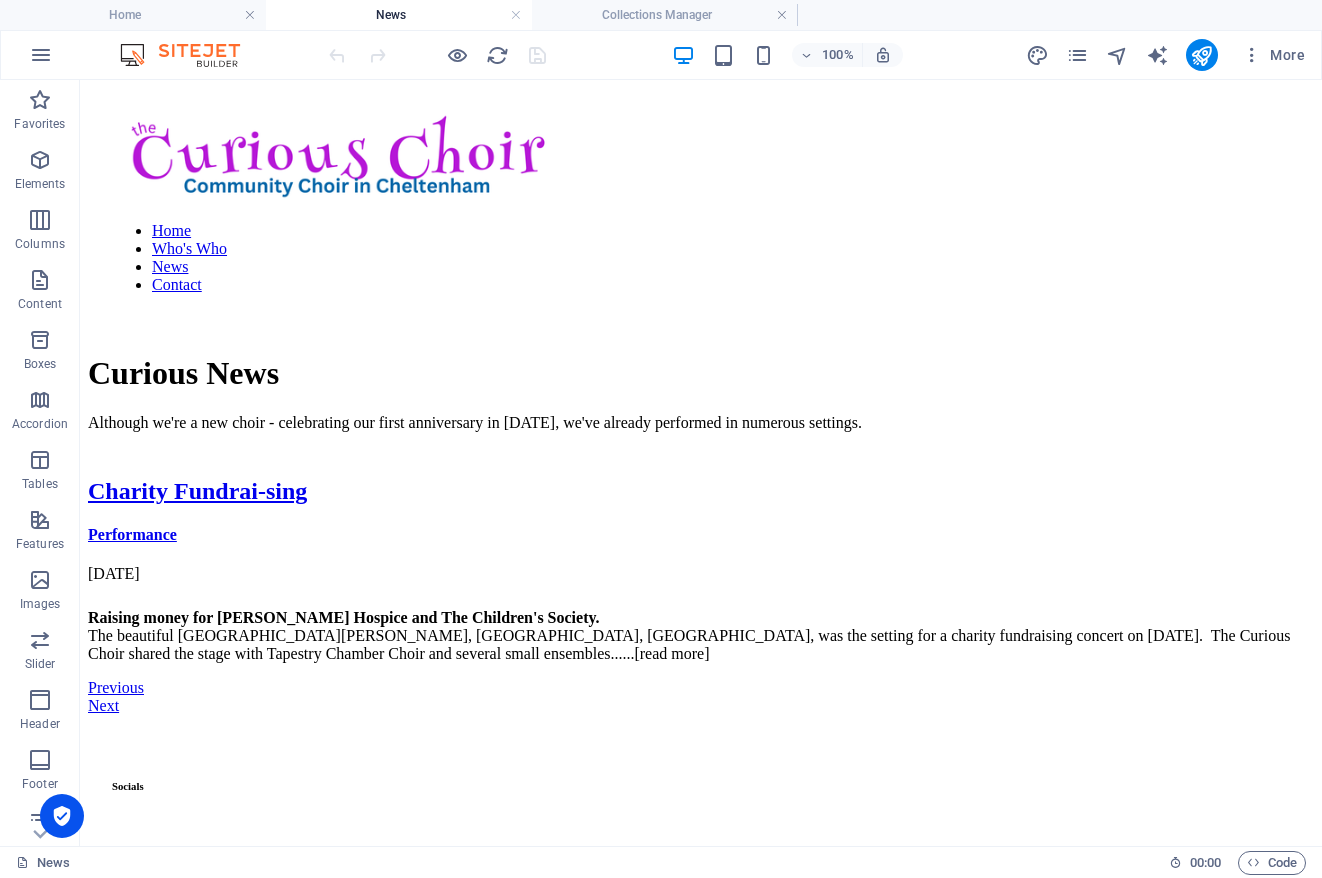 scroll, scrollTop: 0, scrollLeft: 0, axis: both 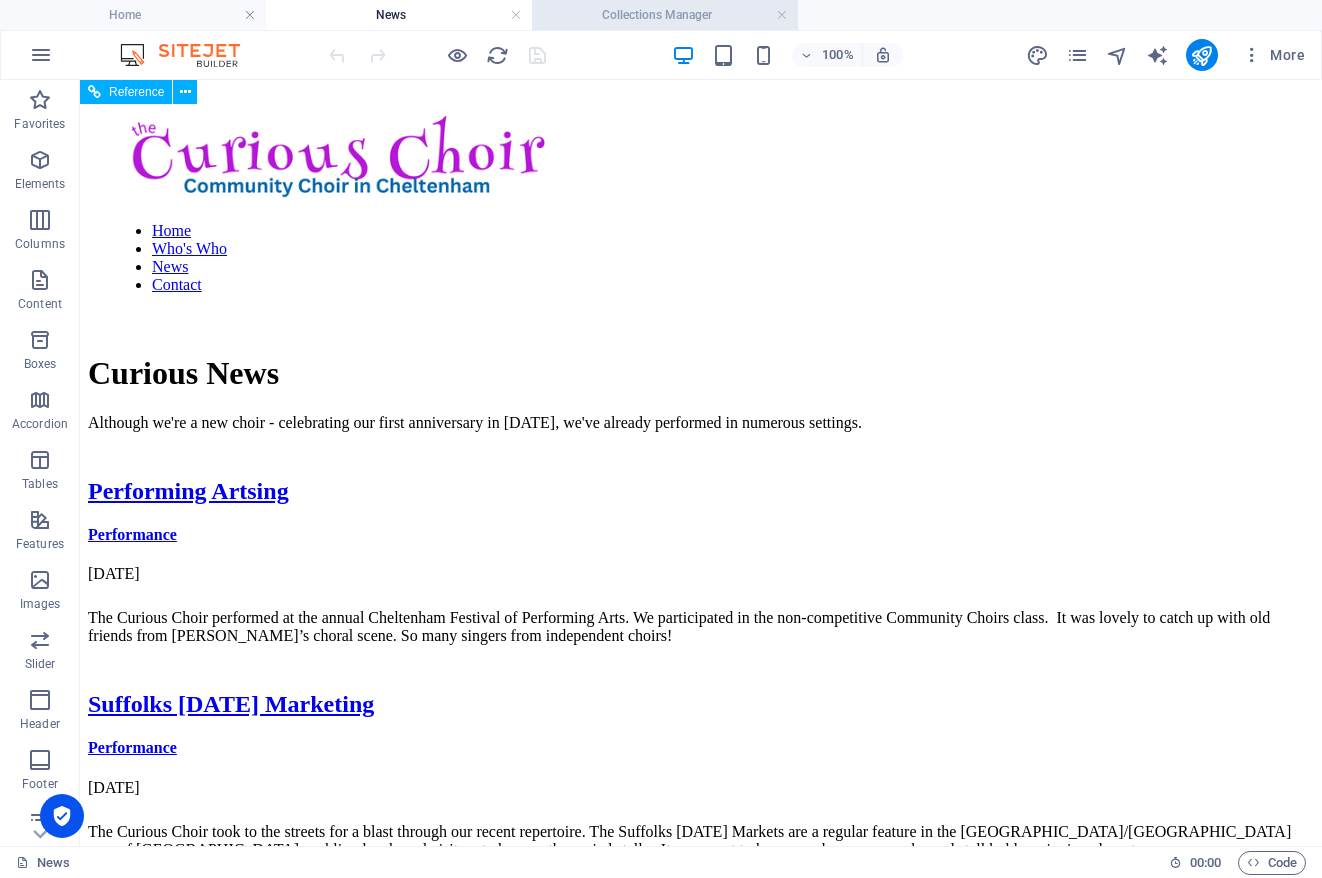 click on "Collections Manager" at bounding box center [665, 15] 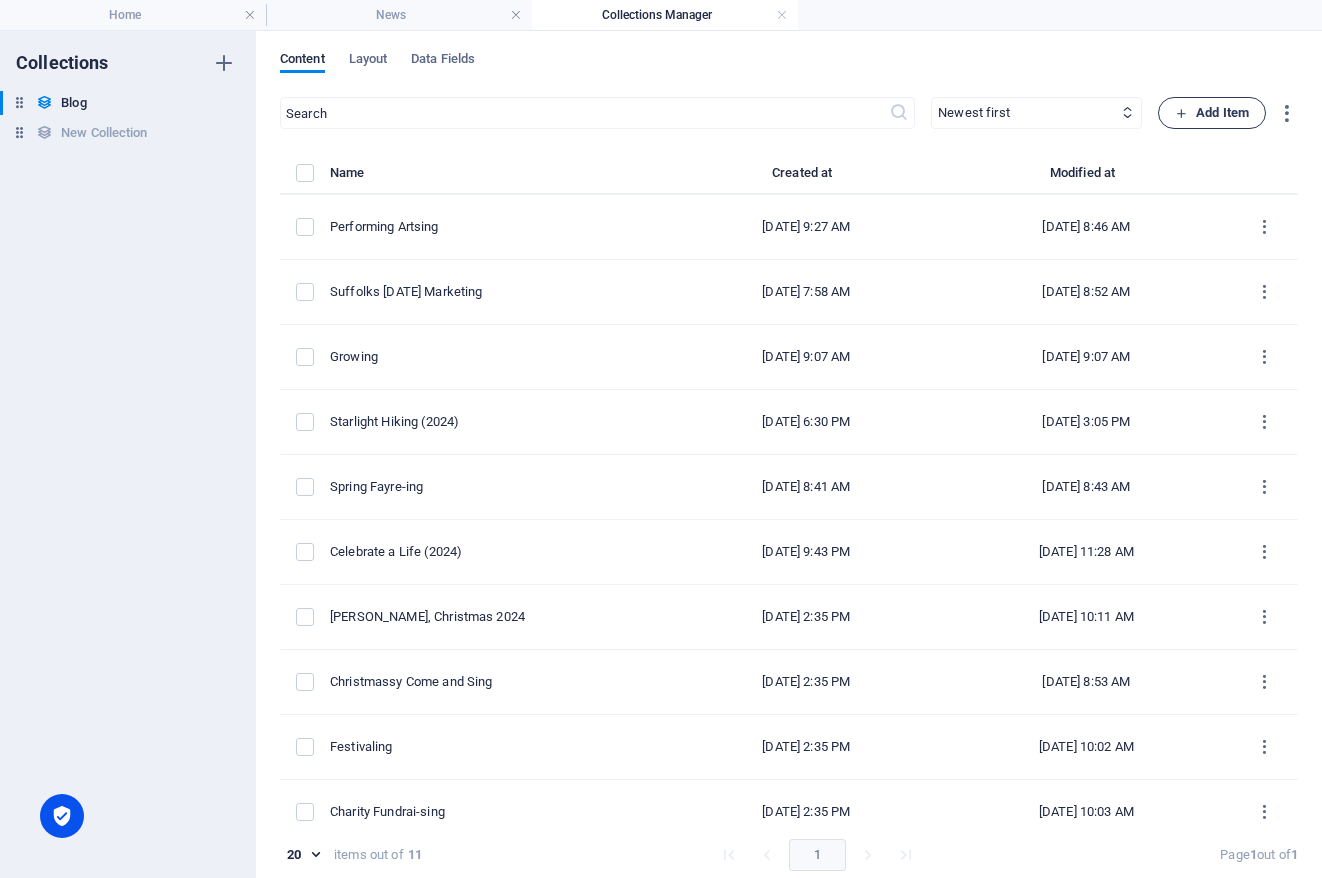 click on "Add Item" at bounding box center [1212, 113] 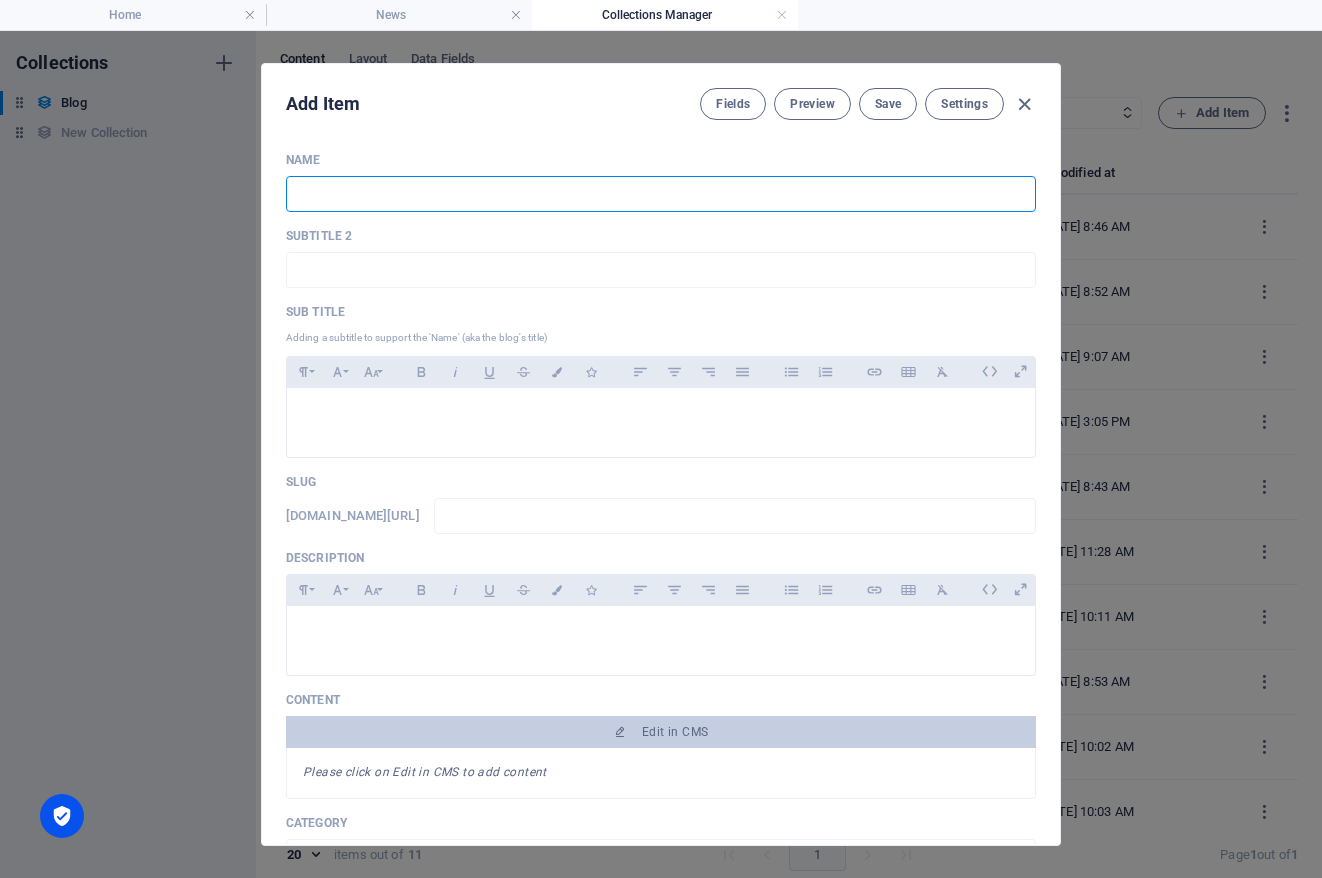 click at bounding box center [661, 194] 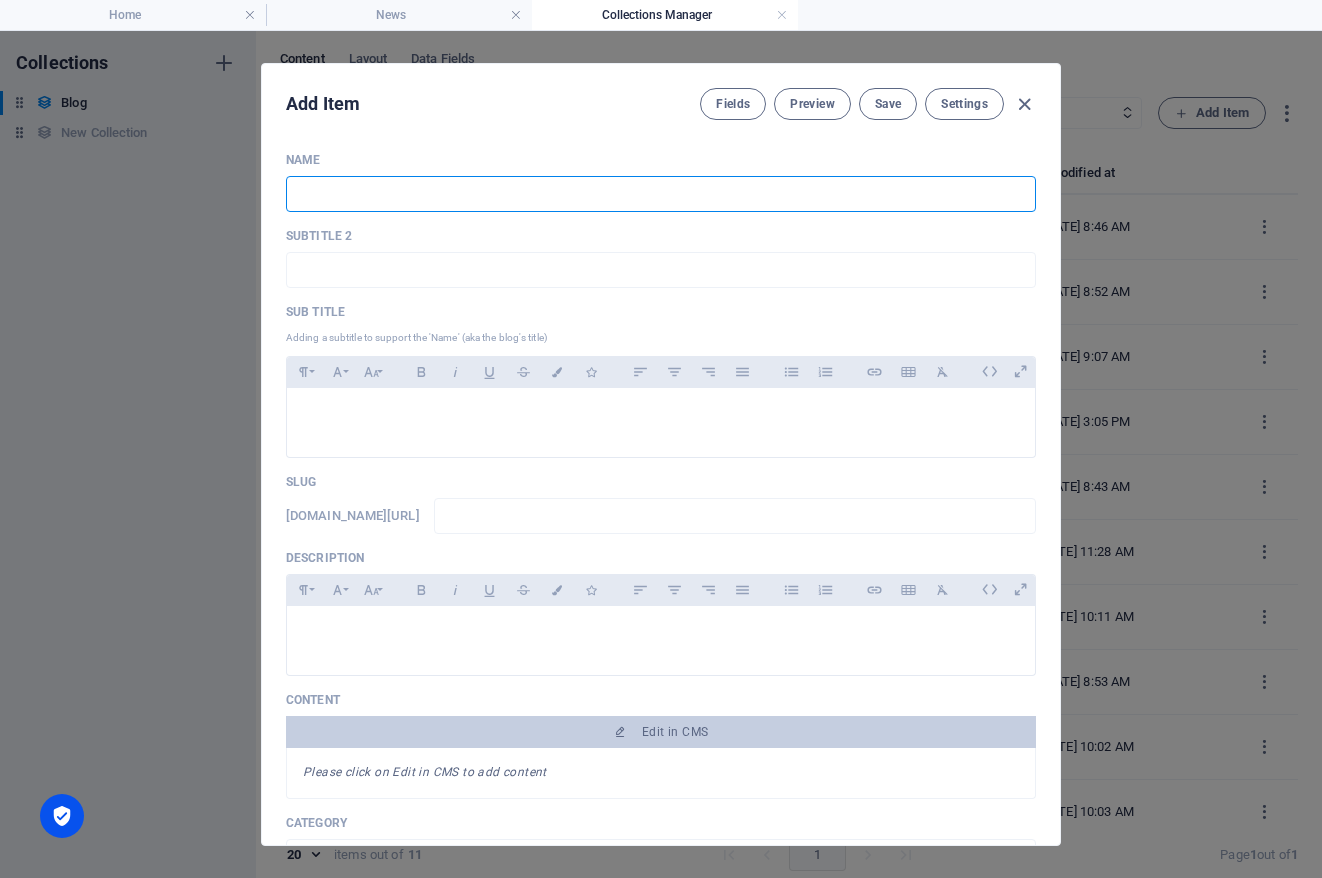type on "S" 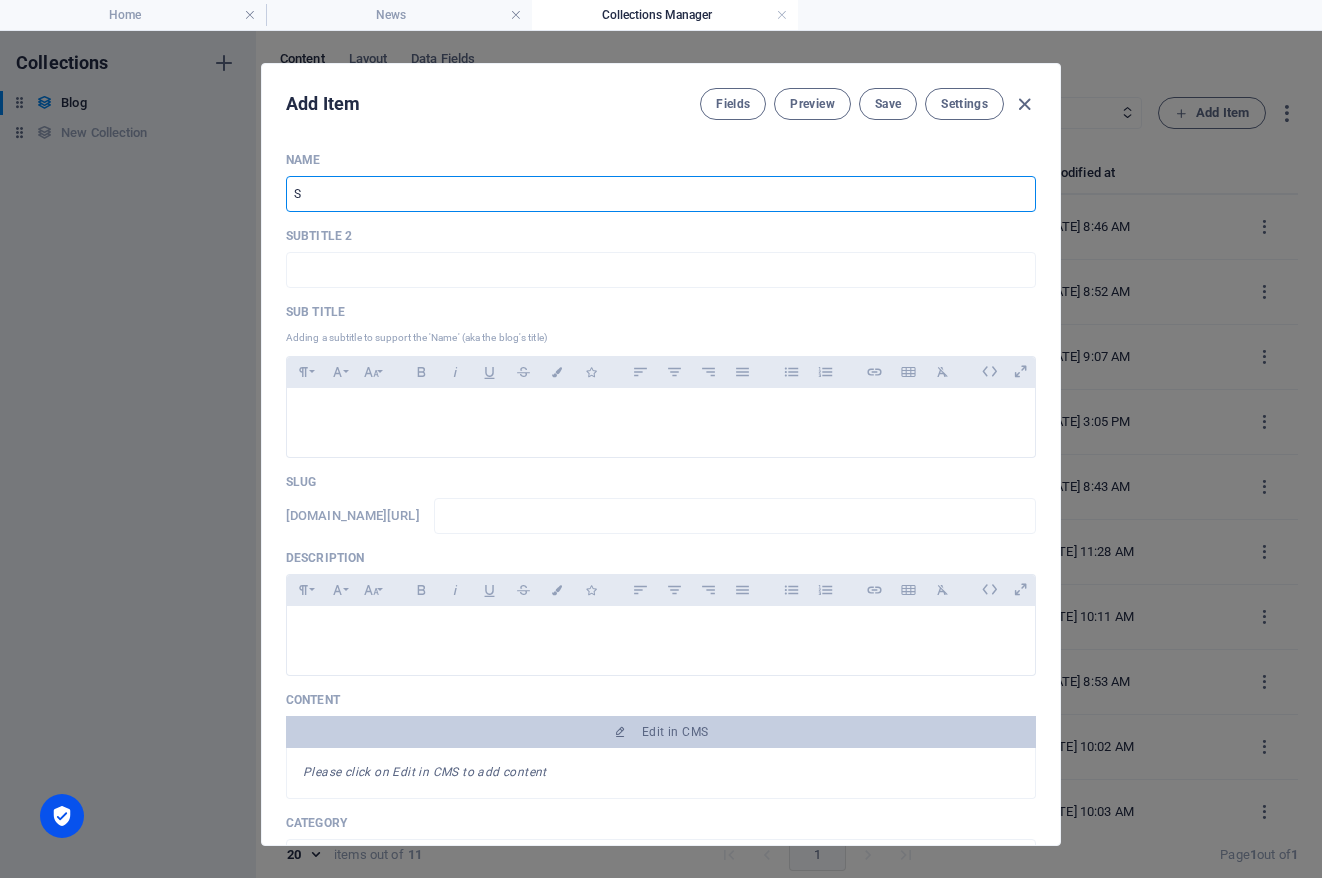type on "s" 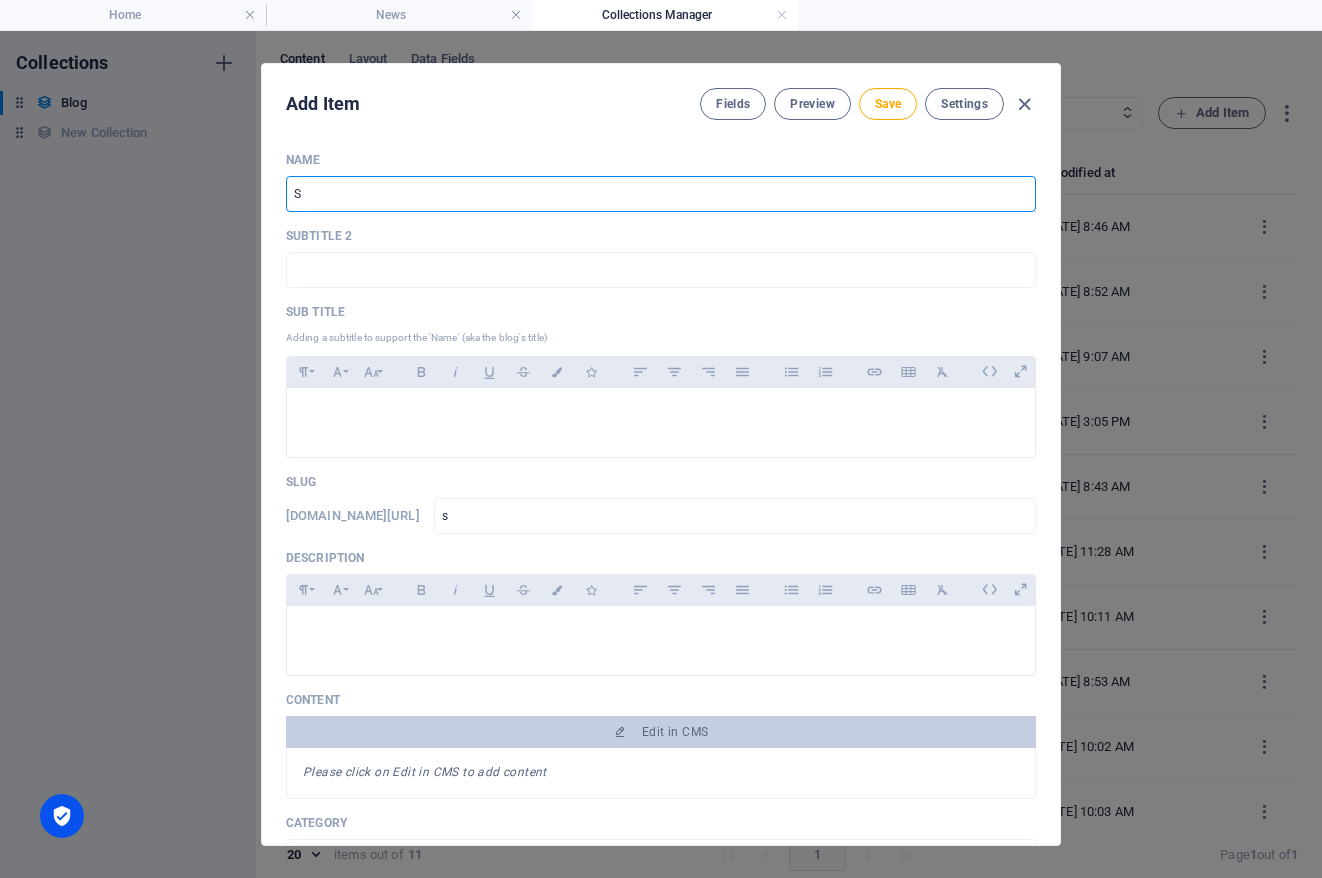 type on "Sc" 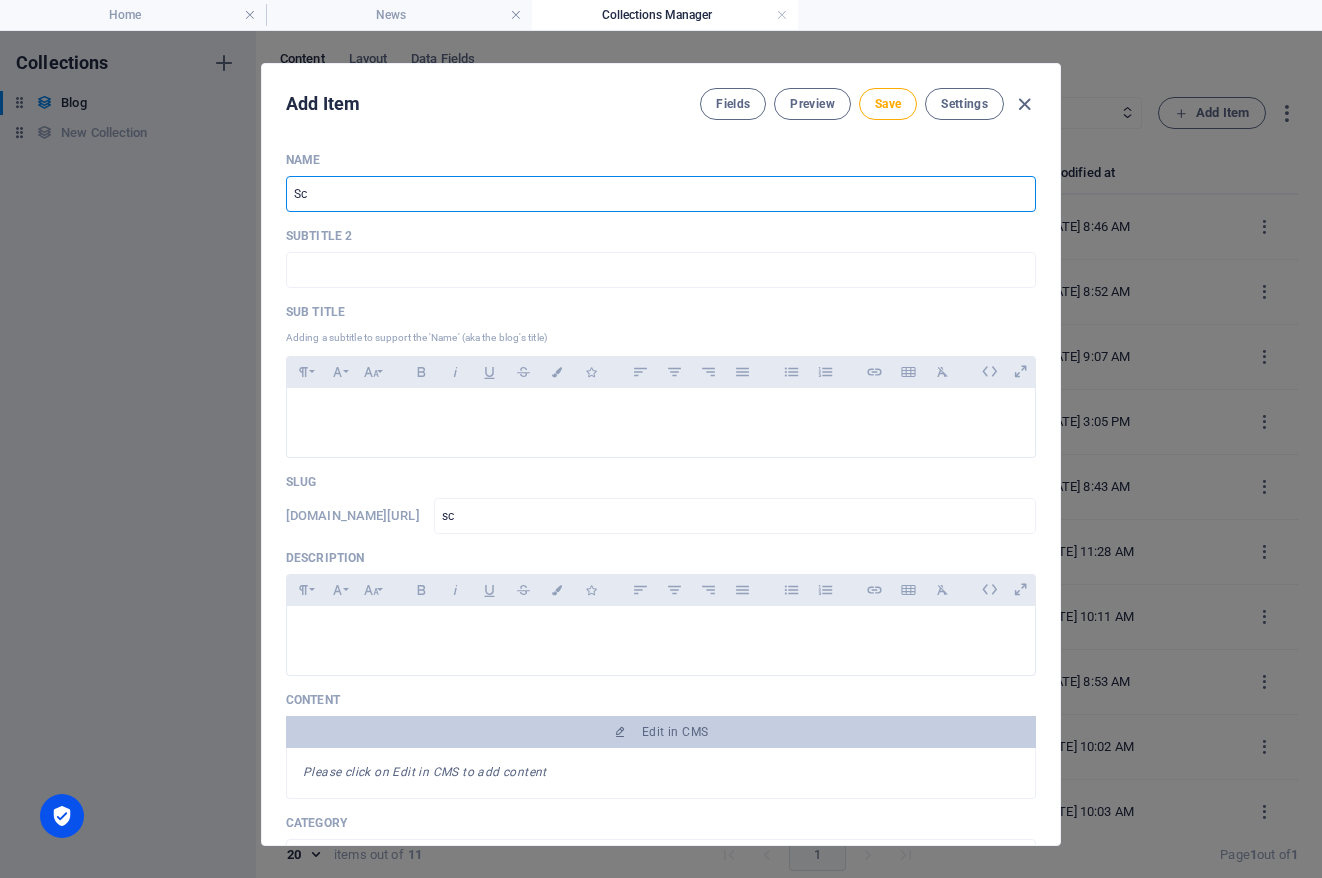 type on "Sco" 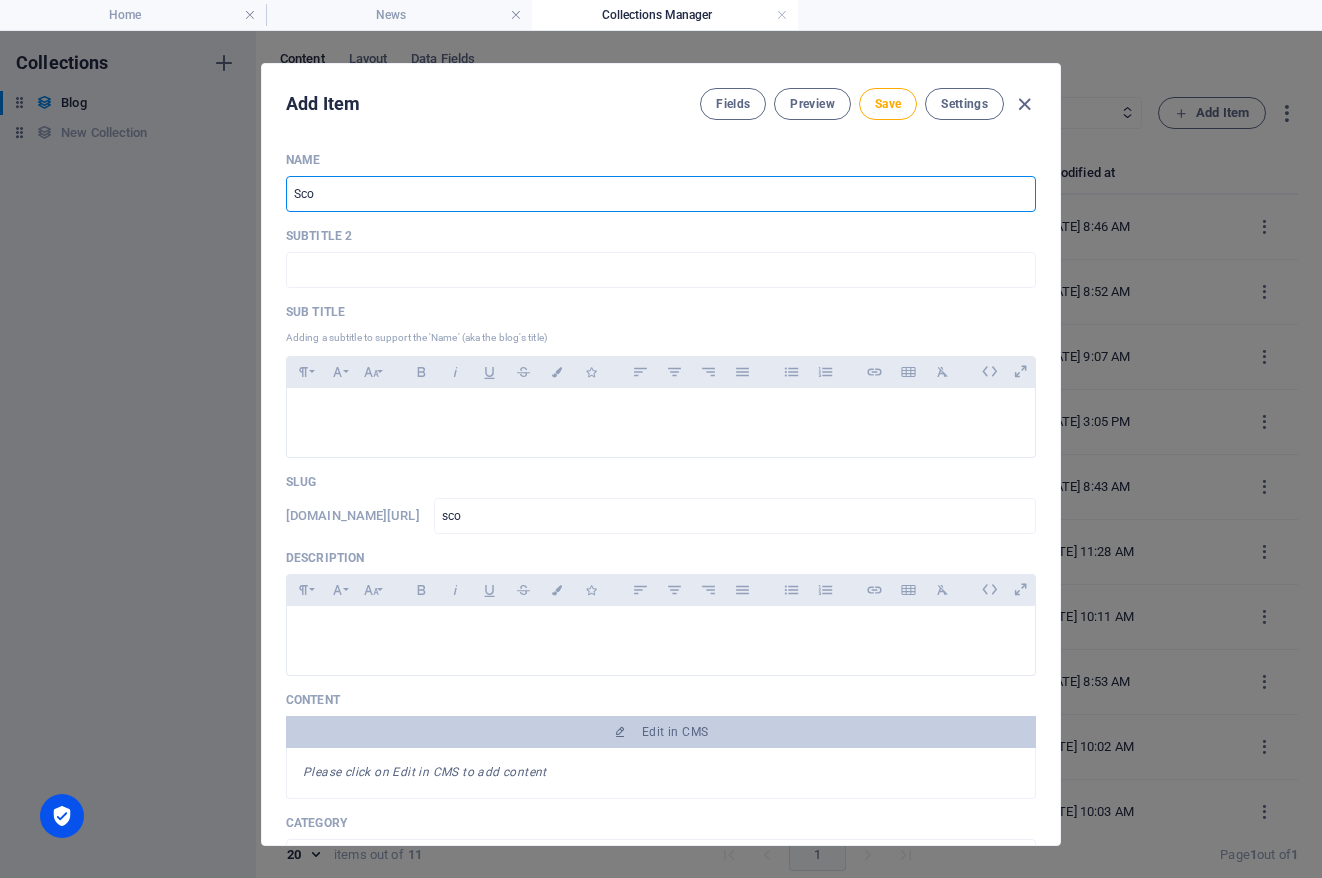 type on "Scor" 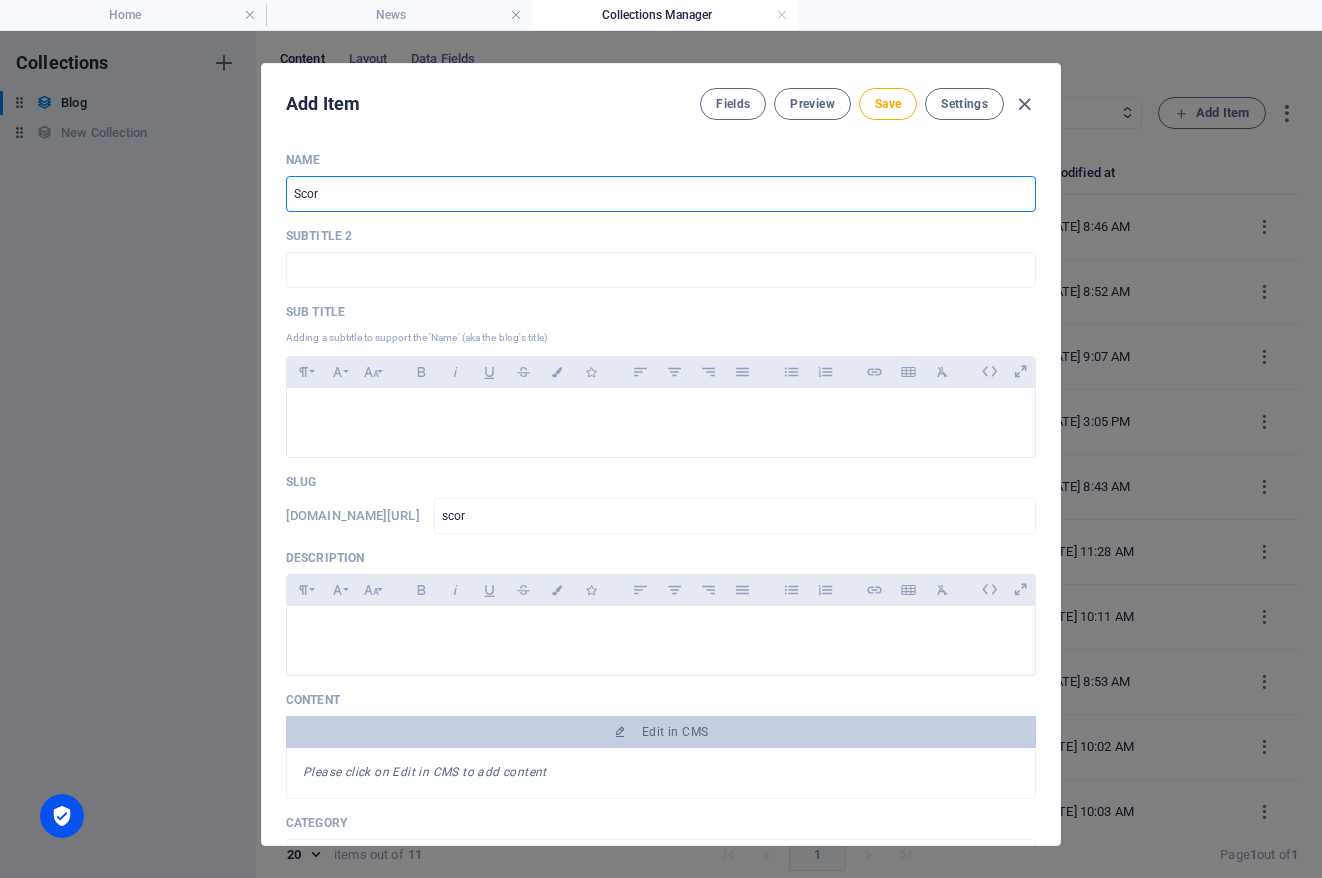 type on "Scori" 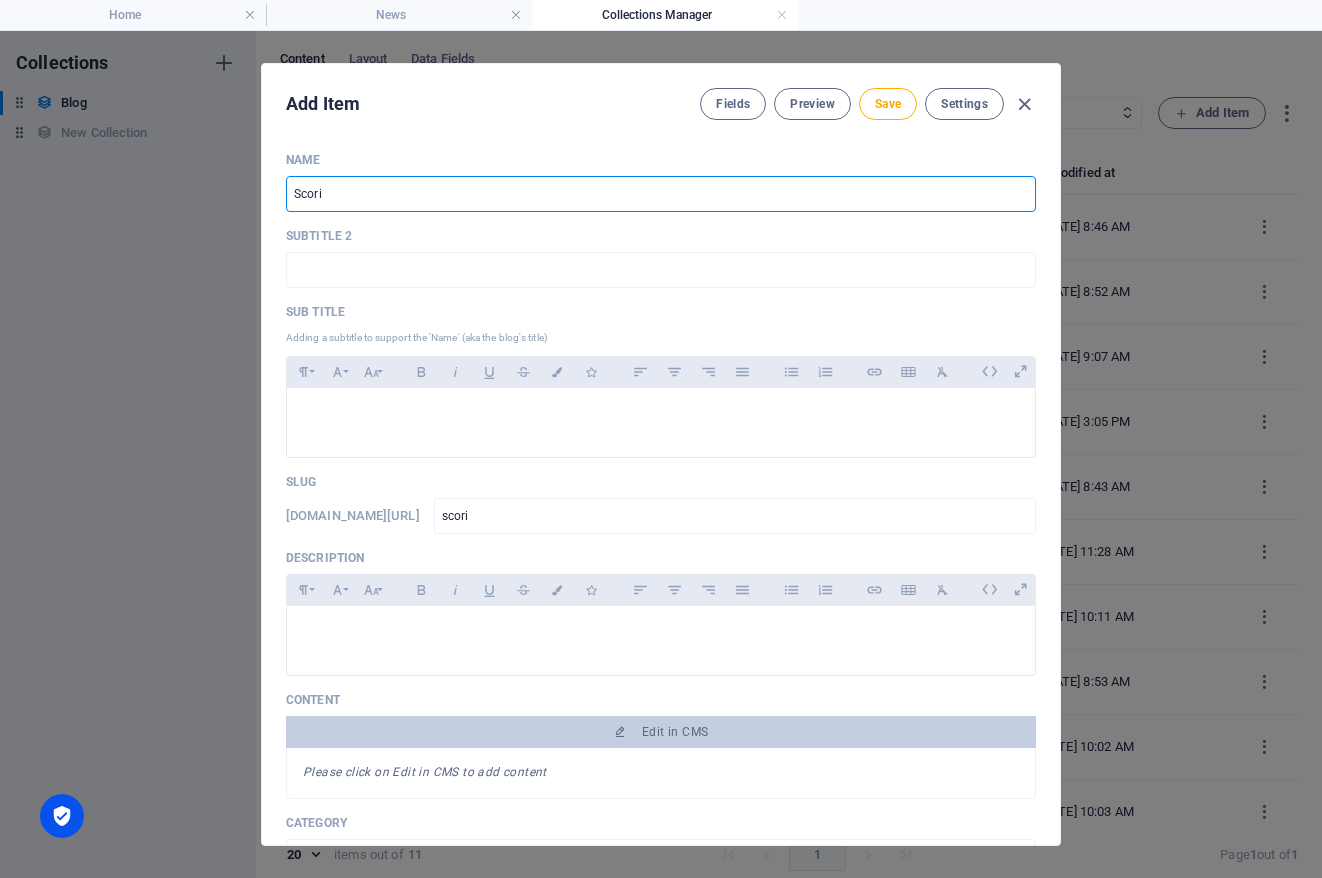 type on "Scorin" 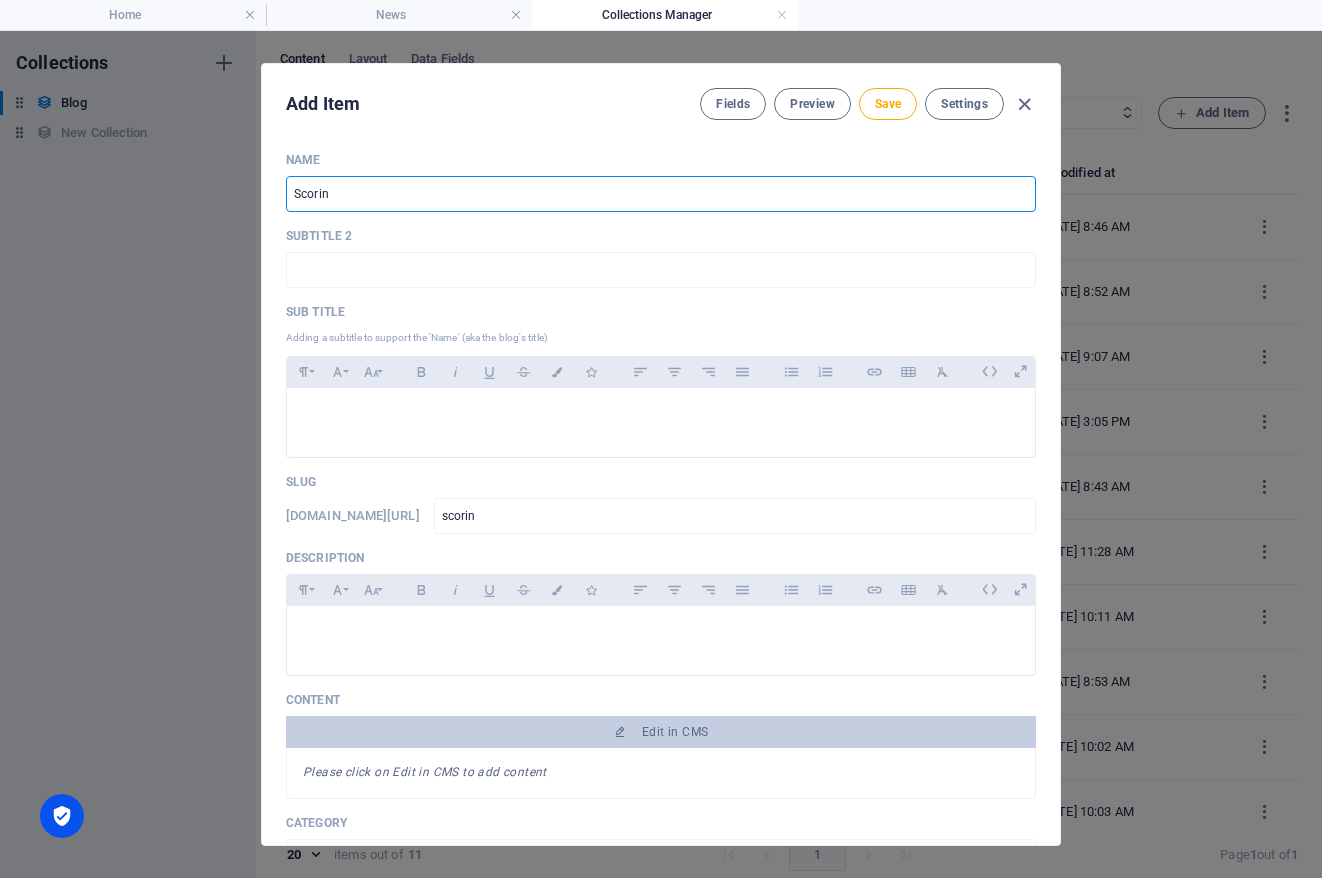 type on "scorin" 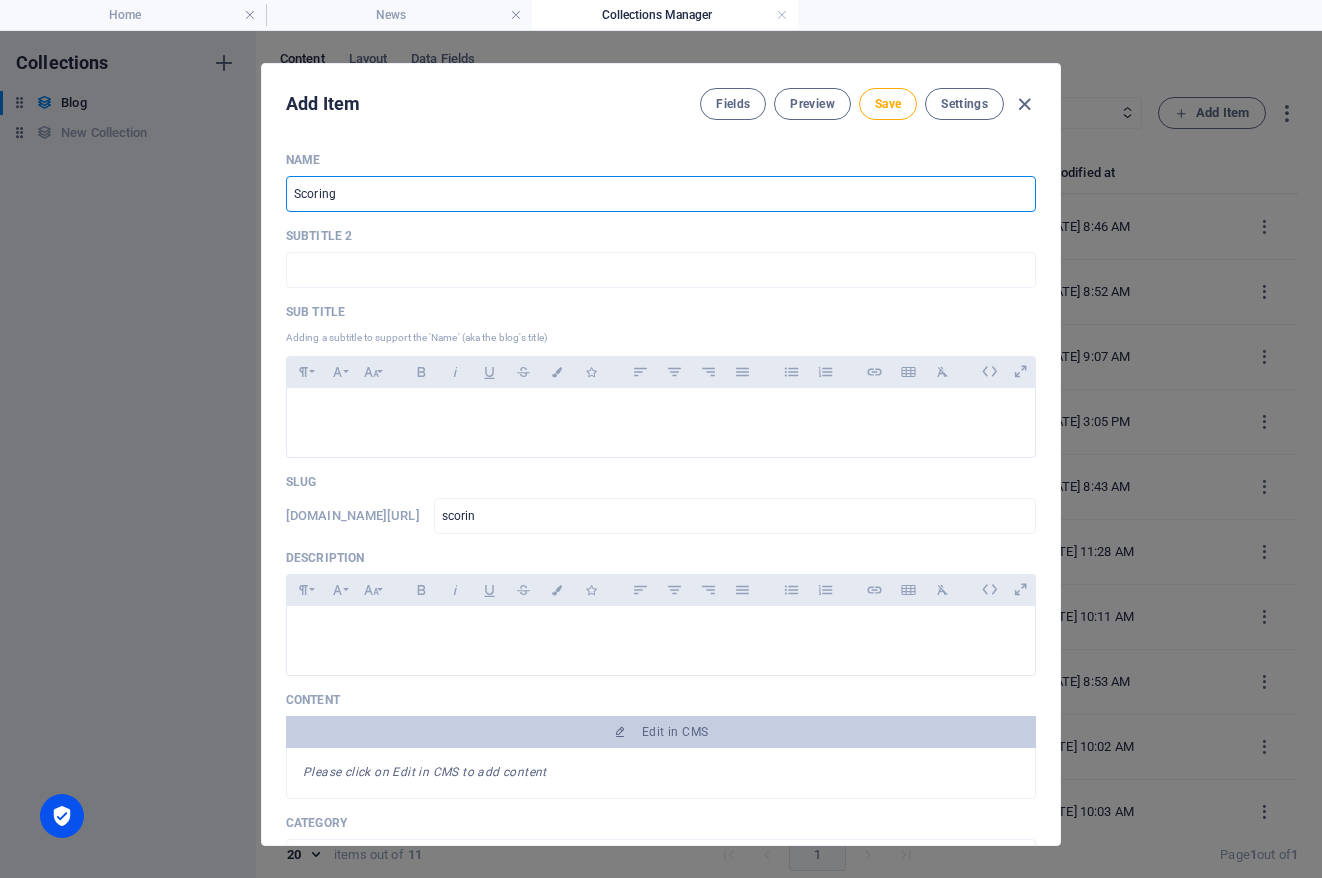 type on "scoring" 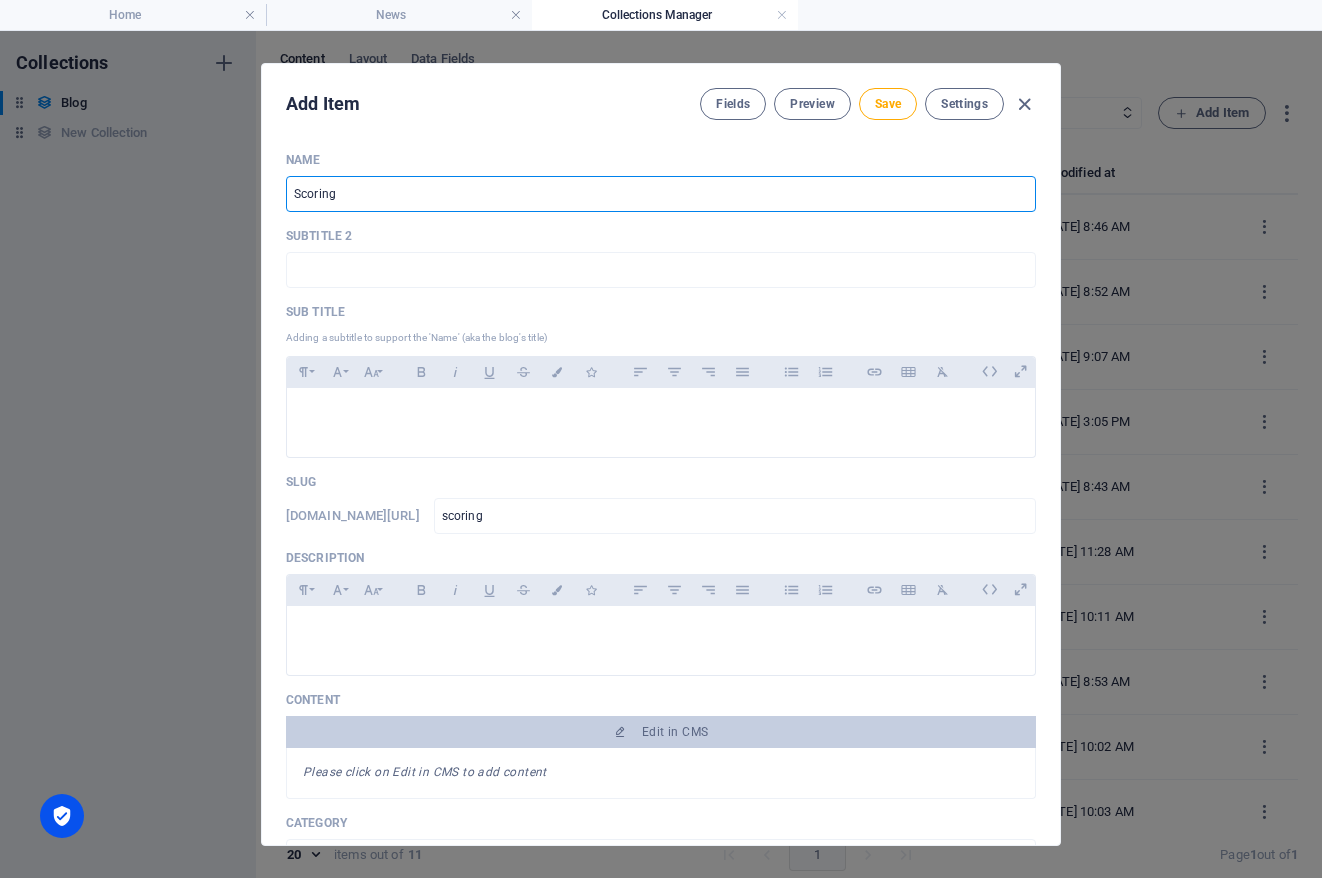 type on "Scoring a" 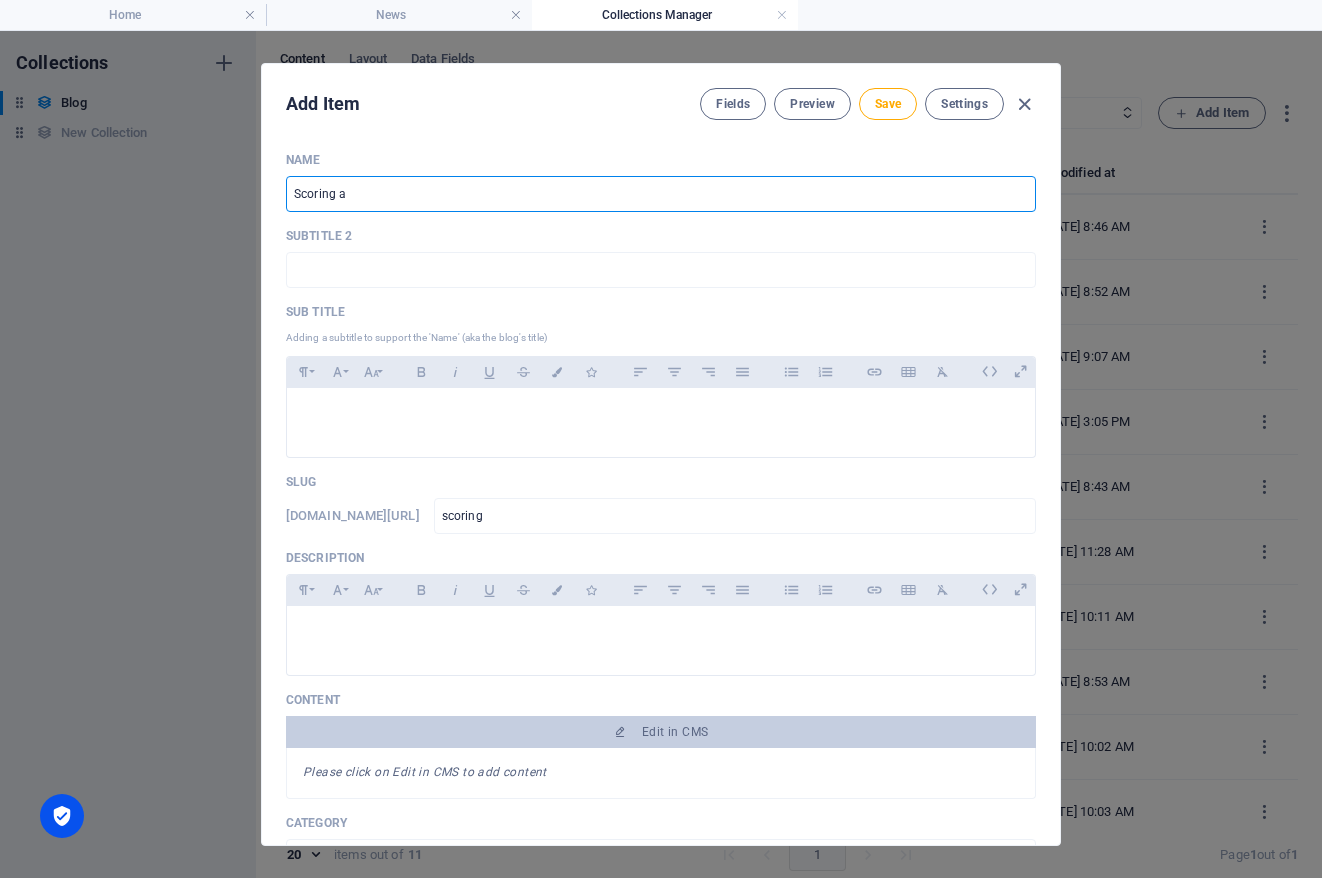 type on "scoring-a" 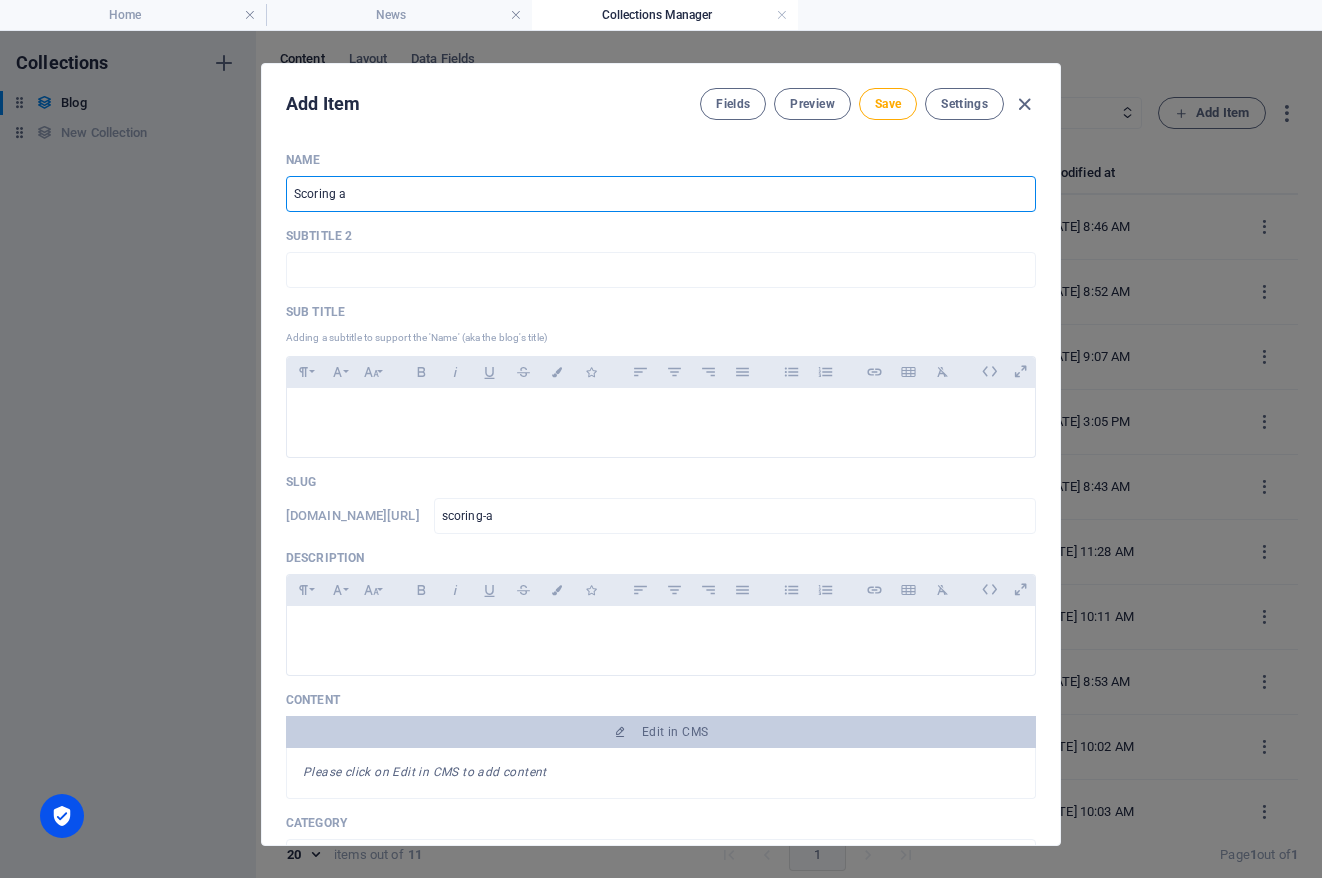 type on "Scoring an" 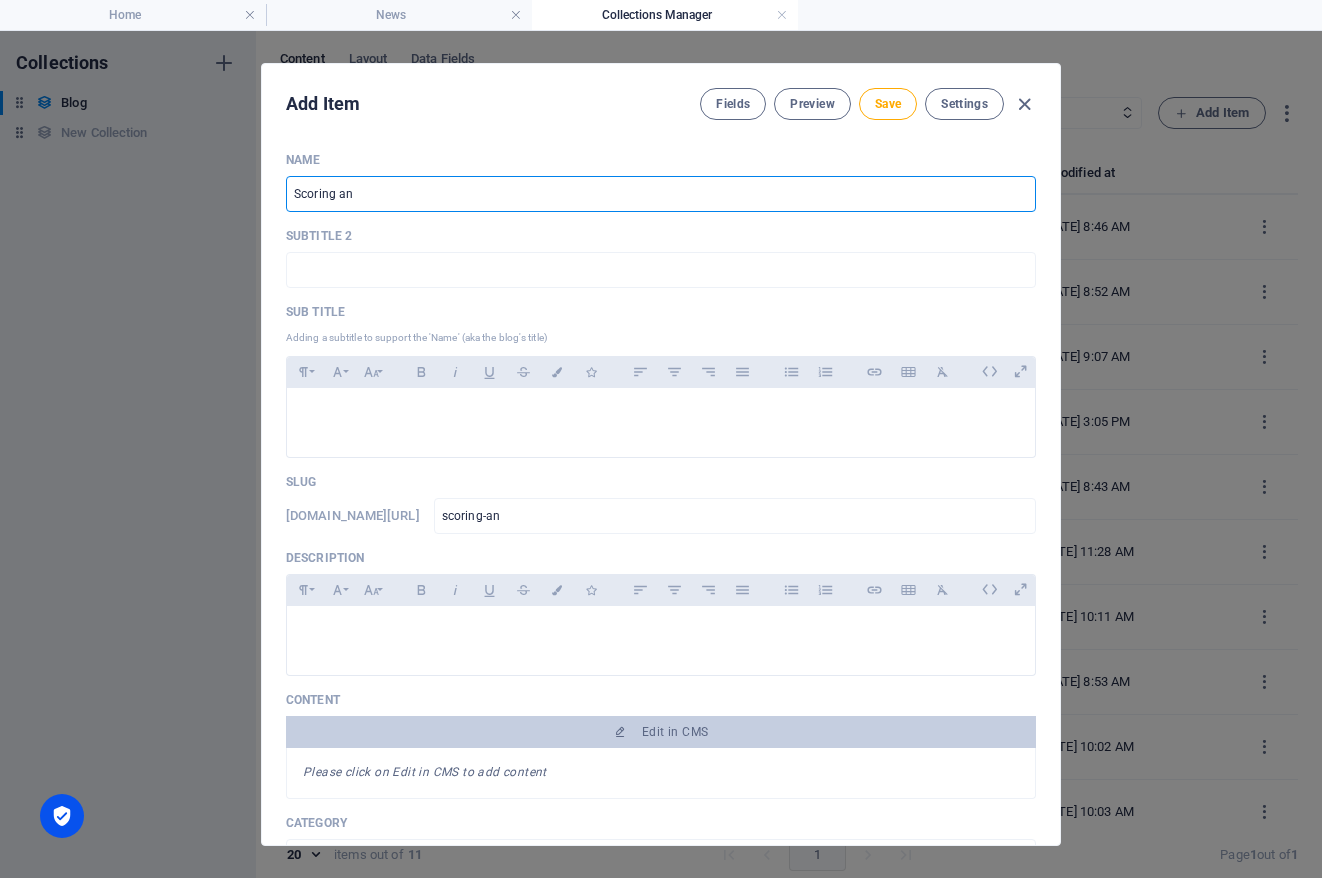 type on "Scoring and" 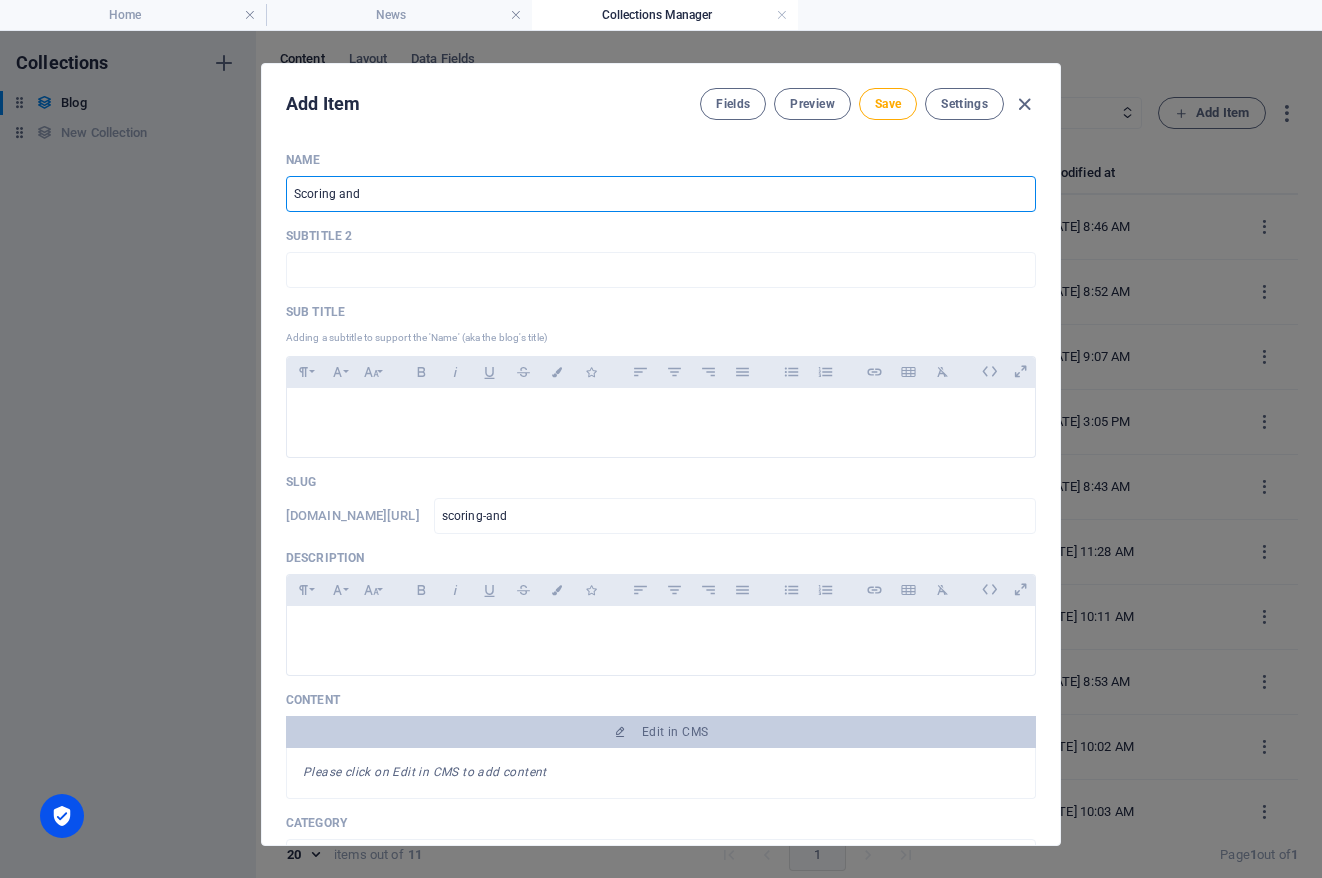 type on "Scoring and E" 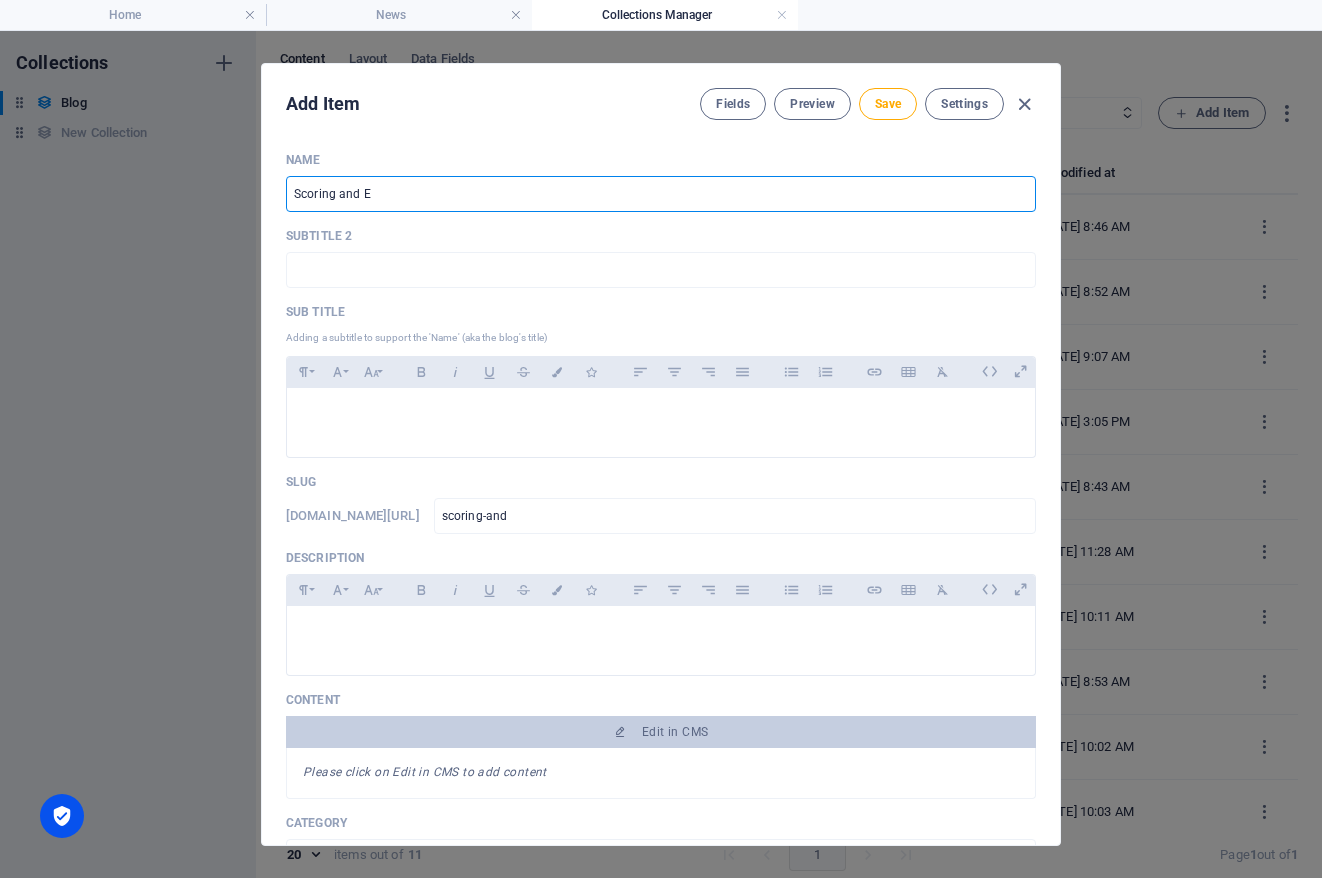 type on "scoring-and-e" 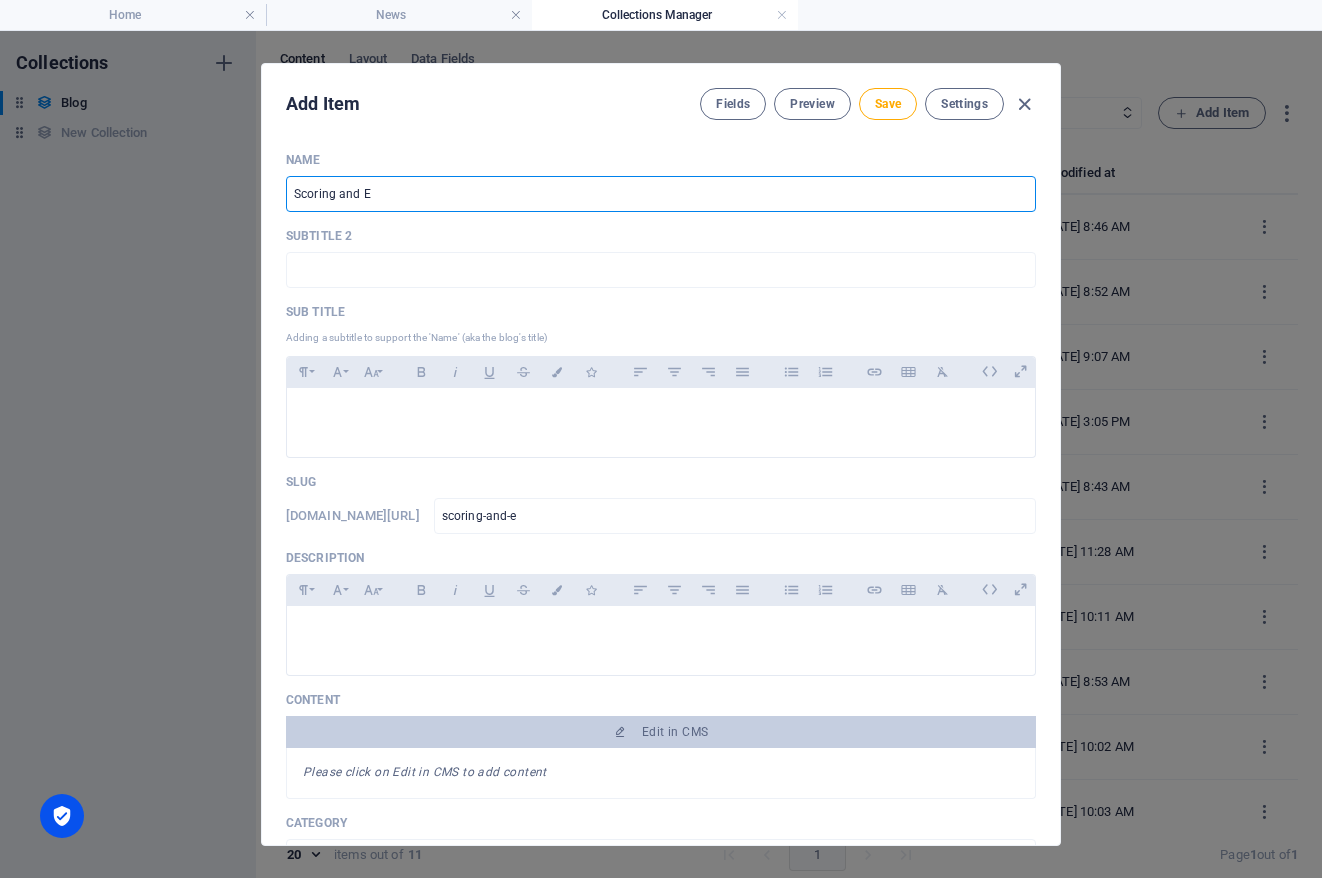 type on "Scoring and En" 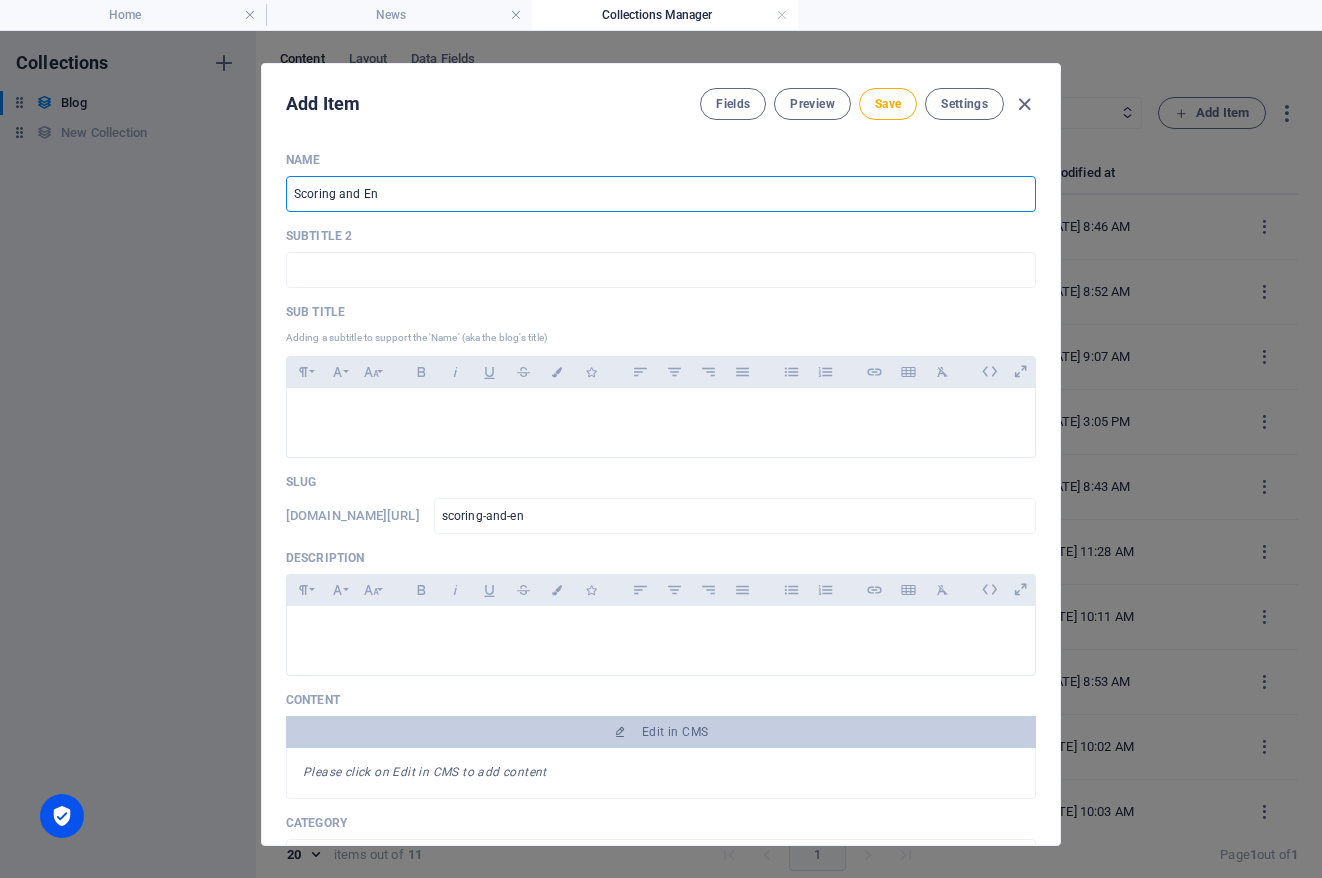 type on "Scoring and Eng" 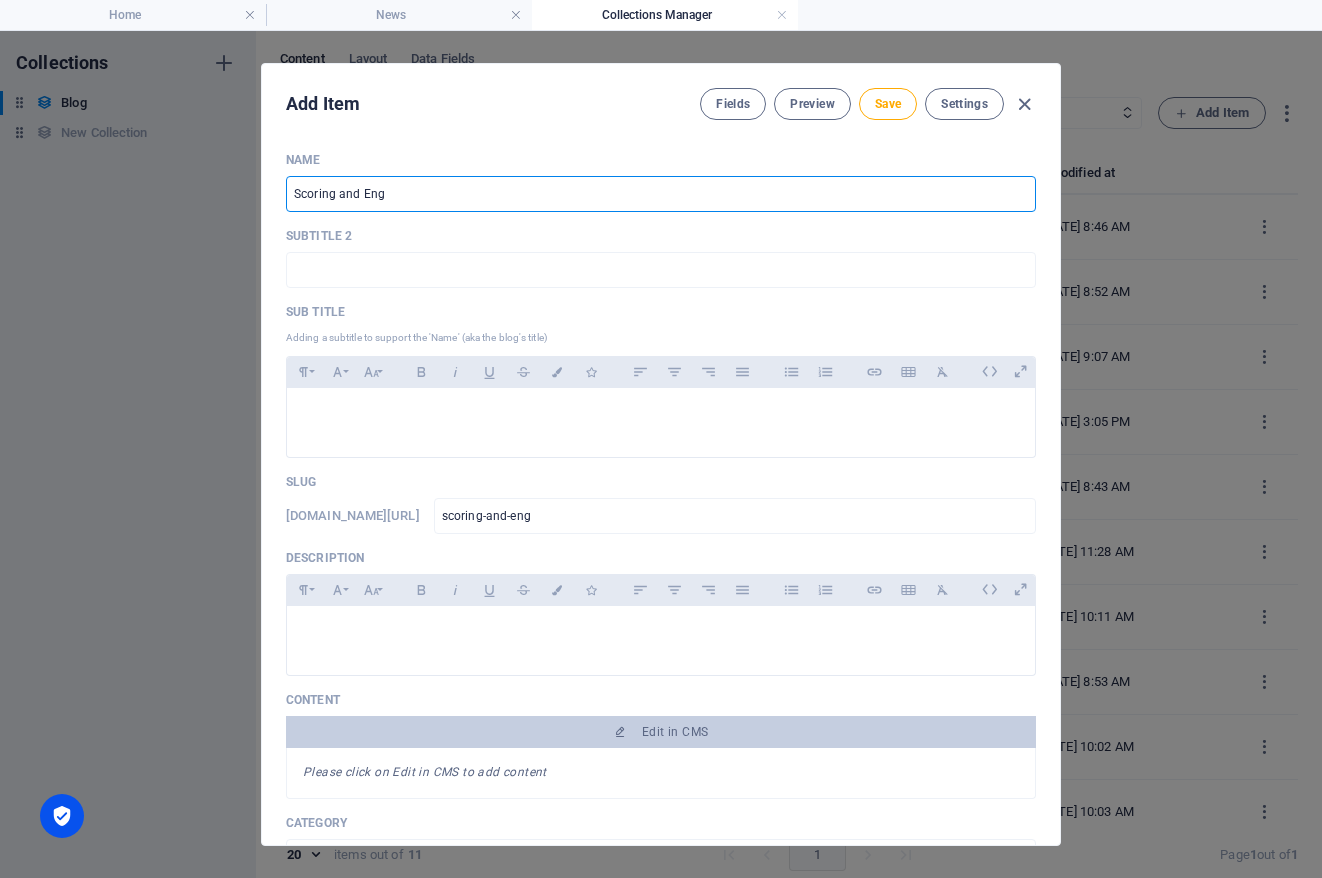 type on "Scoring and Engr" 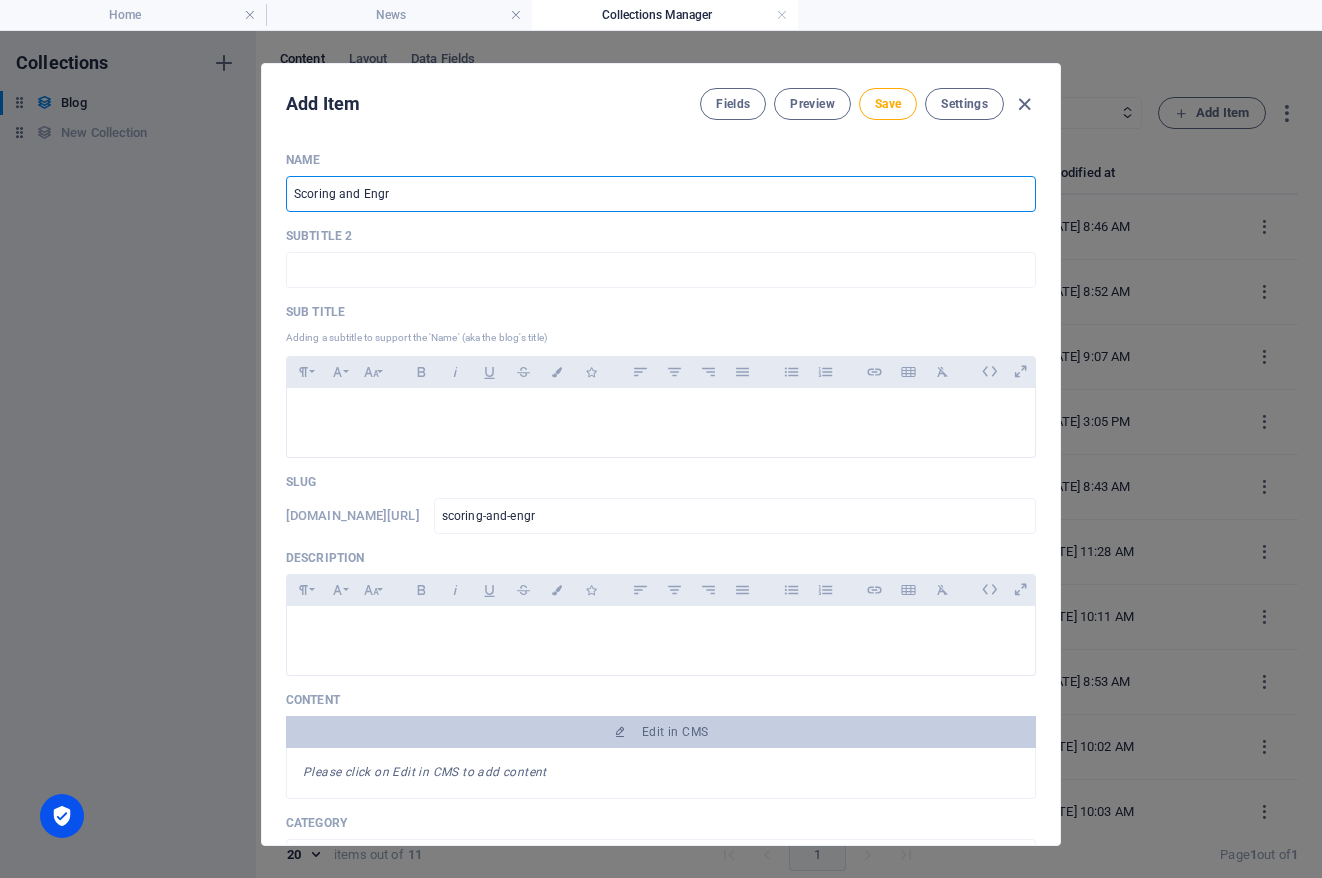 type on "Scoring and Engra" 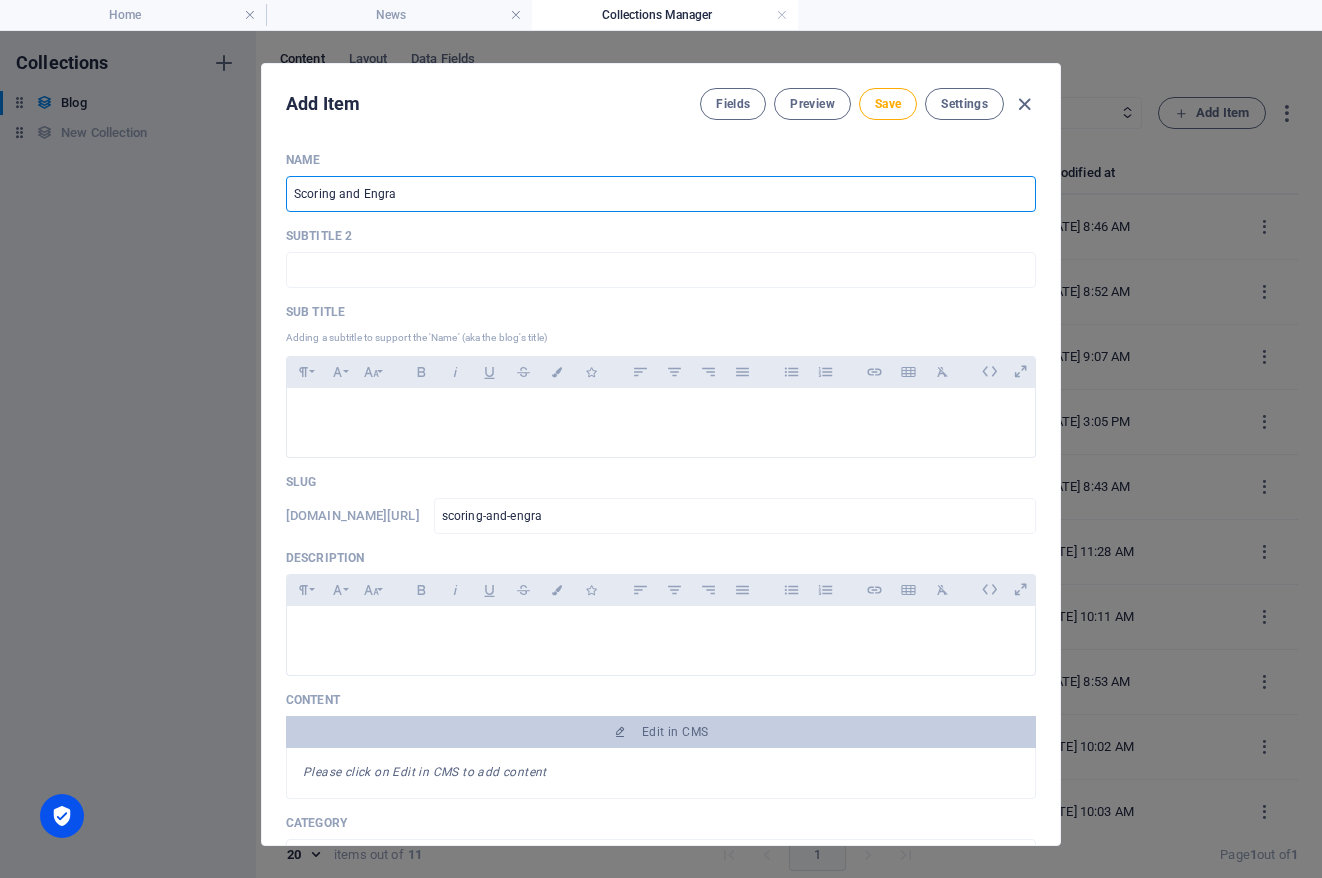 type on "Scoring and Engrav" 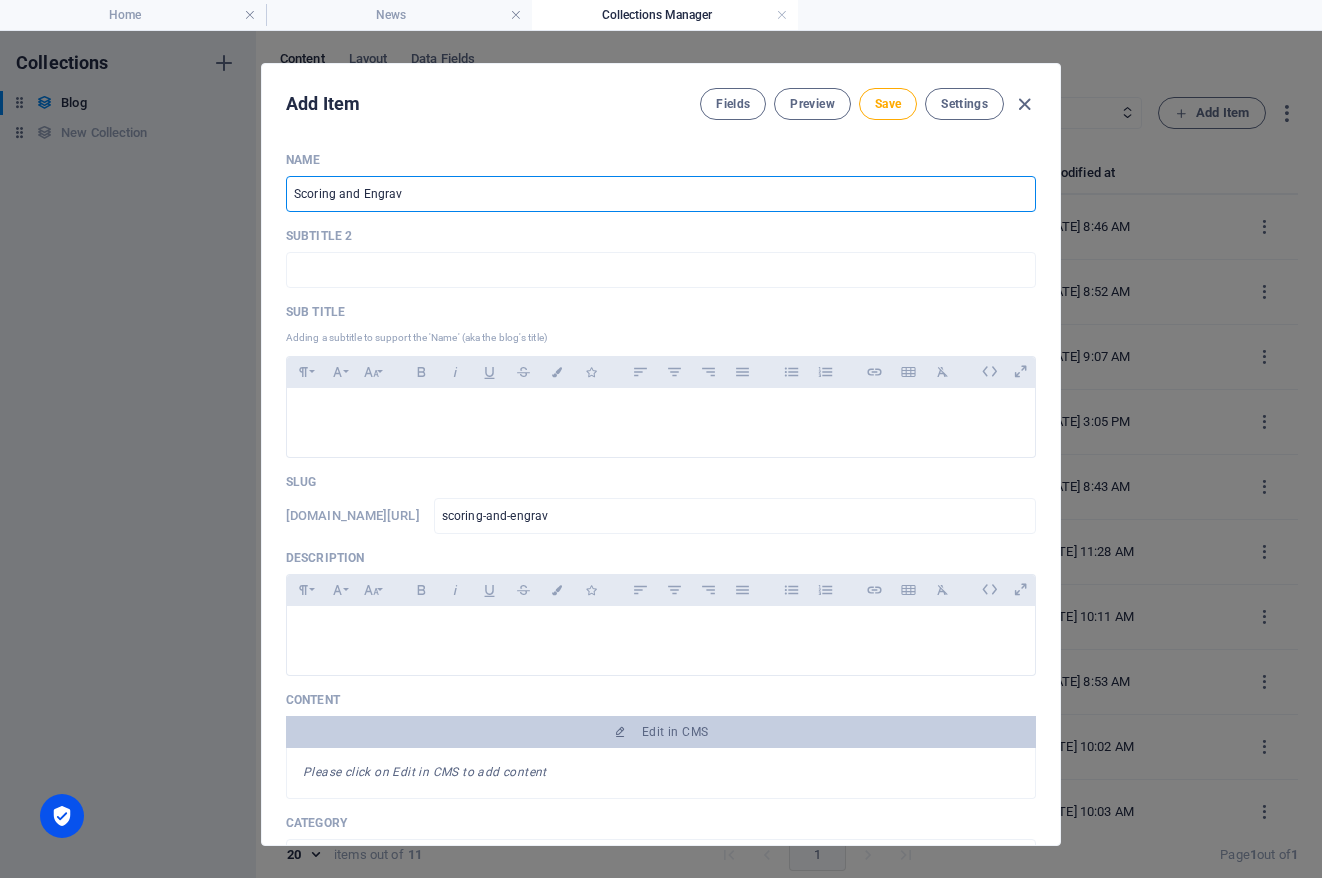 type on "Scoring and Engravi" 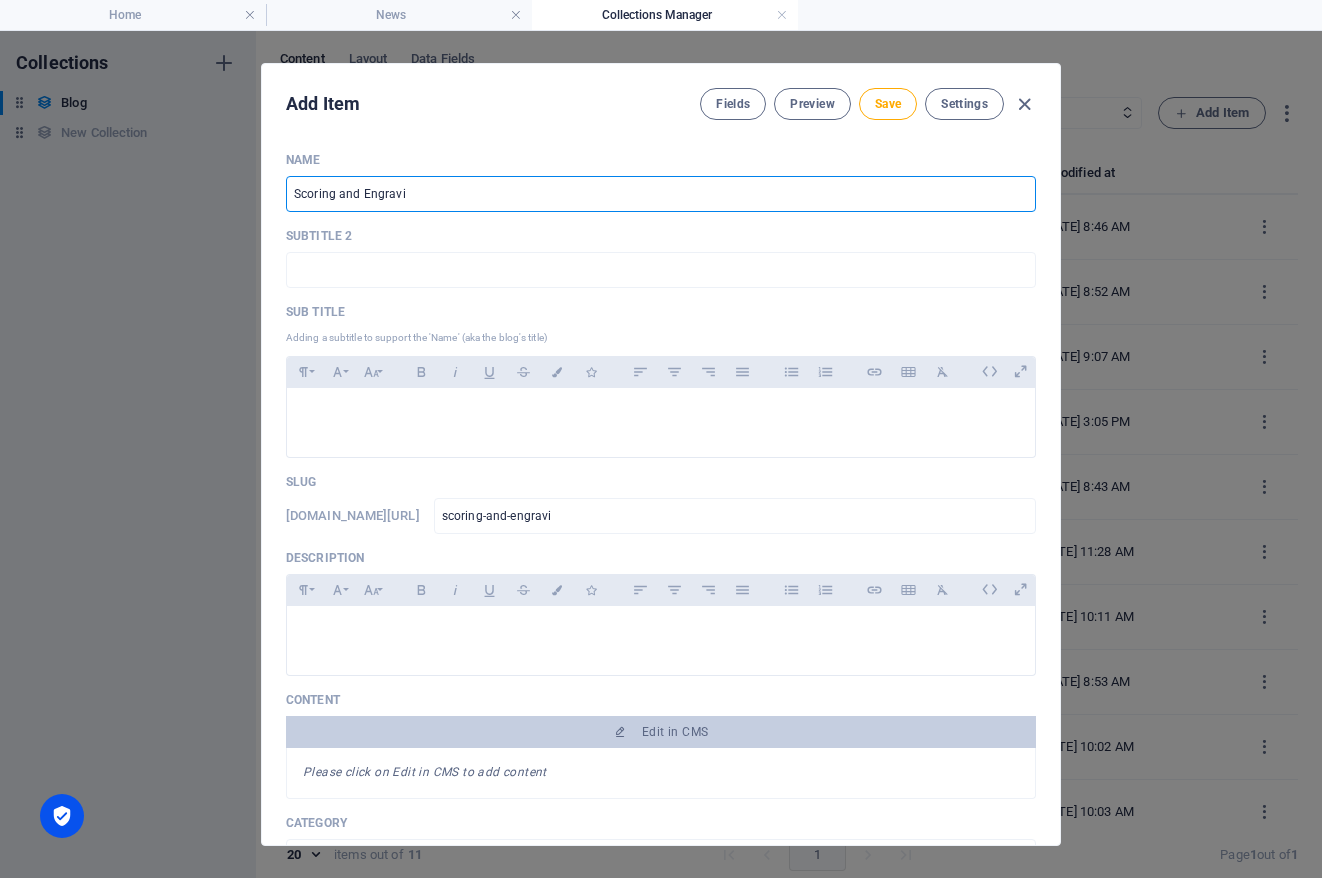 type on "Scoring and Engravin" 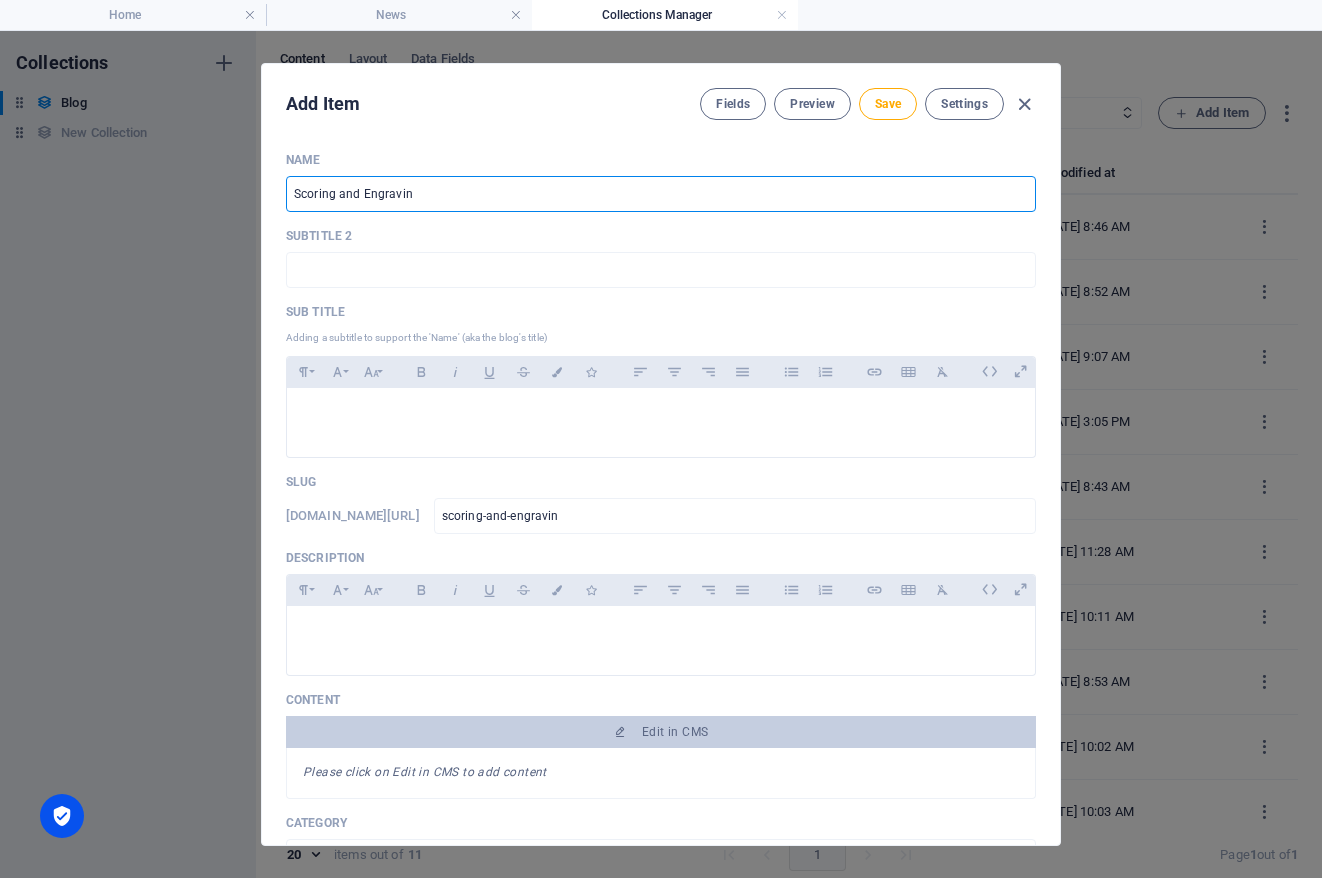 type on "Scoring and Engraving" 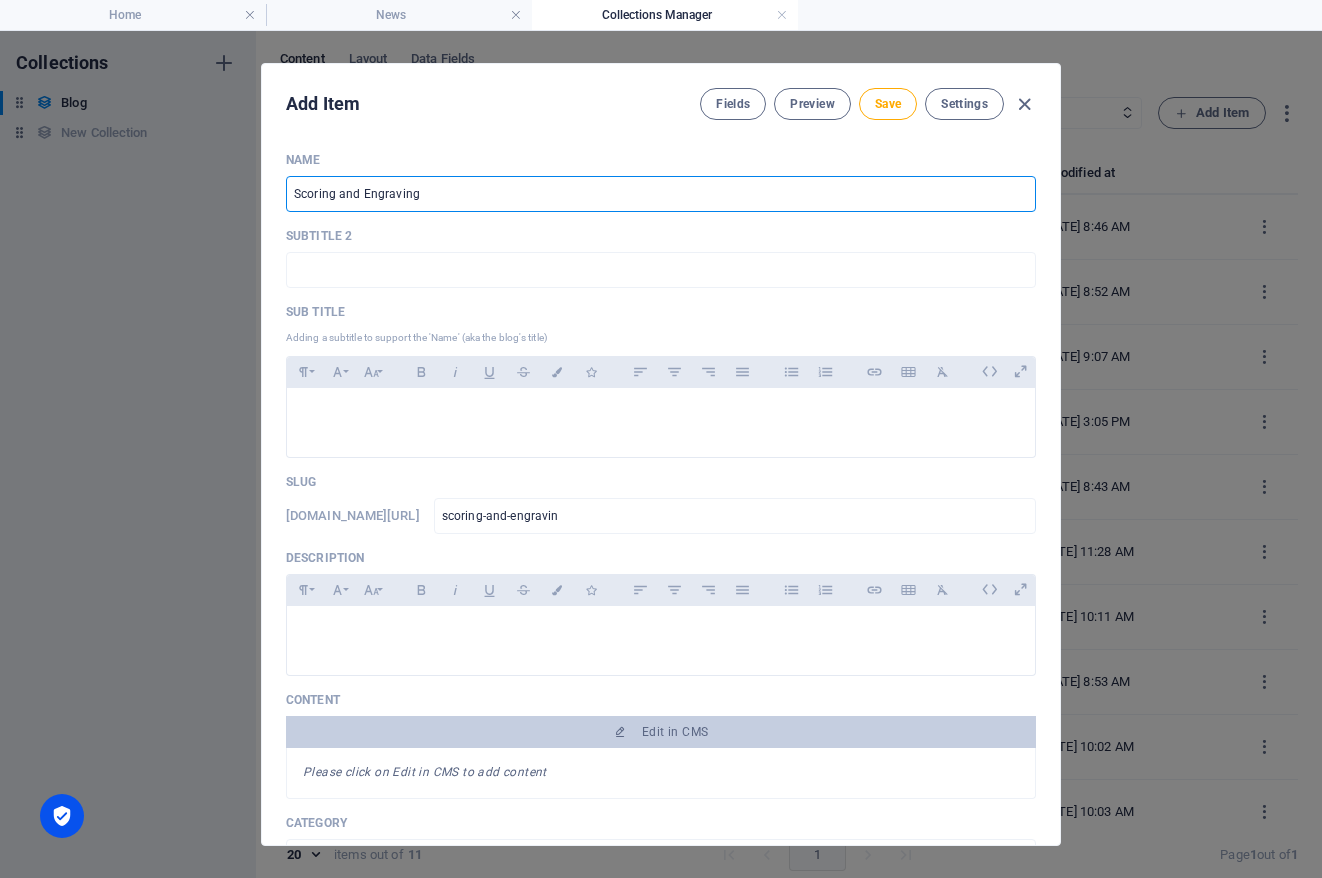 type on "scoring-and-engraving" 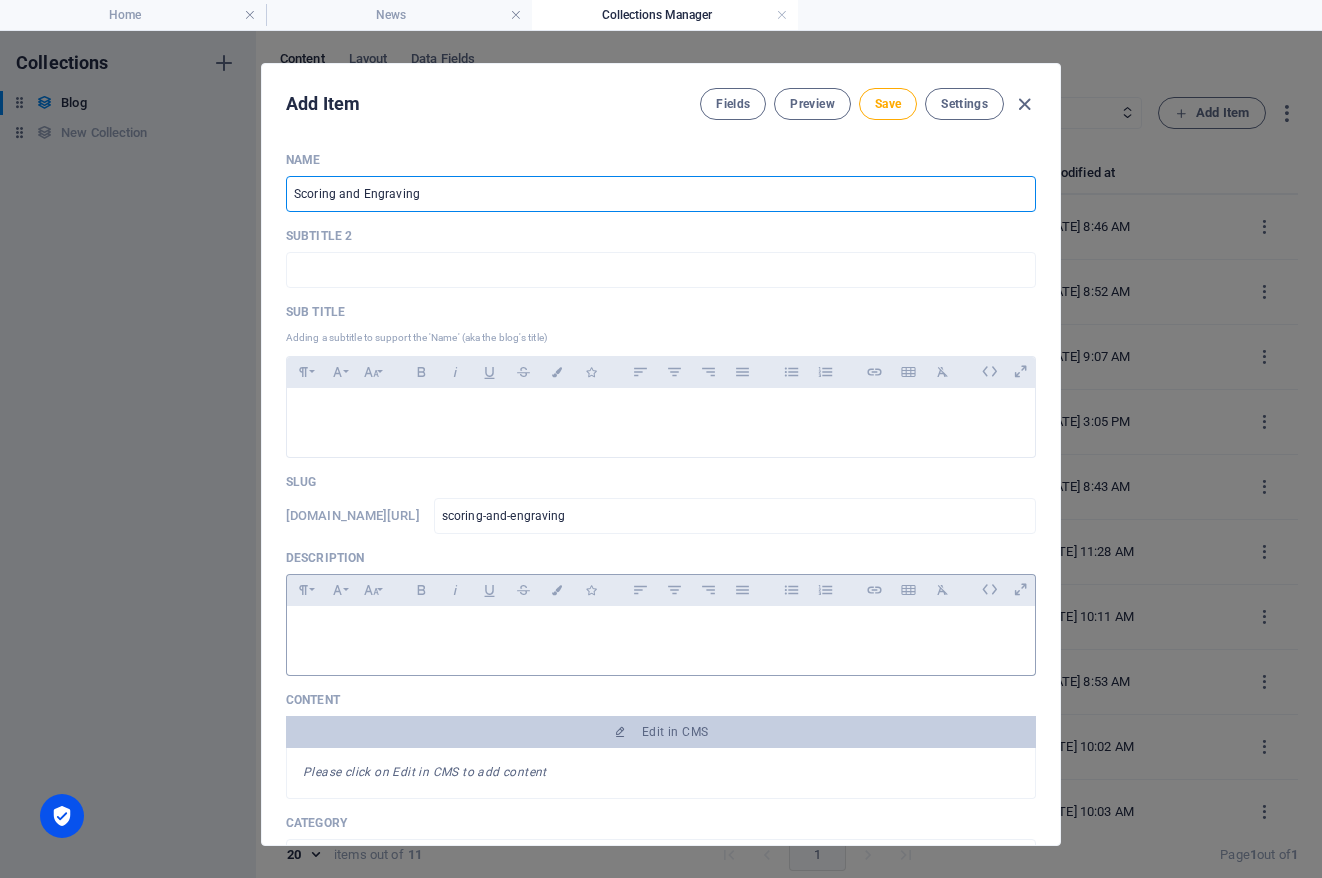 type on "Scoring and Engraving" 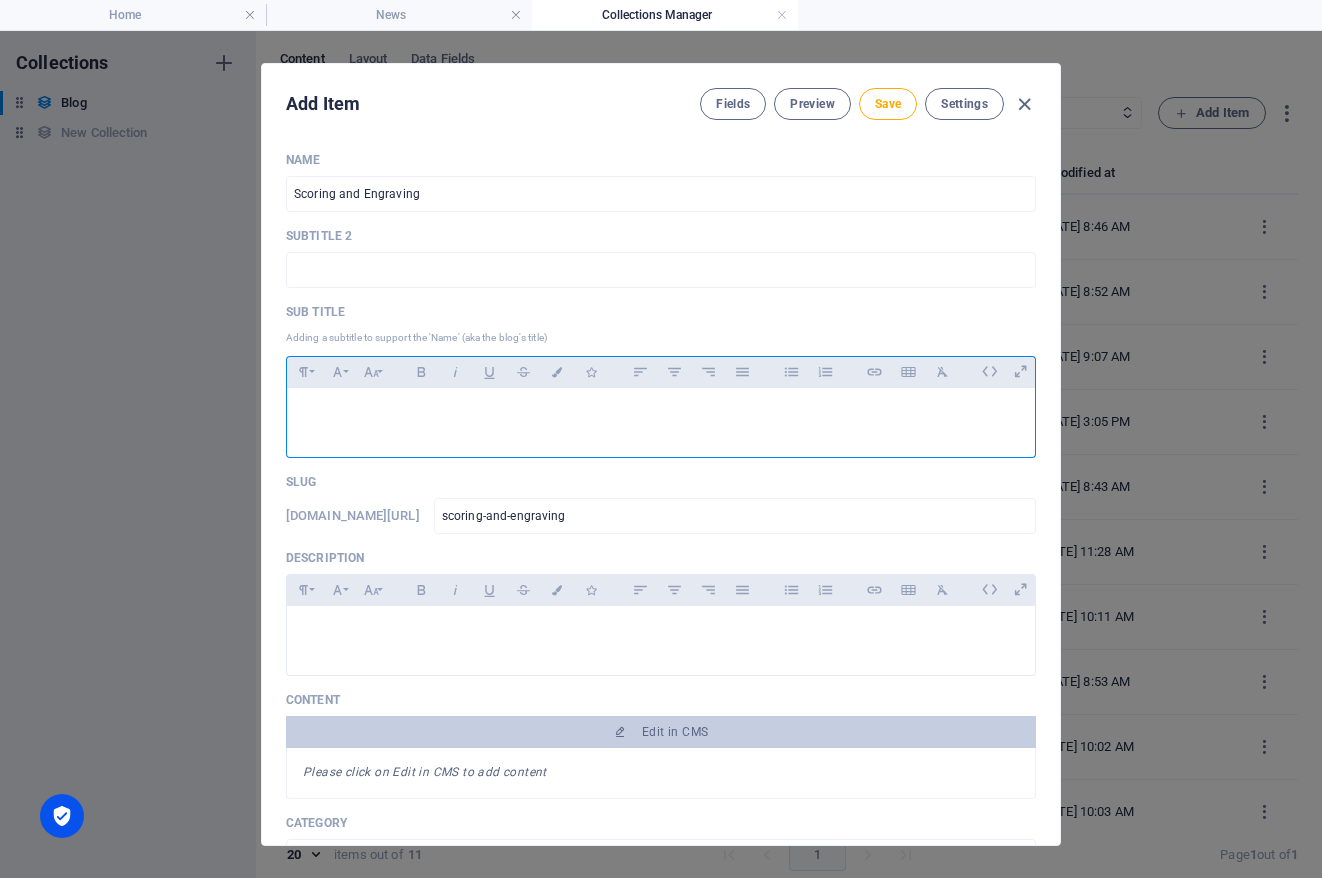 click at bounding box center (661, 413) 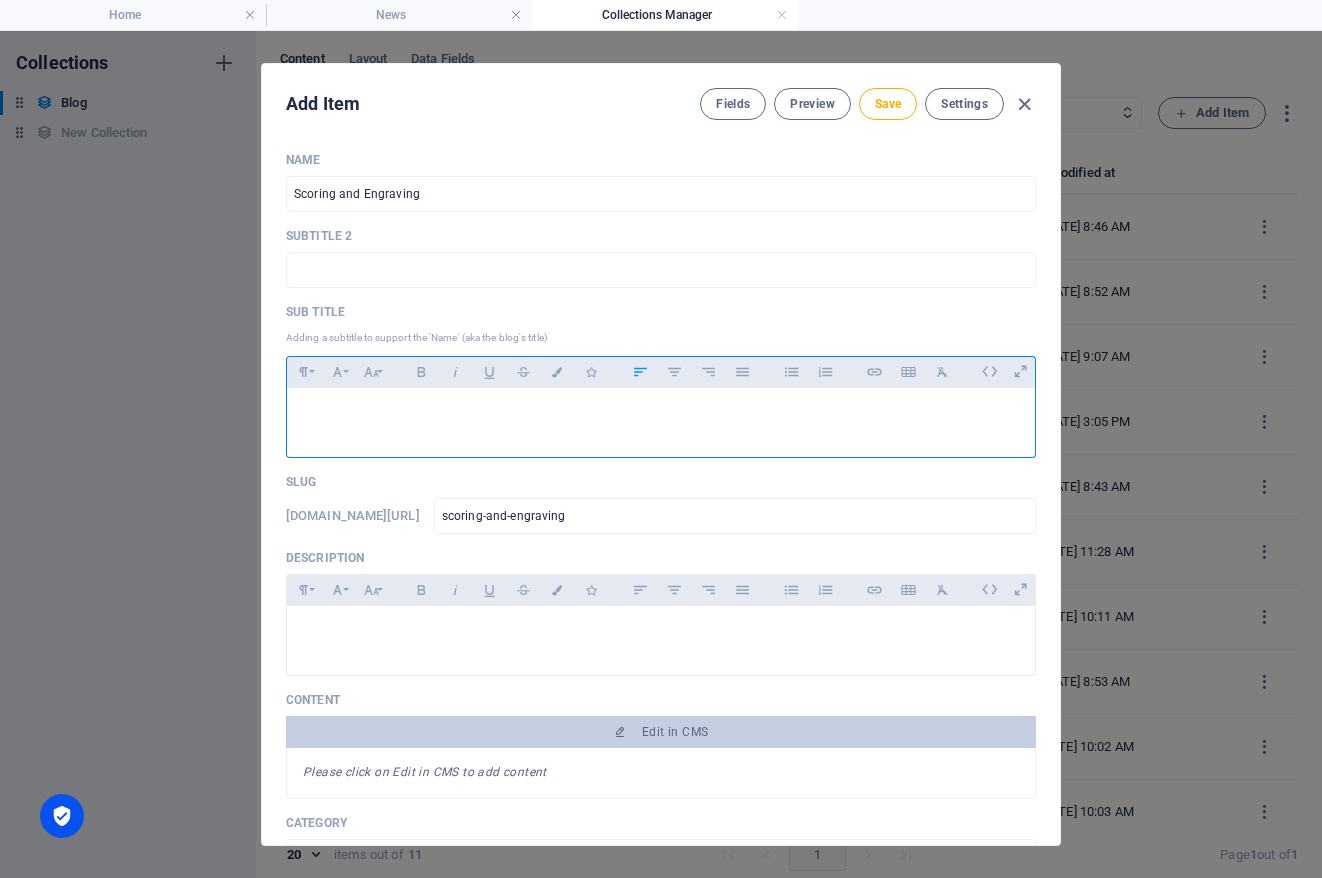 click at bounding box center (661, 413) 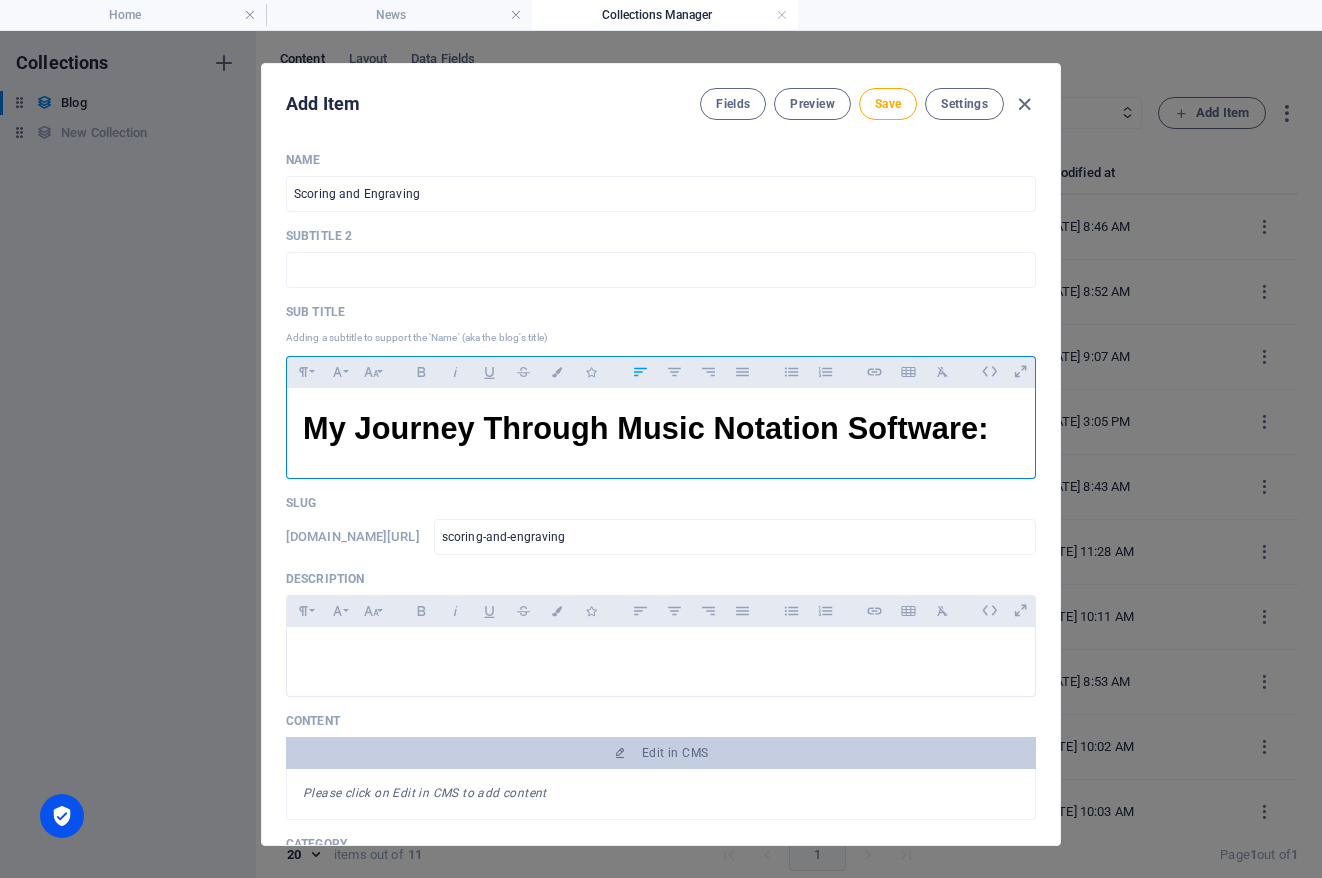 click on "My Journey Through Music Notation Software:" at bounding box center (646, 428) 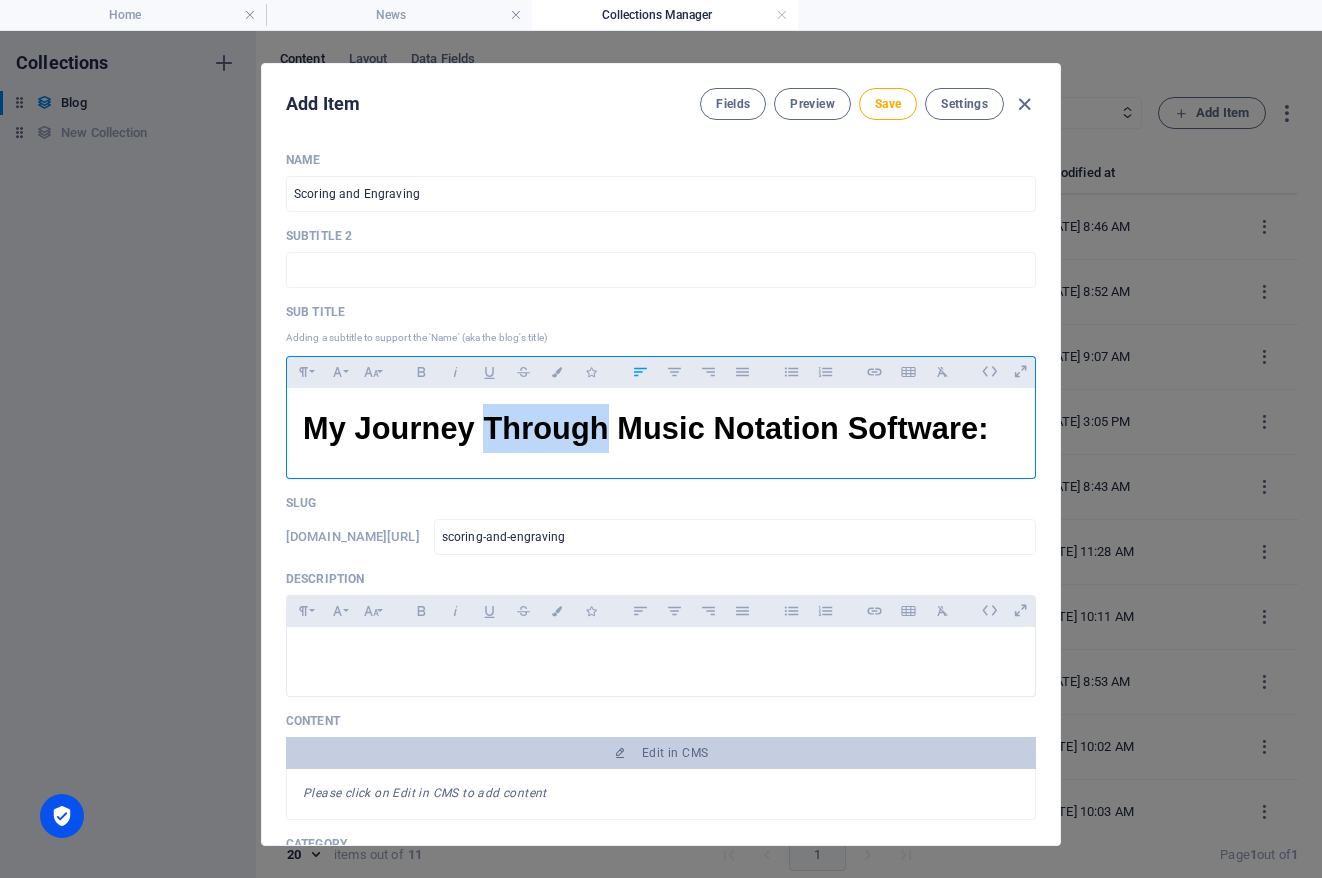 click on "My Journey Through Music Notation Software:" at bounding box center (646, 428) 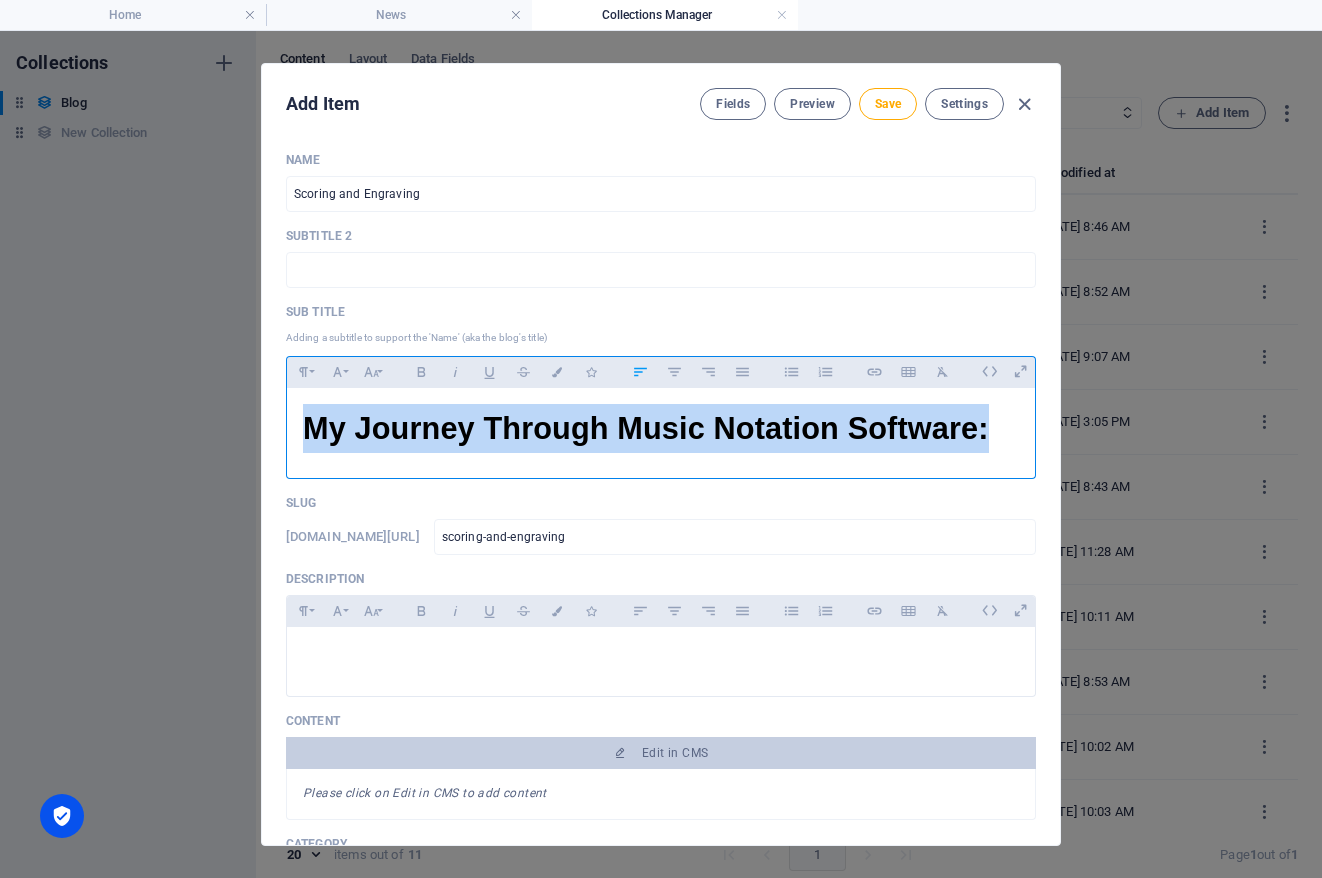 click on "My Journey Through Music Notation Software:" at bounding box center [646, 428] 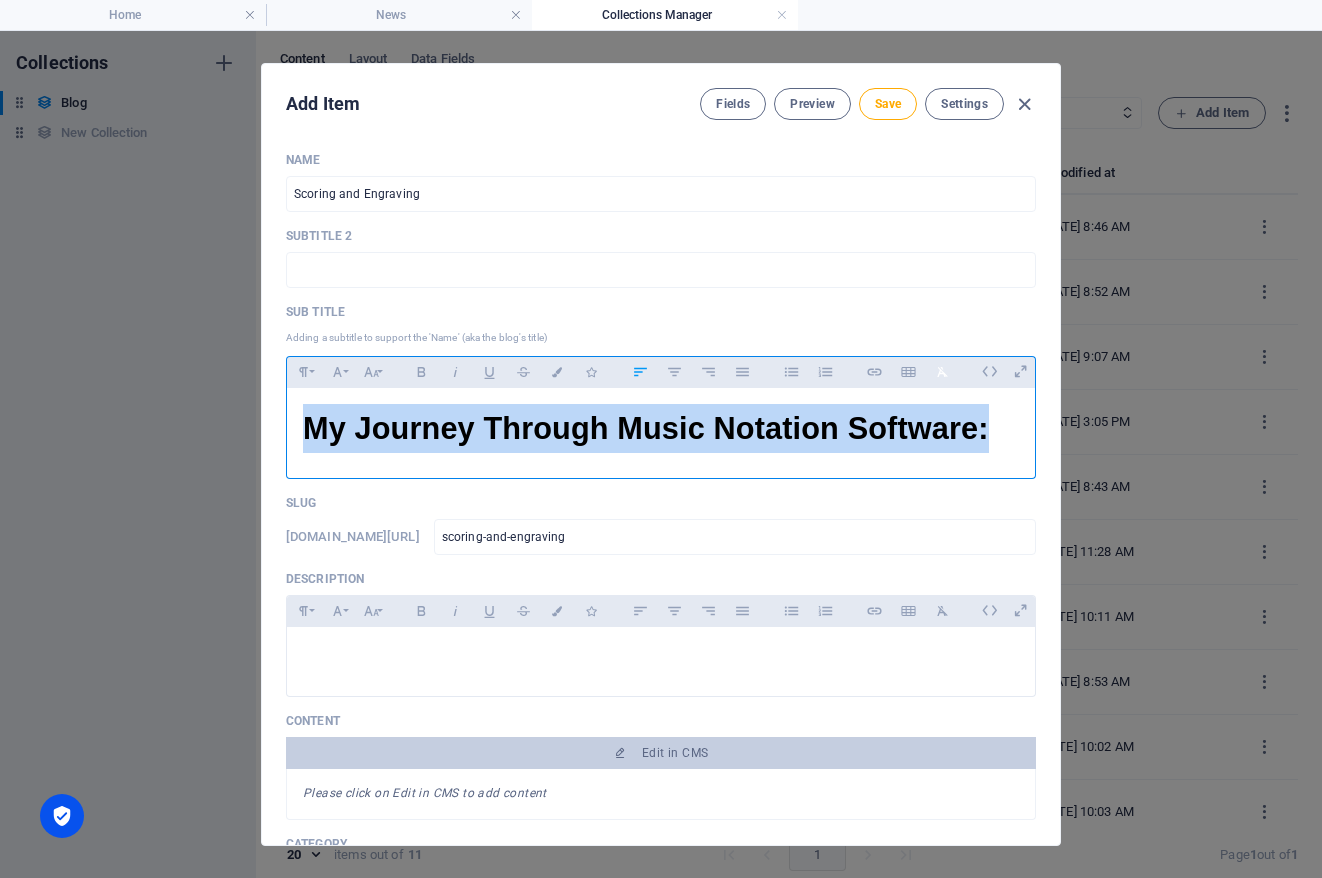 click 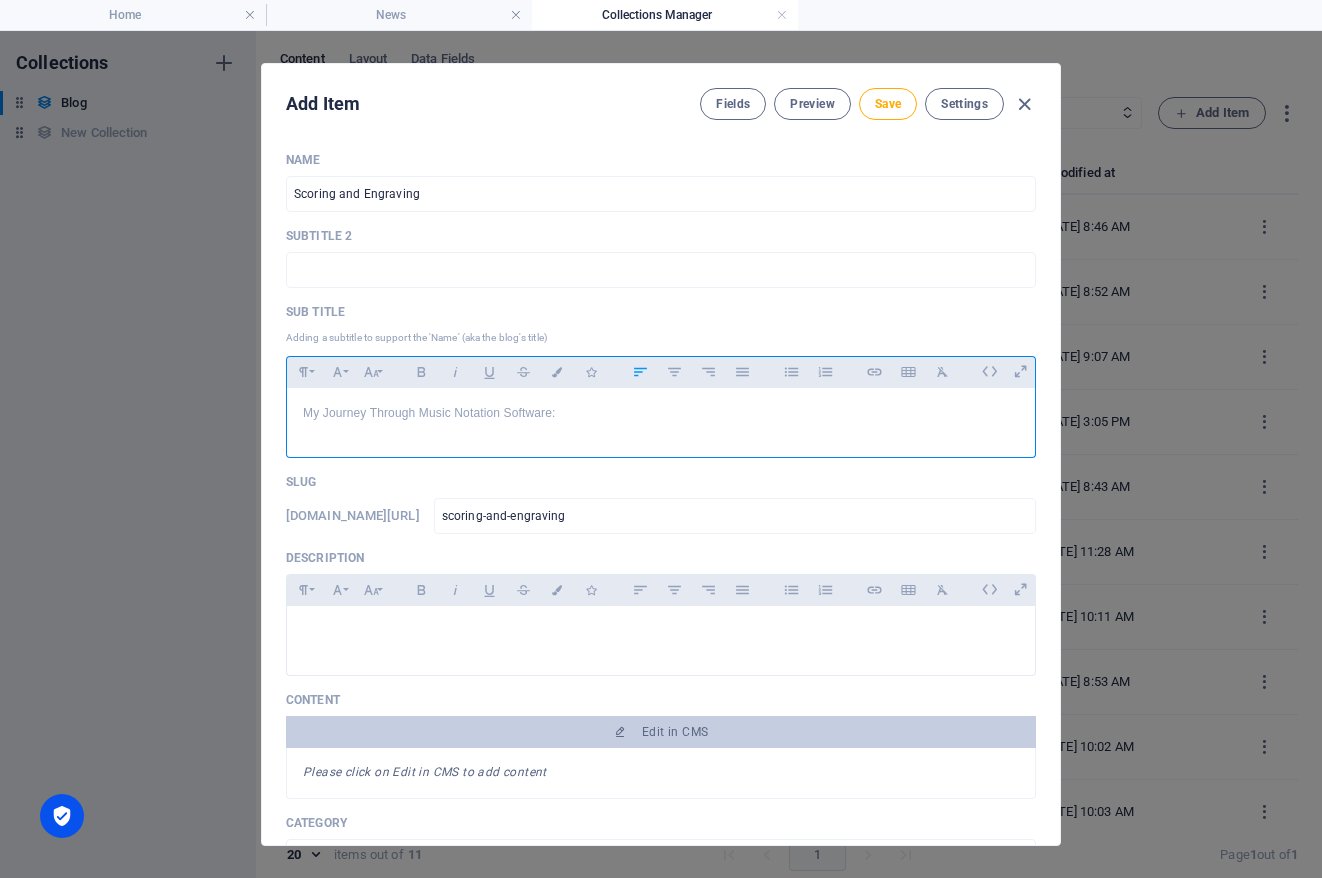 type 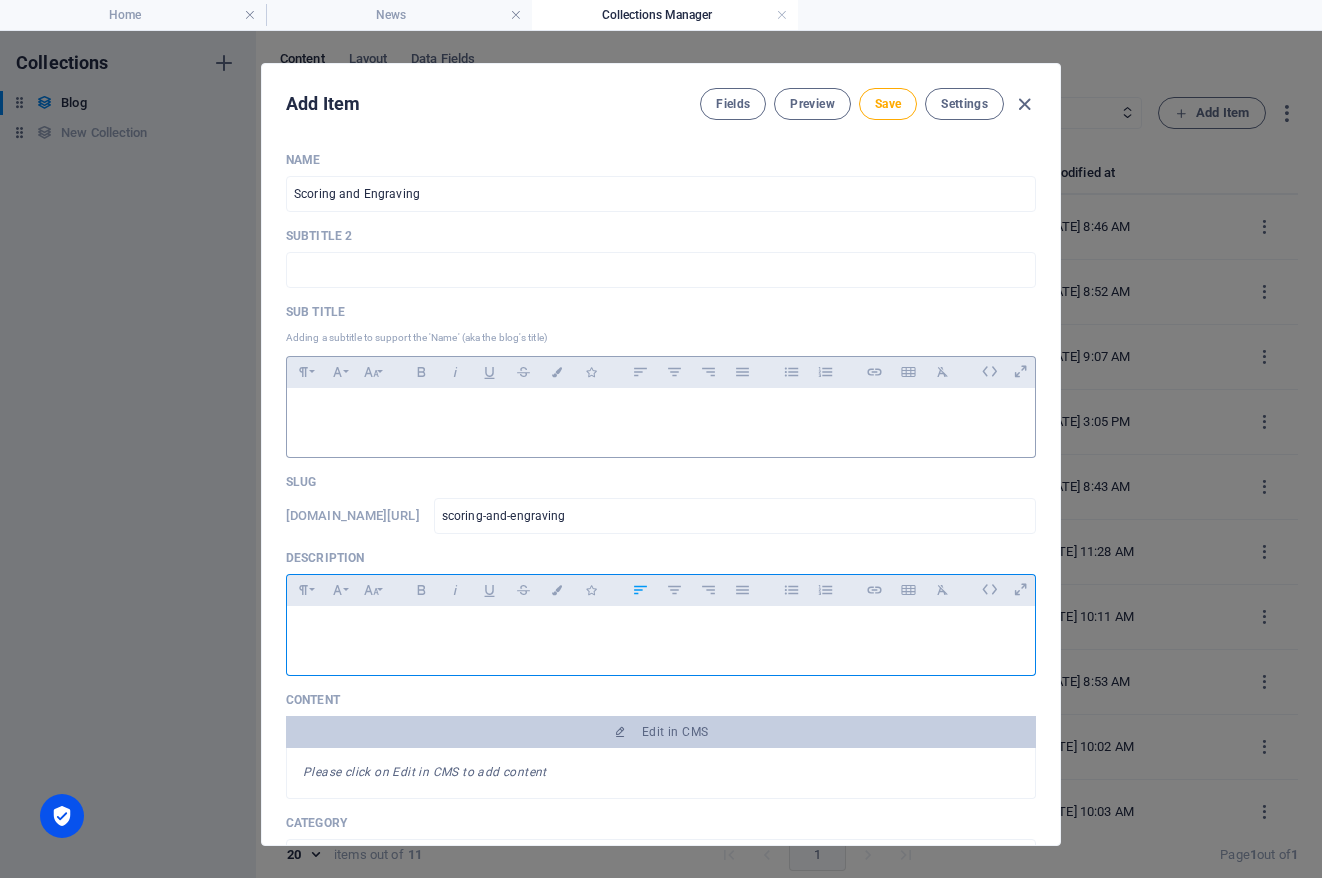 click at bounding box center (661, 631) 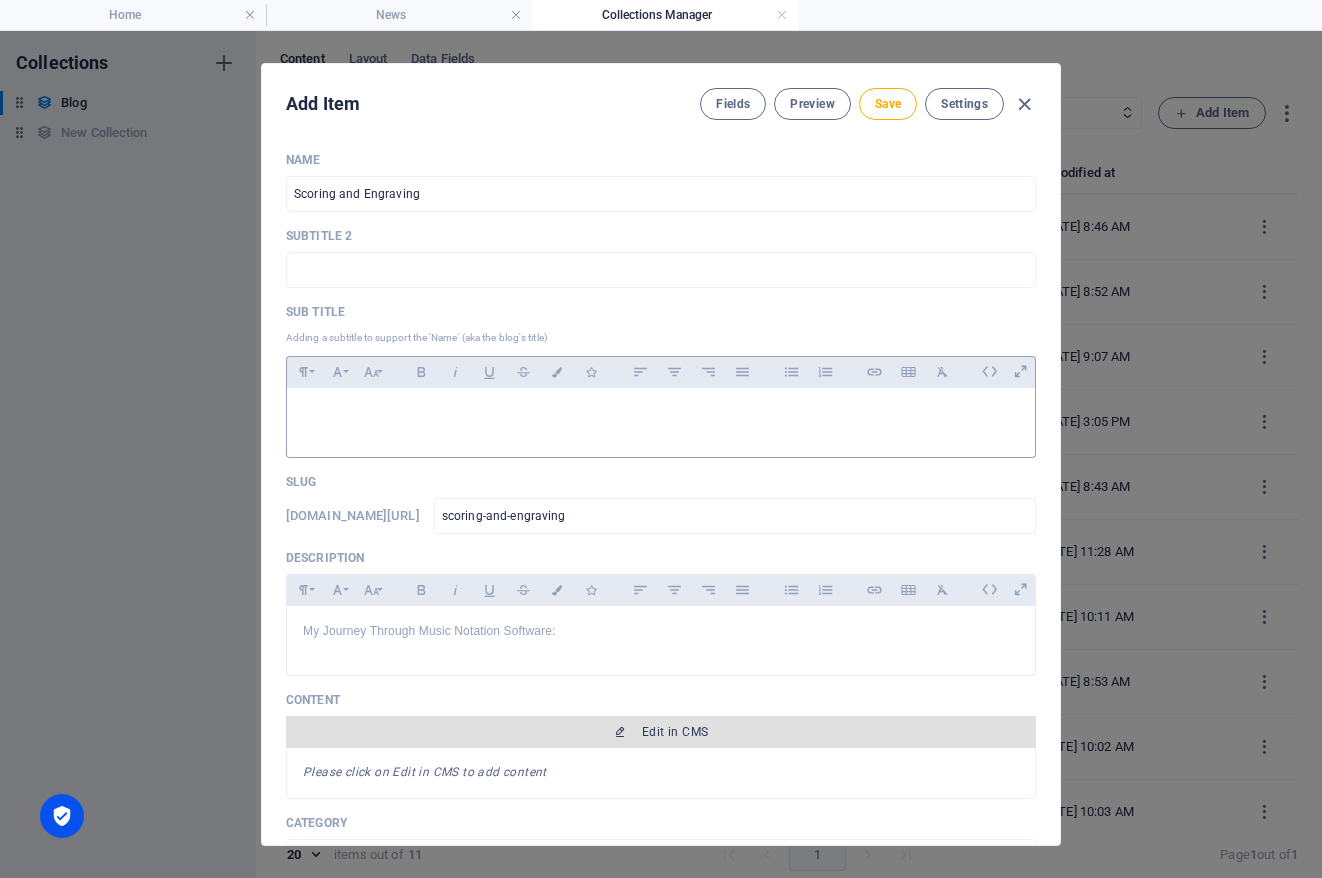 click on "Edit in CMS" at bounding box center (675, 732) 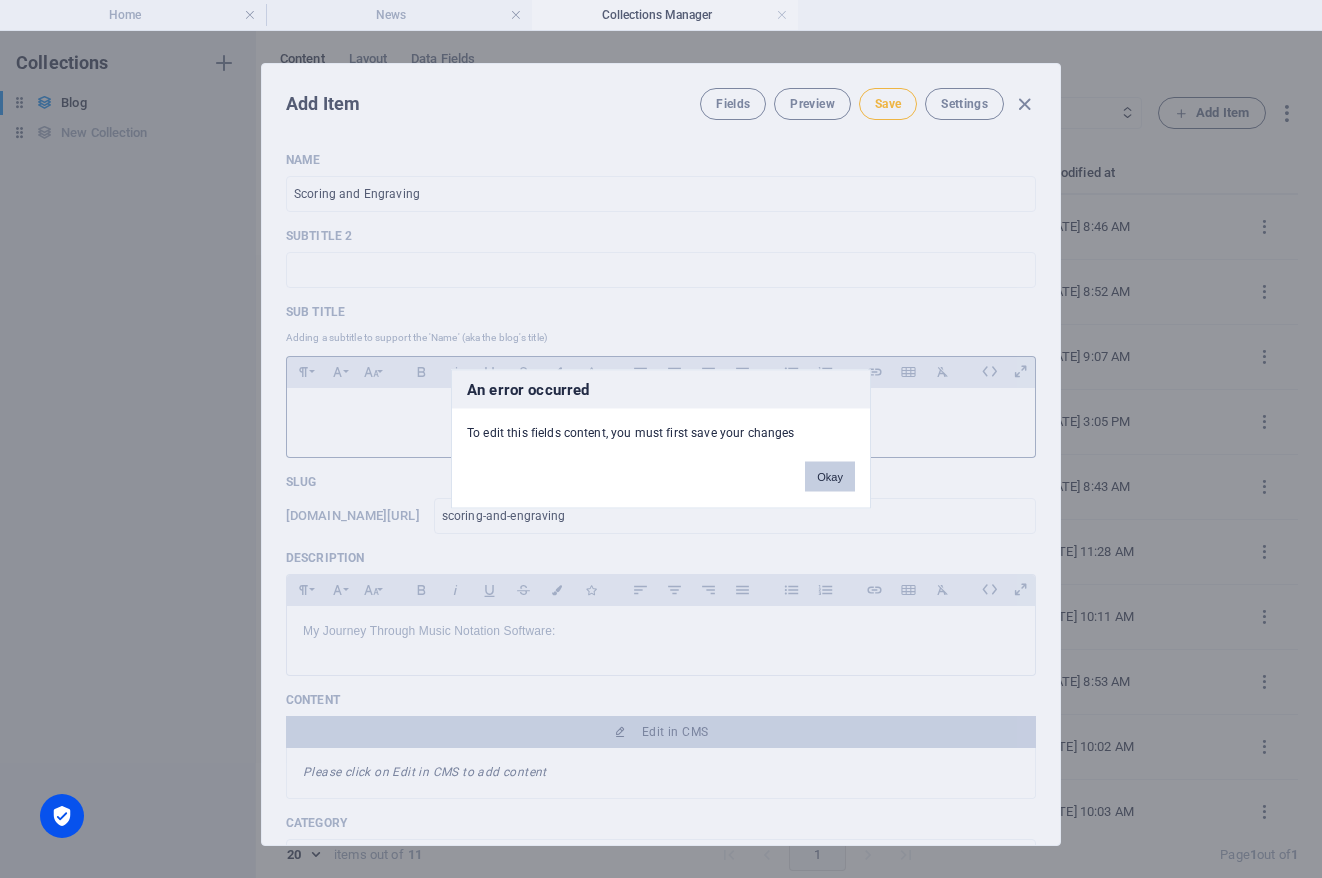 click on "Okay" at bounding box center (830, 477) 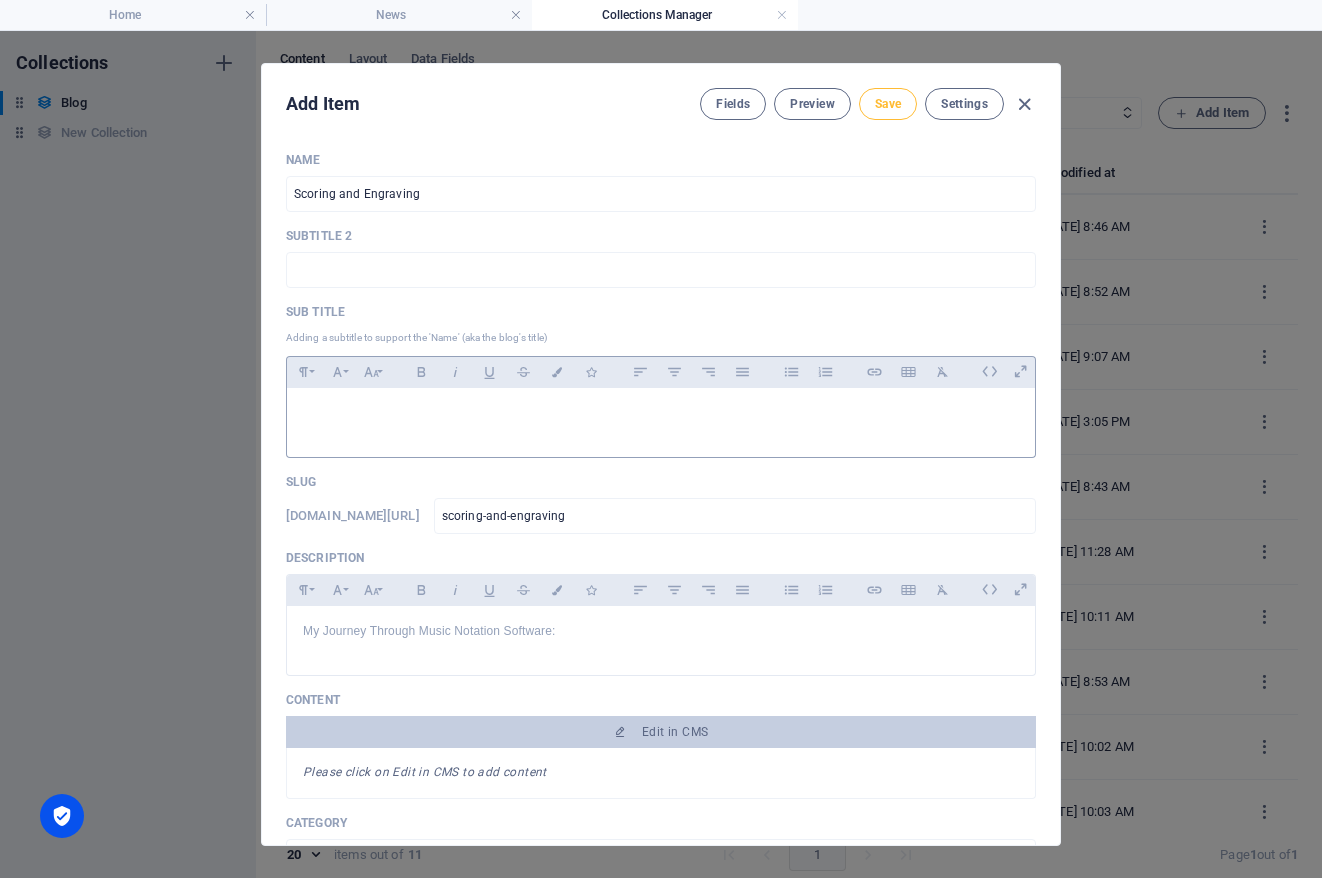 click on "Save" at bounding box center [888, 104] 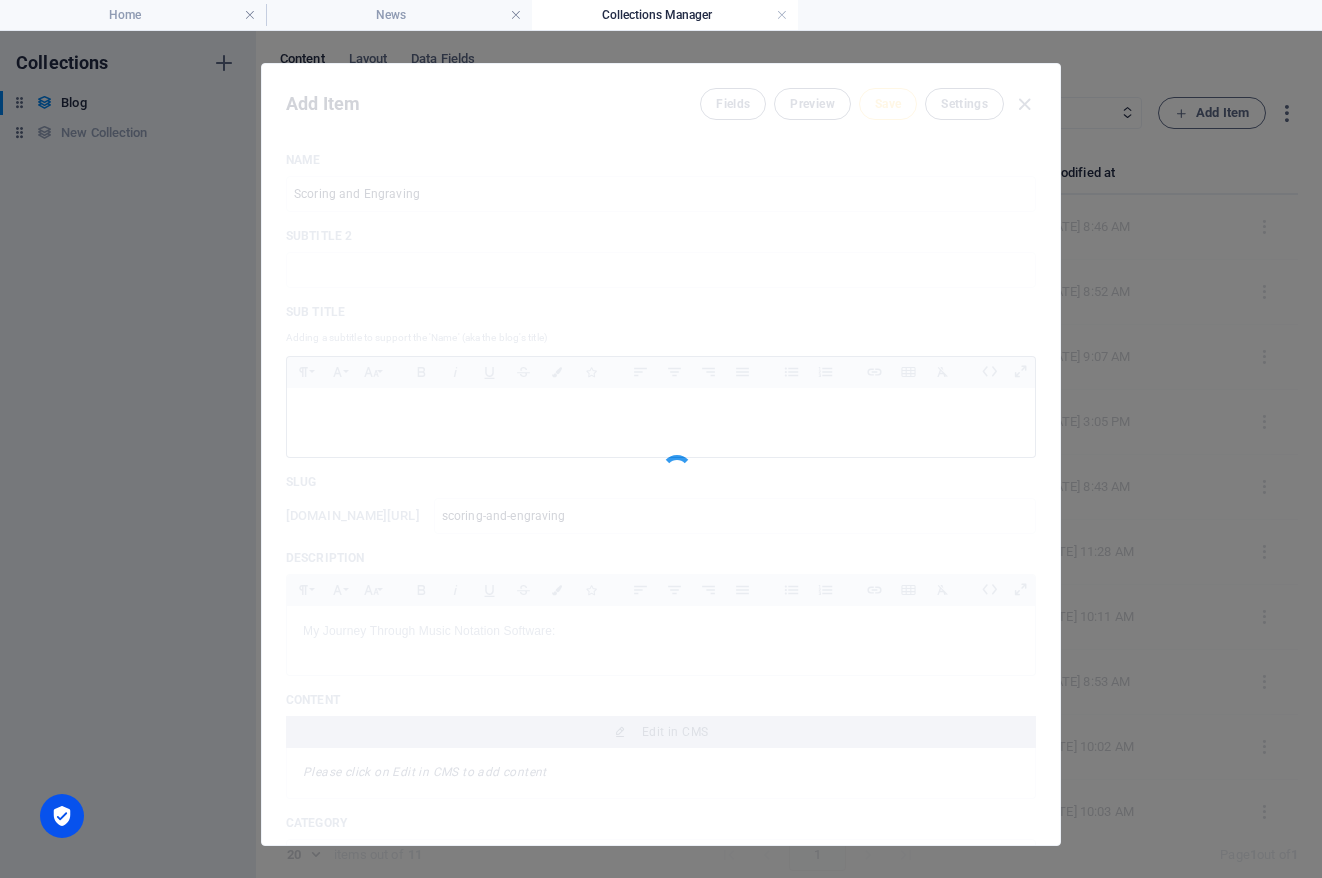 type on "scoring-and-engraving" 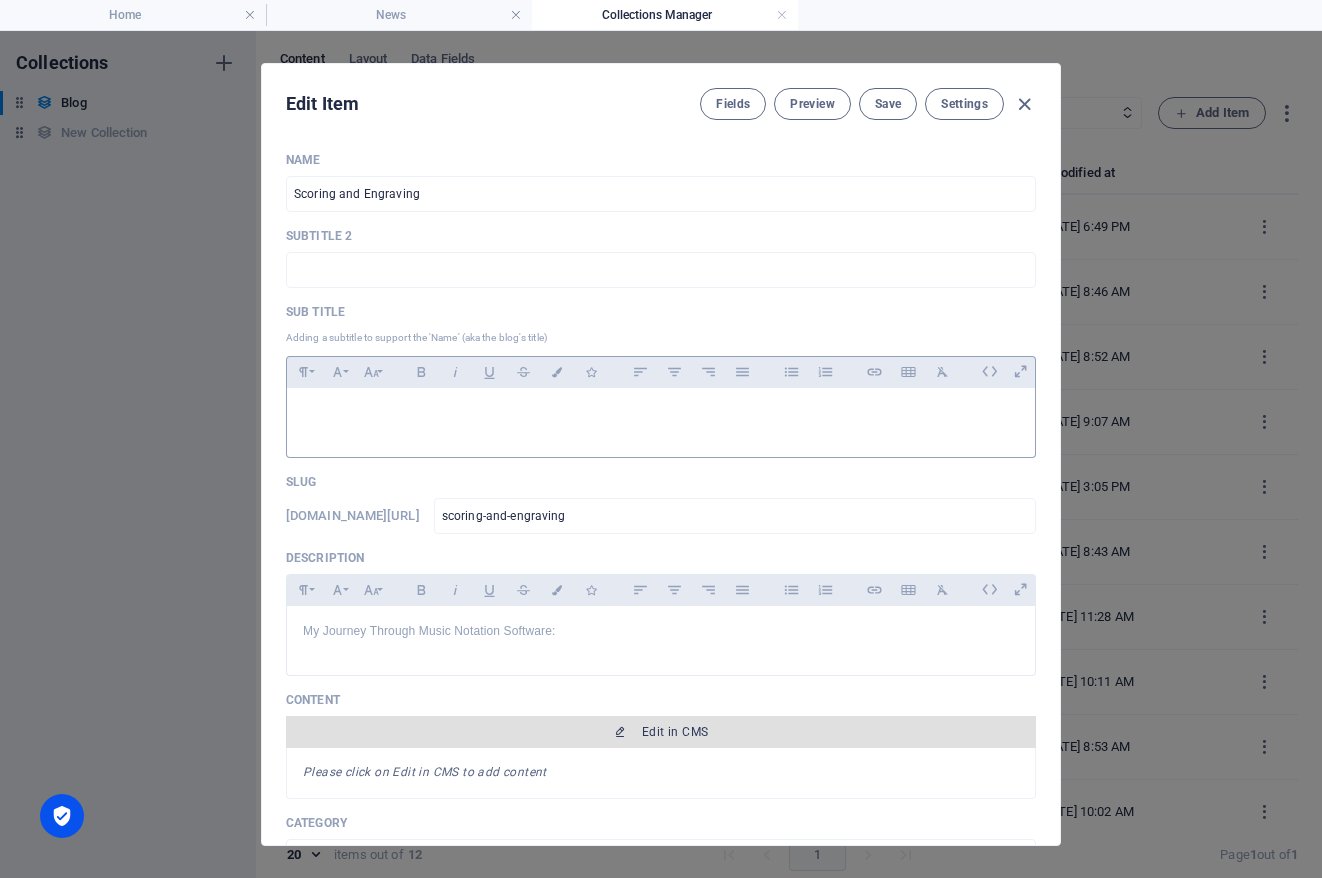 click on "Edit in CMS" at bounding box center (661, 732) 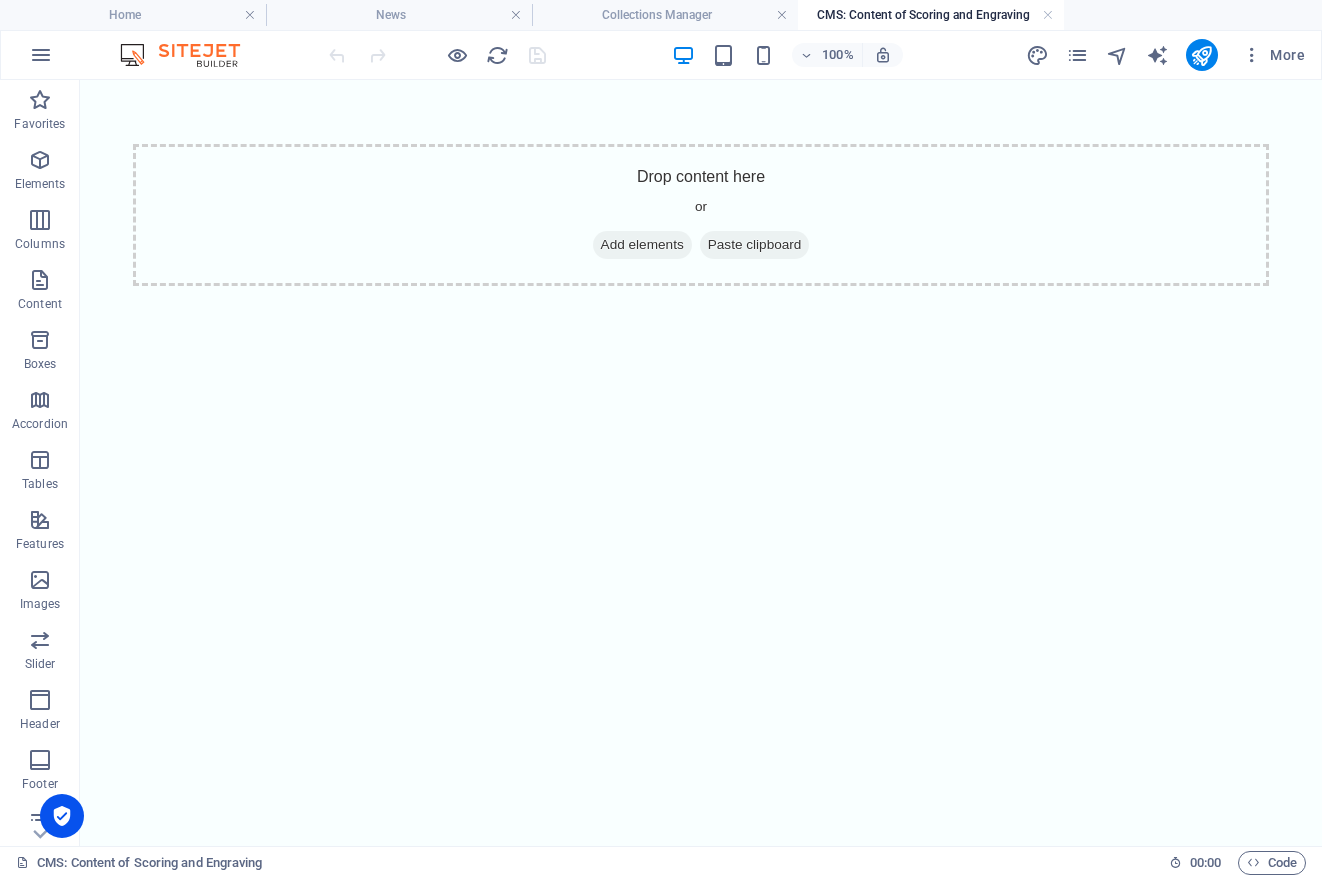scroll, scrollTop: 0, scrollLeft: 0, axis: both 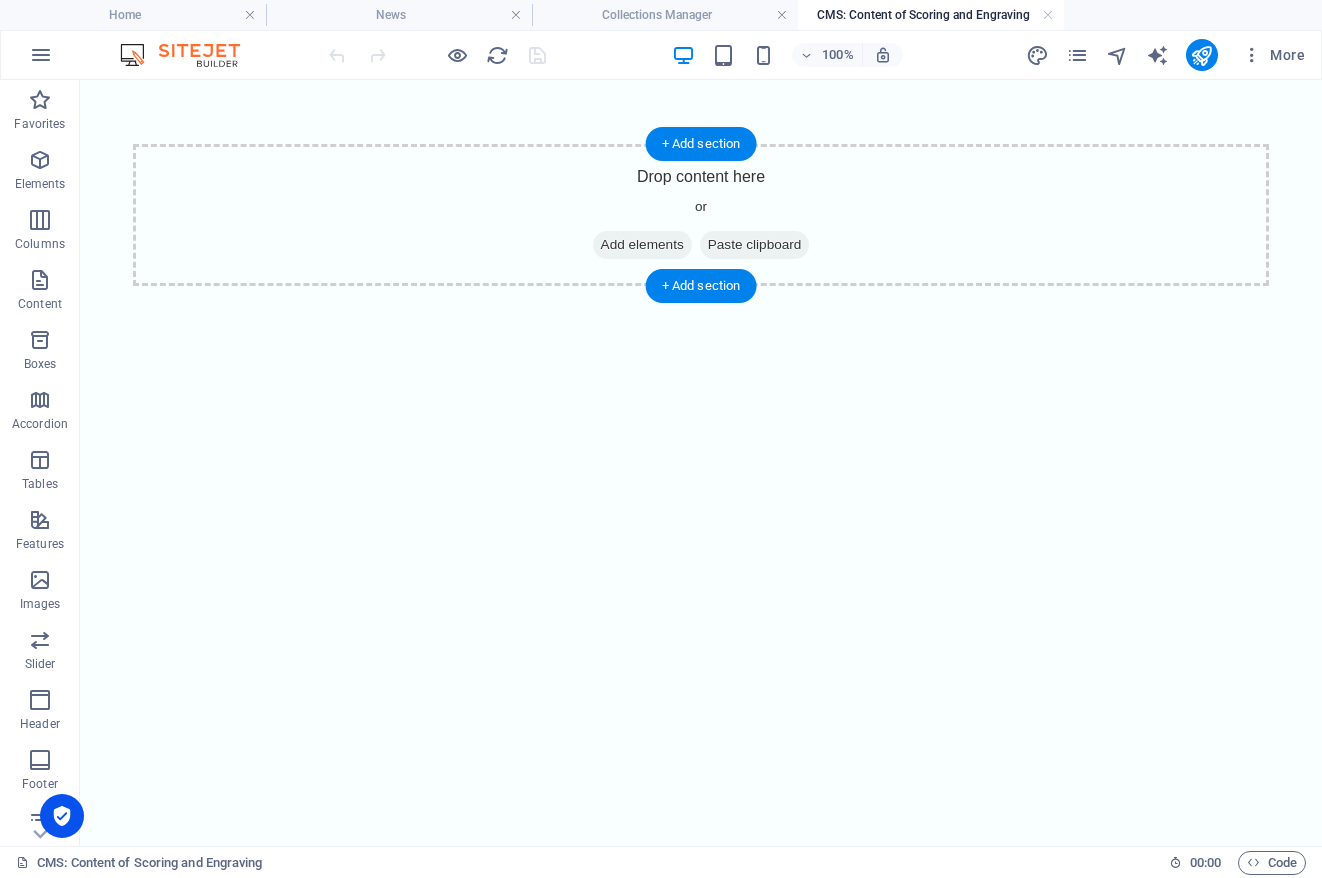 click on "Add elements" at bounding box center (642, 245) 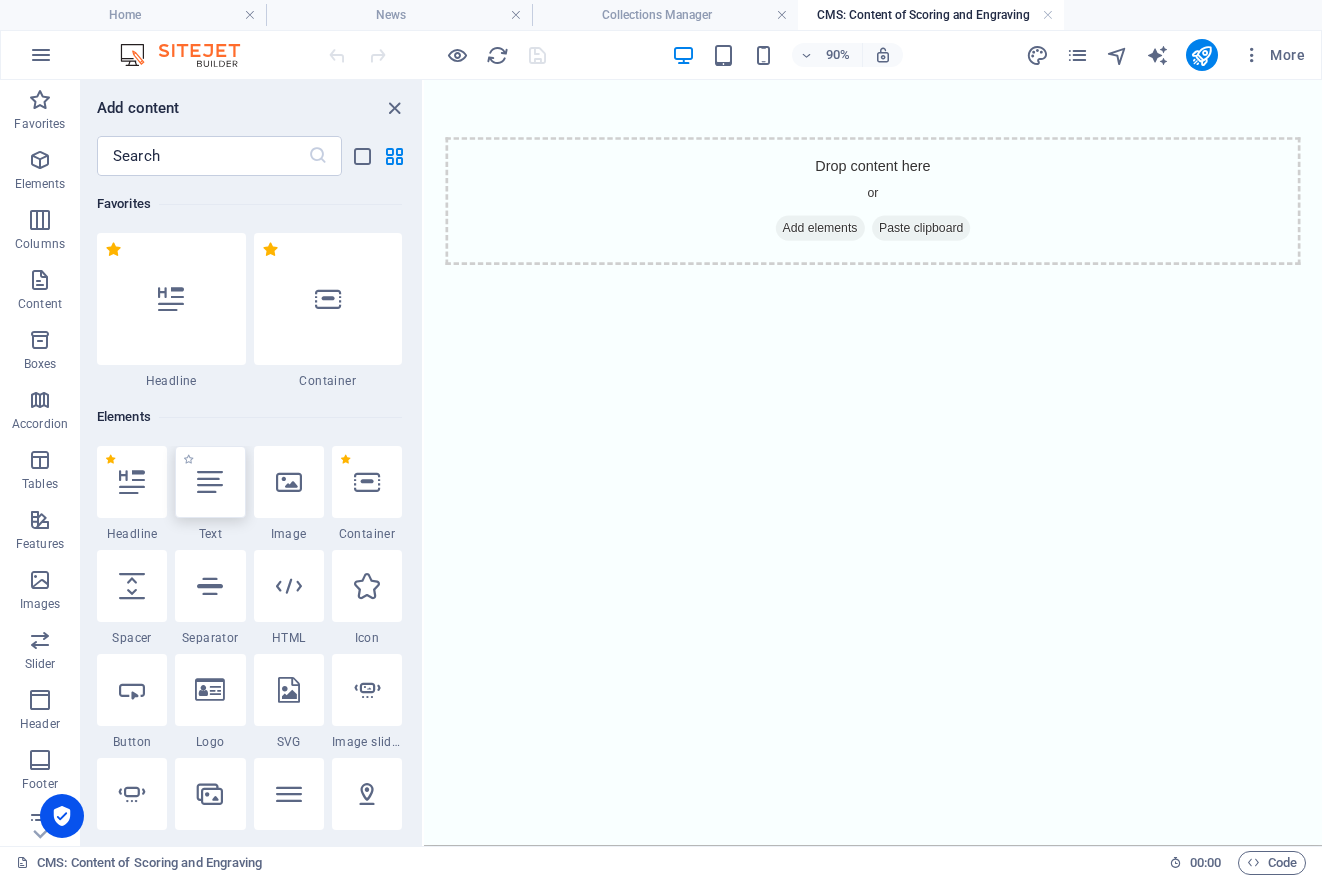 click at bounding box center [210, 482] 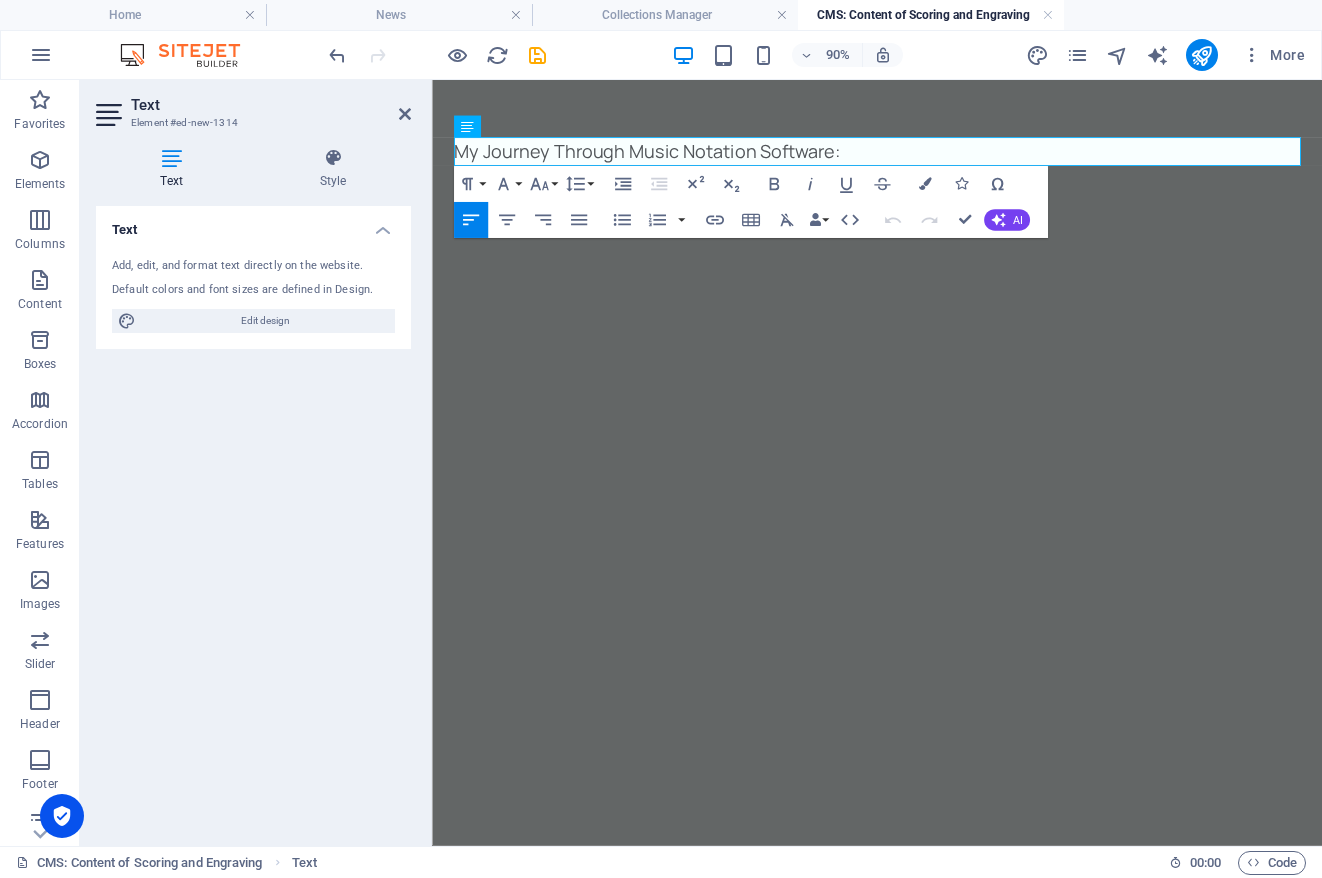 scroll, scrollTop: 212, scrollLeft: 4, axis: both 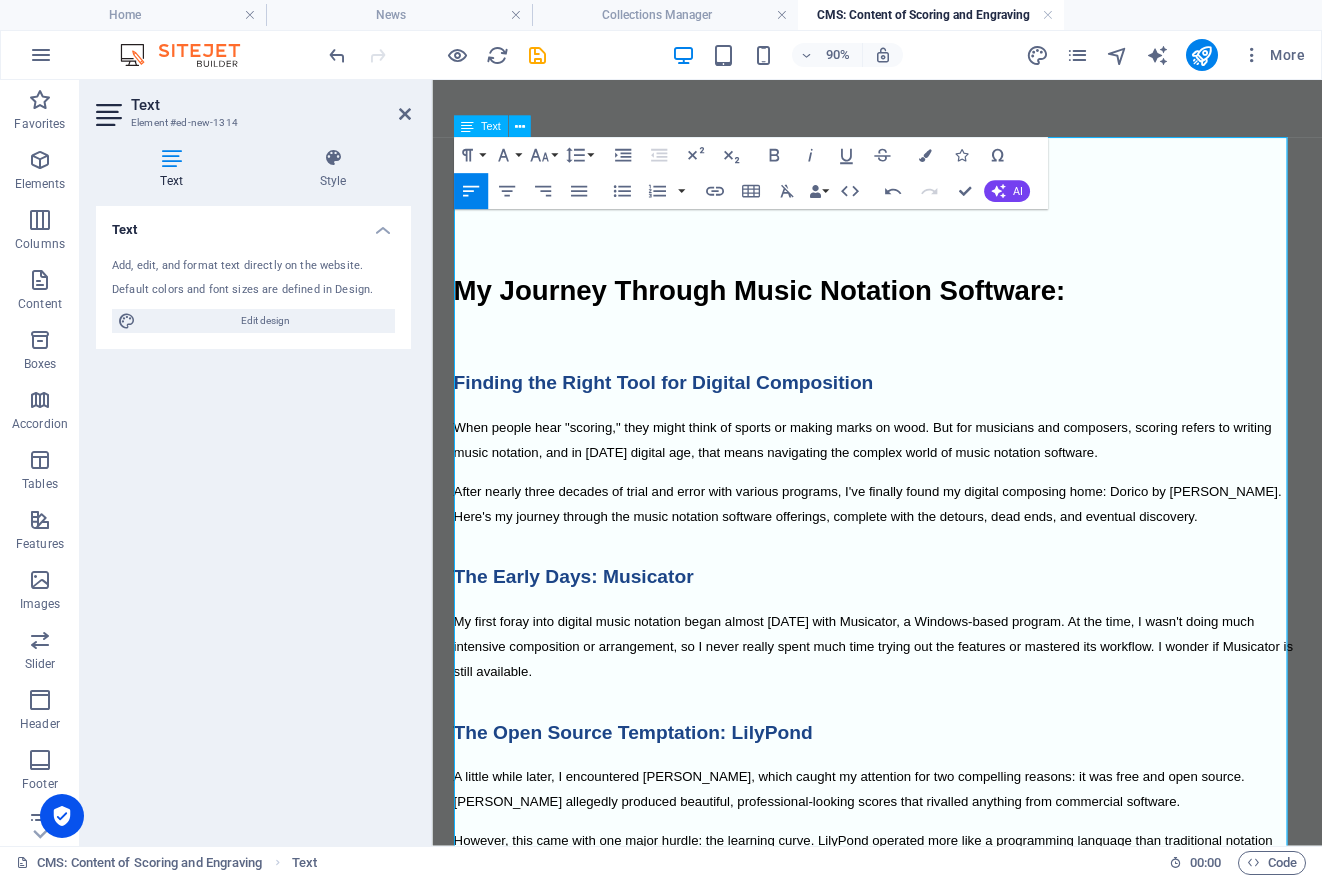 click on "My Journey Through Music Notation Software:  Finding the Right Tool for Digital Composition When people hear "scoring," they might think of sports or making marks on wood. But for musicians and composers, scoring refers to writing music notation, and in [DATE] digital age, that means navigating the complex world of music notation software. After nearly three decades of trial and error with various programs, I've finally found my digital composing home: Dorico by [PERSON_NAME]. Here's my journey through the music notation software offerings, complete with the detours, dead ends, and eventual discovery. The Early Days: Musicator My first foray into digital music notation began almost [DATE] with Musicator, a Windows-based program. At the time, I wasn't doing much intensive composition or arrangement, so I never really spent much time trying out the features or mastered its workflow. I wonder if Musicator is still available. The Open Source Temptation: LilyPond The Big Players: Finale vs. Sibelius" at bounding box center (926, 1320) 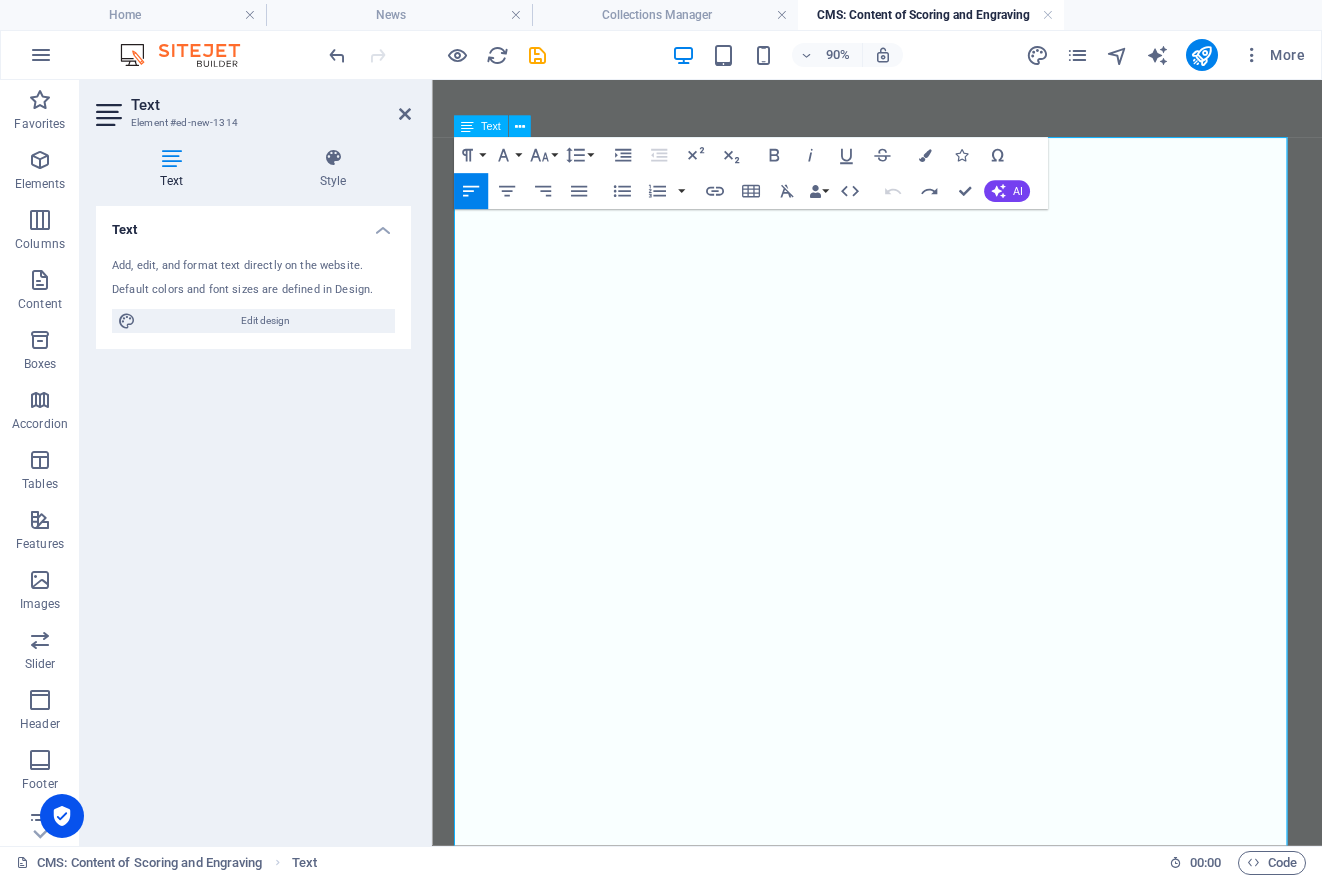 scroll, scrollTop: 118092, scrollLeft: 0, axis: vertical 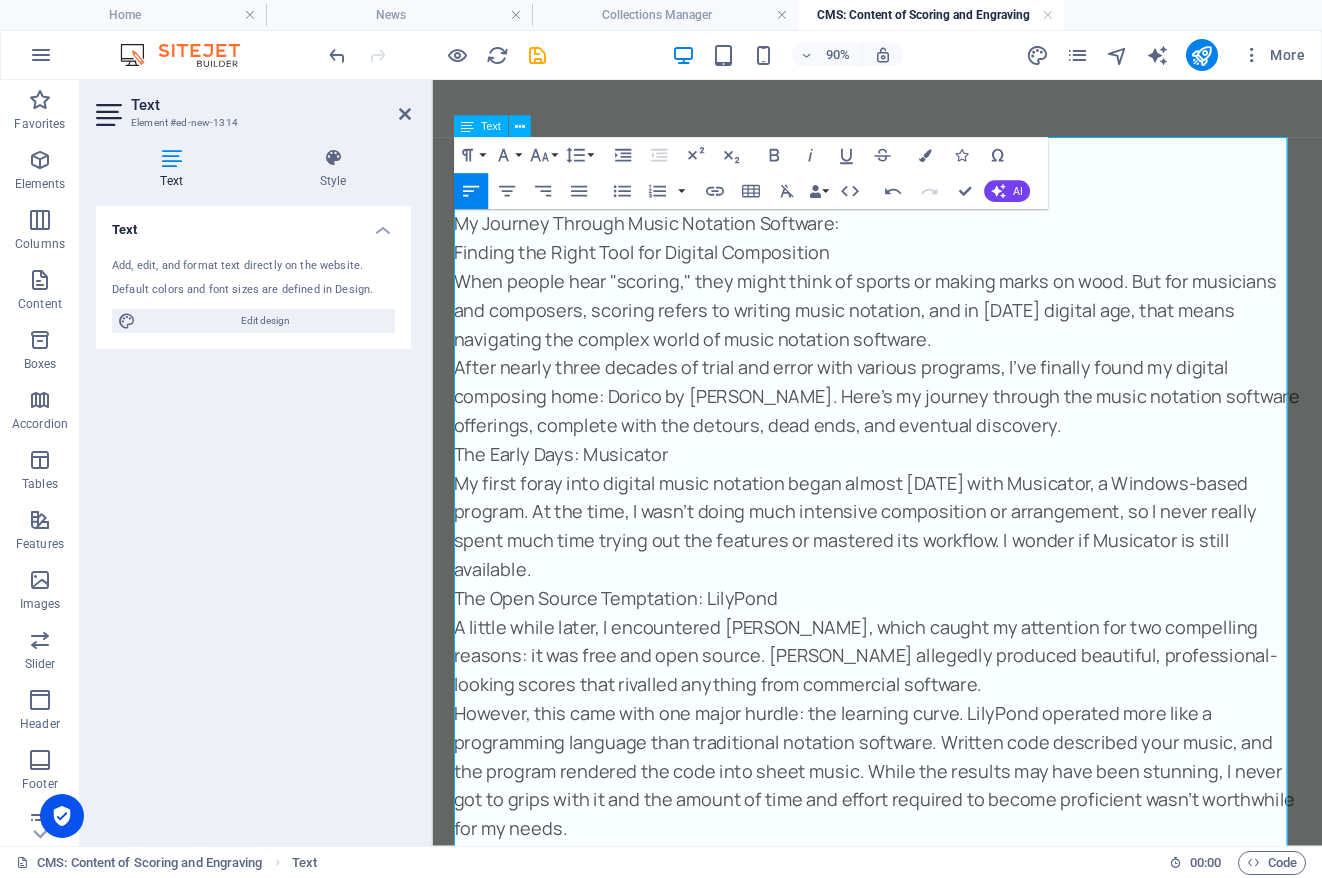 click on "My Journey Through Music Notation Software:" at bounding box center [926, 240] 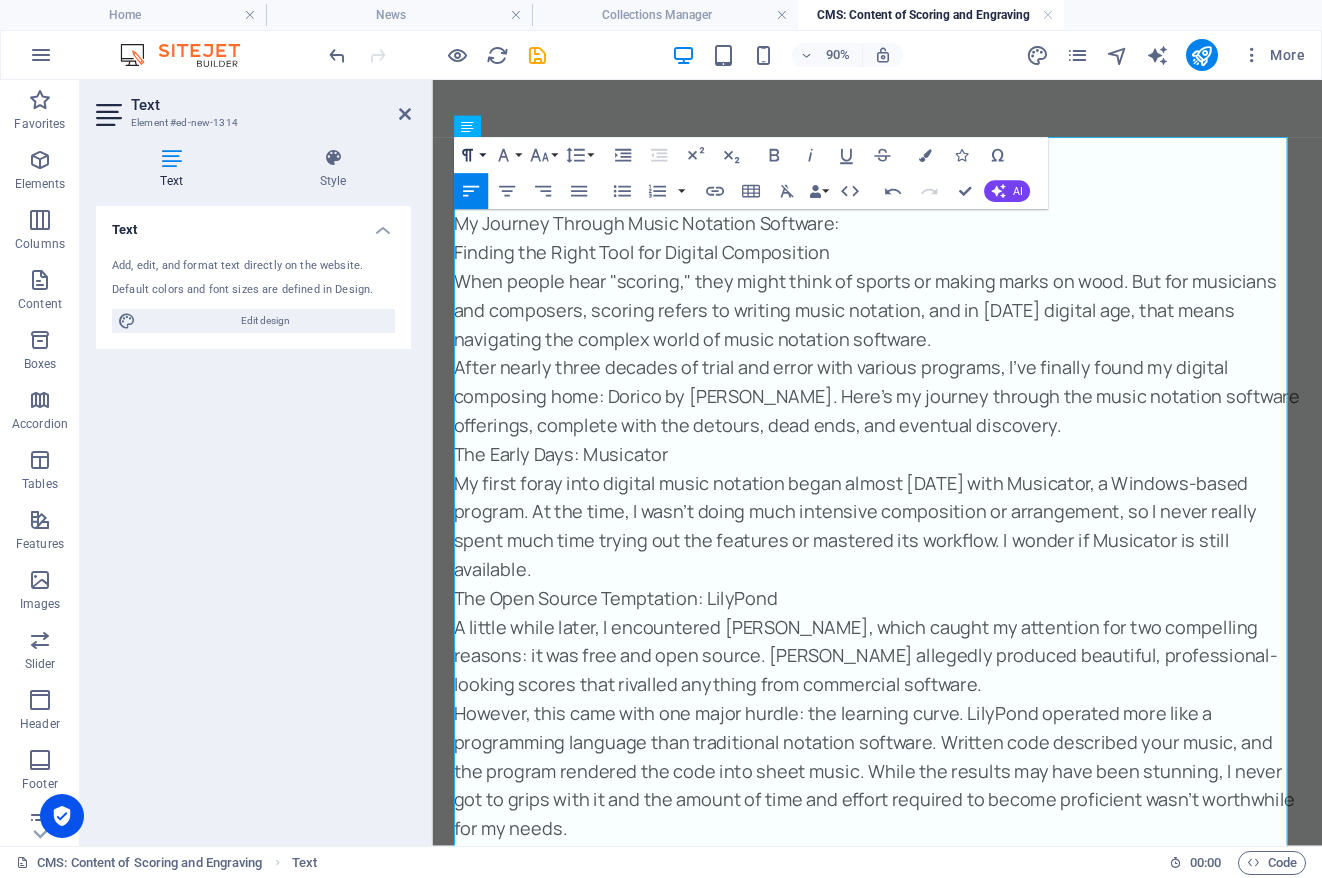 click on "Paragraph Format" at bounding box center [471, 156] 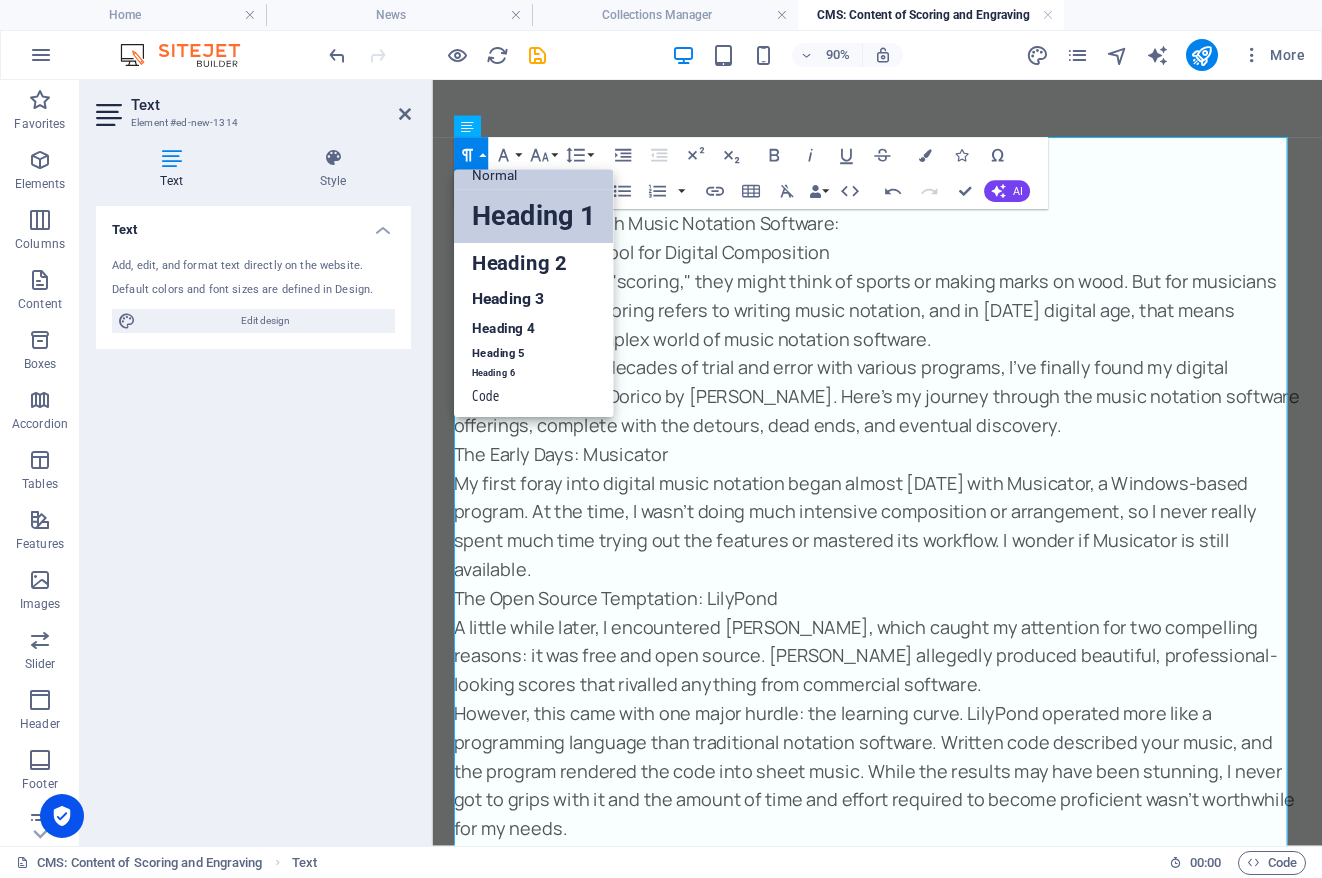 scroll, scrollTop: 16, scrollLeft: 0, axis: vertical 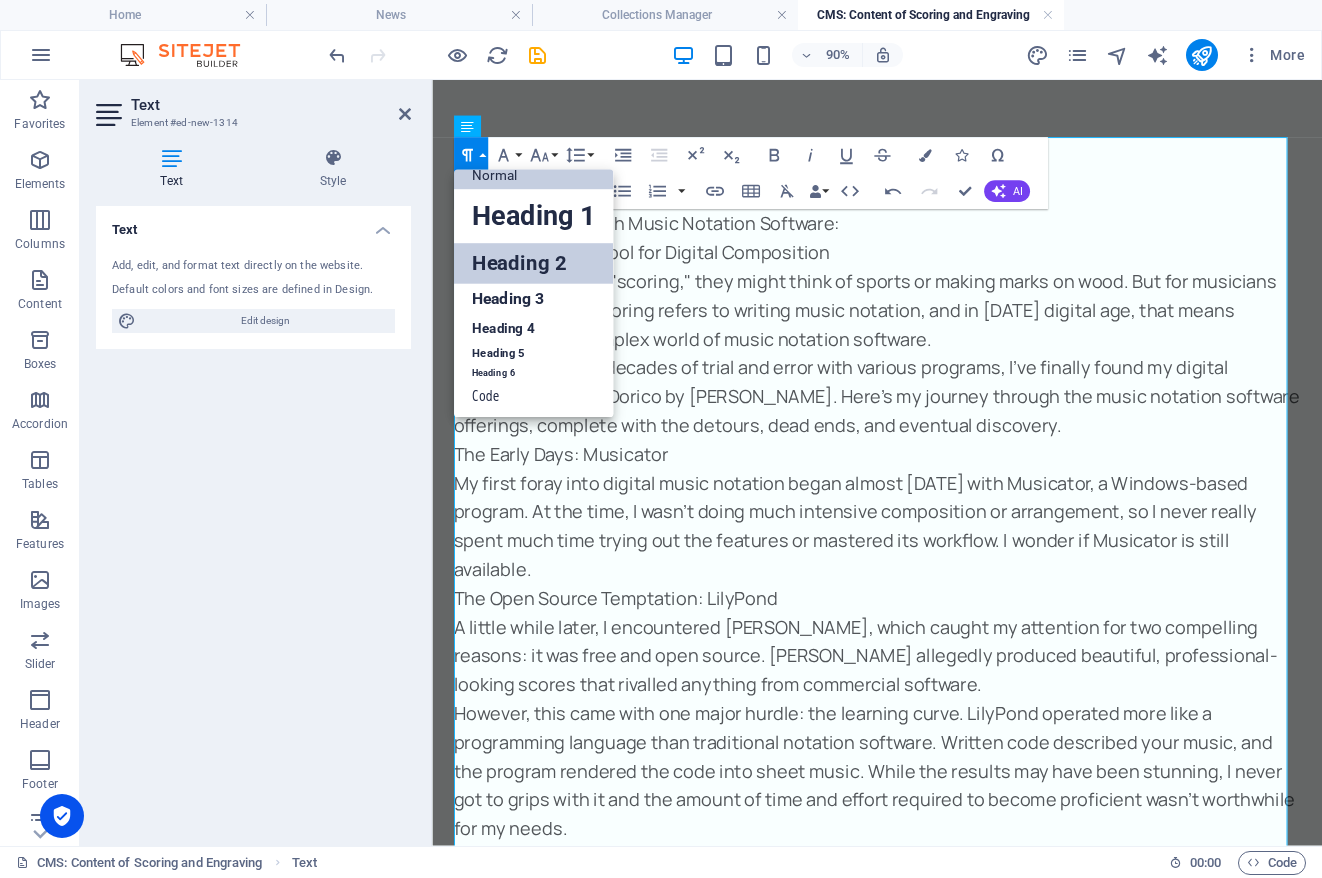 click on "Heading 2" at bounding box center [534, 264] 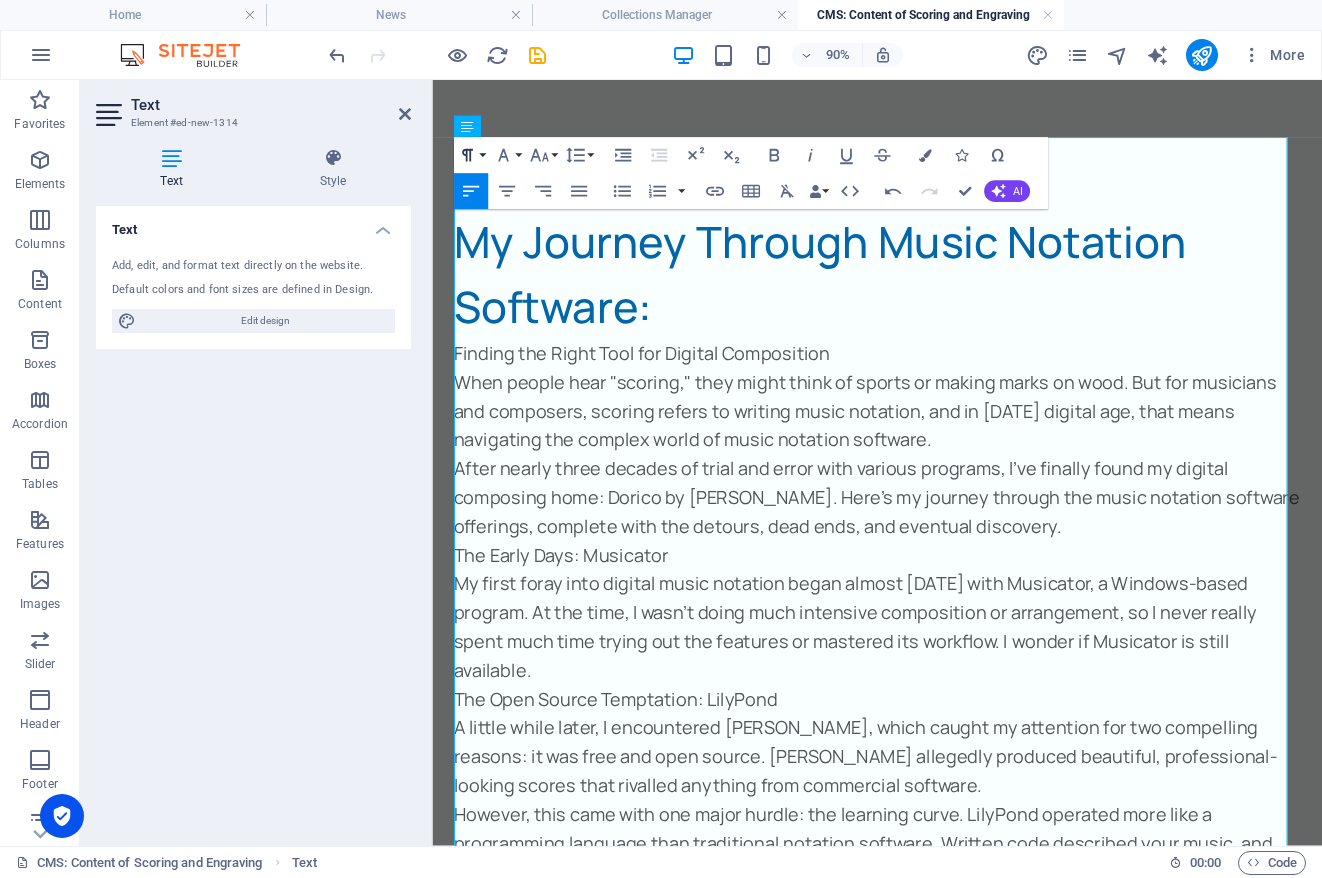click 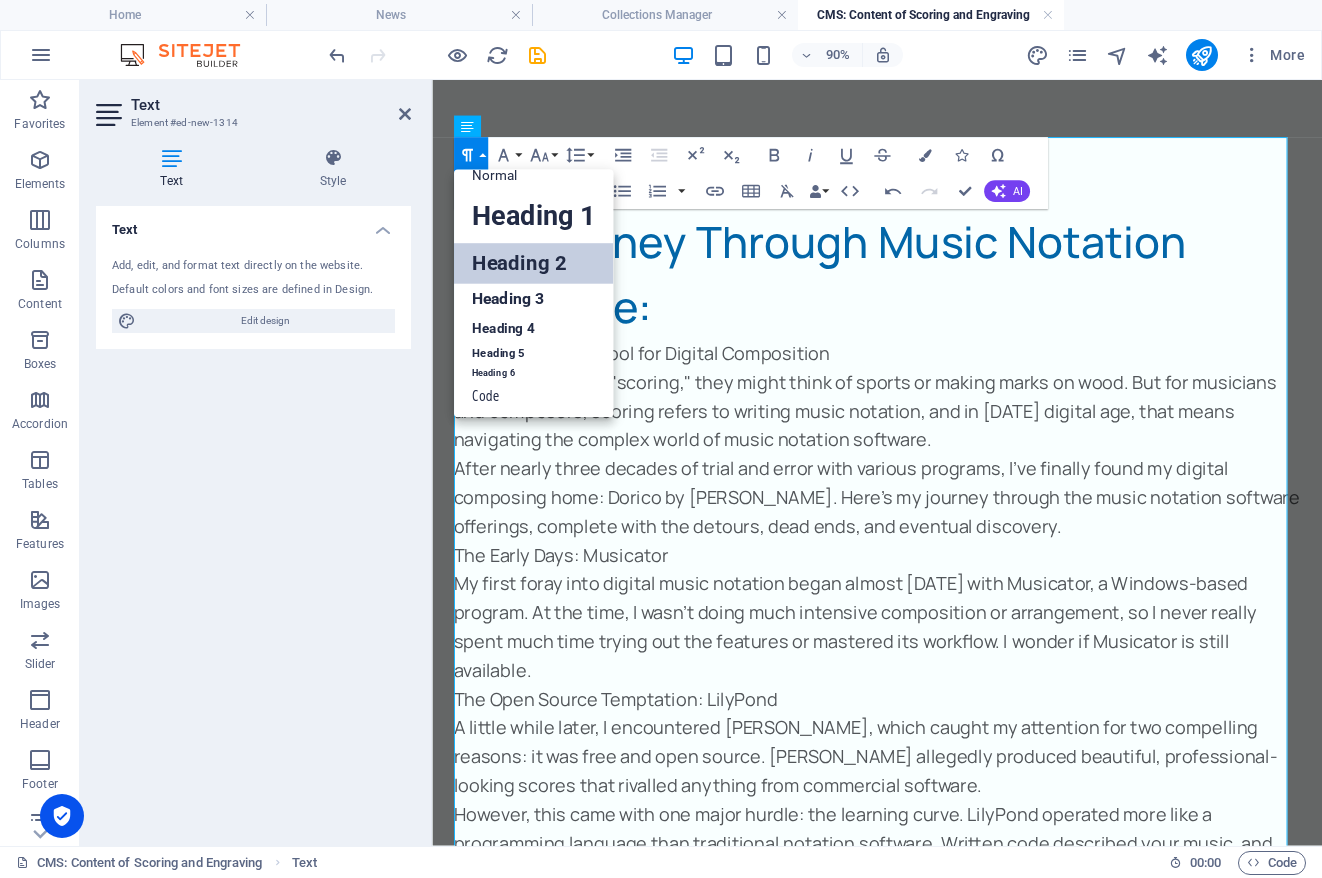 scroll, scrollTop: 16, scrollLeft: 0, axis: vertical 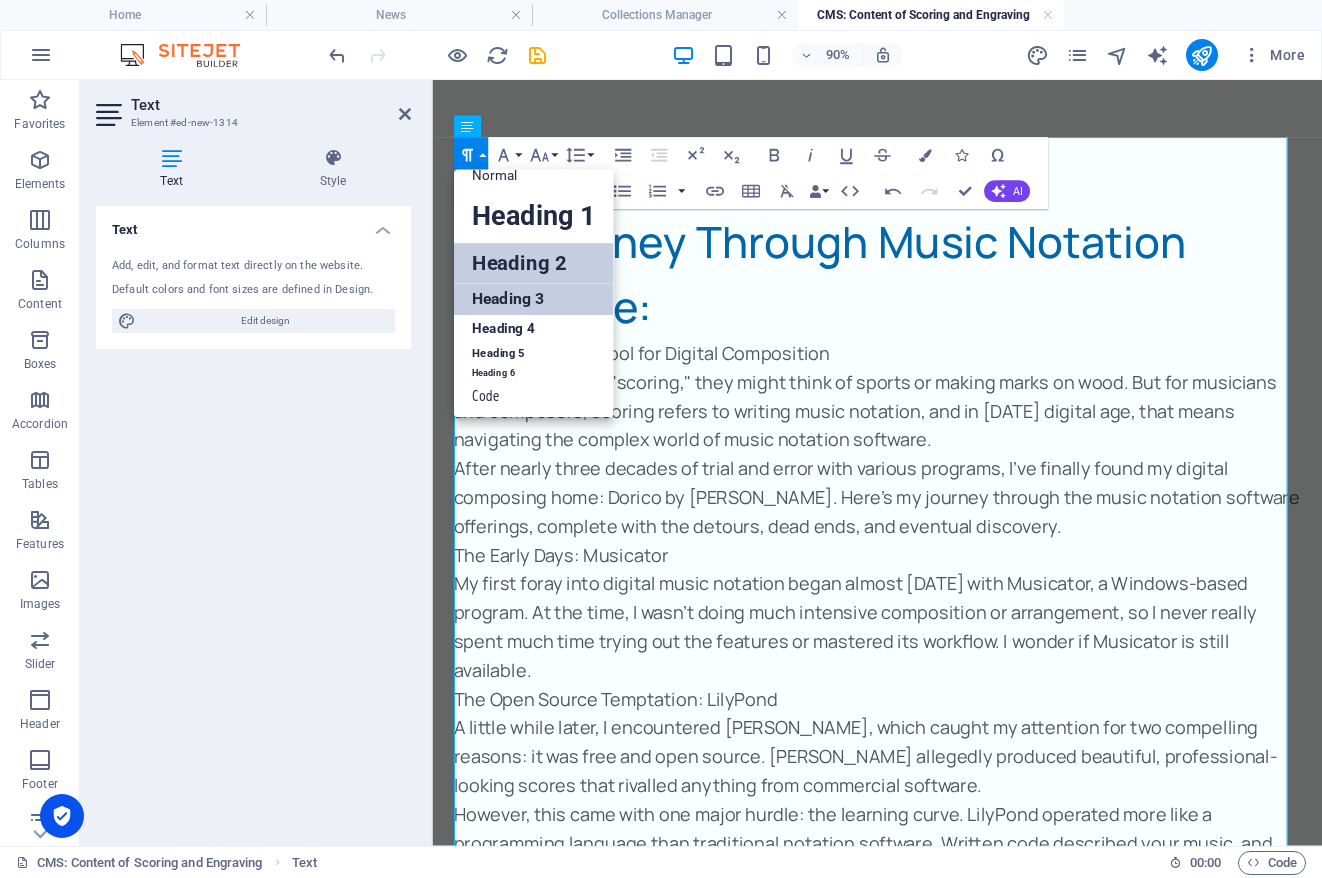click on "Heading 3" at bounding box center [534, 300] 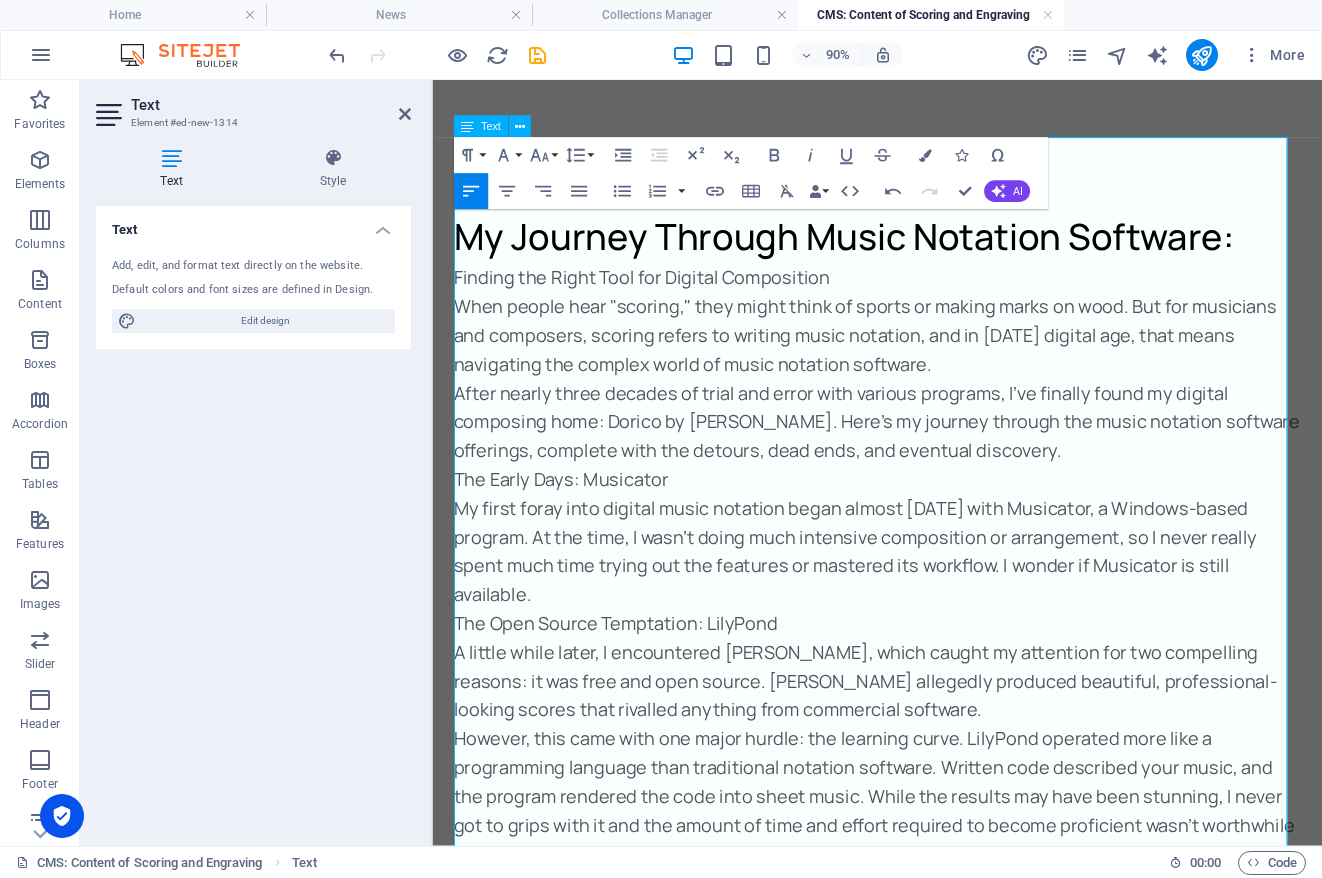 click on "Finding the Right Tool for Digital Composition" at bounding box center [926, 300] 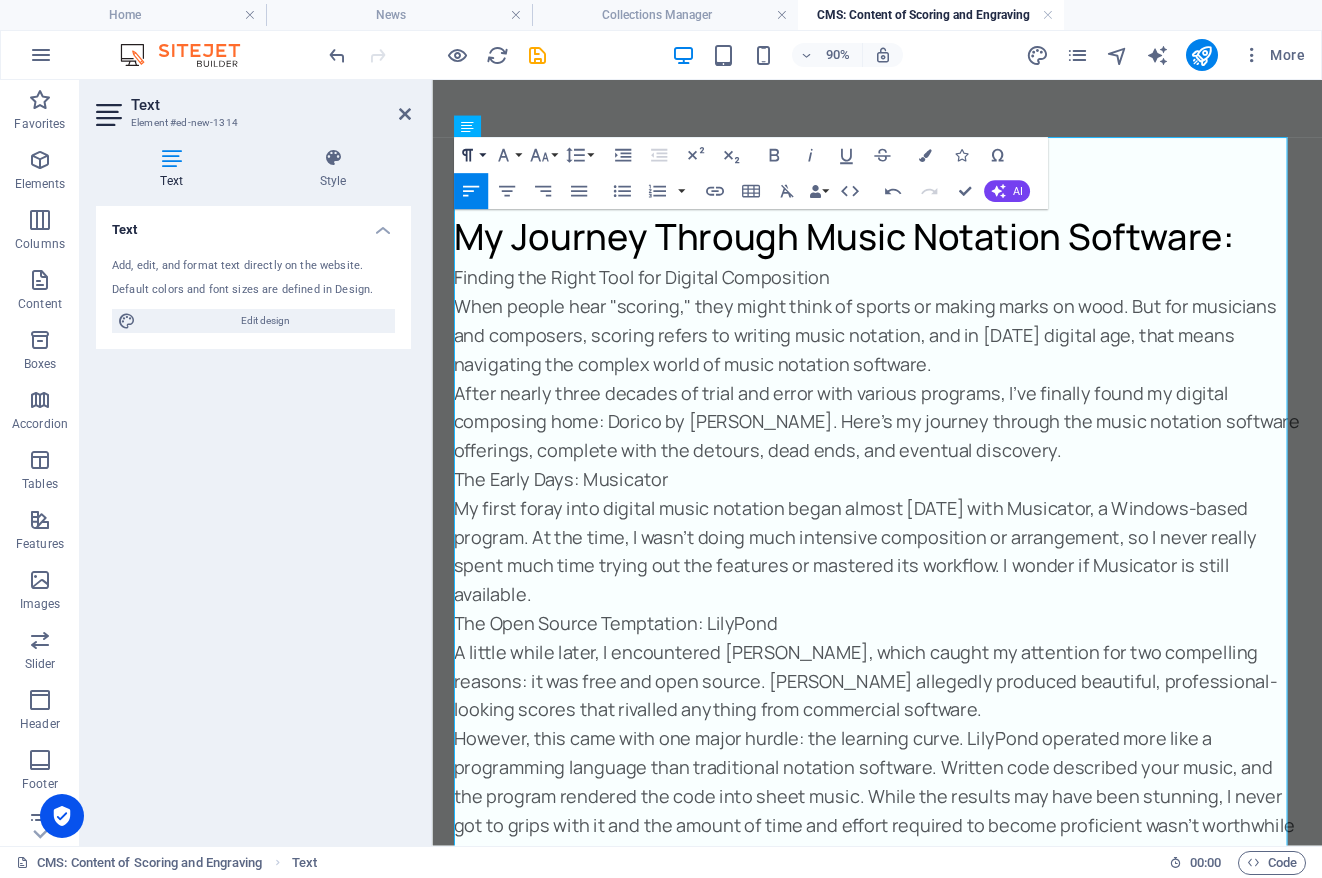 click 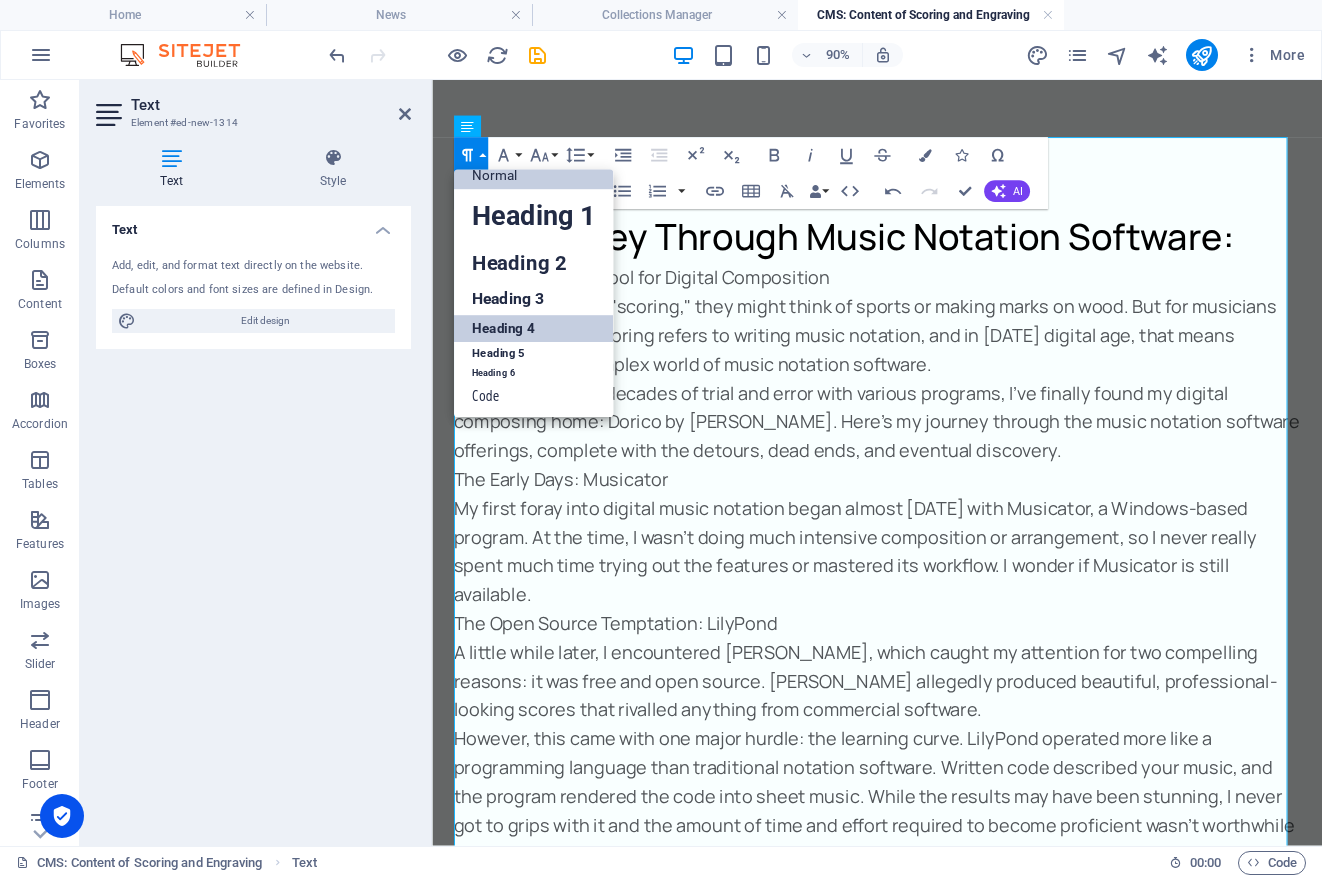 click on "Heading 4" at bounding box center (534, 329) 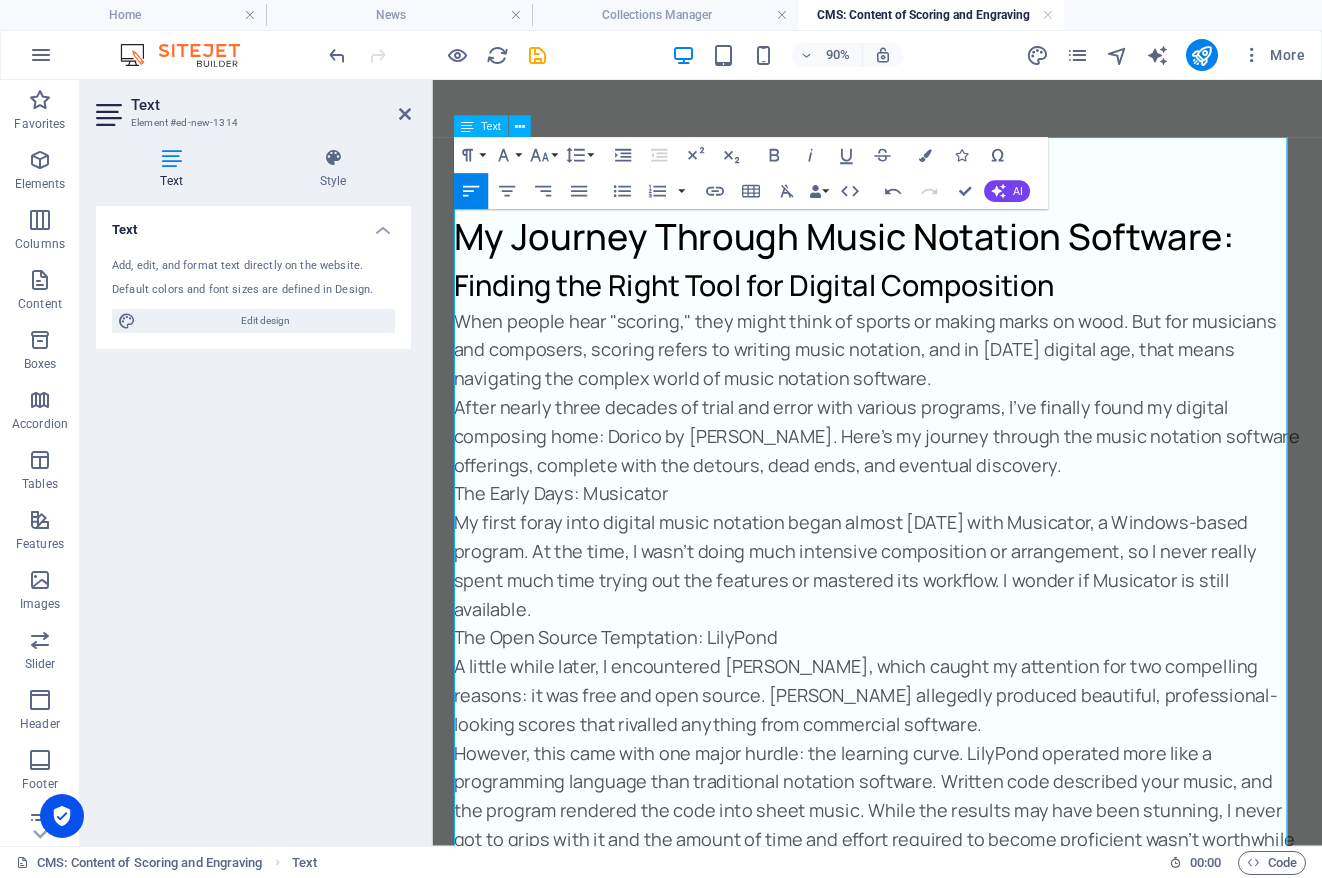 click on "The Early Days: Musicator" at bounding box center (926, 540) 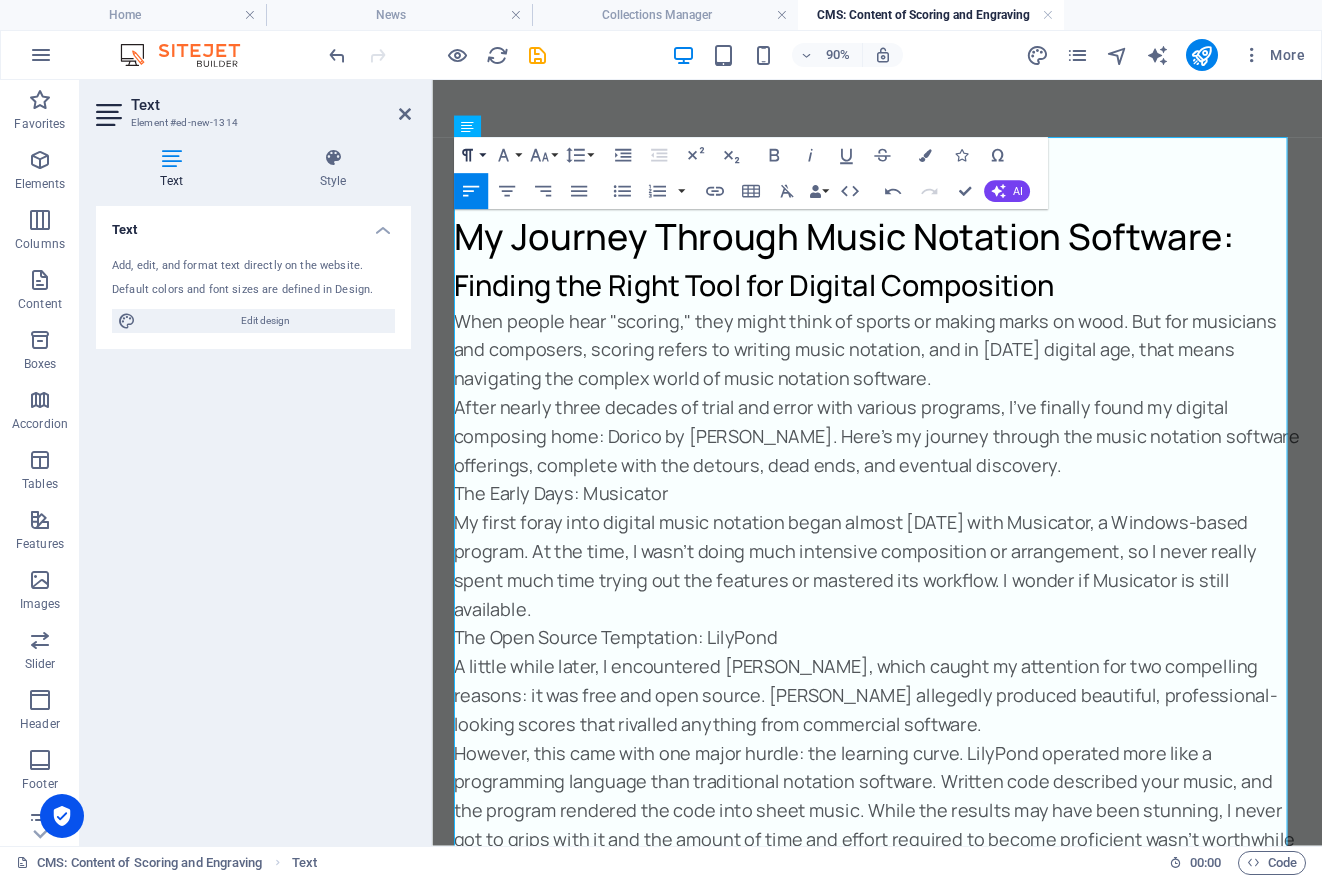 click 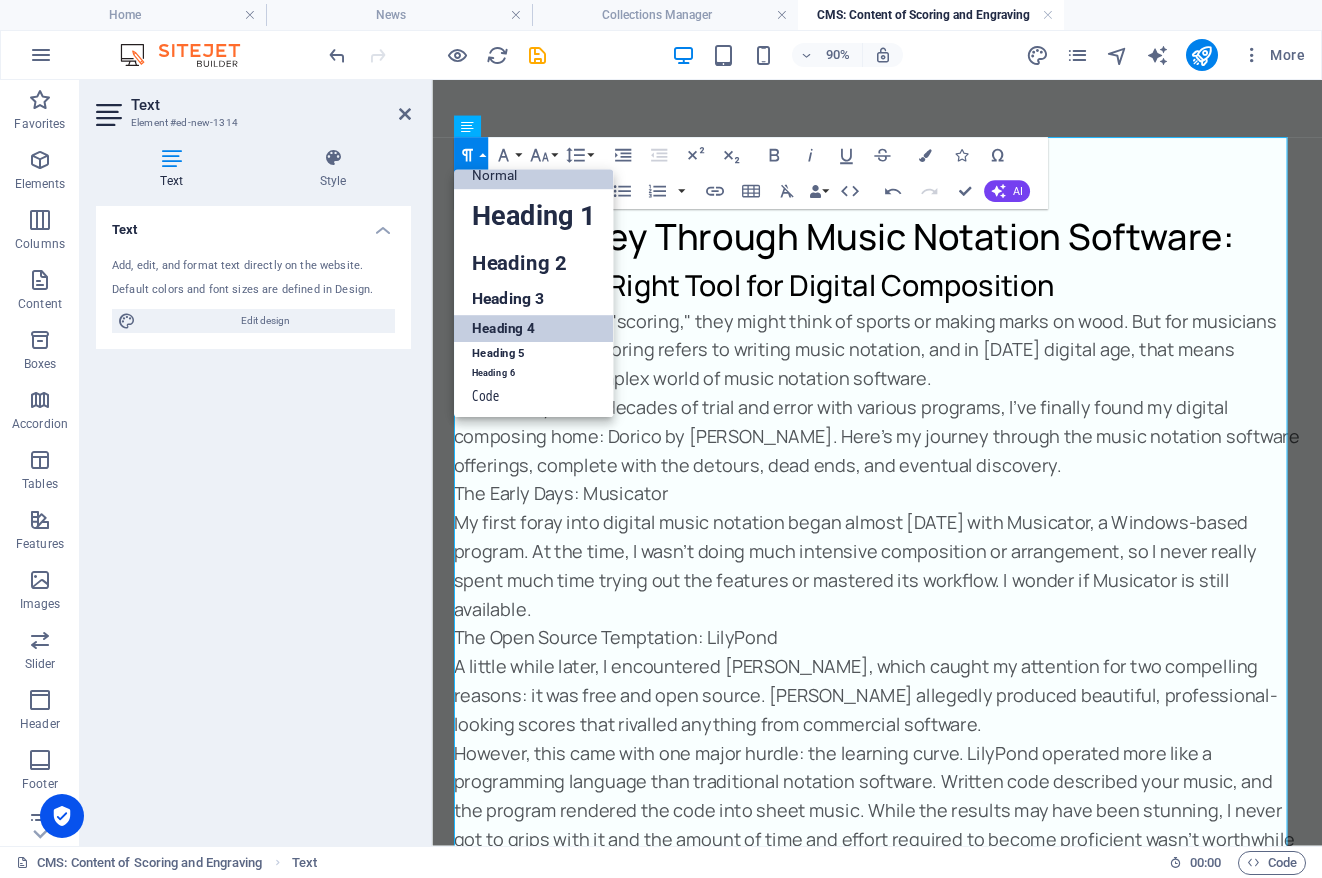 click on "Heading 4" at bounding box center (534, 329) 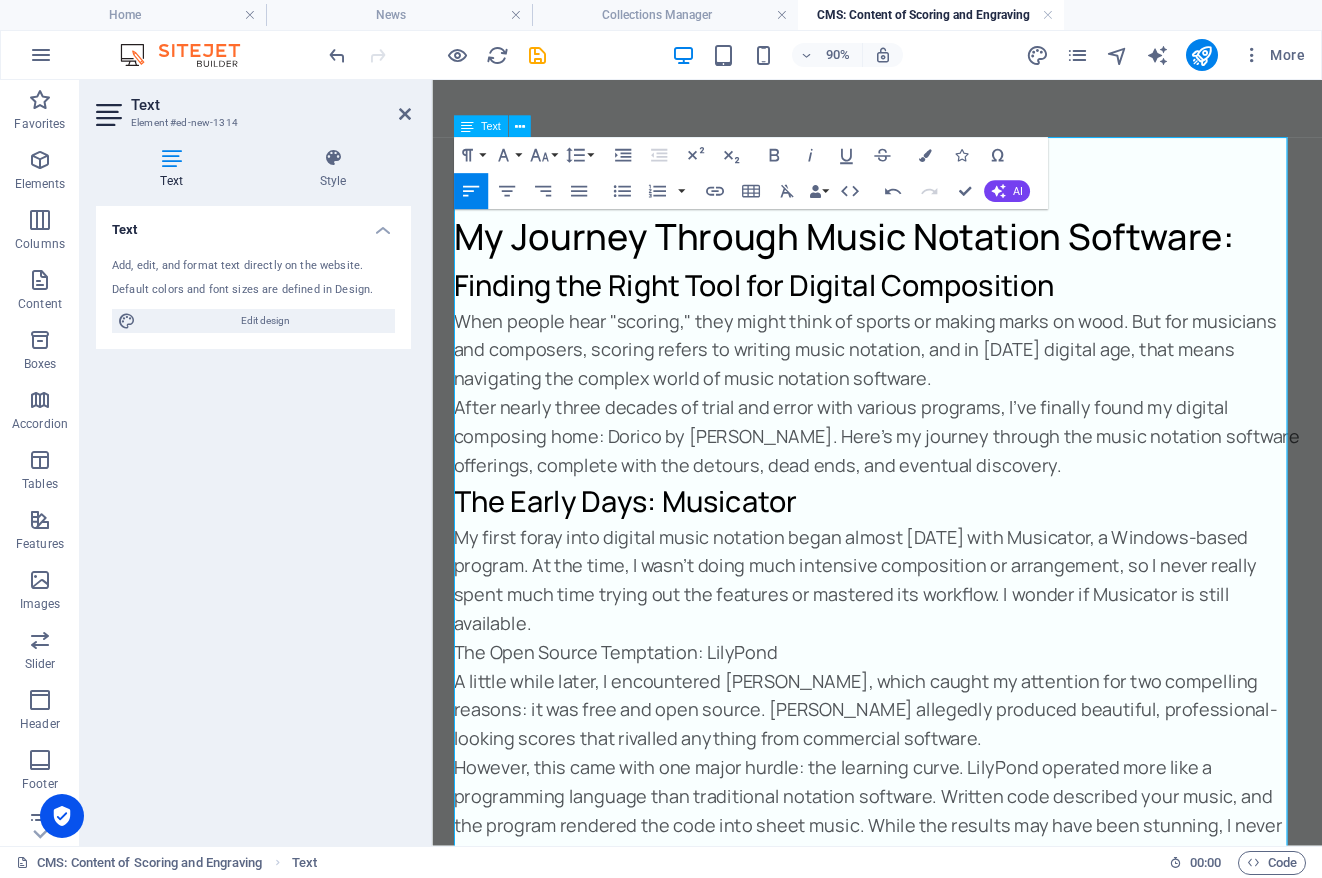 click on "The Open Source Temptation: LilyPond" at bounding box center (926, 716) 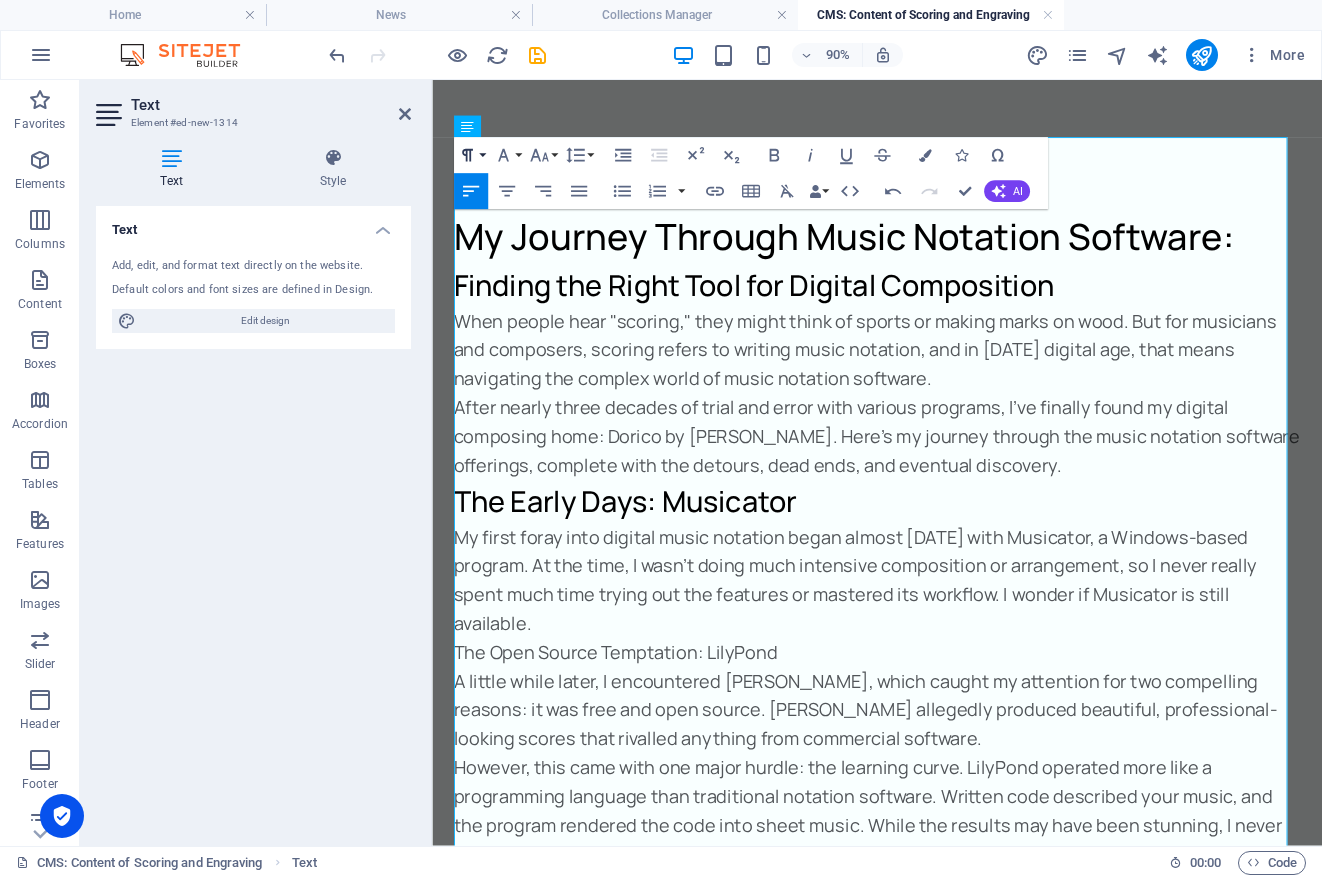 click 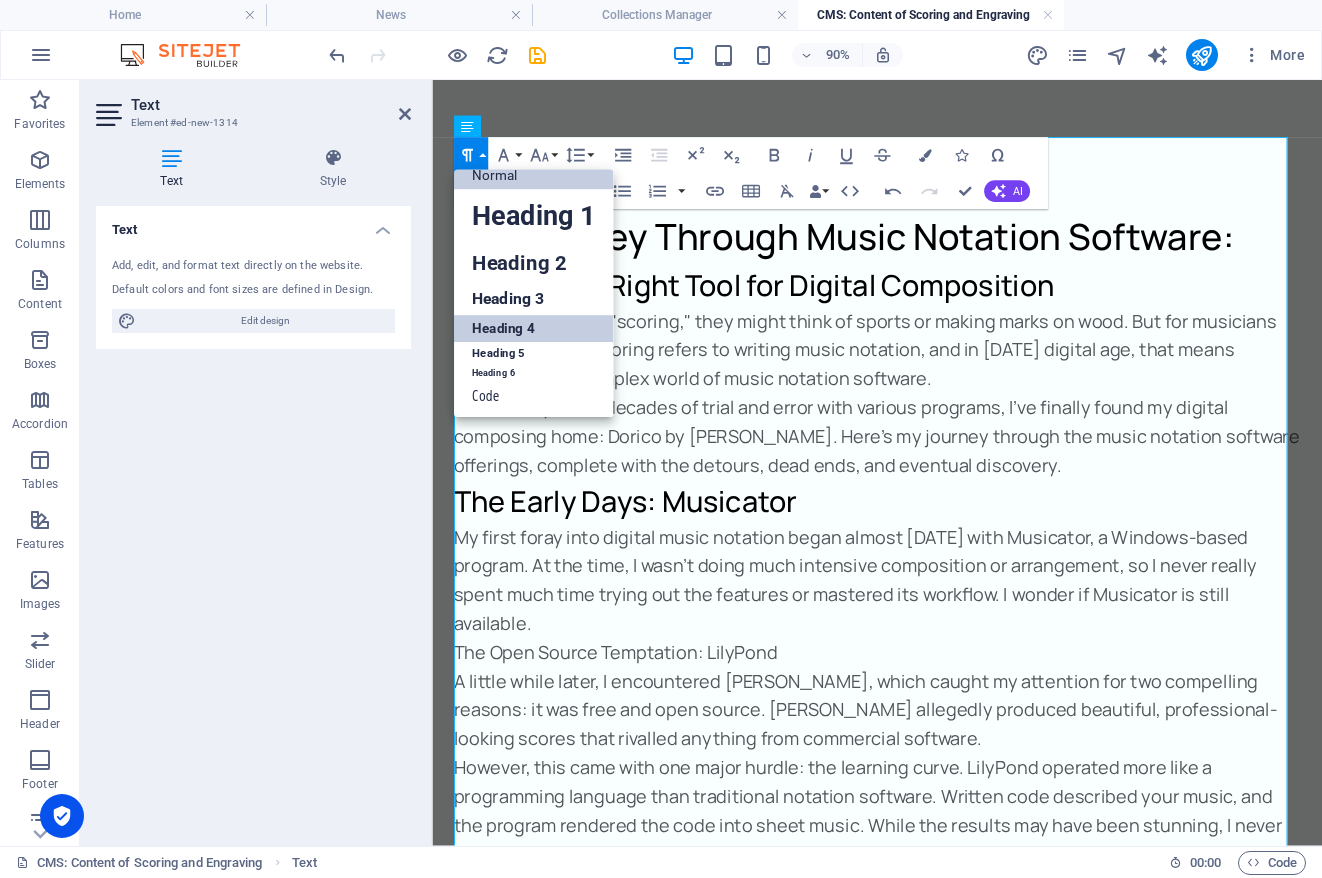 click on "Heading 4" at bounding box center (534, 329) 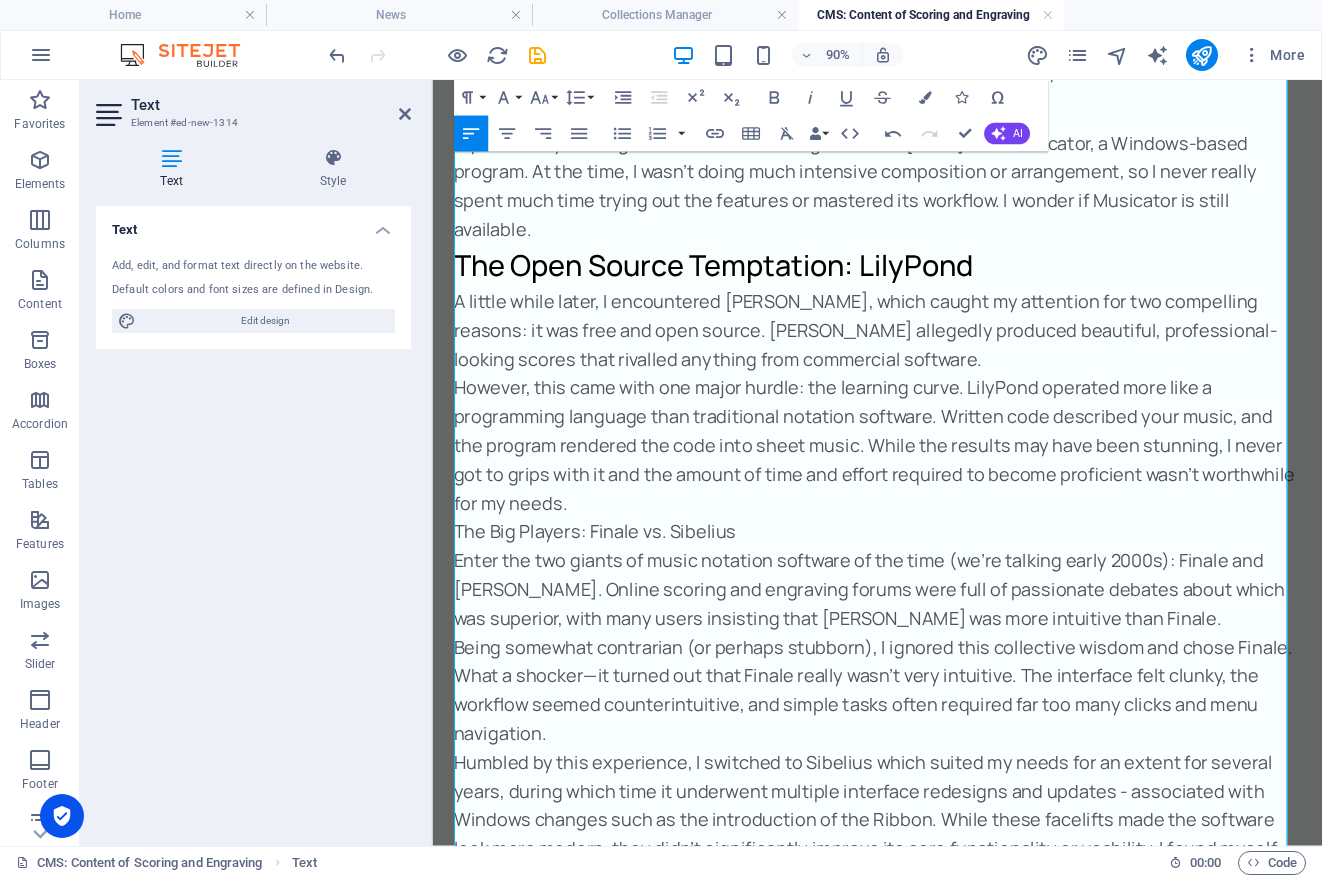 scroll, scrollTop: 669, scrollLeft: 0, axis: vertical 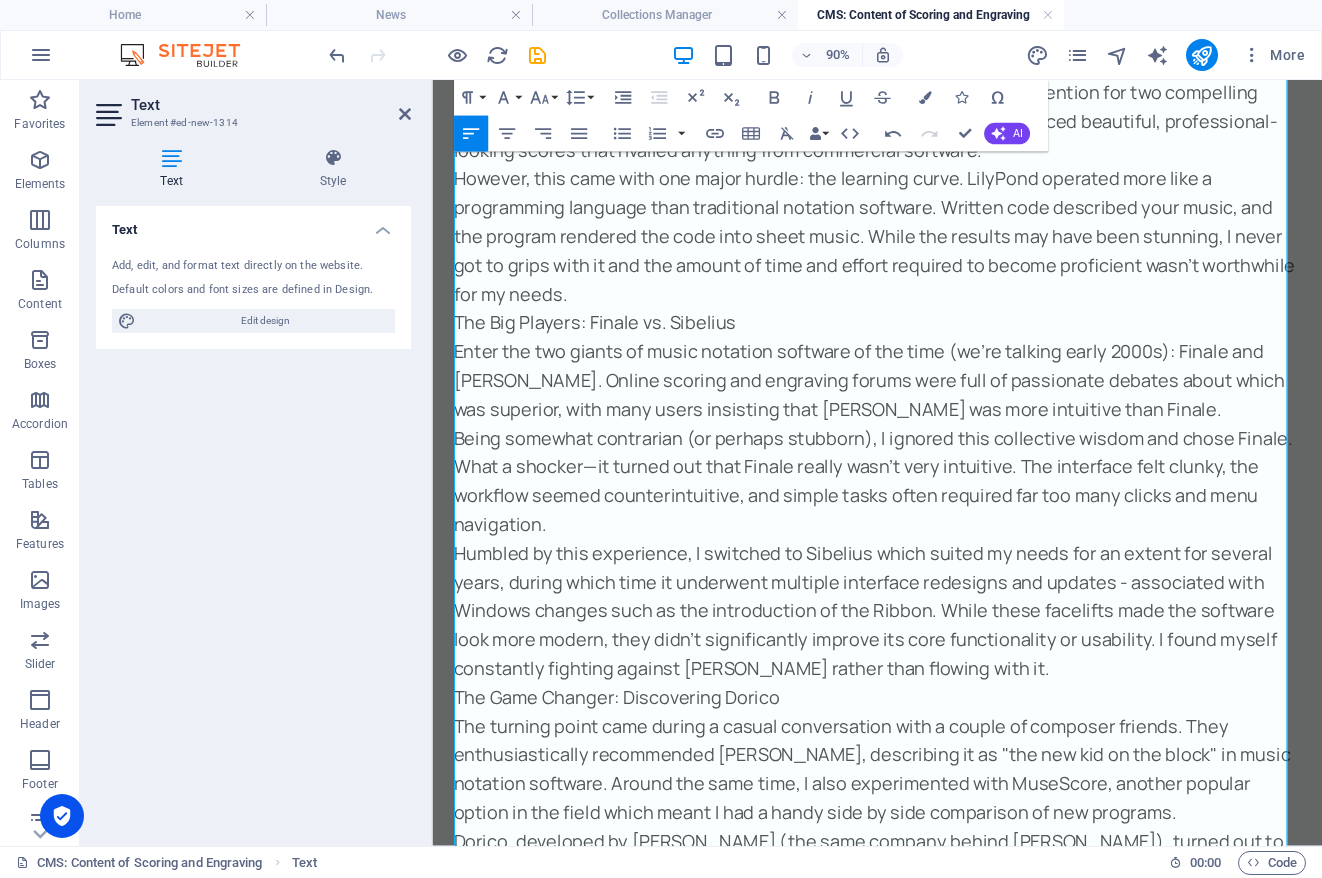 click on "The Big Players: Finale vs. Sibelius" at bounding box center [926, 351] 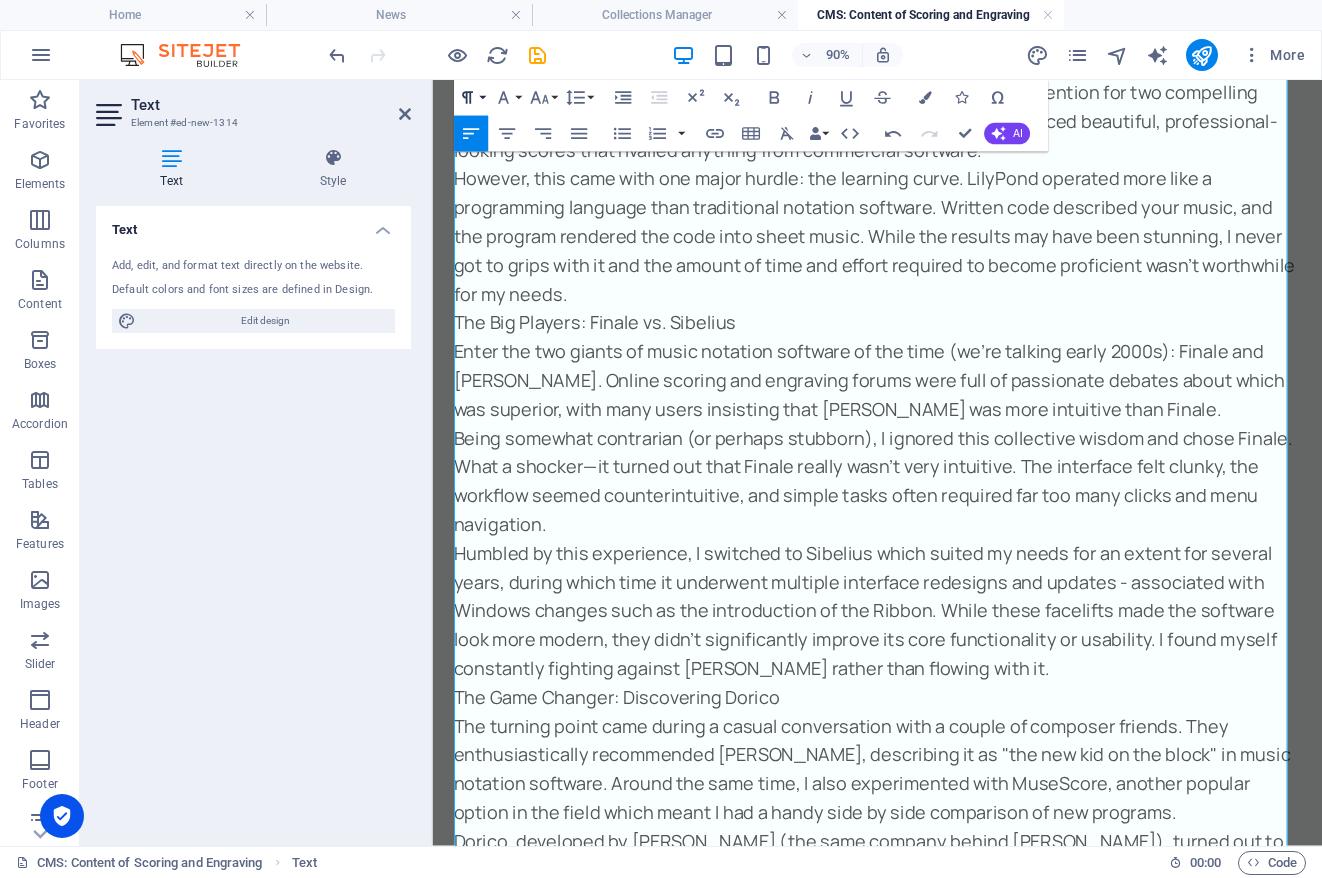 click 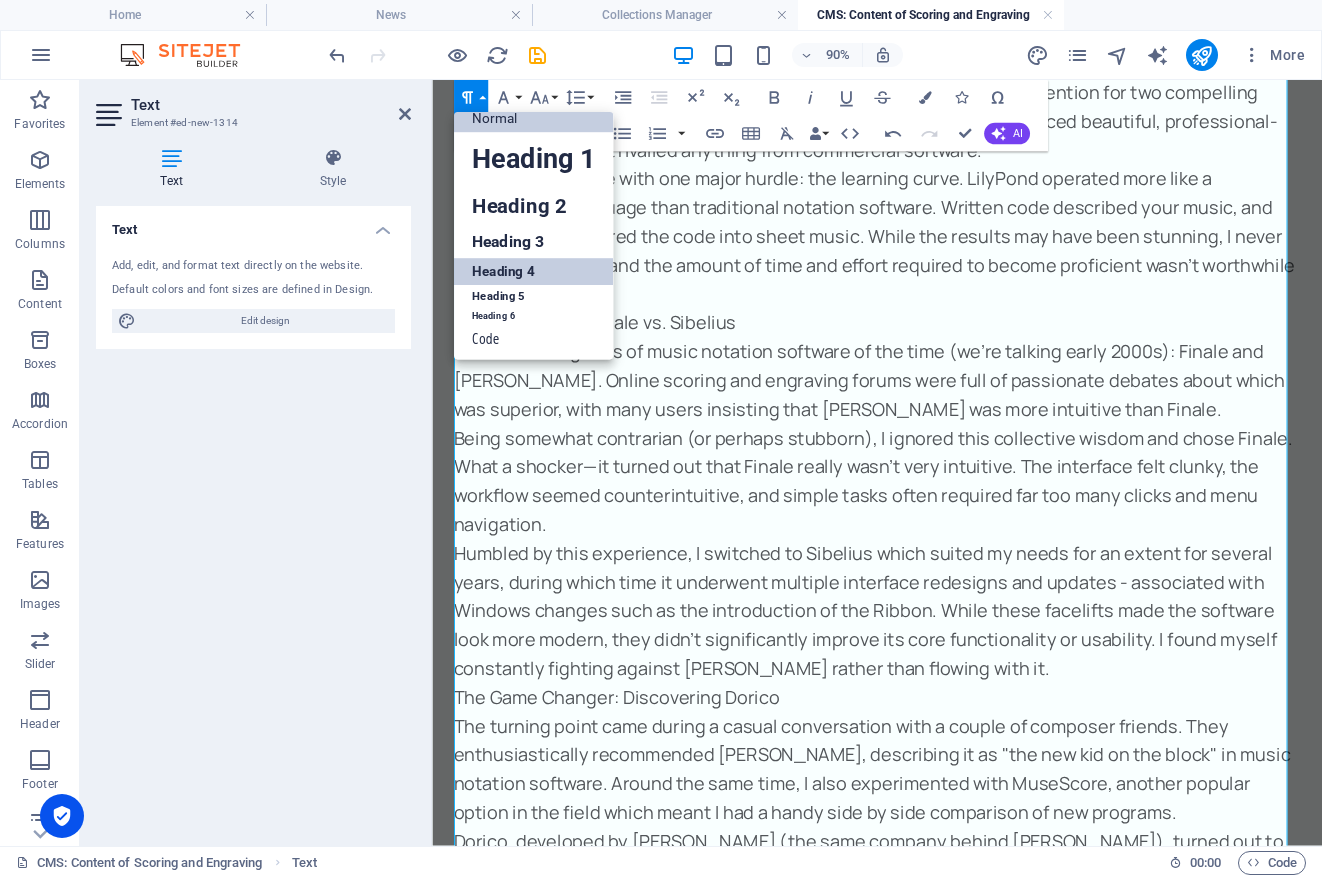 click on "Heading 4" at bounding box center (534, 271) 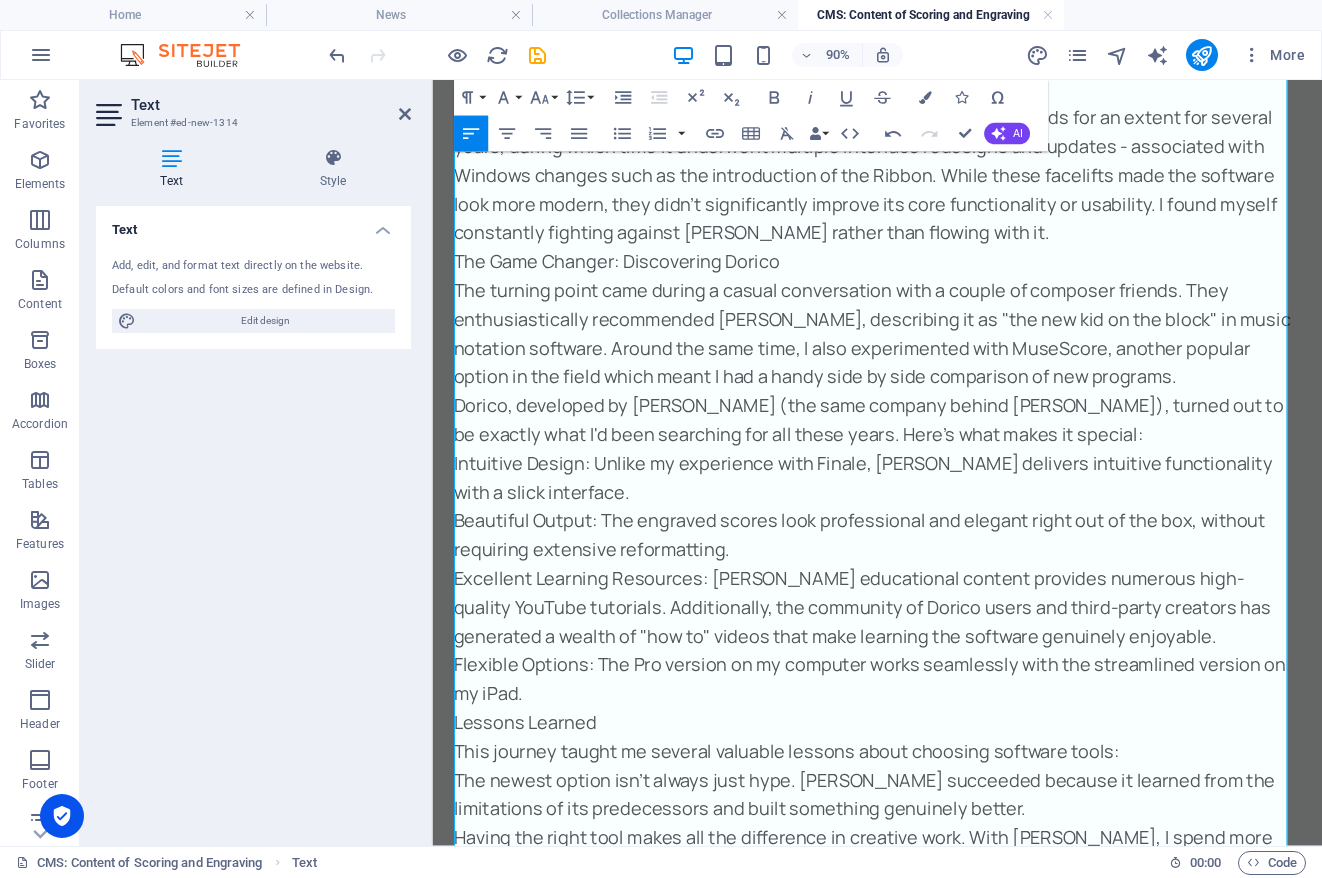 scroll, scrollTop: 1156, scrollLeft: 0, axis: vertical 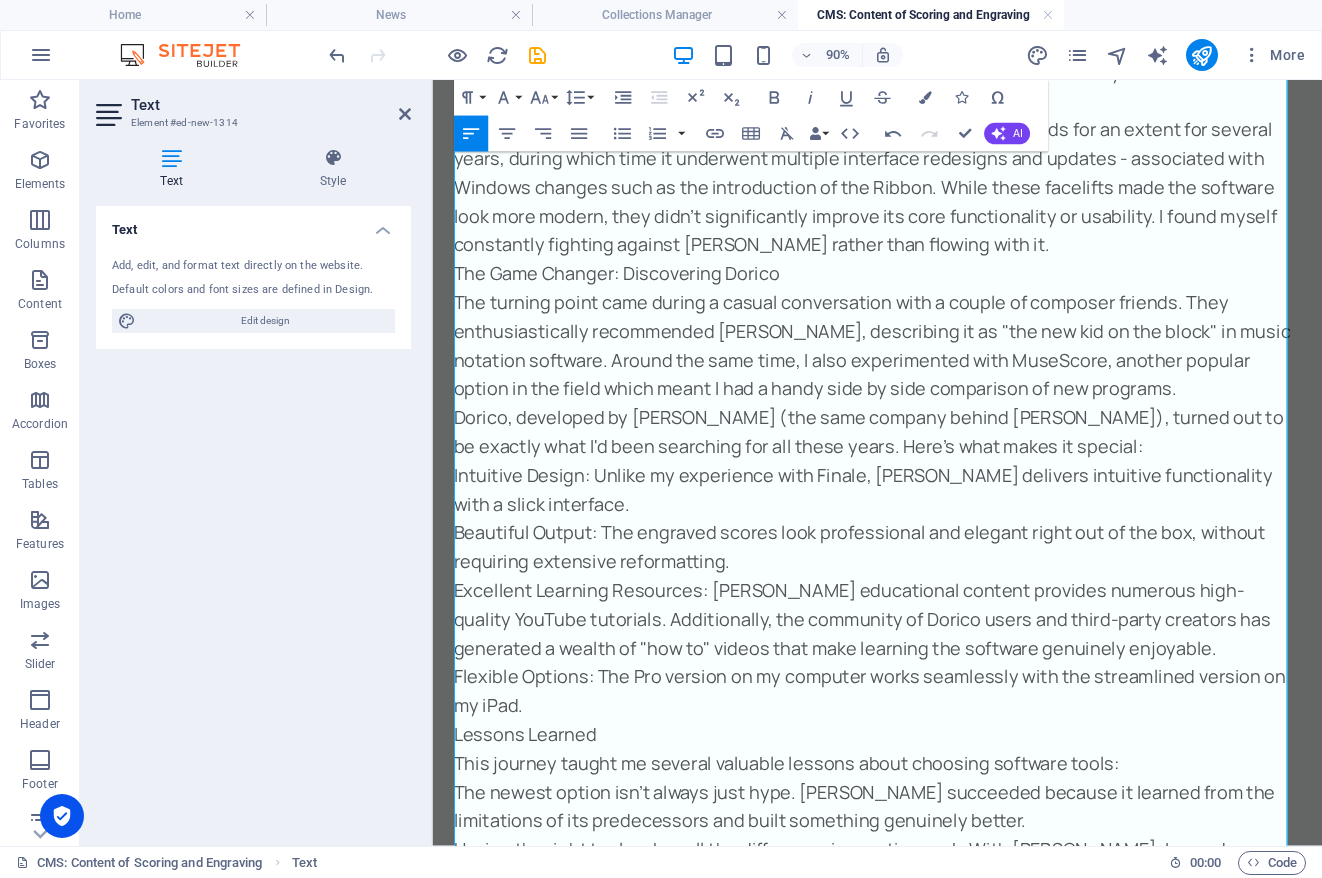 click on "Intuitive Design: Unlike my experience with Finale, [PERSON_NAME] delivers intuitive functionality with a slick interface." at bounding box center (926, 536) 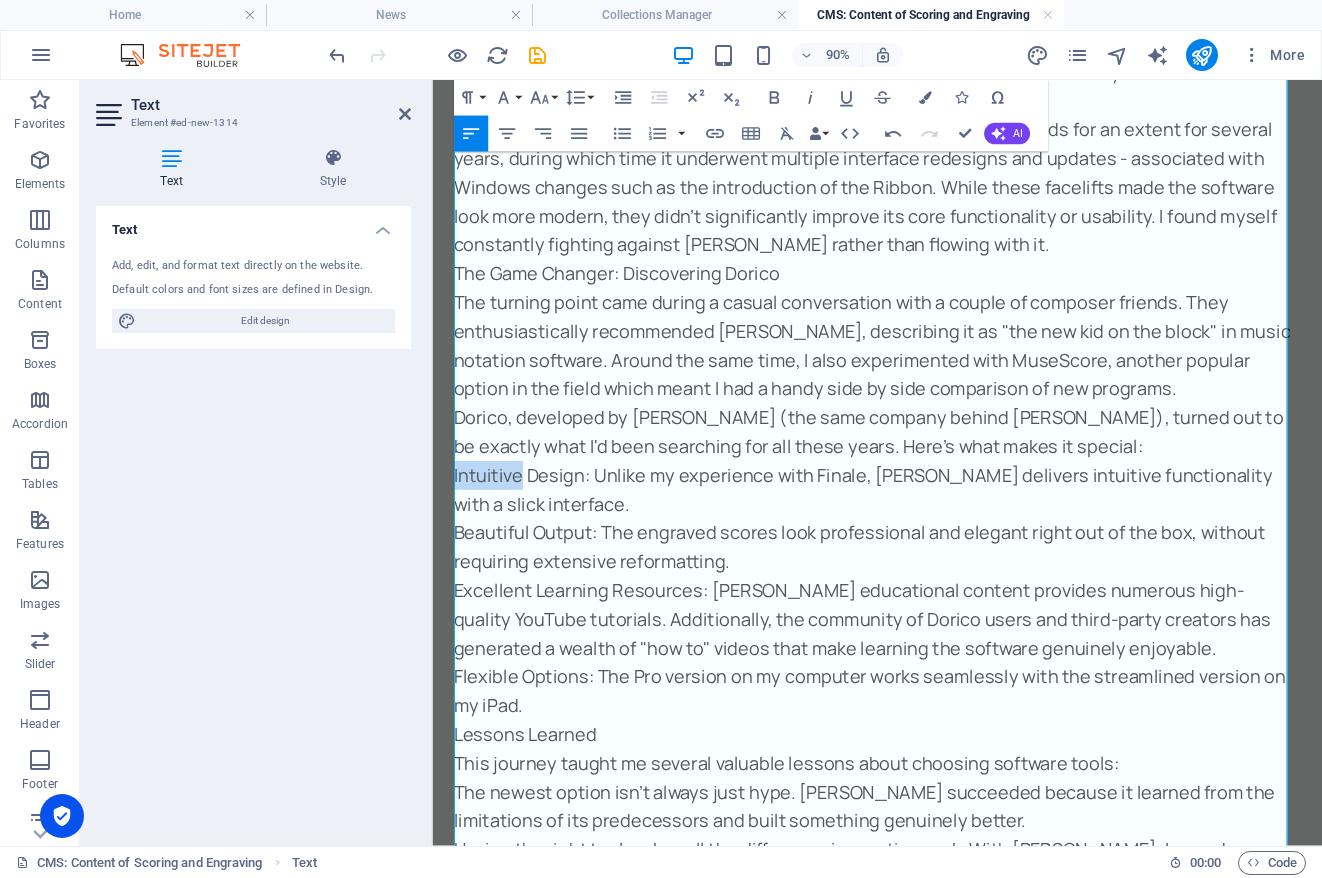 click on "Intuitive Design: Unlike my experience with Finale, [PERSON_NAME] delivers intuitive functionality with a slick interface." at bounding box center (926, 536) 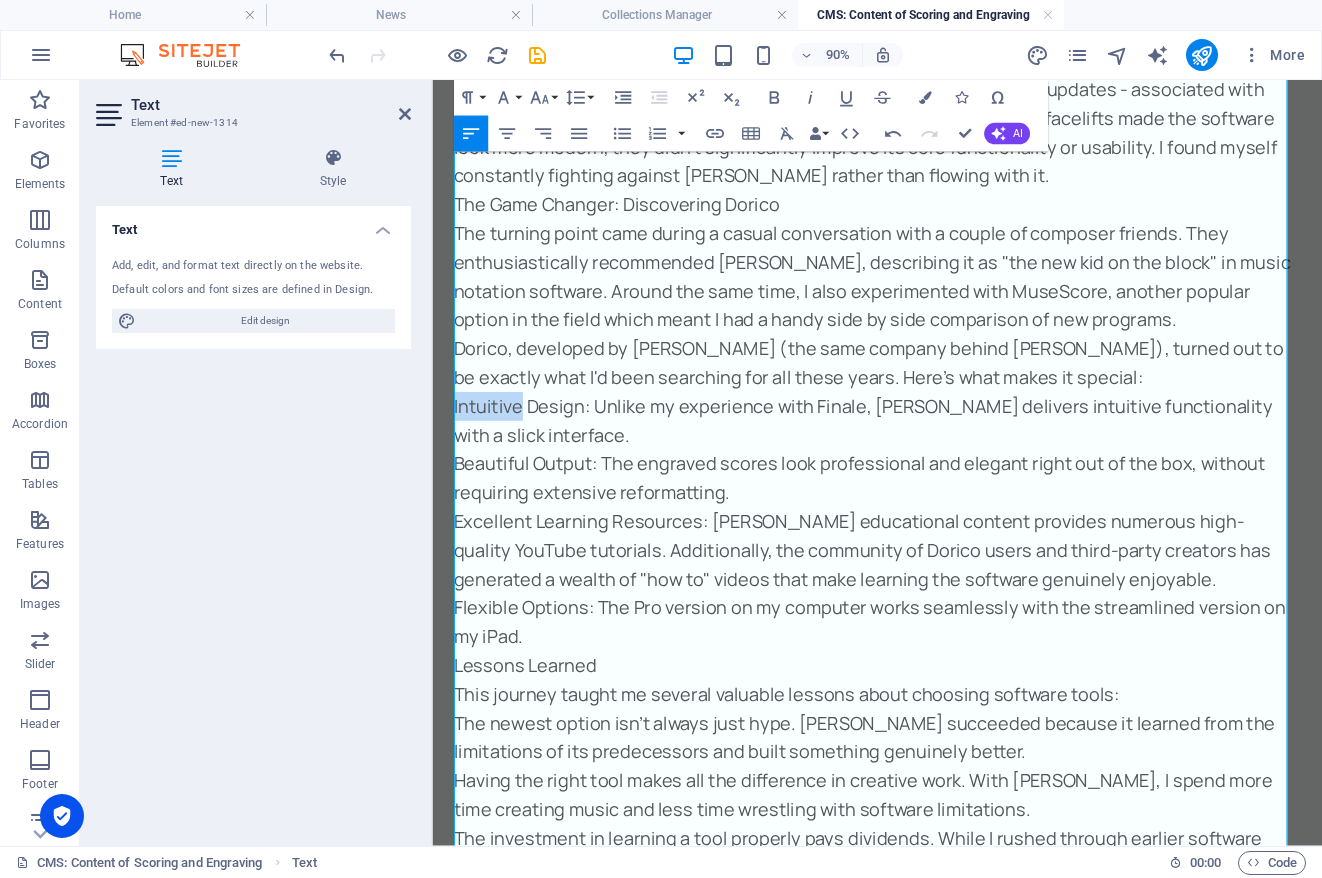 scroll, scrollTop: 1272, scrollLeft: 0, axis: vertical 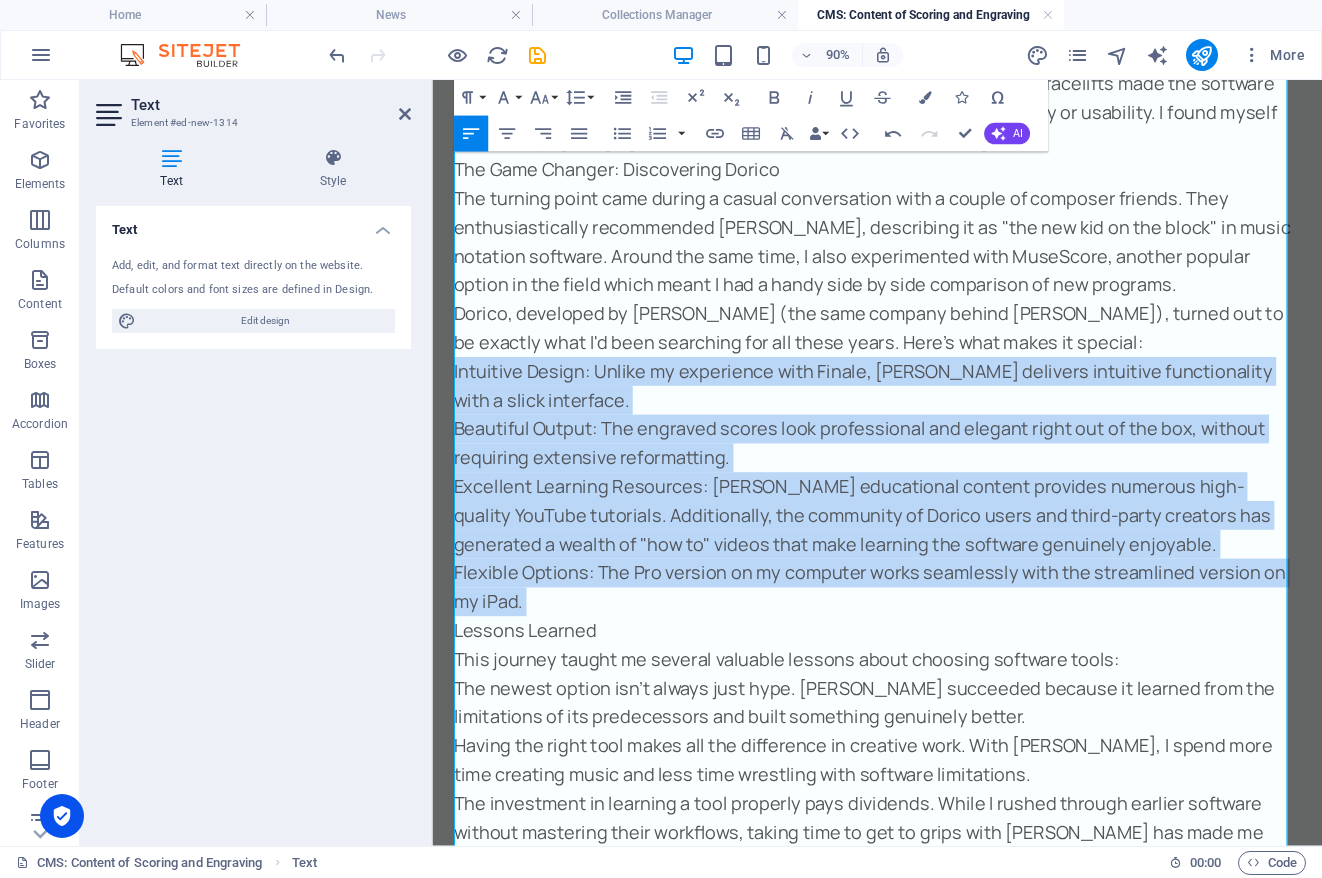 click on "Flexible Options: The Pro version on my computer works seamlessly with the streamlined version on my iPad." at bounding box center (926, 644) 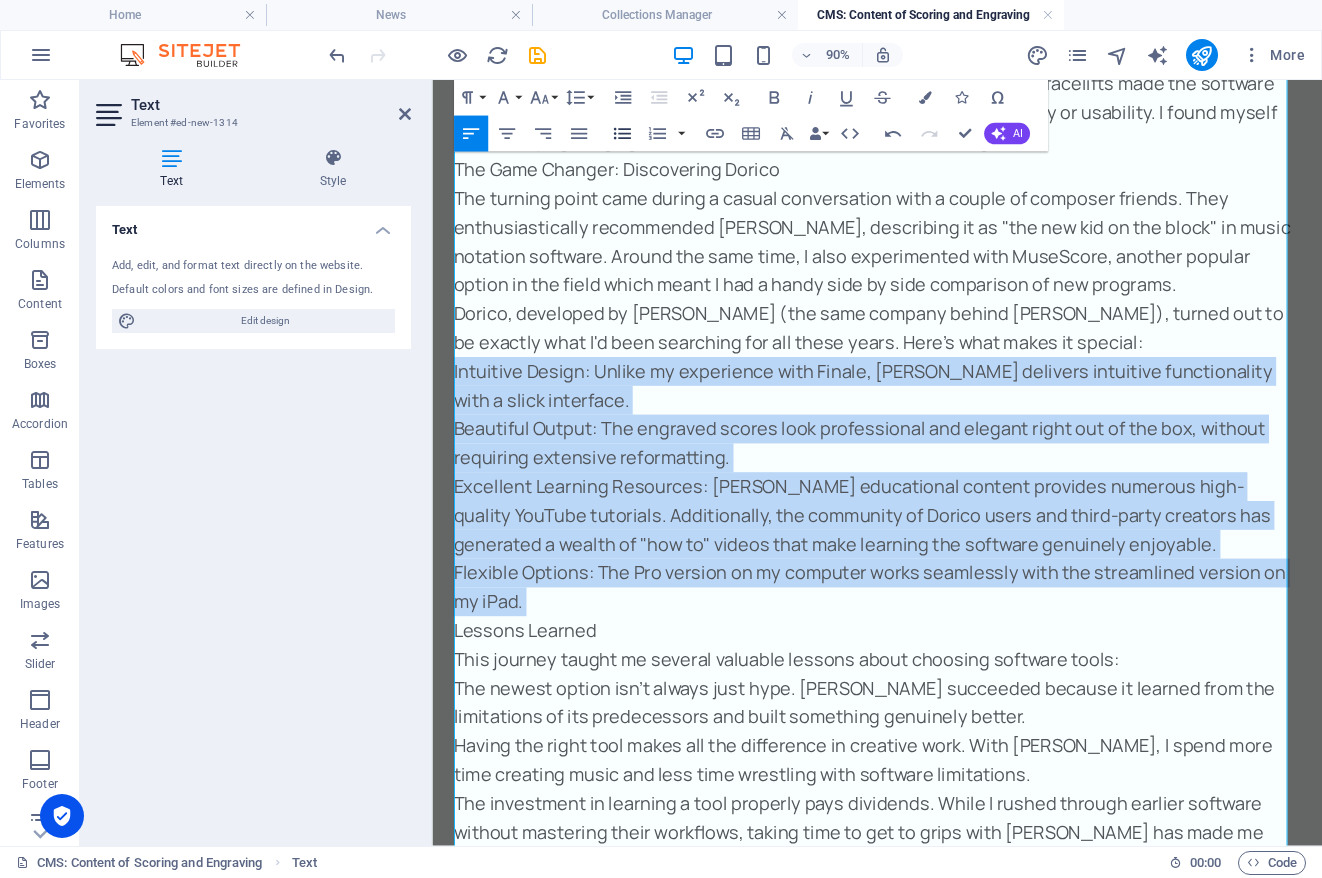 click 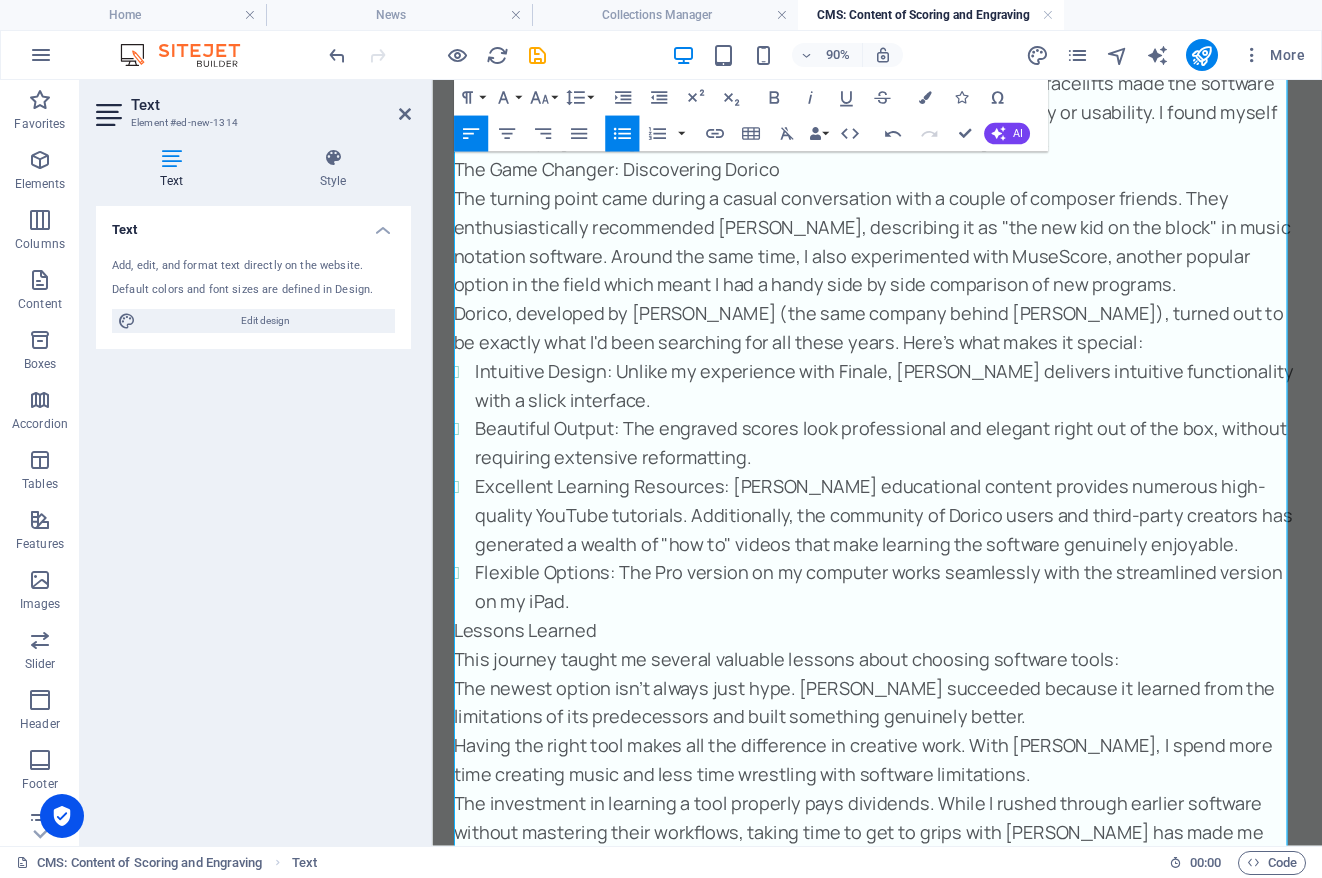 click on "Lessons Learned" at bounding box center [926, 692] 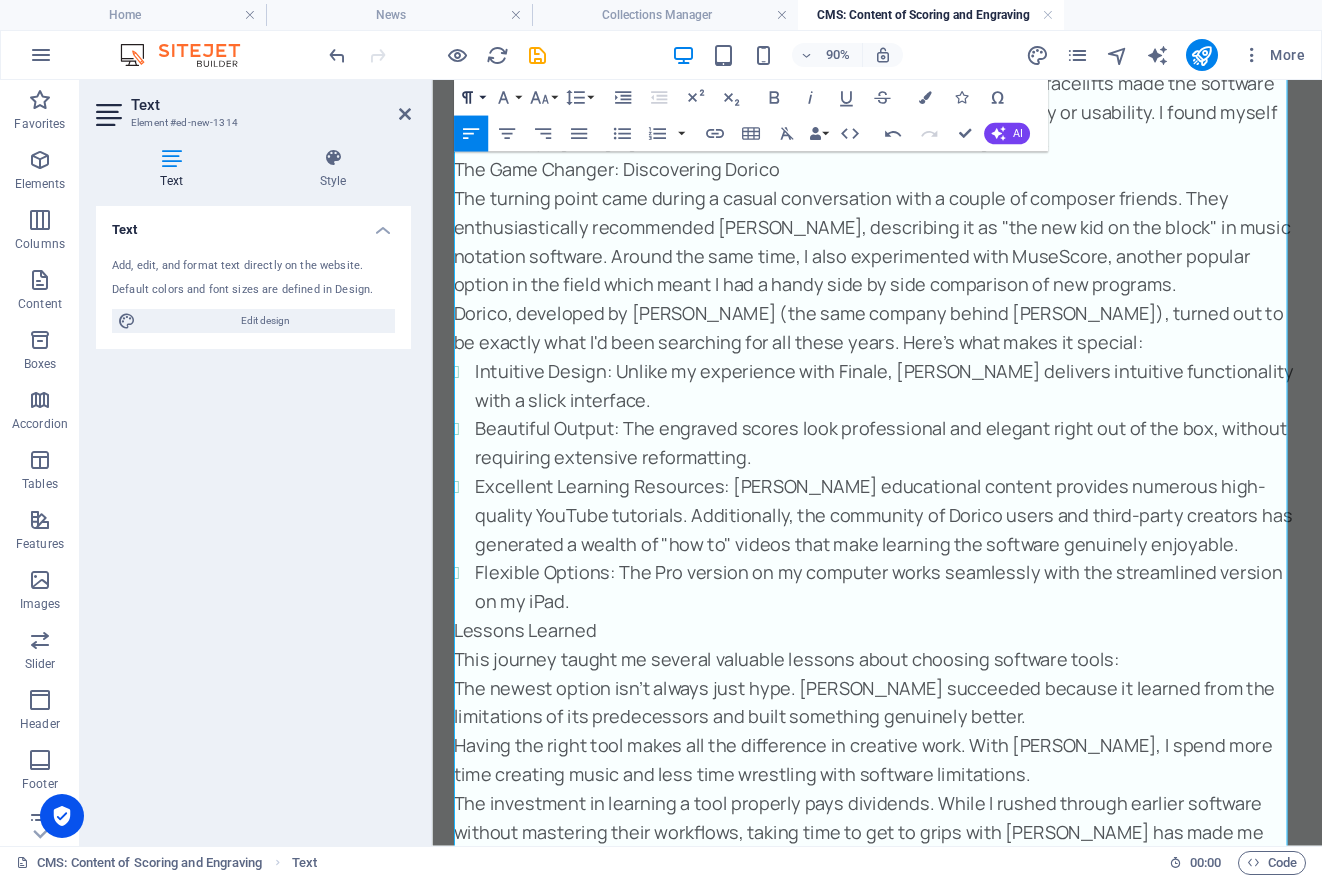click 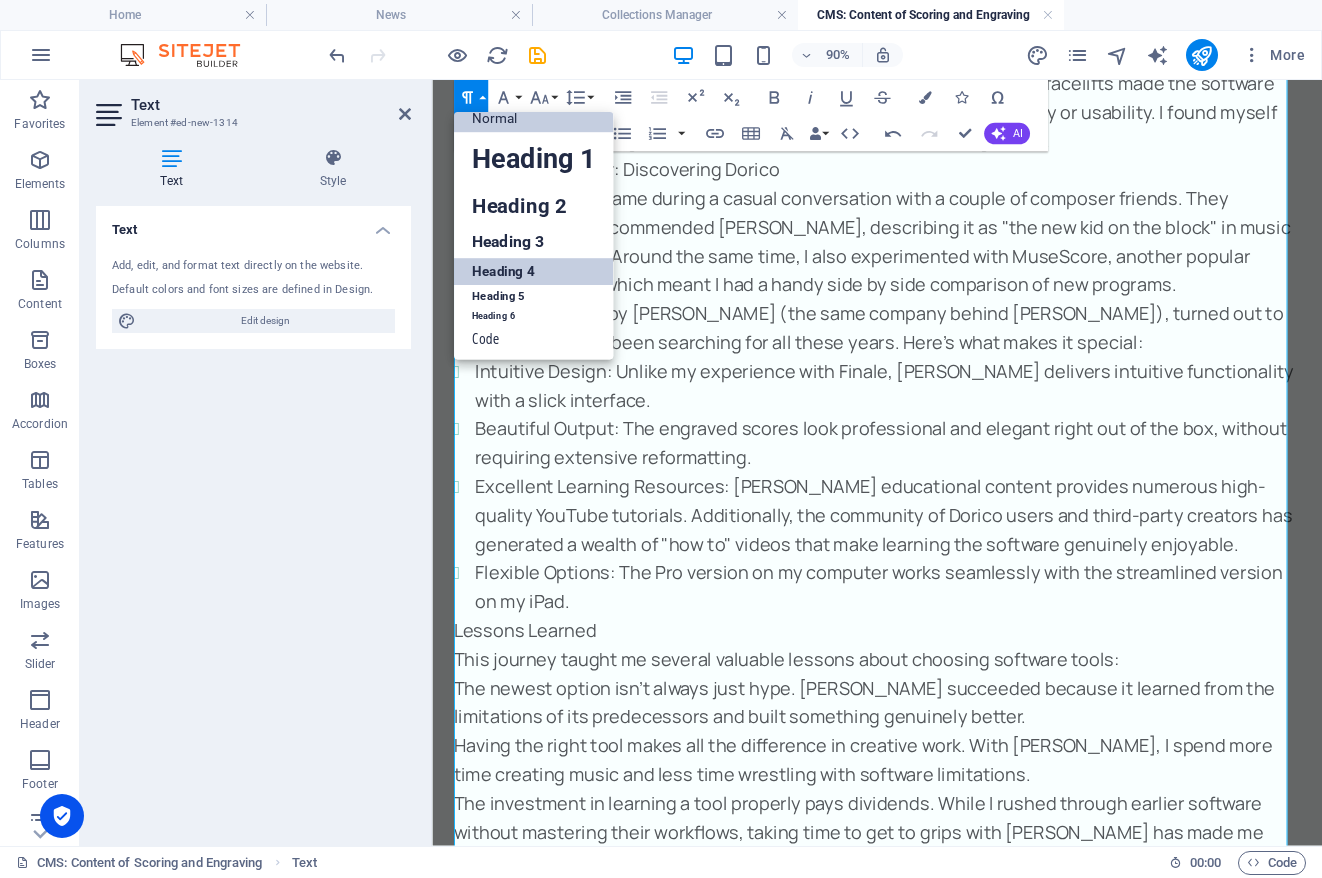 click on "Heading 4" at bounding box center [534, 271] 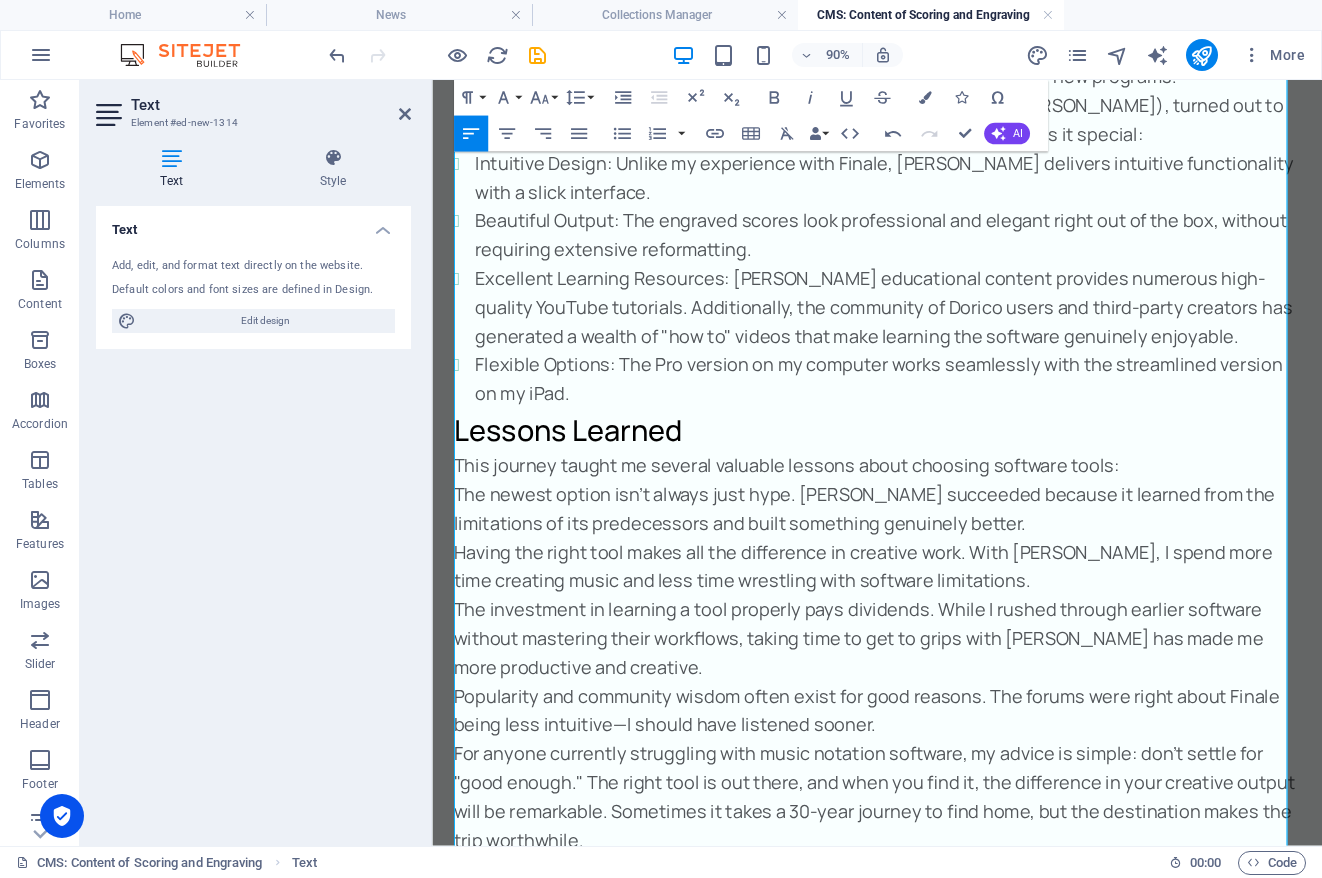 scroll, scrollTop: 1606, scrollLeft: 0, axis: vertical 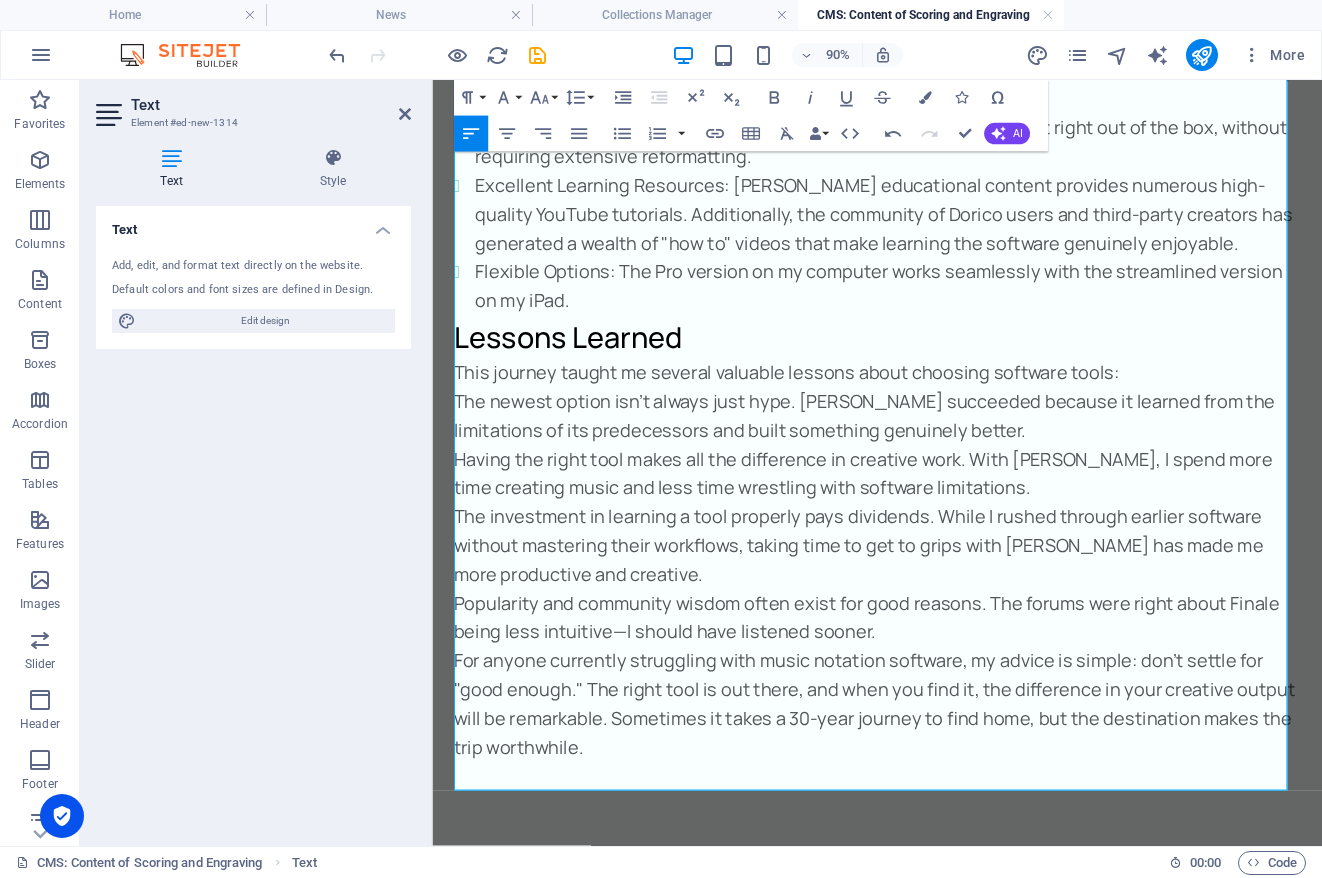 click on "The newest option isn't always just hype. [PERSON_NAME] succeeded because it learned from the limitations of its predecessors and built something genuinely better." at bounding box center (926, 454) 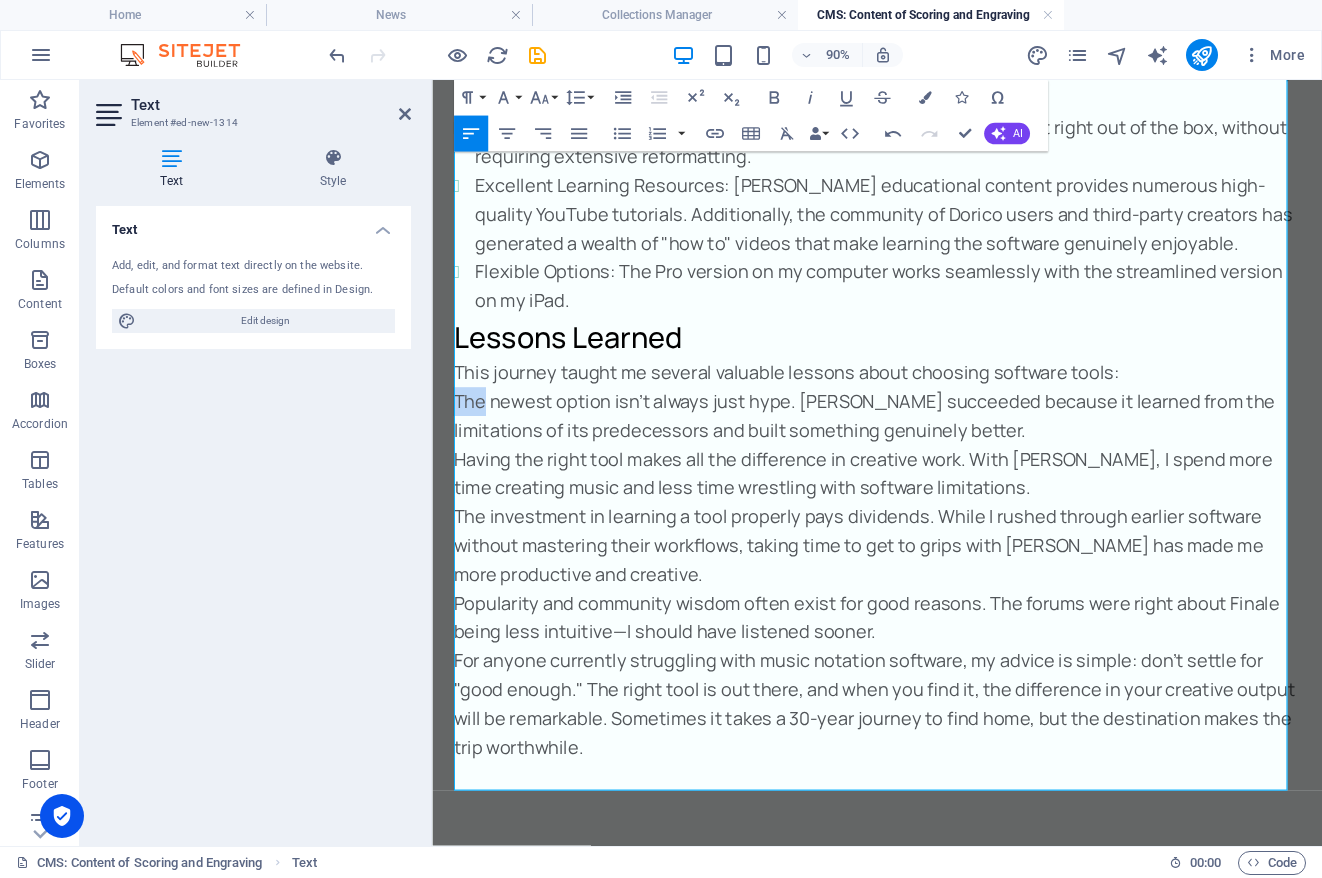 click on "The newest option isn't always just hype. [PERSON_NAME] succeeded because it learned from the limitations of its predecessors and built something genuinely better." at bounding box center [926, 454] 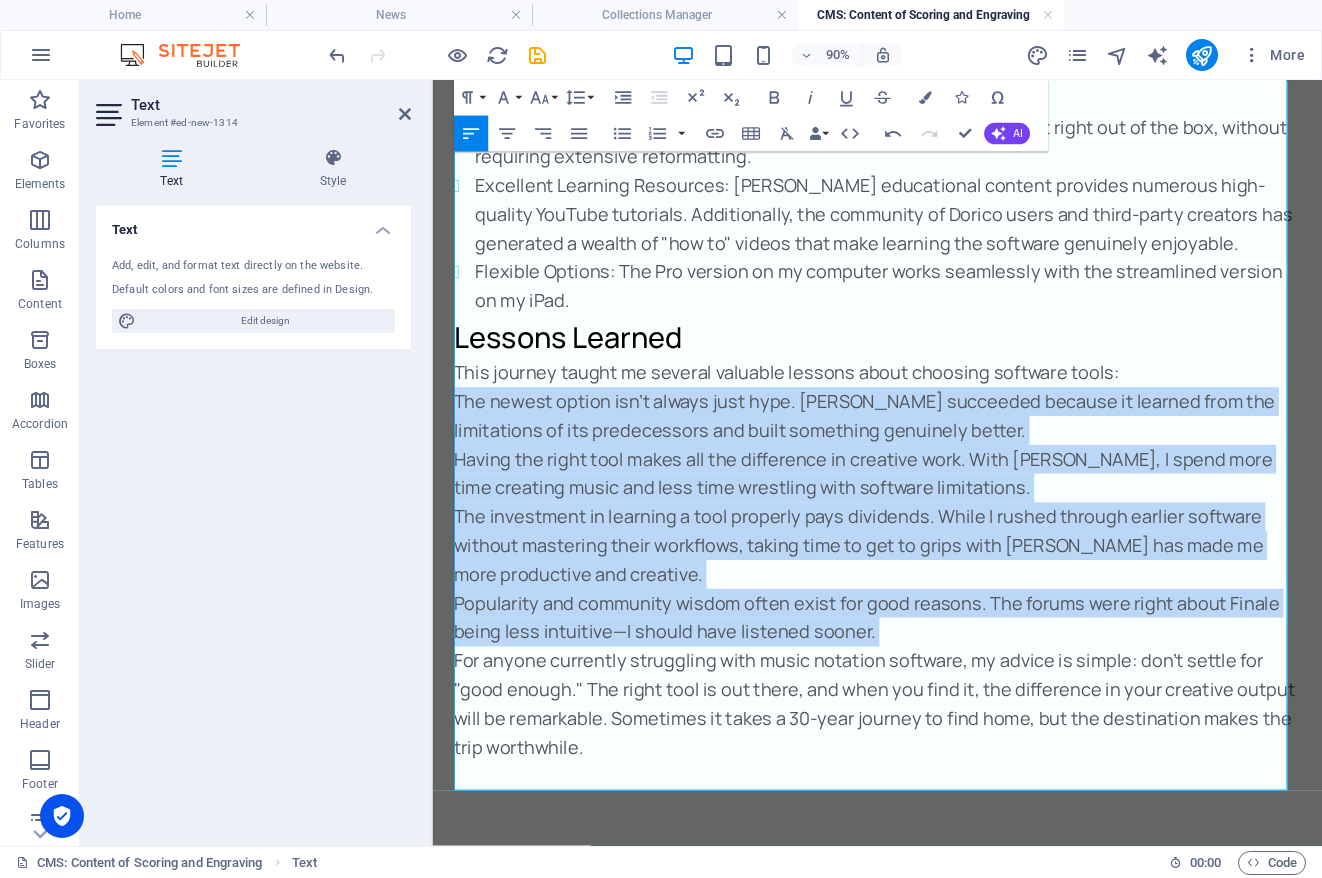 click on "Popularity and community wisdom often exist for good reasons. The forums were right about Finale being less intuitive—I should have listened sooner." at bounding box center (926, 678) 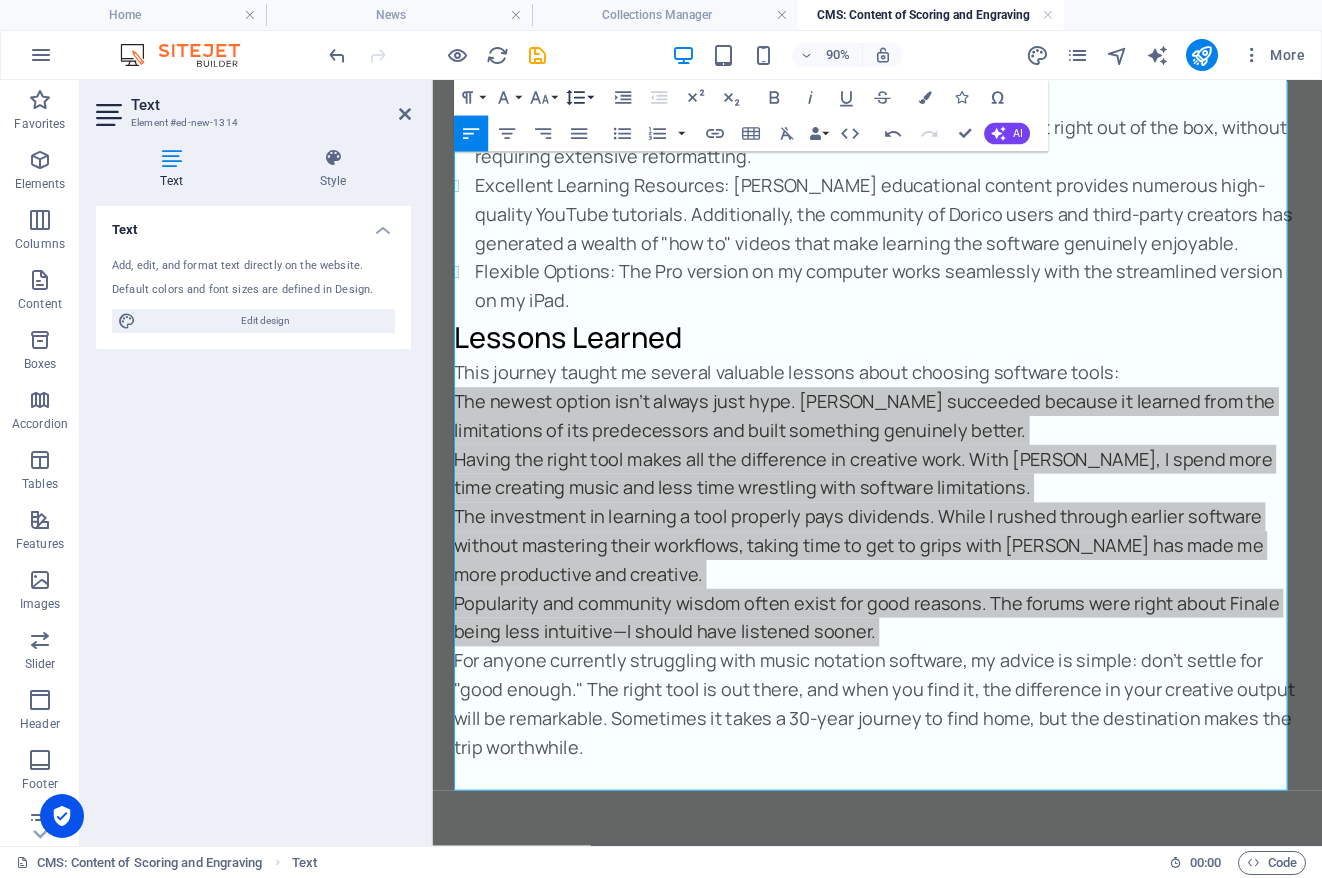 click on "Line Height" at bounding box center [579, 98] 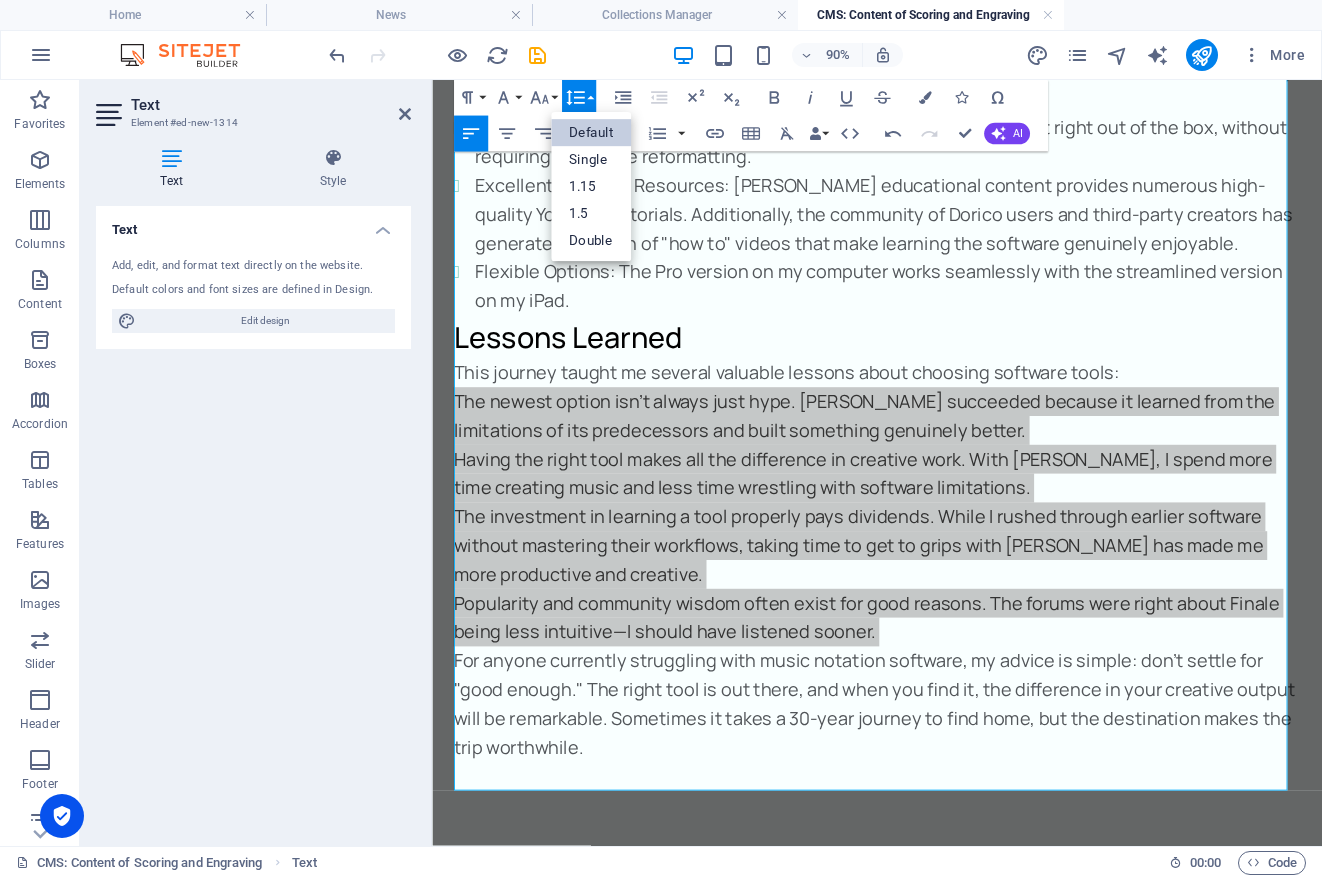 scroll, scrollTop: 0, scrollLeft: 0, axis: both 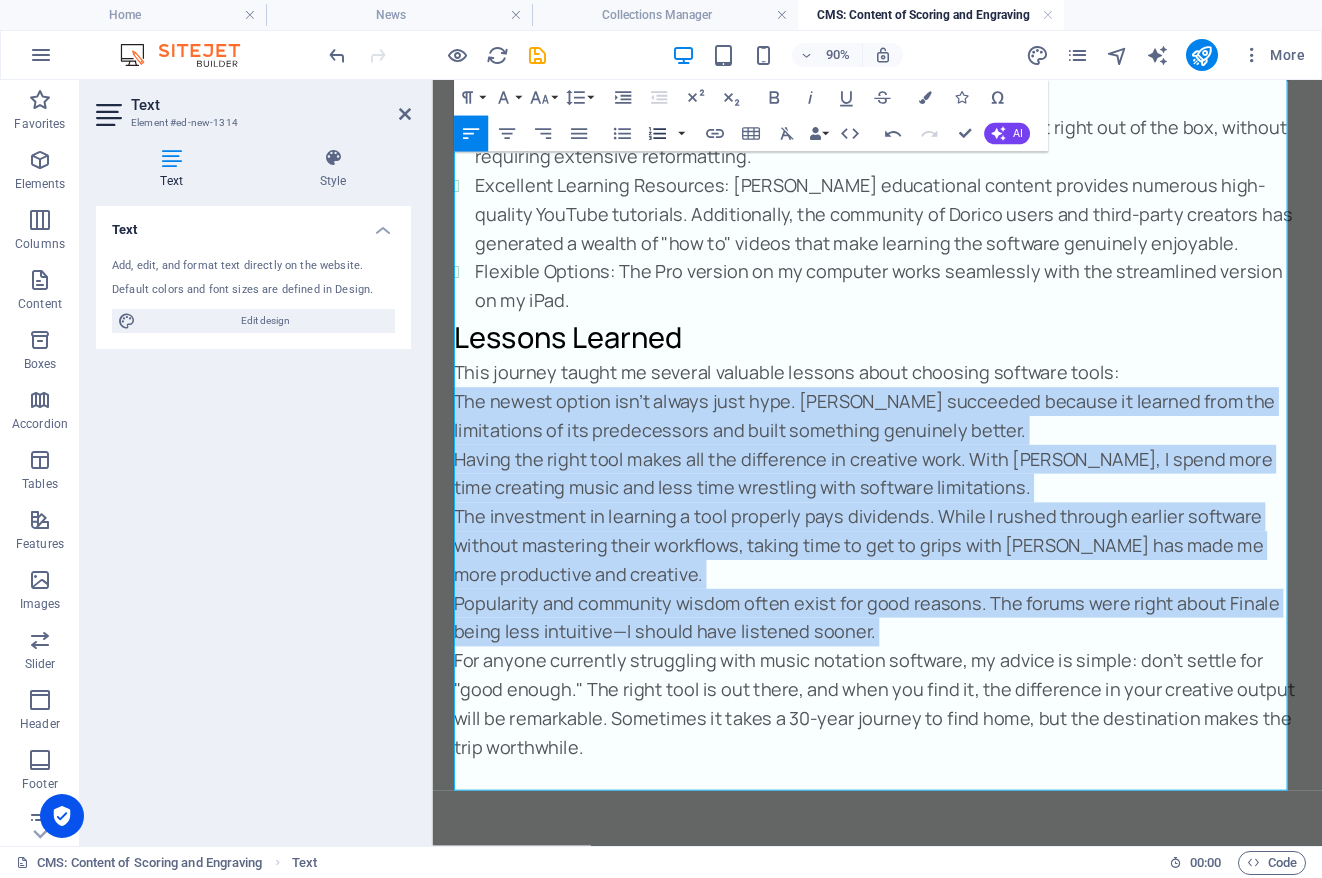 click 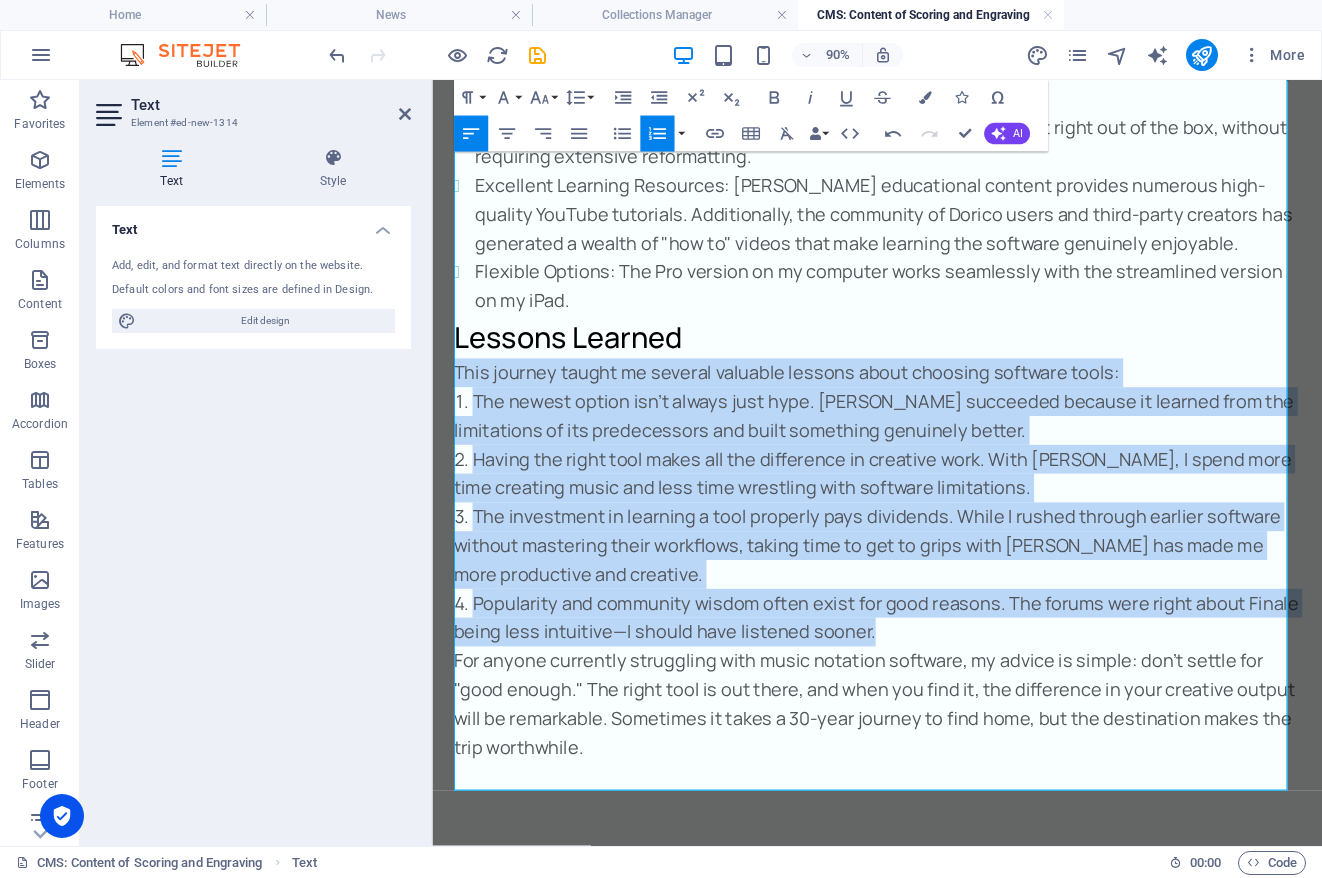 click on "The investment in learning a tool properly pays dividends. While I rushed through earlier software without mastering their workflows, taking time to get to grips with [PERSON_NAME] has made me more productive and creative." at bounding box center [926, 598] 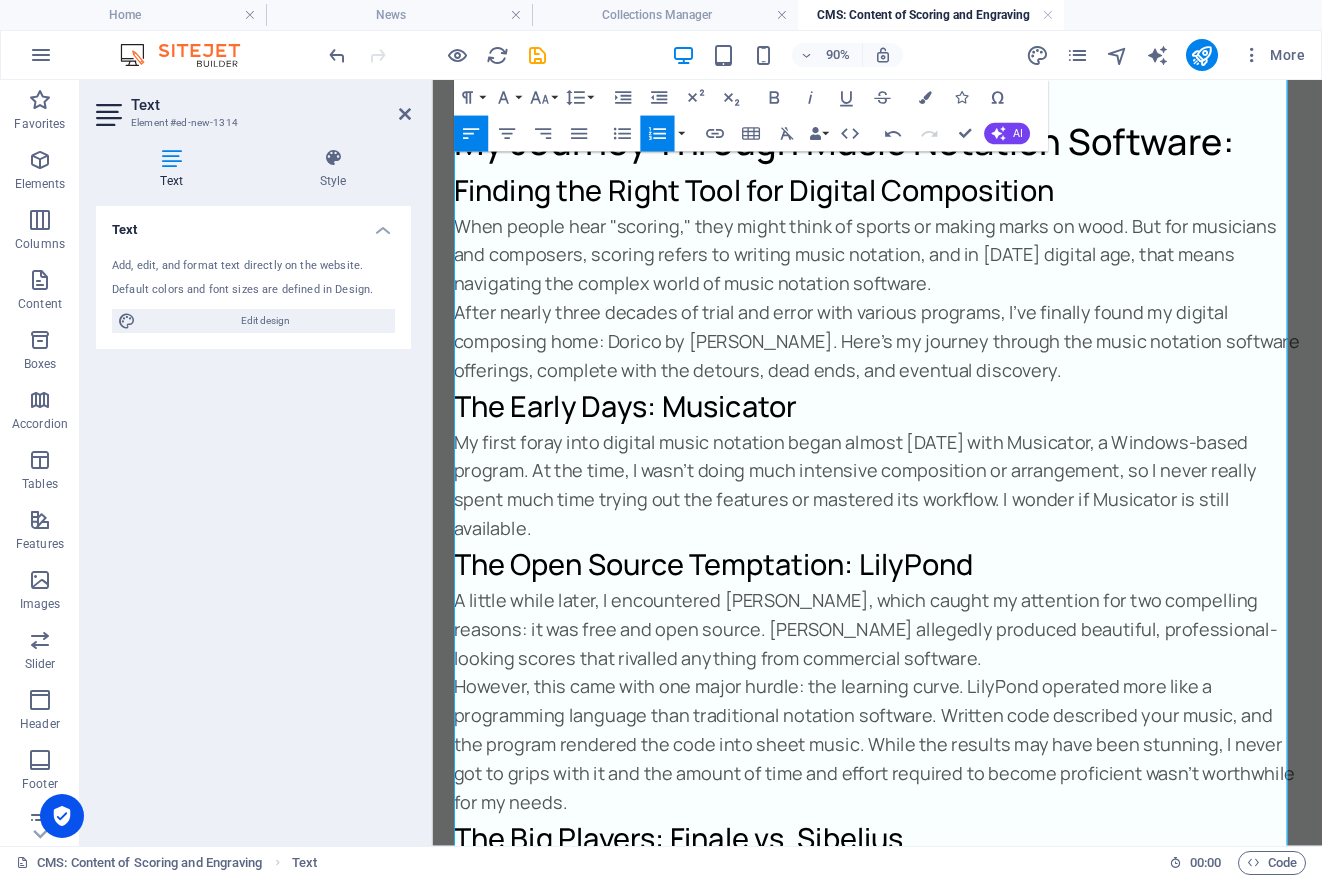 scroll, scrollTop: 0, scrollLeft: 0, axis: both 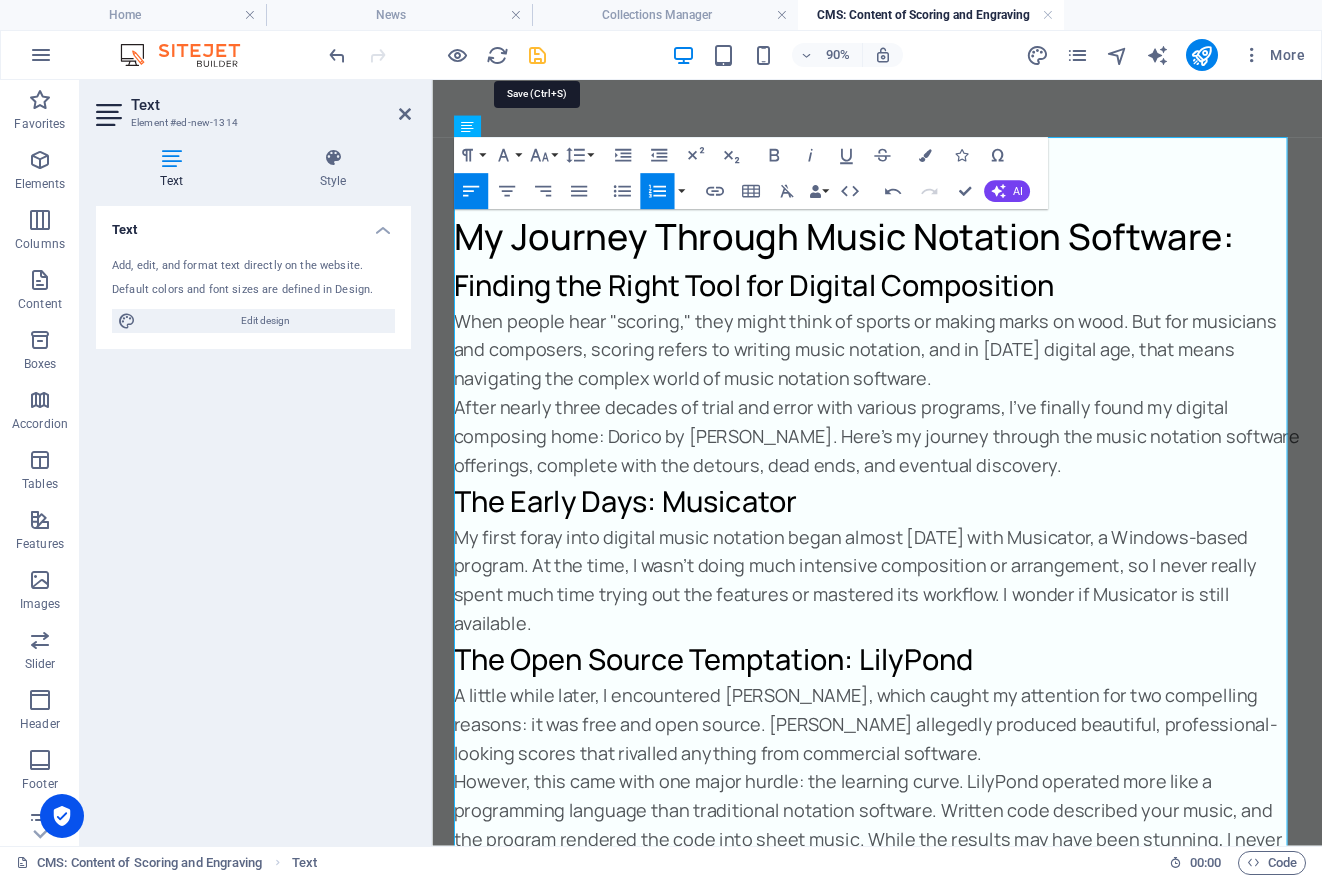 click at bounding box center (537, 55) 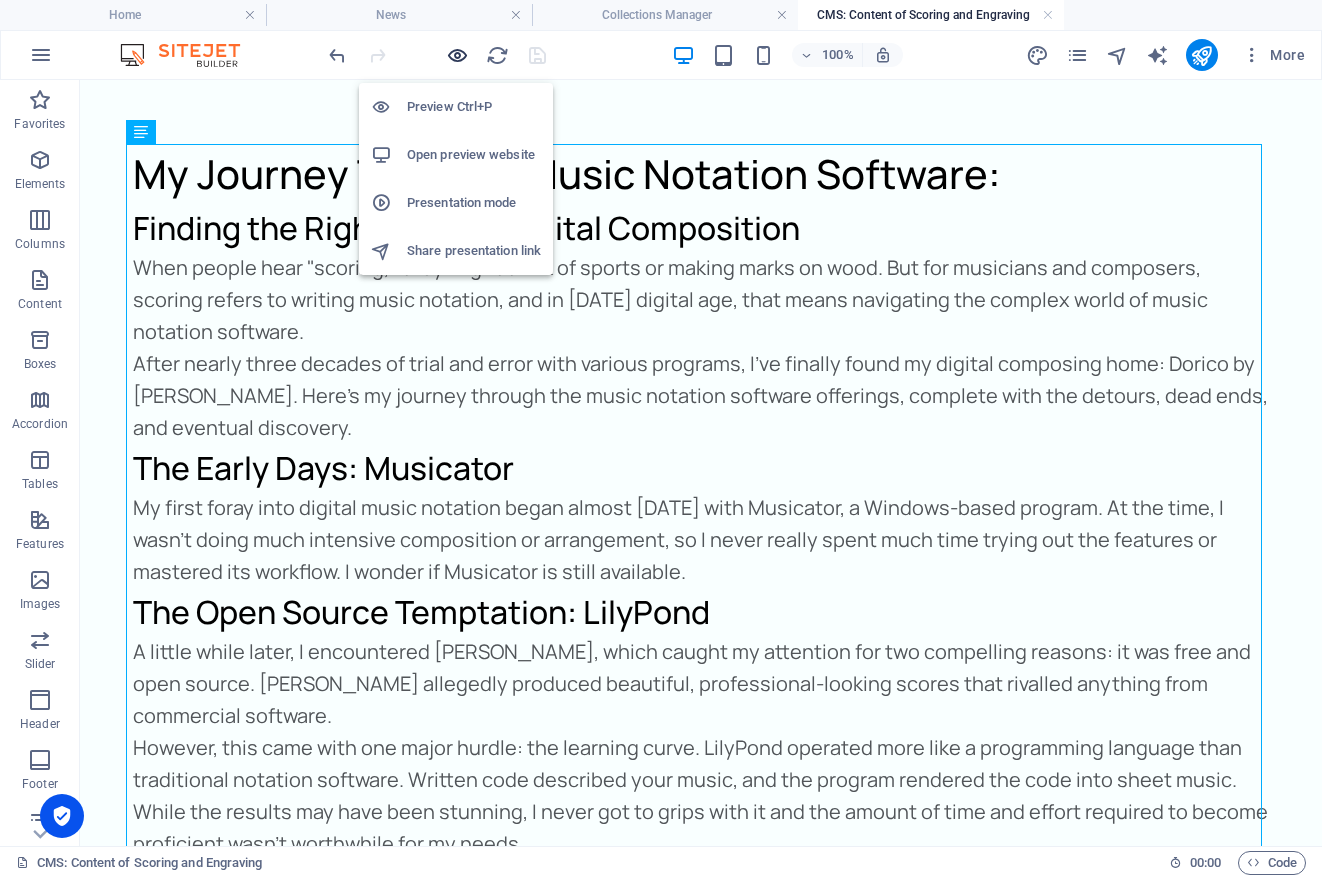 click at bounding box center [457, 55] 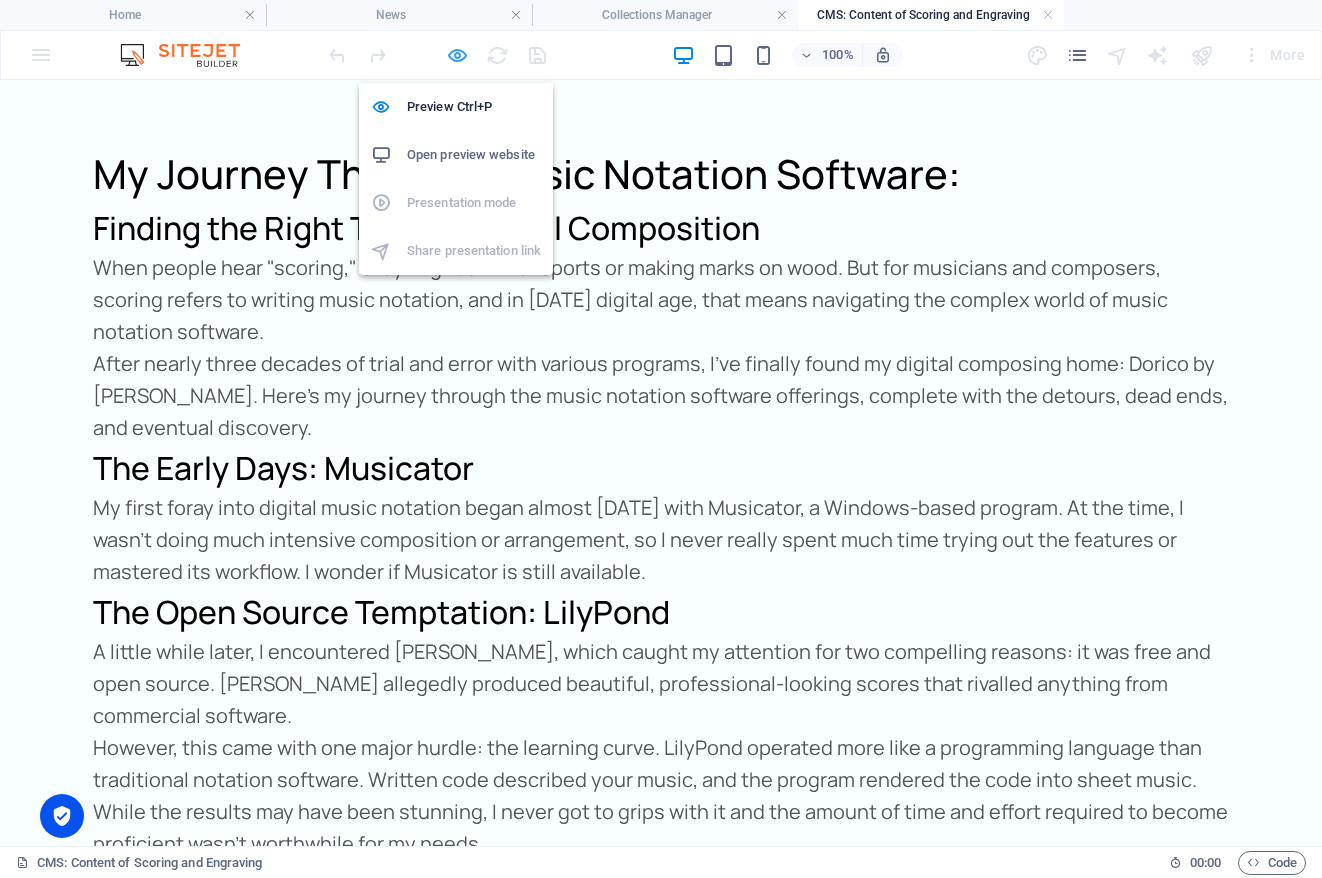click at bounding box center (457, 55) 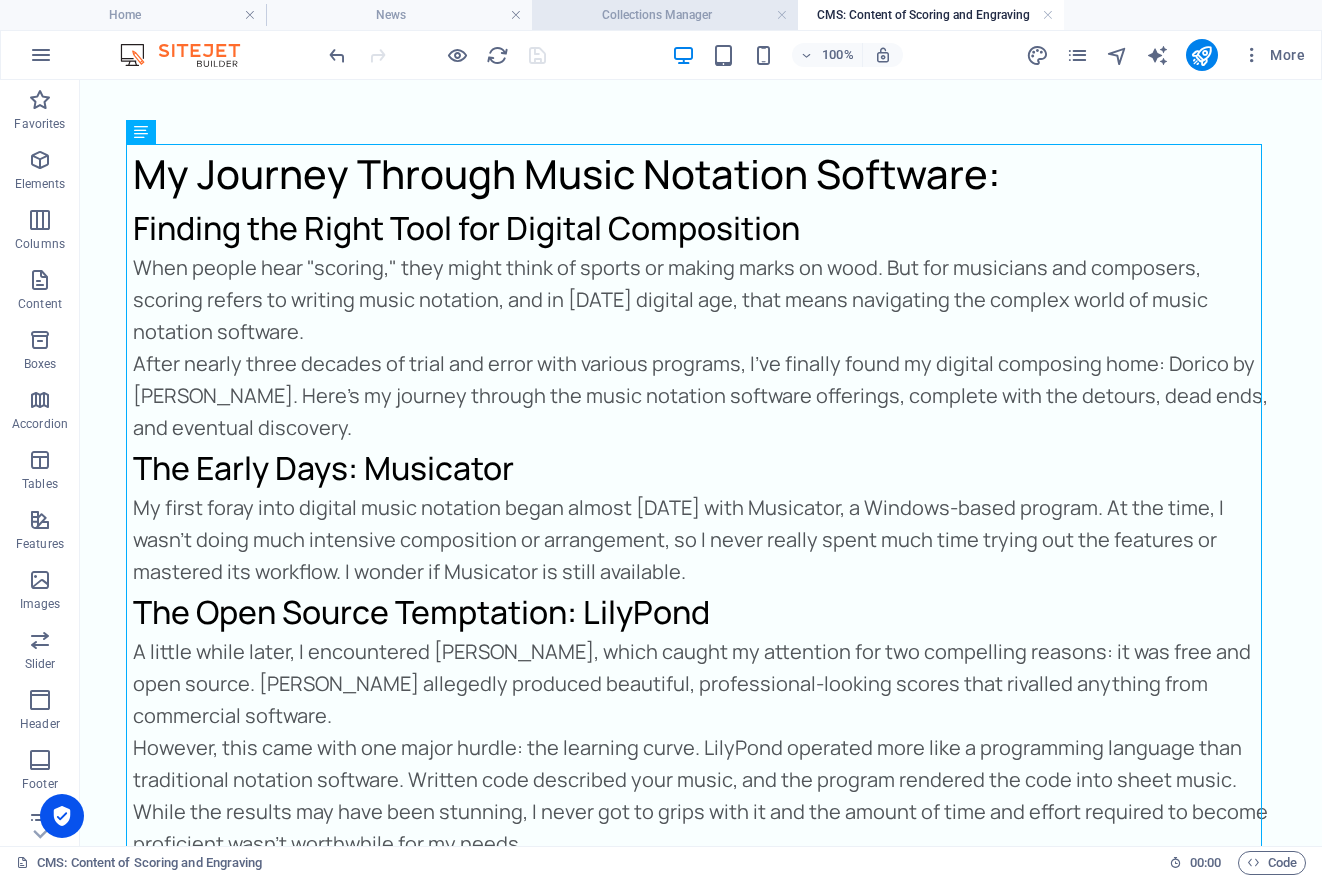 click on "Collections Manager" at bounding box center [665, 15] 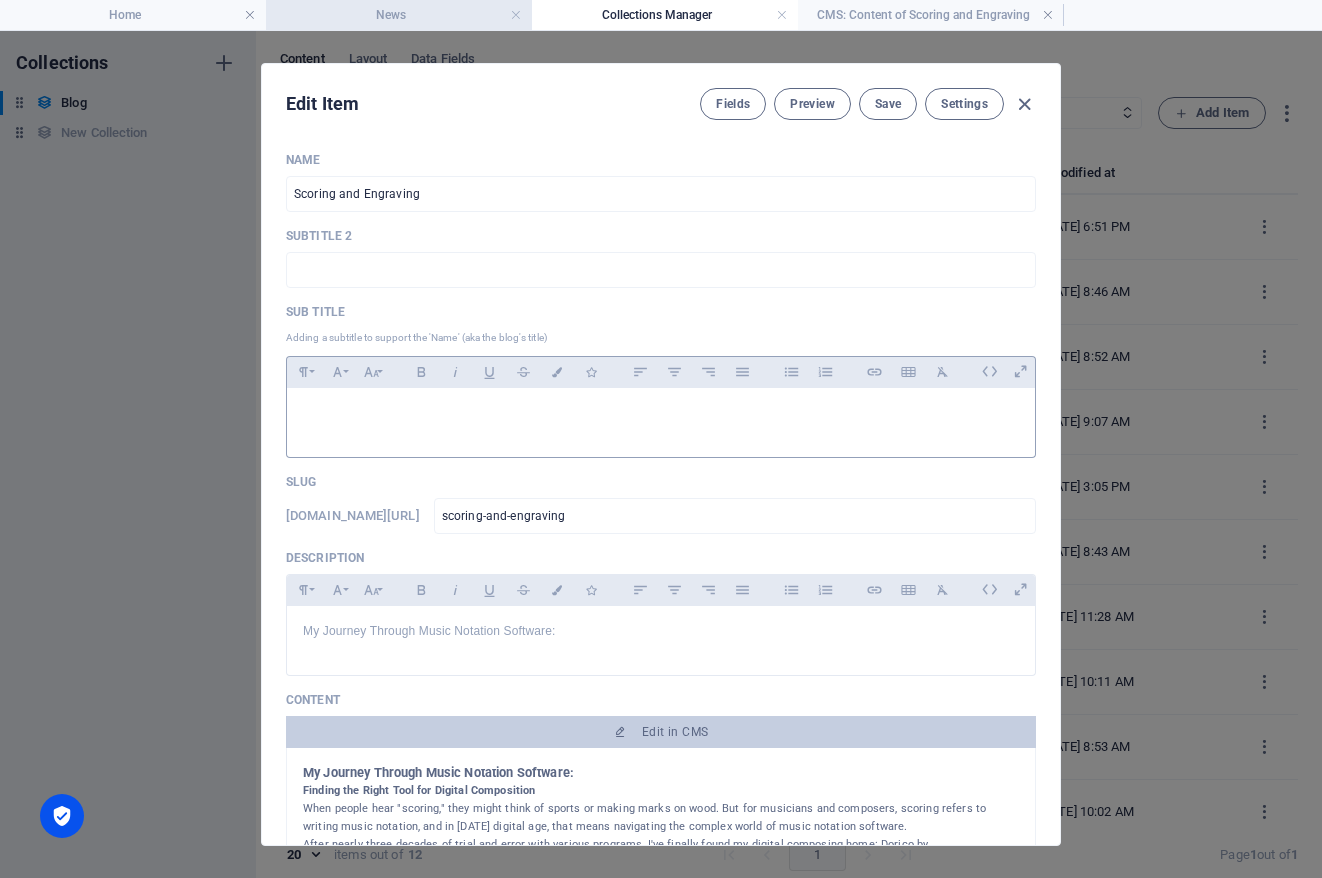 click on "News" at bounding box center (399, 15) 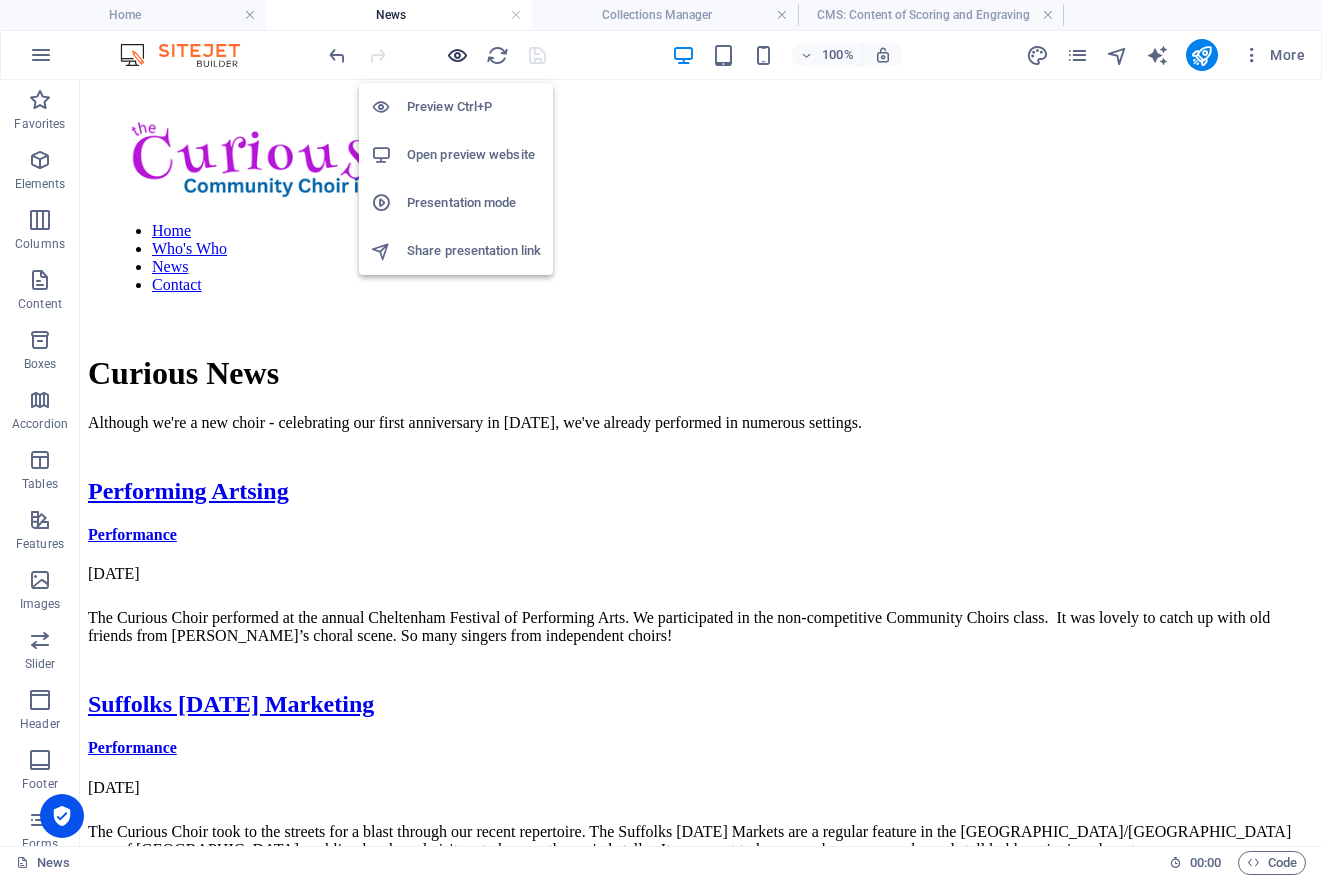 click at bounding box center (457, 55) 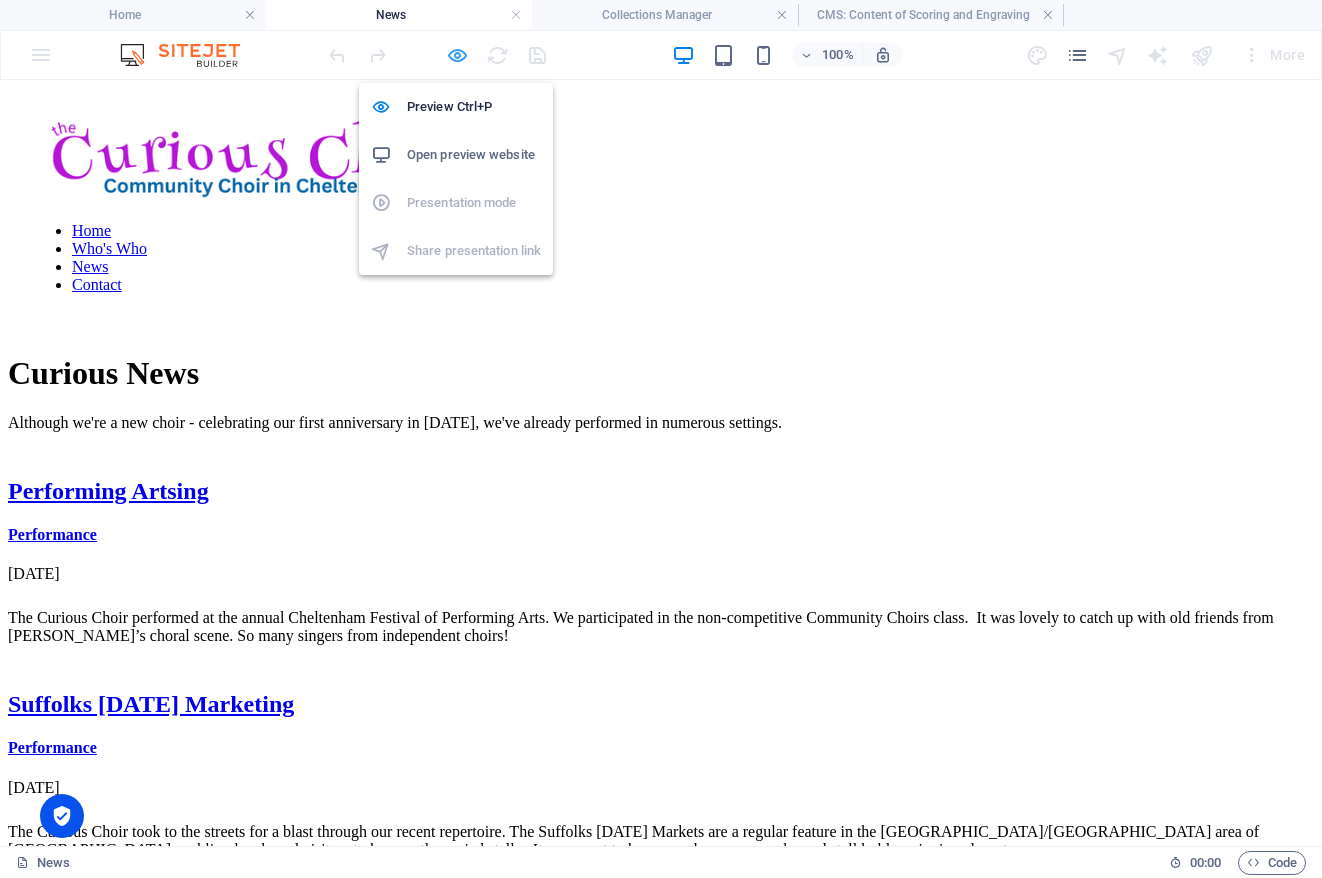 click at bounding box center (457, 55) 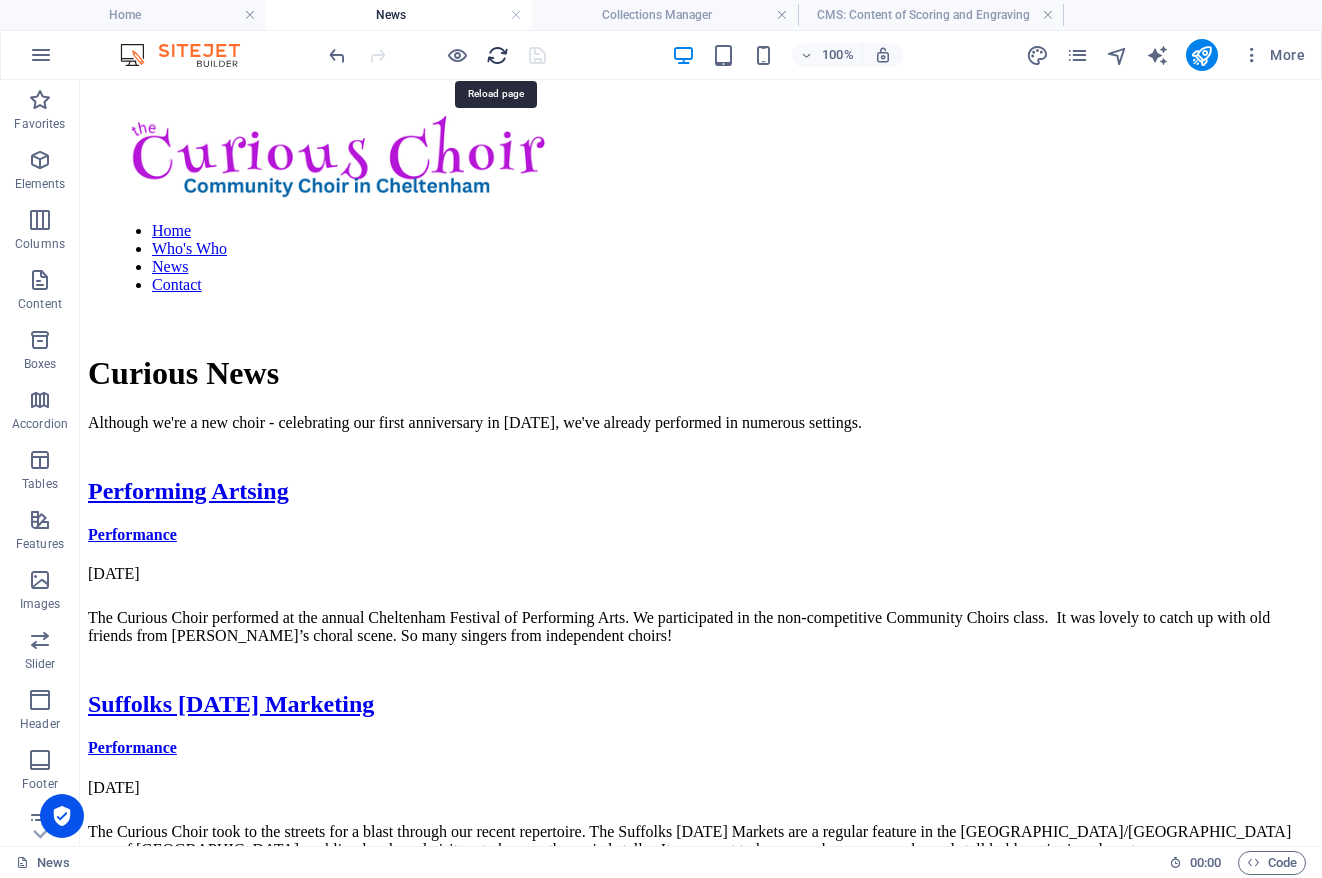 click at bounding box center (497, 55) 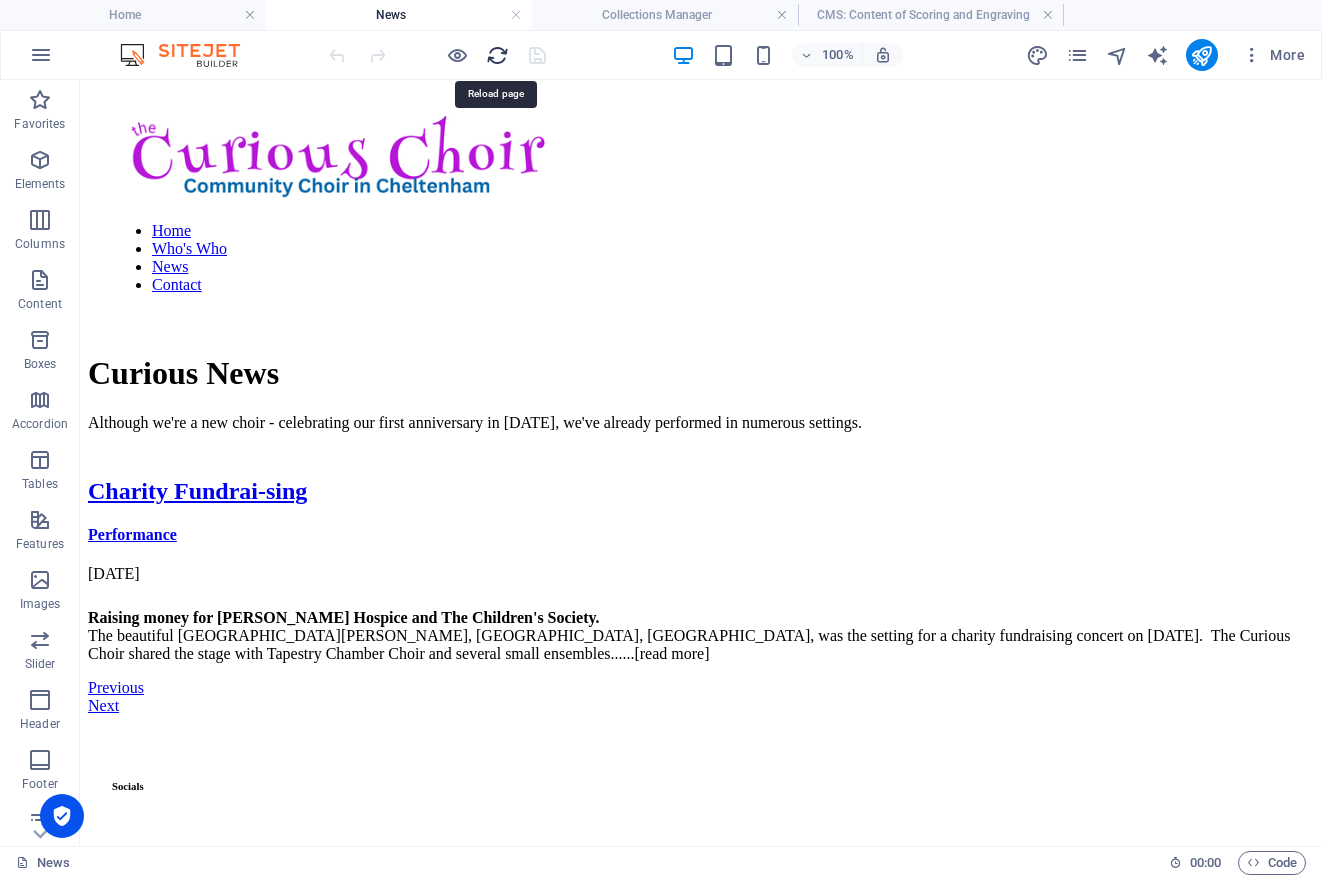 scroll, scrollTop: 0, scrollLeft: 0, axis: both 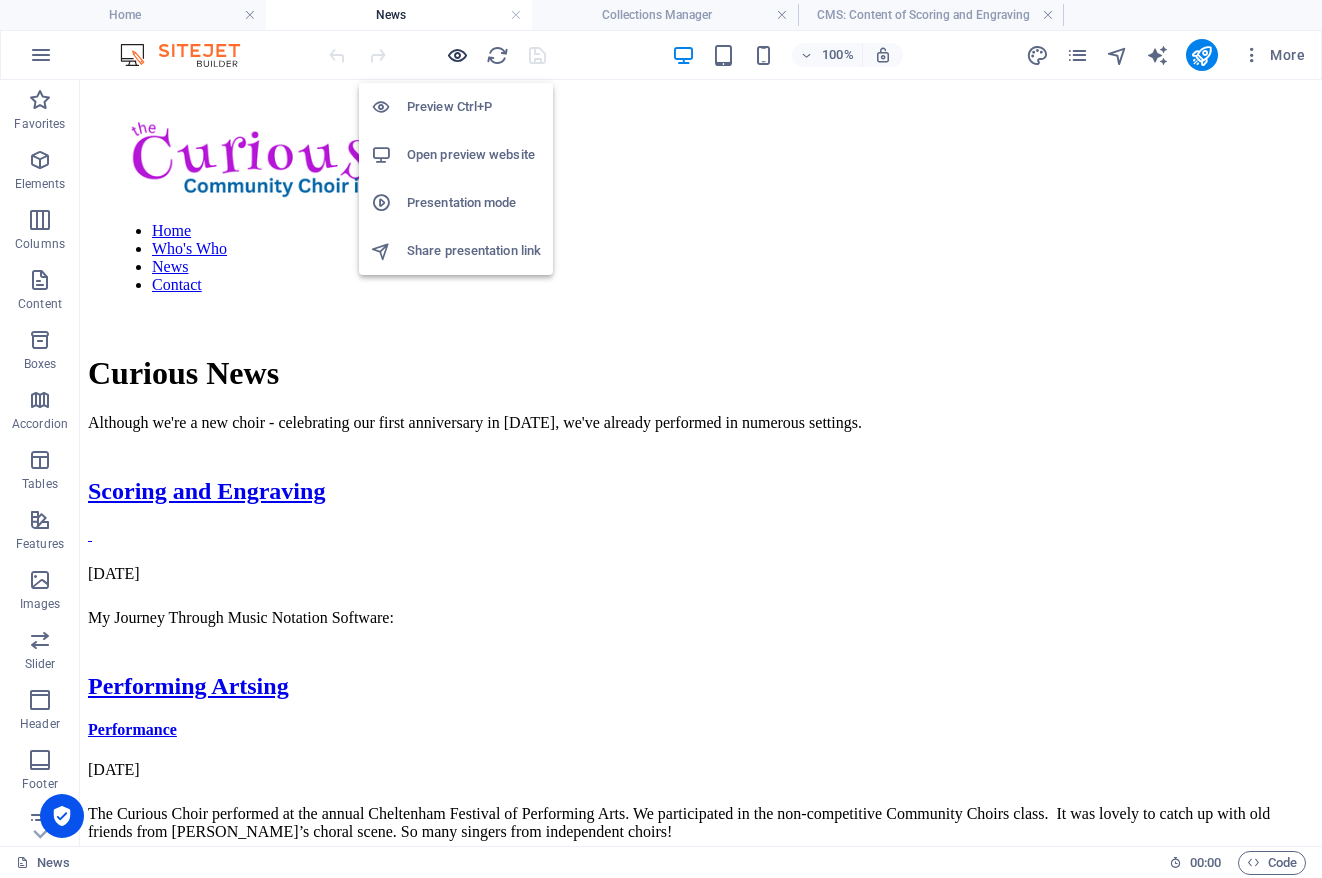 click at bounding box center [457, 55] 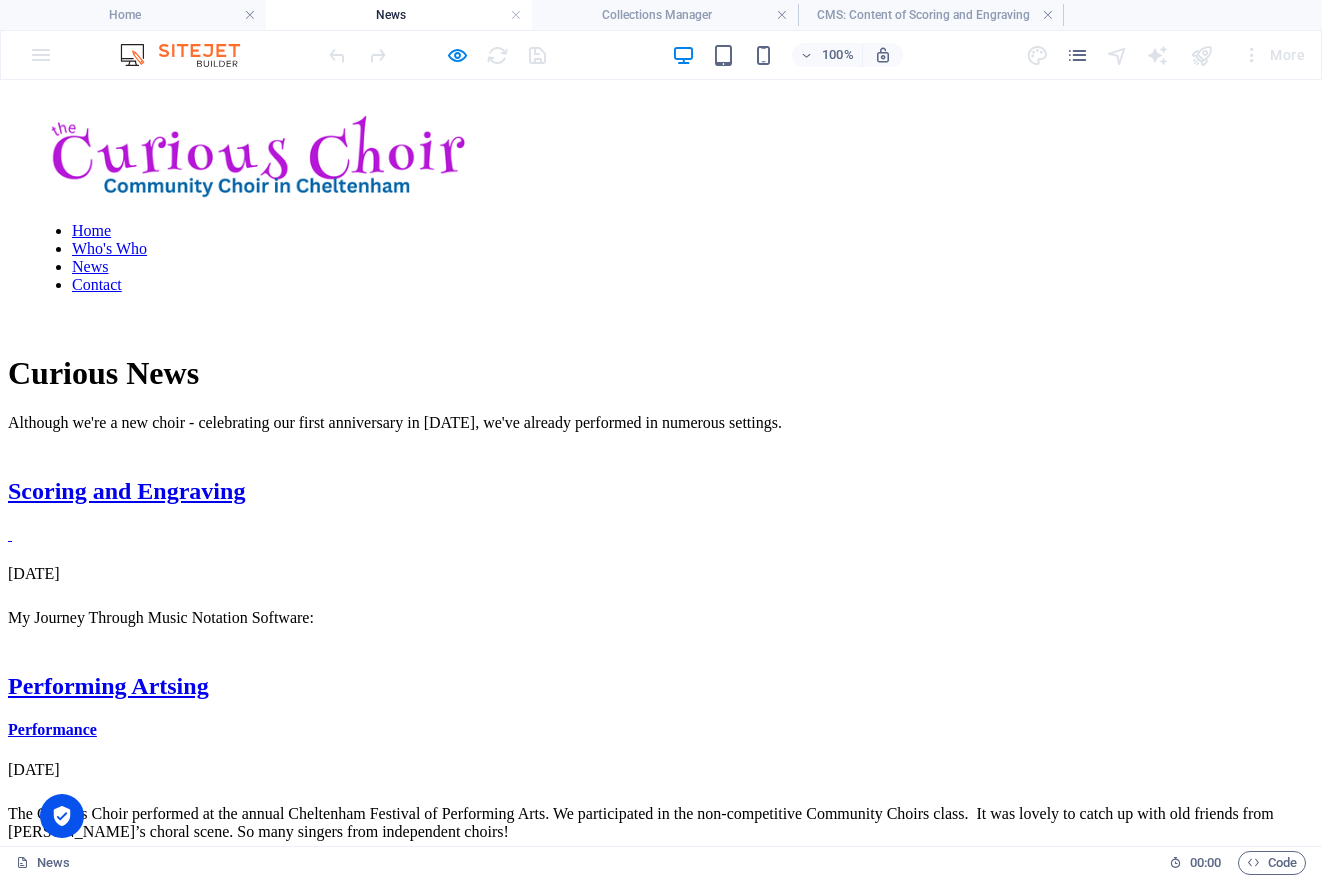click on "Scoring and Engraving" at bounding box center (126, 491) 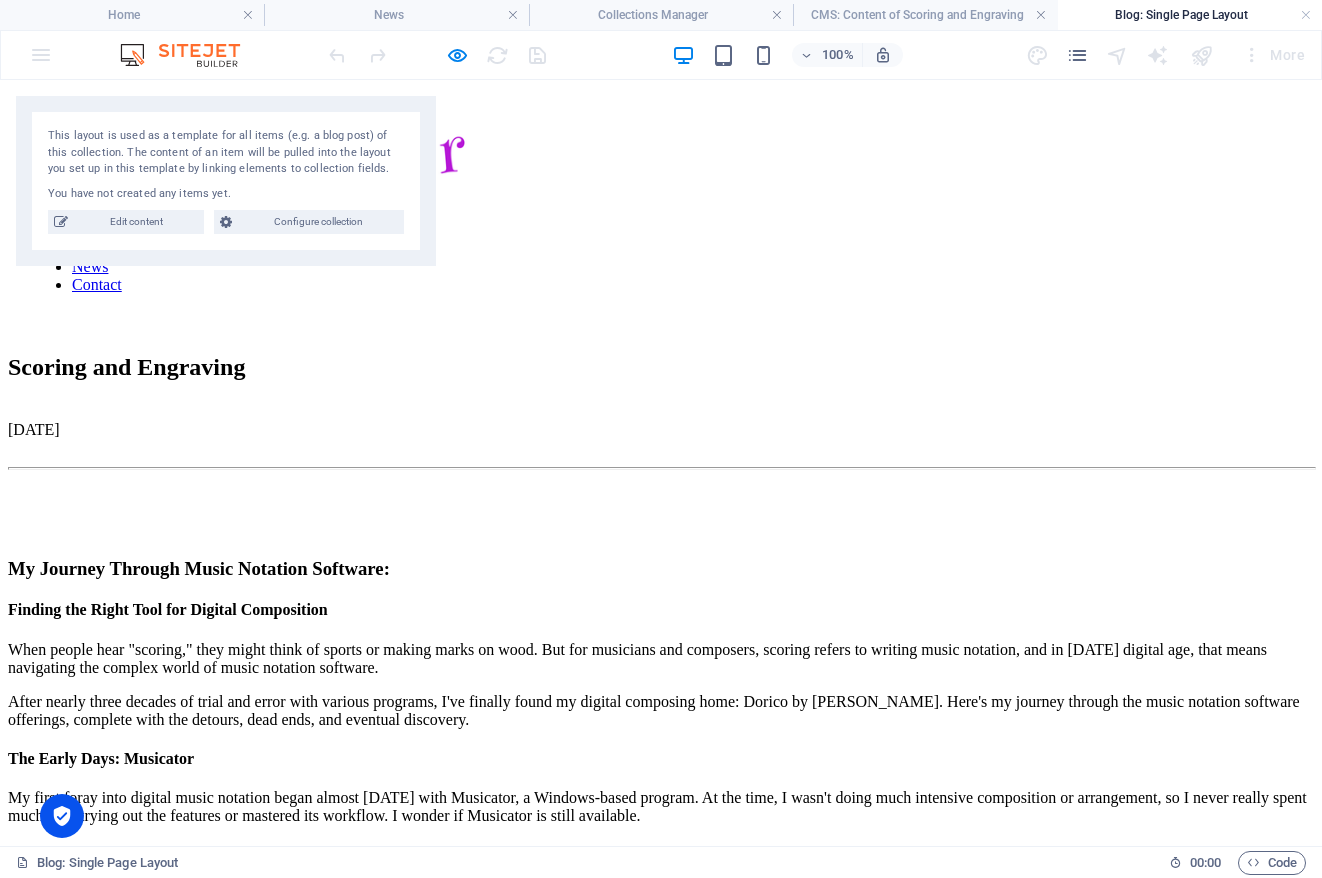 scroll, scrollTop: 0, scrollLeft: 0, axis: both 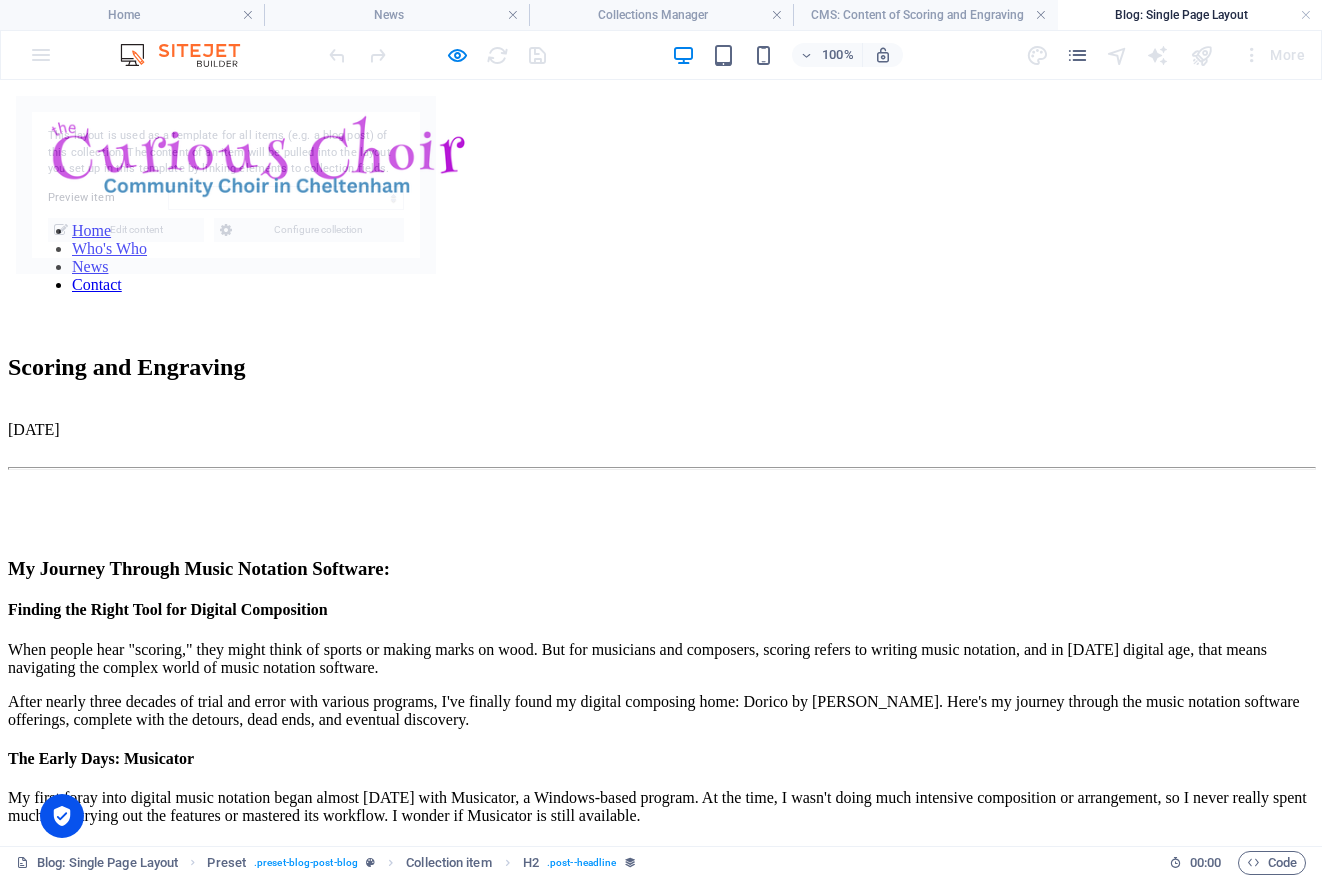 select on "686ffd31c38fdbf7b10fb837" 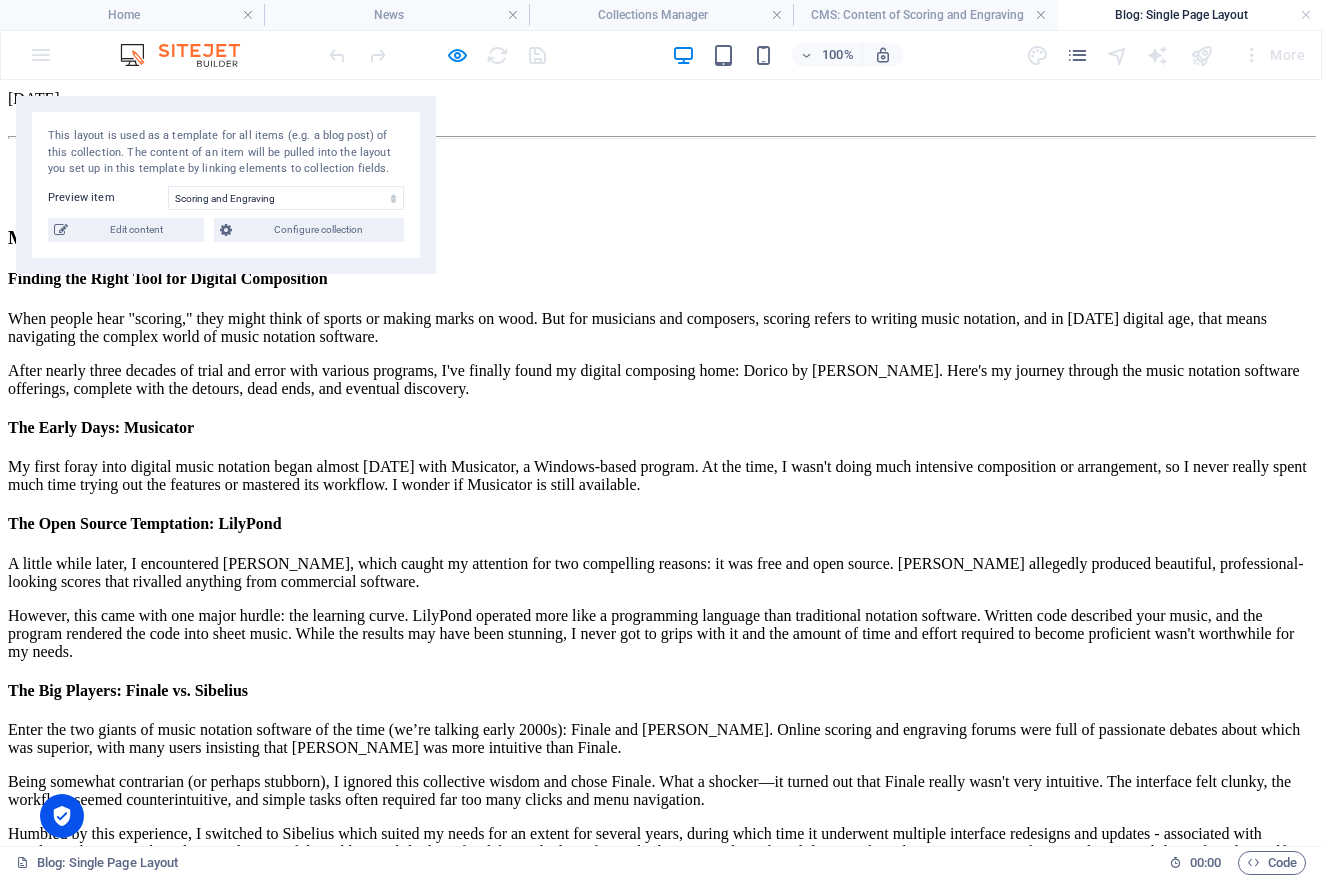 scroll, scrollTop: 0, scrollLeft: 0, axis: both 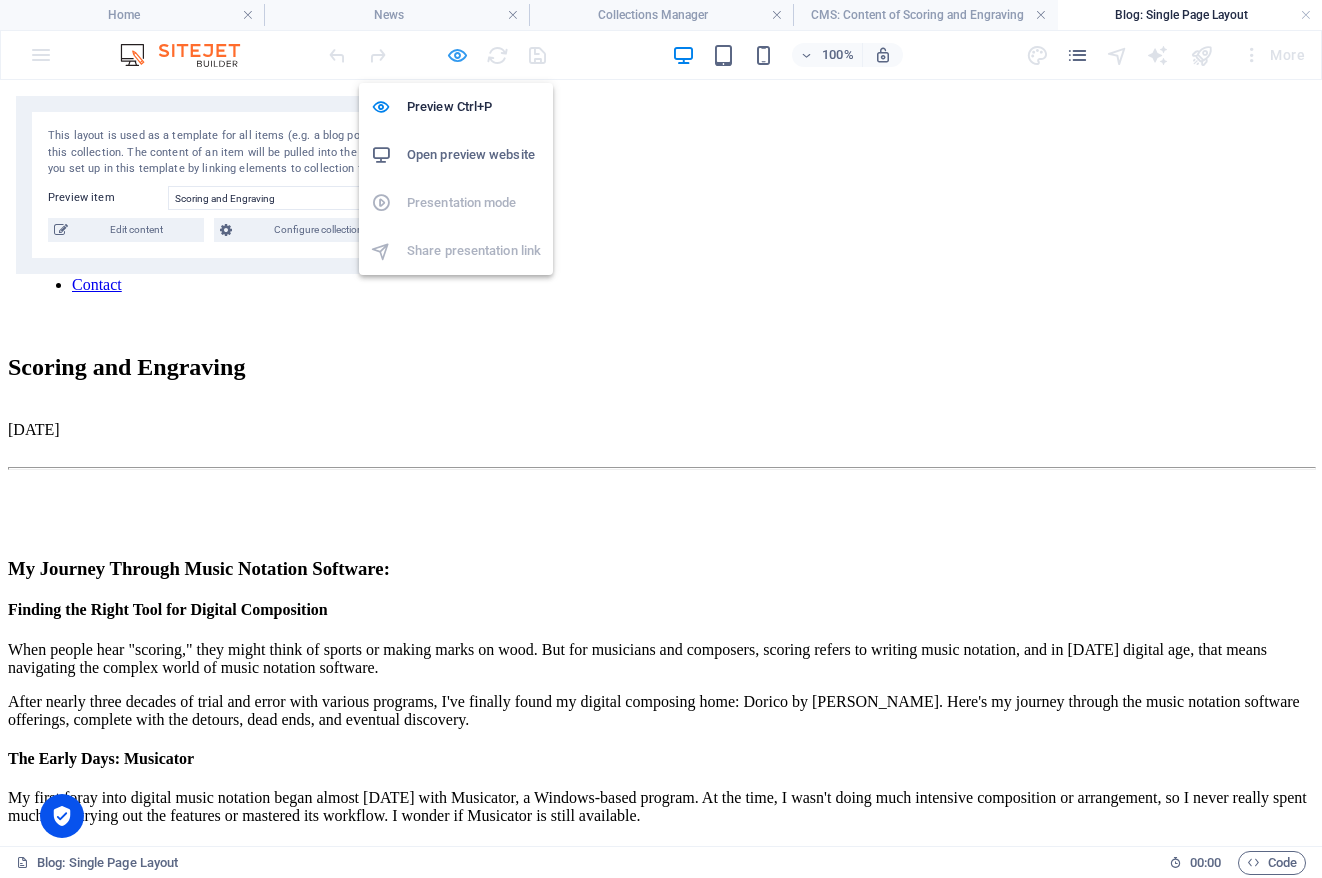 click at bounding box center (457, 55) 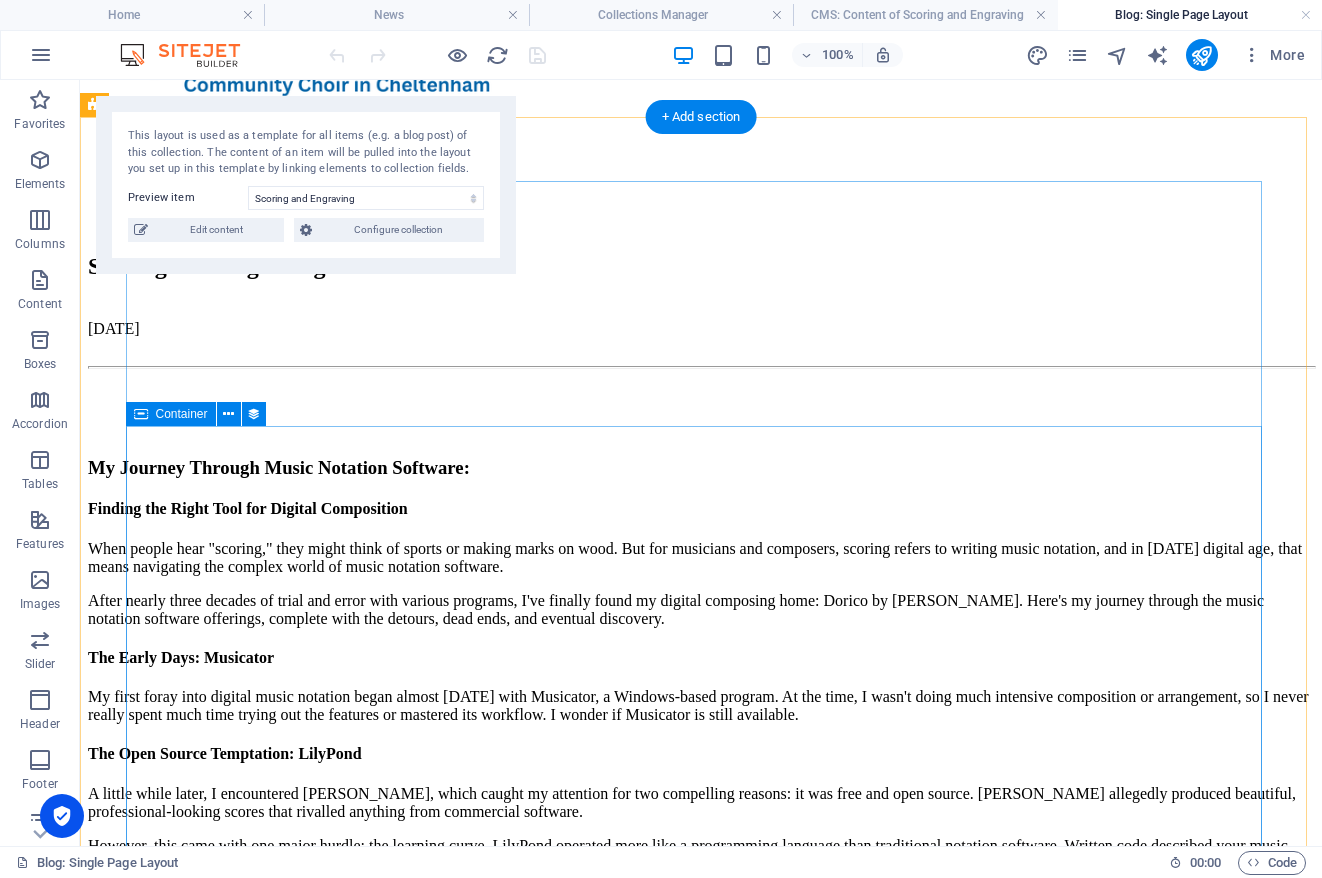 scroll, scrollTop: 0, scrollLeft: 0, axis: both 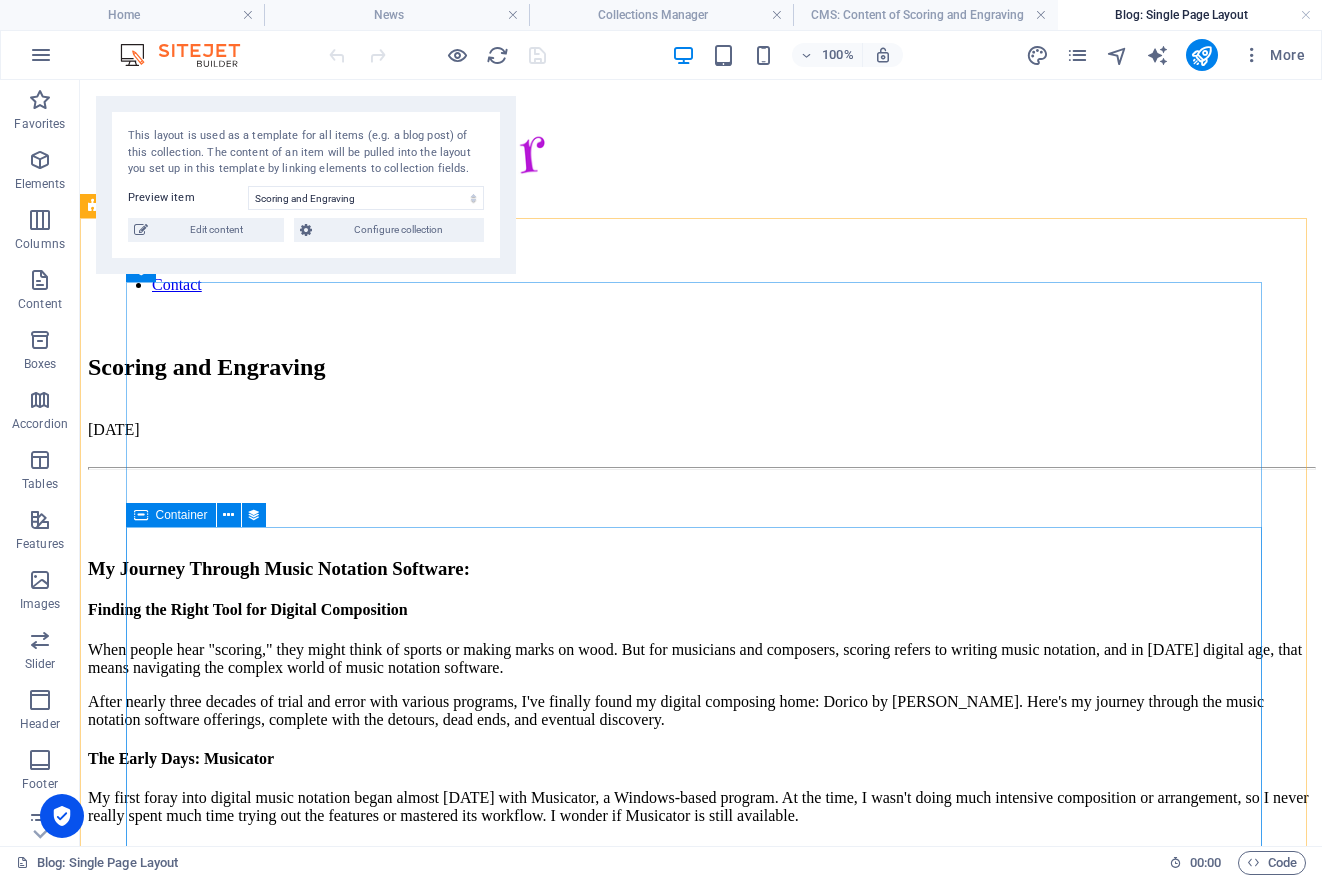 click on "Container" at bounding box center (182, 515) 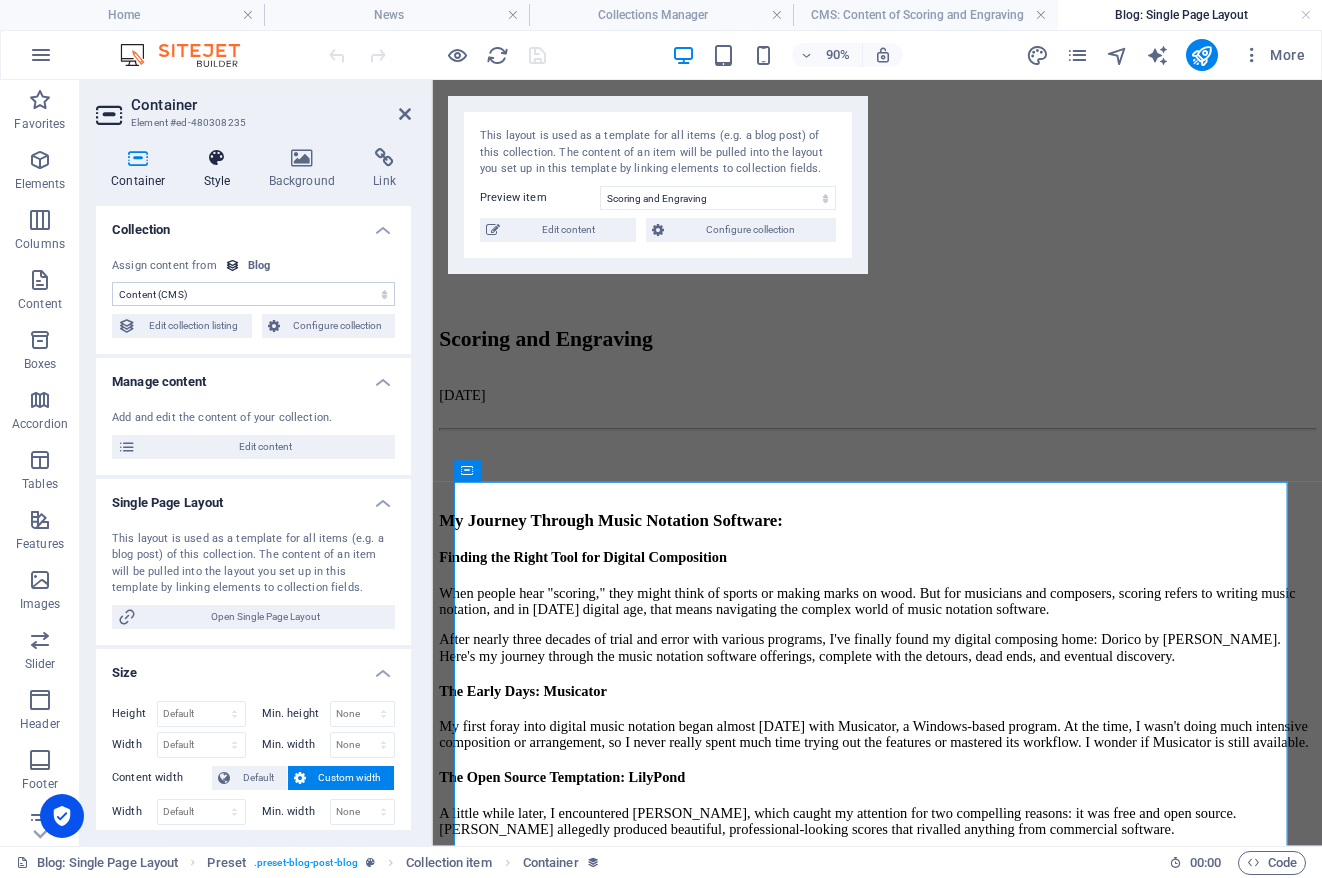 click at bounding box center (217, 158) 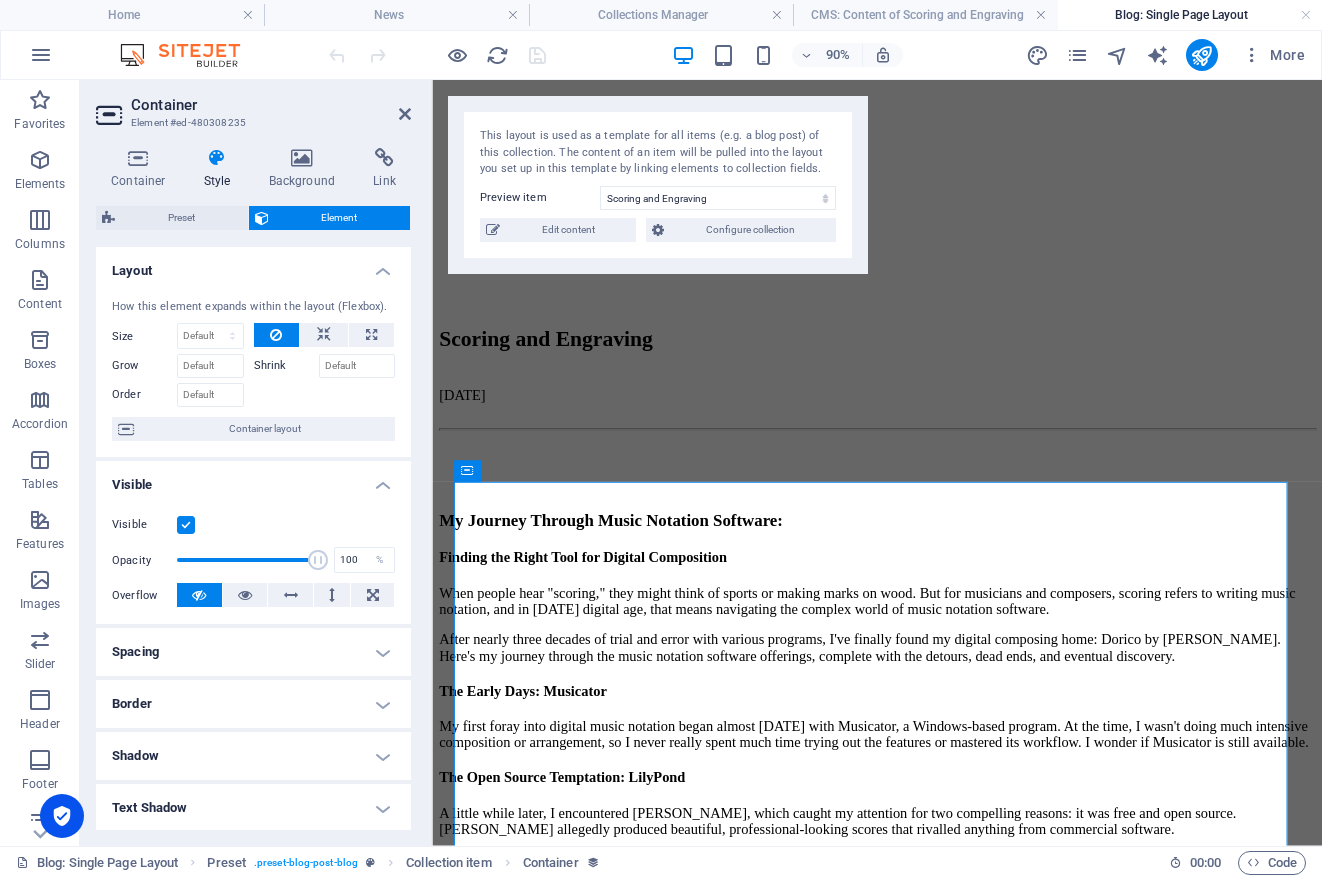 click on "Spacing" at bounding box center [253, 652] 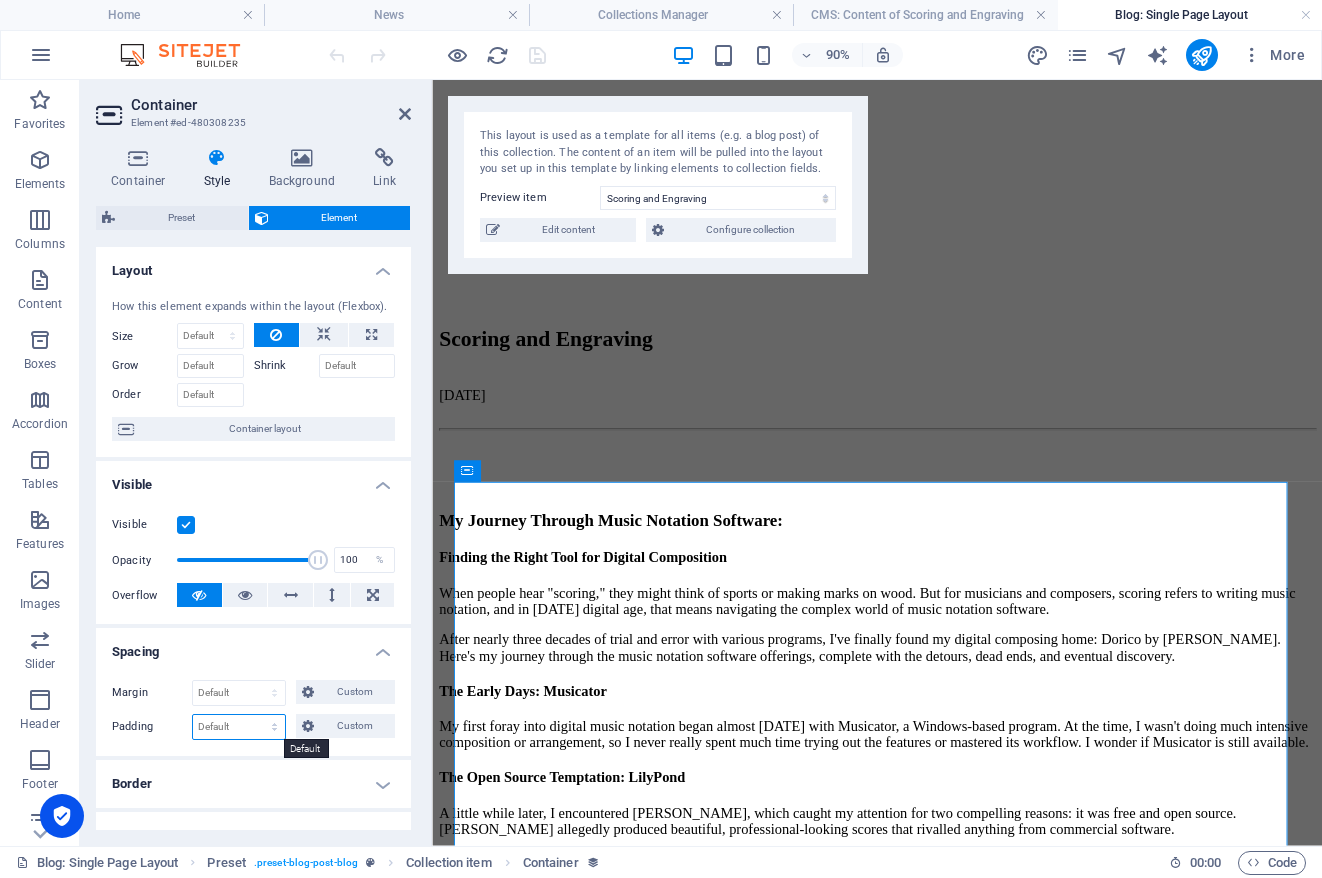 click on "Default px rem % vh vw Custom" at bounding box center (239, 727) 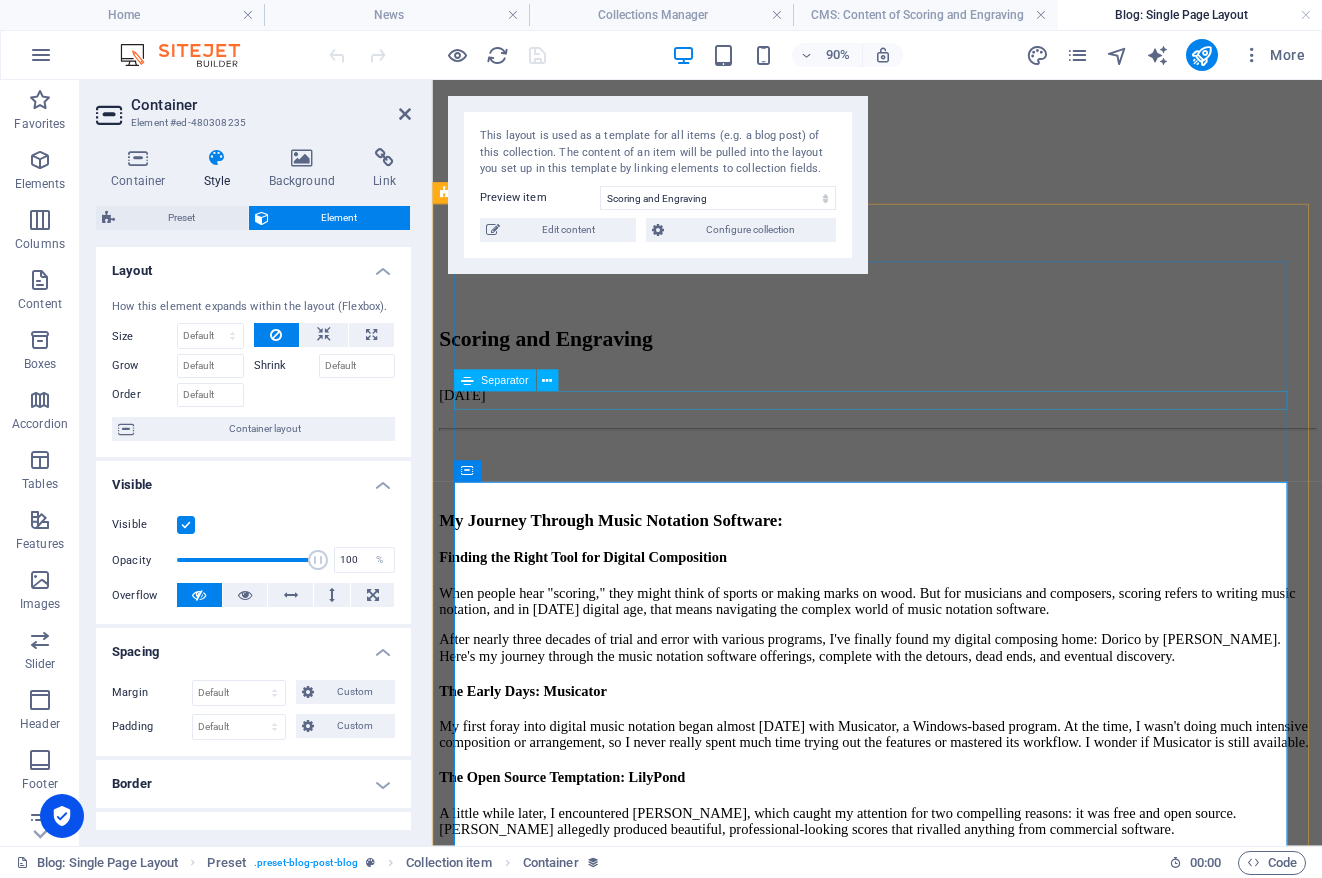click at bounding box center [926, 468] 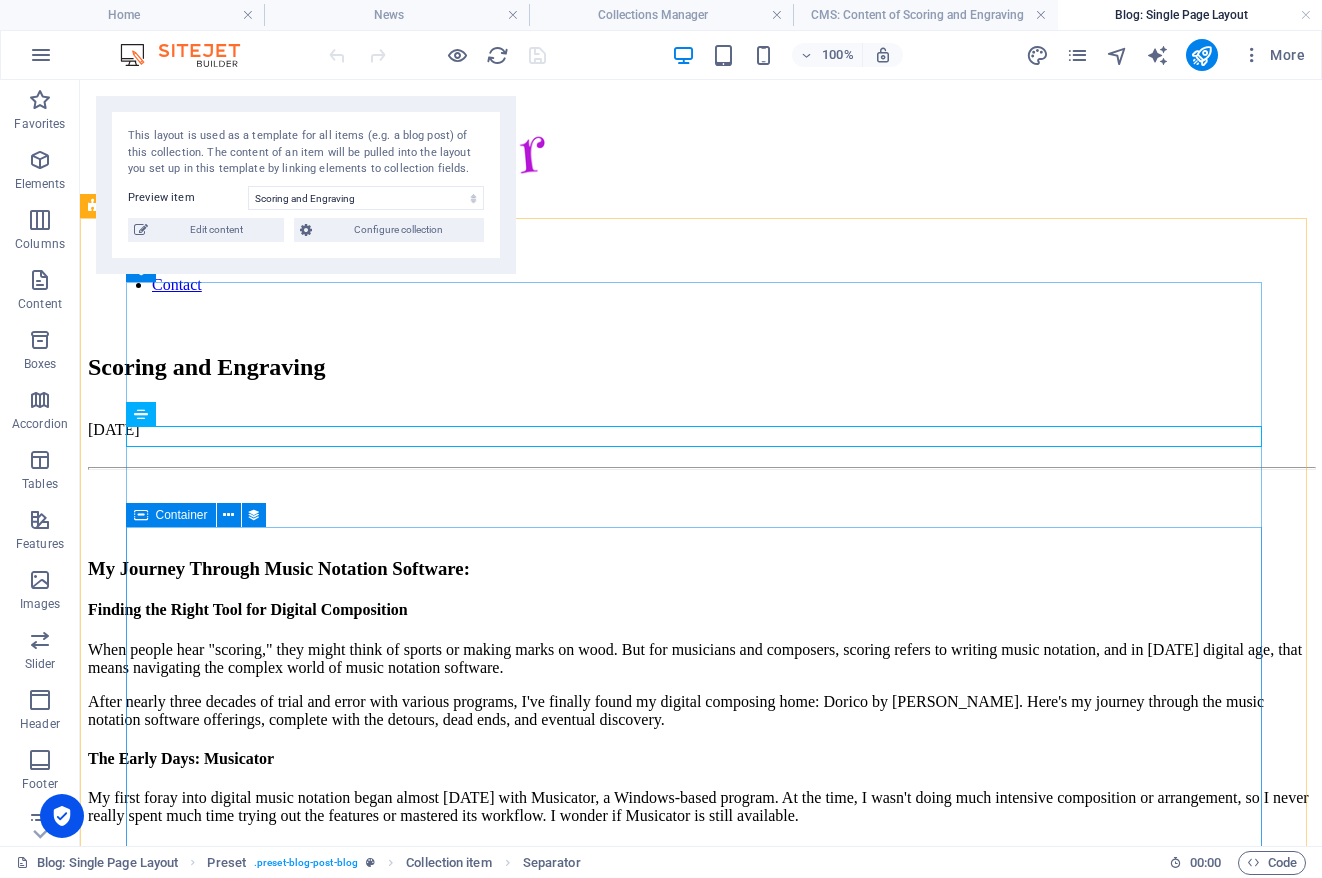 click on "Container" at bounding box center (182, 515) 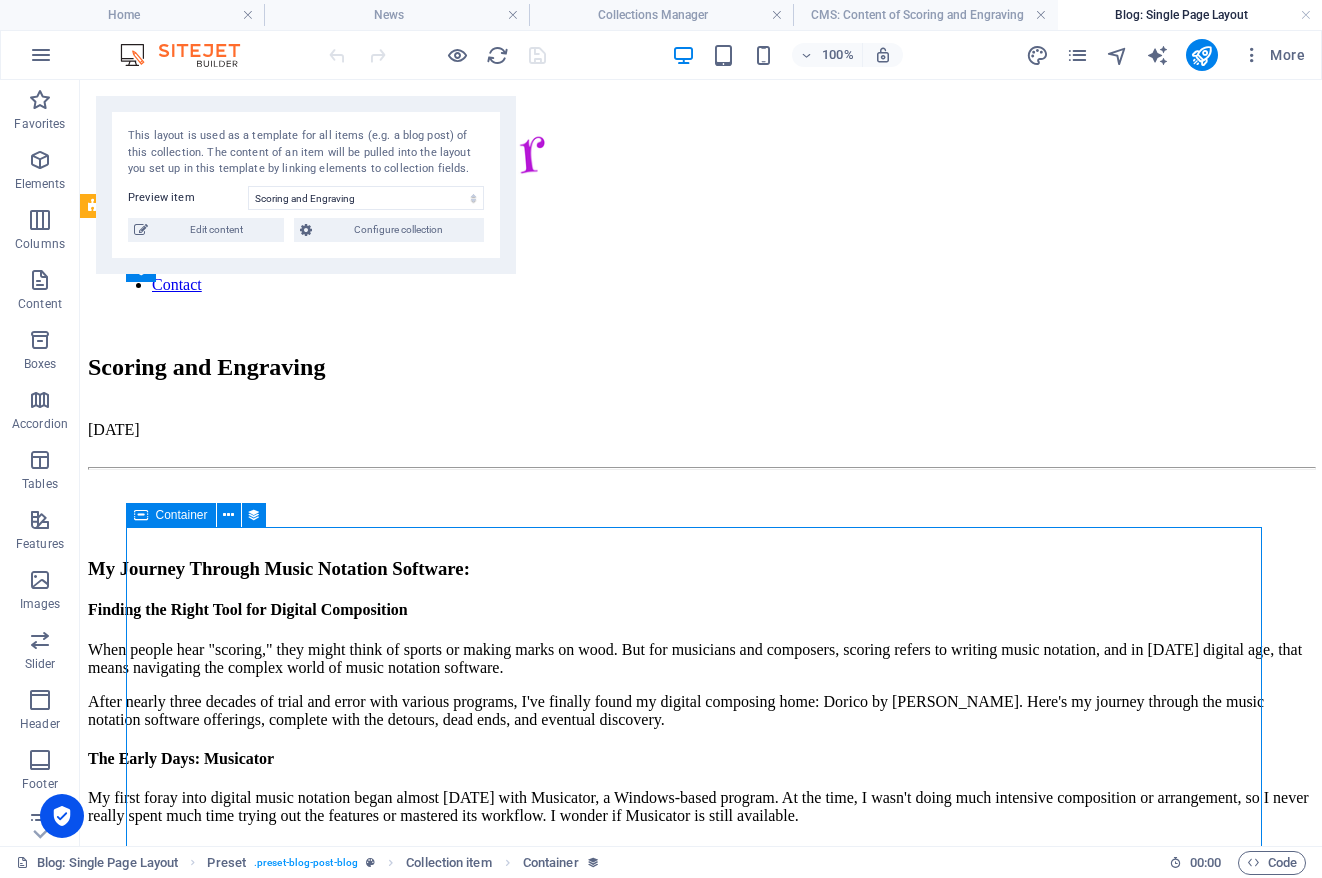 click on "Container" at bounding box center [182, 515] 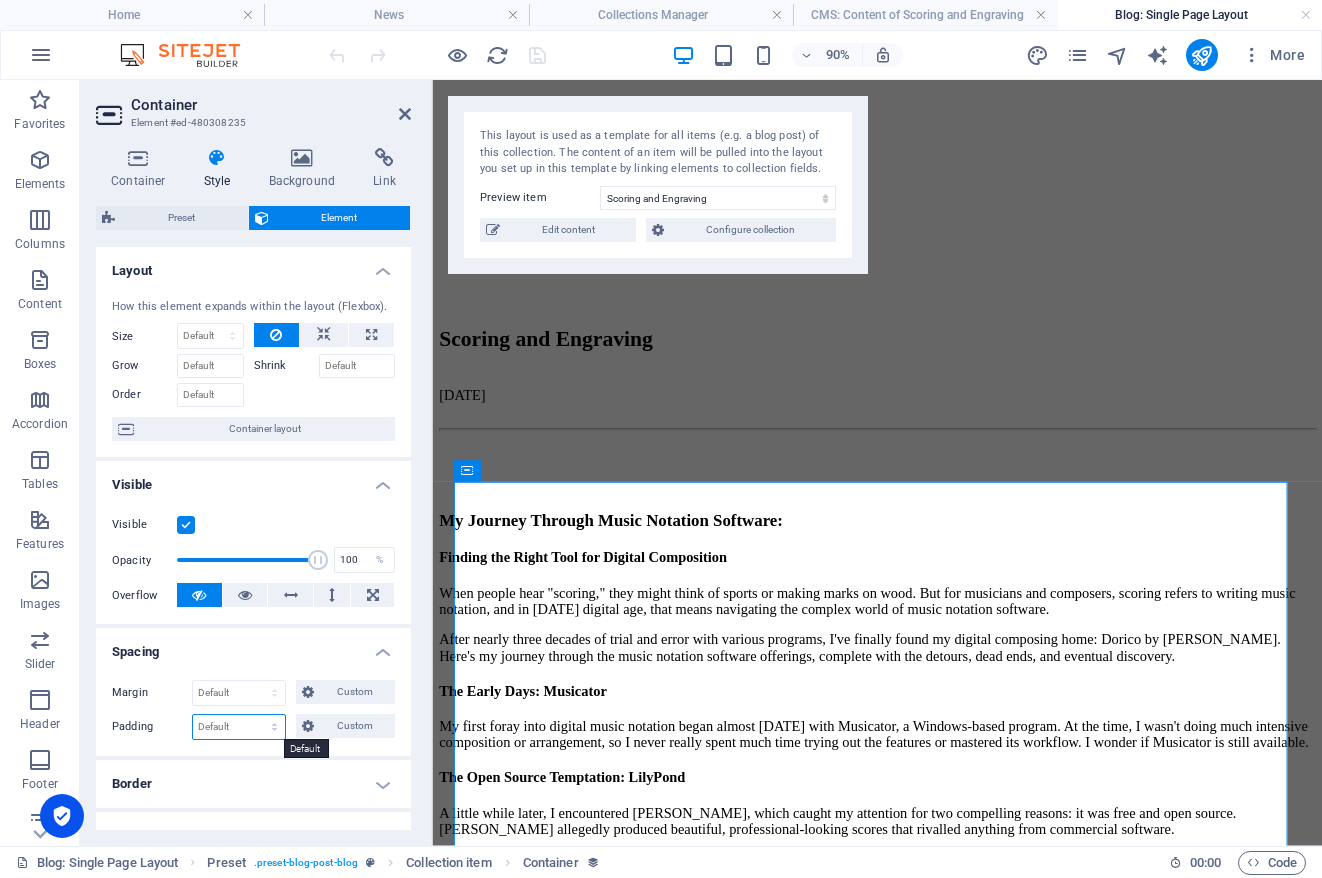 click on "Default px rem % vh vw Custom" at bounding box center [239, 727] 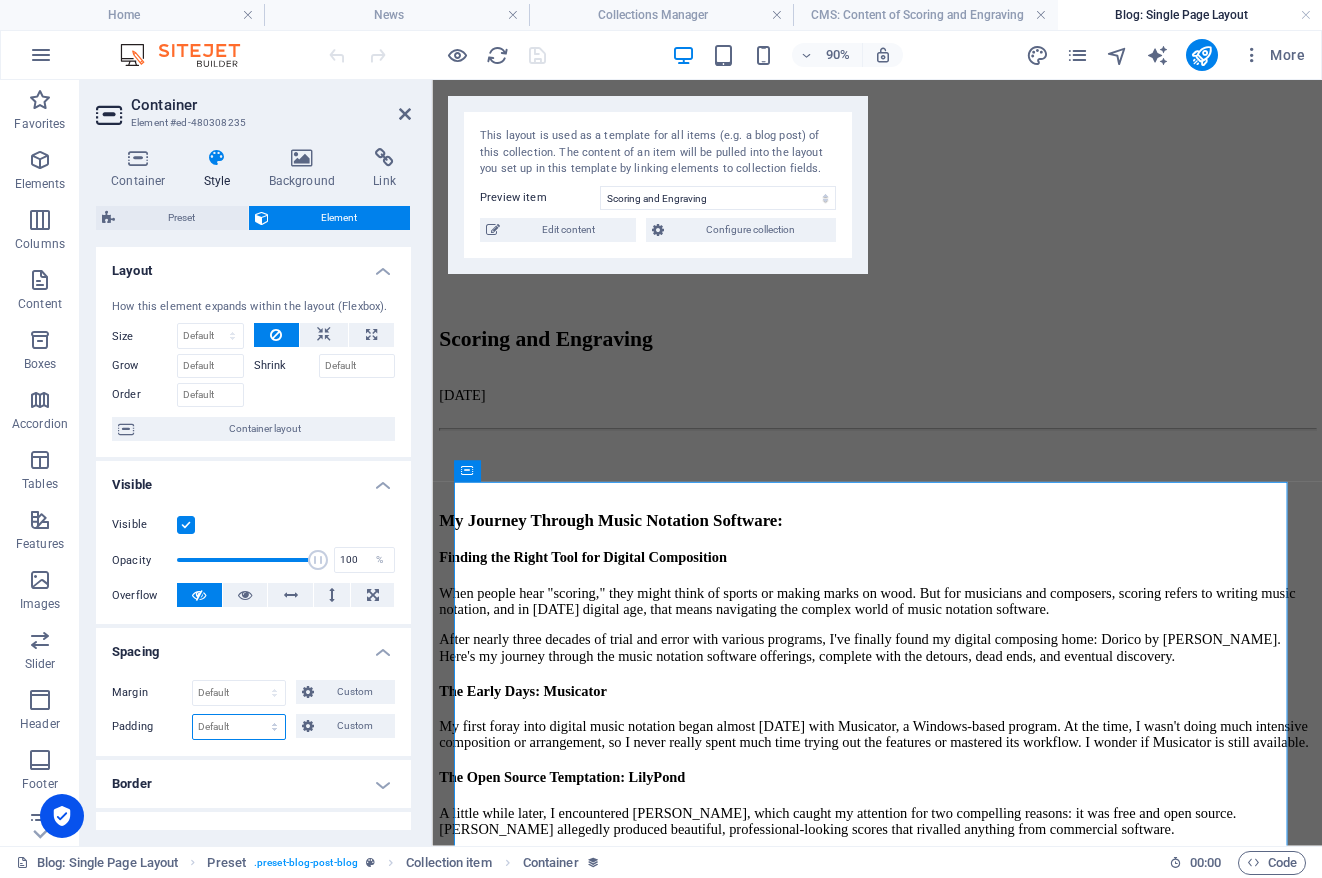 select on "px" 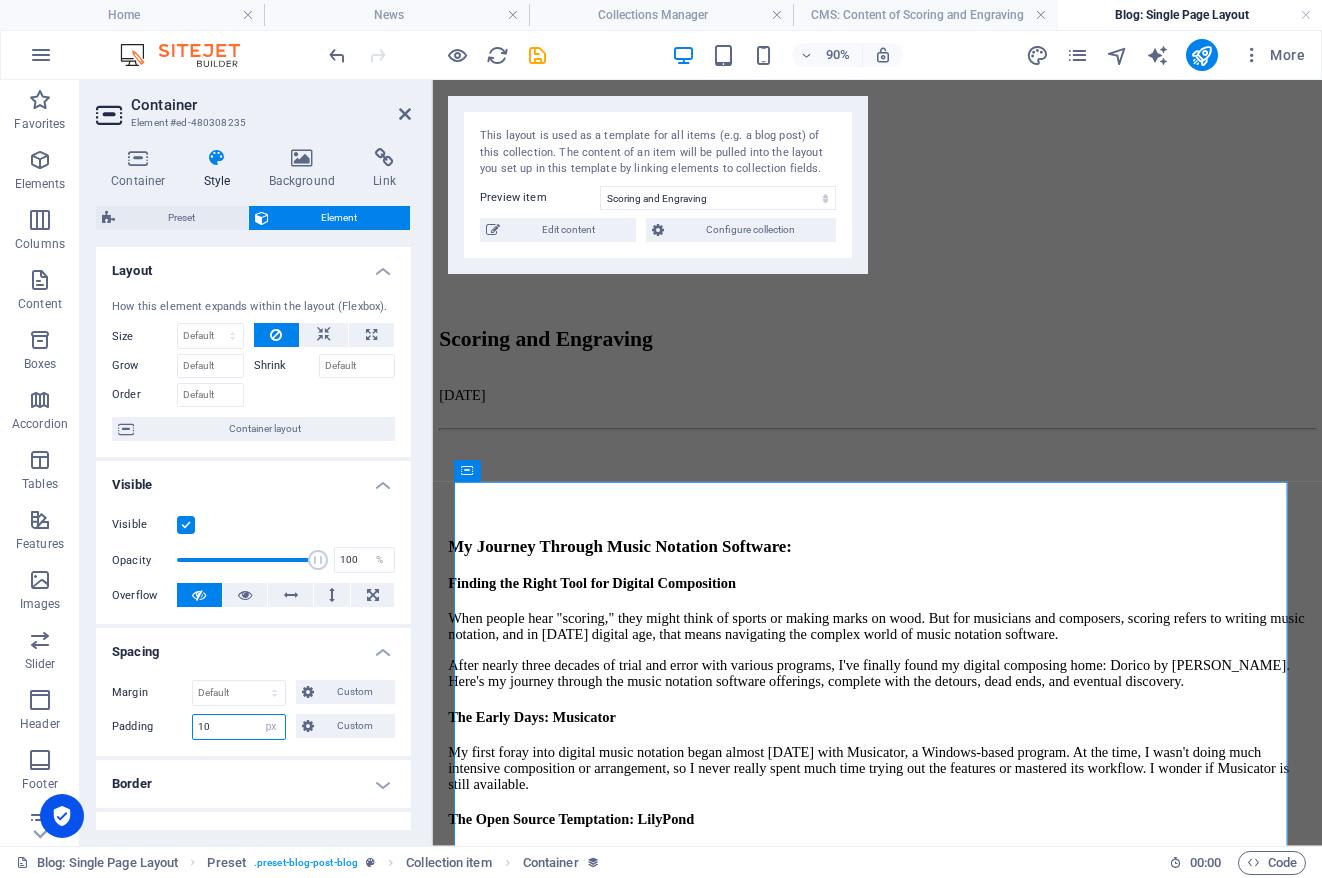 drag, startPoint x: 228, startPoint y: 727, endPoint x: 170, endPoint y: 727, distance: 58 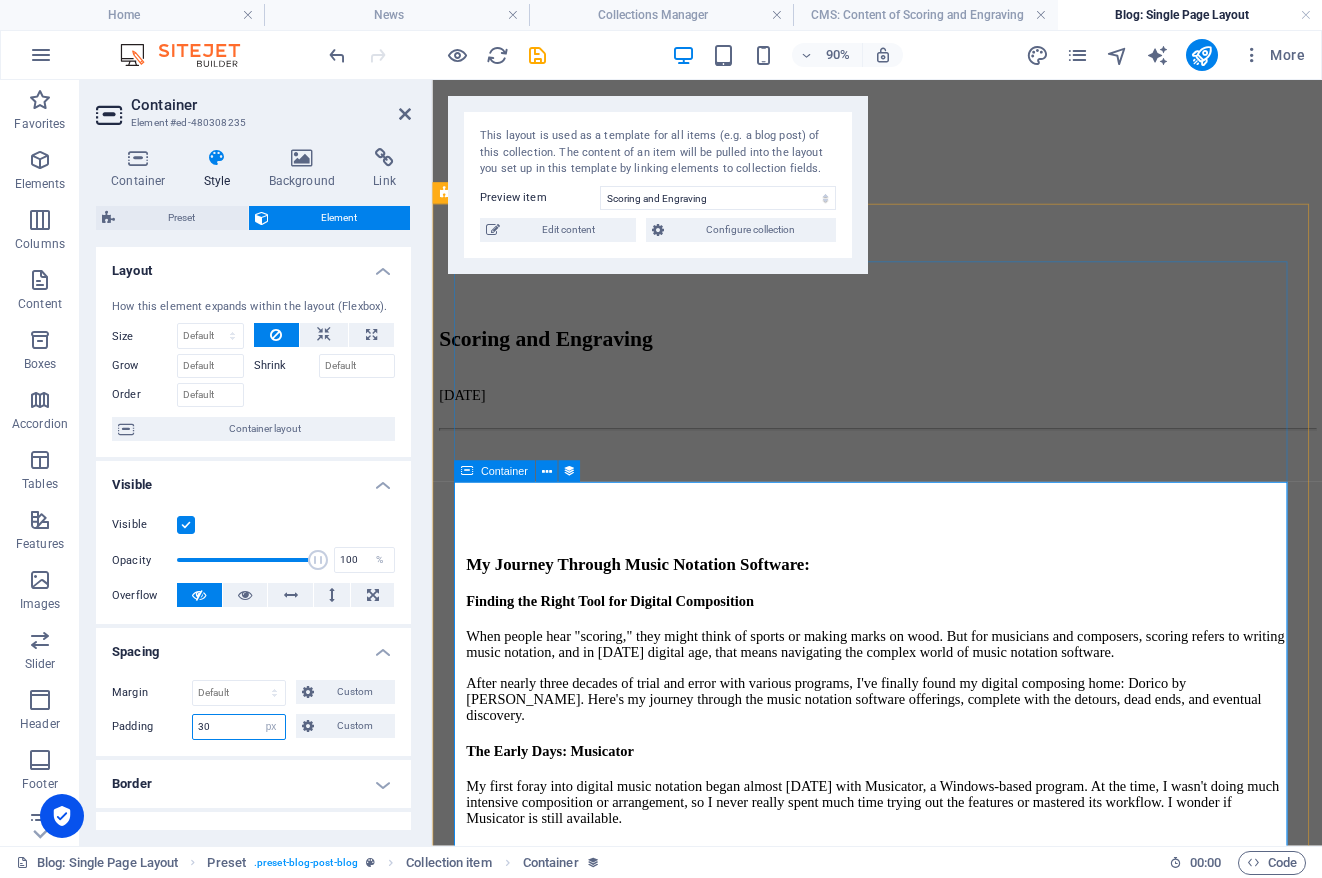 type on "30" 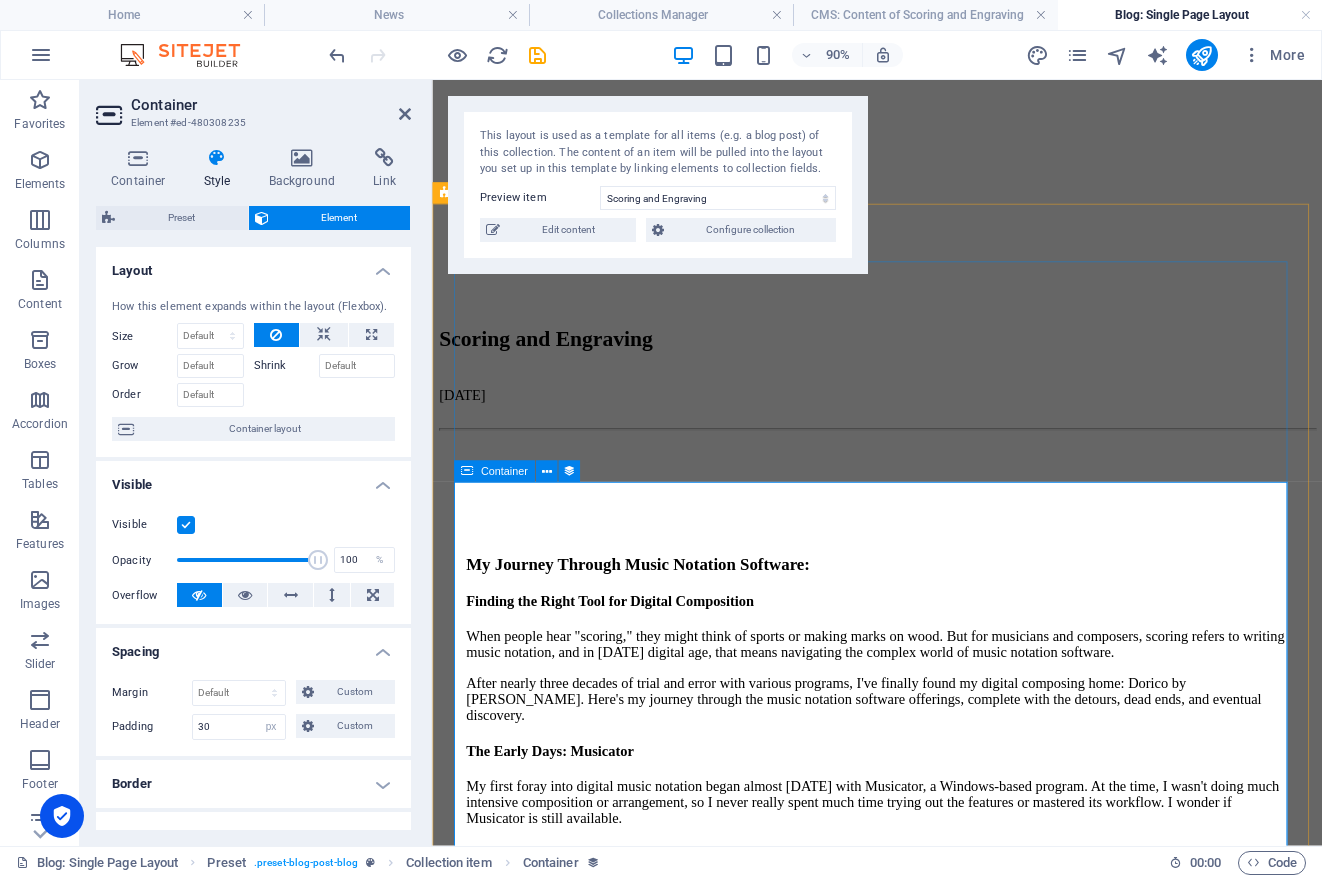 click on "My Journey Through Music Notation Software:  Finding the Right Tool for Digital Composition When people hear "scoring," they might think of sports or making marks on wood. But for musicians and composers, scoring refers to writing music notation, and in [DATE] digital age, that means navigating the complex world of music notation software. After nearly three decades of trial and error with various programs, I've finally found my digital composing home: Dorico by [PERSON_NAME]. Here's my journey through the music notation software offerings, complete with the detours, dead ends, and eventual discovery. The Early Days: Musicator My first foray into digital music notation began almost [DATE] with Musicator, a Windows-based program. At the time, I wasn't doing much intensive composition or arrangement, so I never really spent much time trying out the features or mastered its workflow. I wonder if Musicator is still available. The Open Source Temptation: LilyPond The Big Players: Finale vs. Sibelius" at bounding box center (926, 1289) 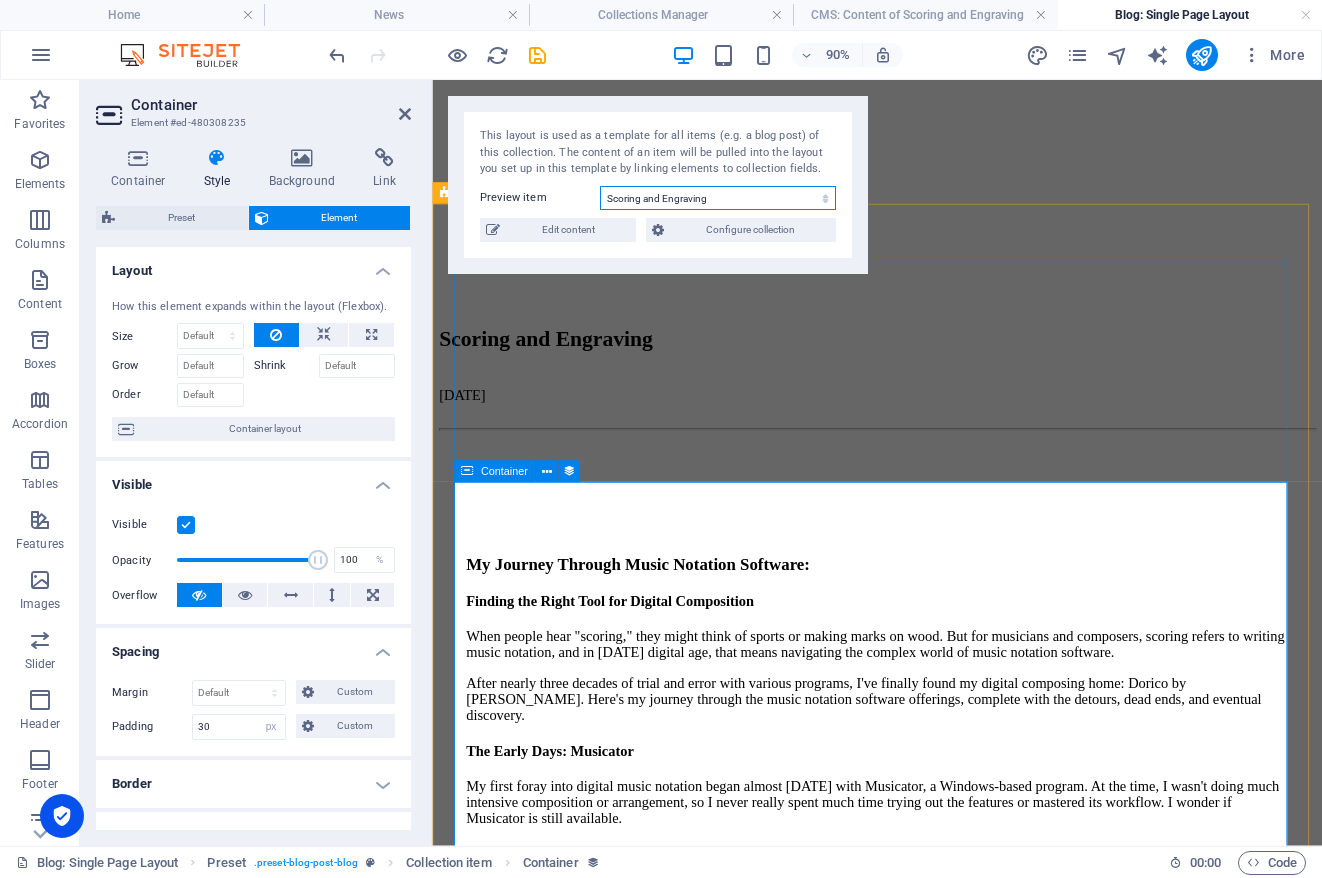 click on "My Journey Through Music Notation Software:  Finding the Right Tool for Digital Composition When people hear "scoring," they might think of sports or making marks on wood. But for musicians and composers, scoring refers to writing music notation, and in [DATE] digital age, that means navigating the complex world of music notation software. After nearly three decades of trial and error with various programs, I've finally found my digital composing home: Dorico by [PERSON_NAME]. Here's my journey through the music notation software offerings, complete with the detours, dead ends, and eventual discovery. The Early Days: Musicator My first foray into digital music notation began almost [DATE] with Musicator, a Windows-based program. At the time, I wasn't doing much intensive composition or arrangement, so I never really spent much time trying out the features or mastered its workflow. I wonder if Musicator is still available. The Open Source Temptation: LilyPond The Big Players: Finale vs. Sibelius" at bounding box center (926, 1289) 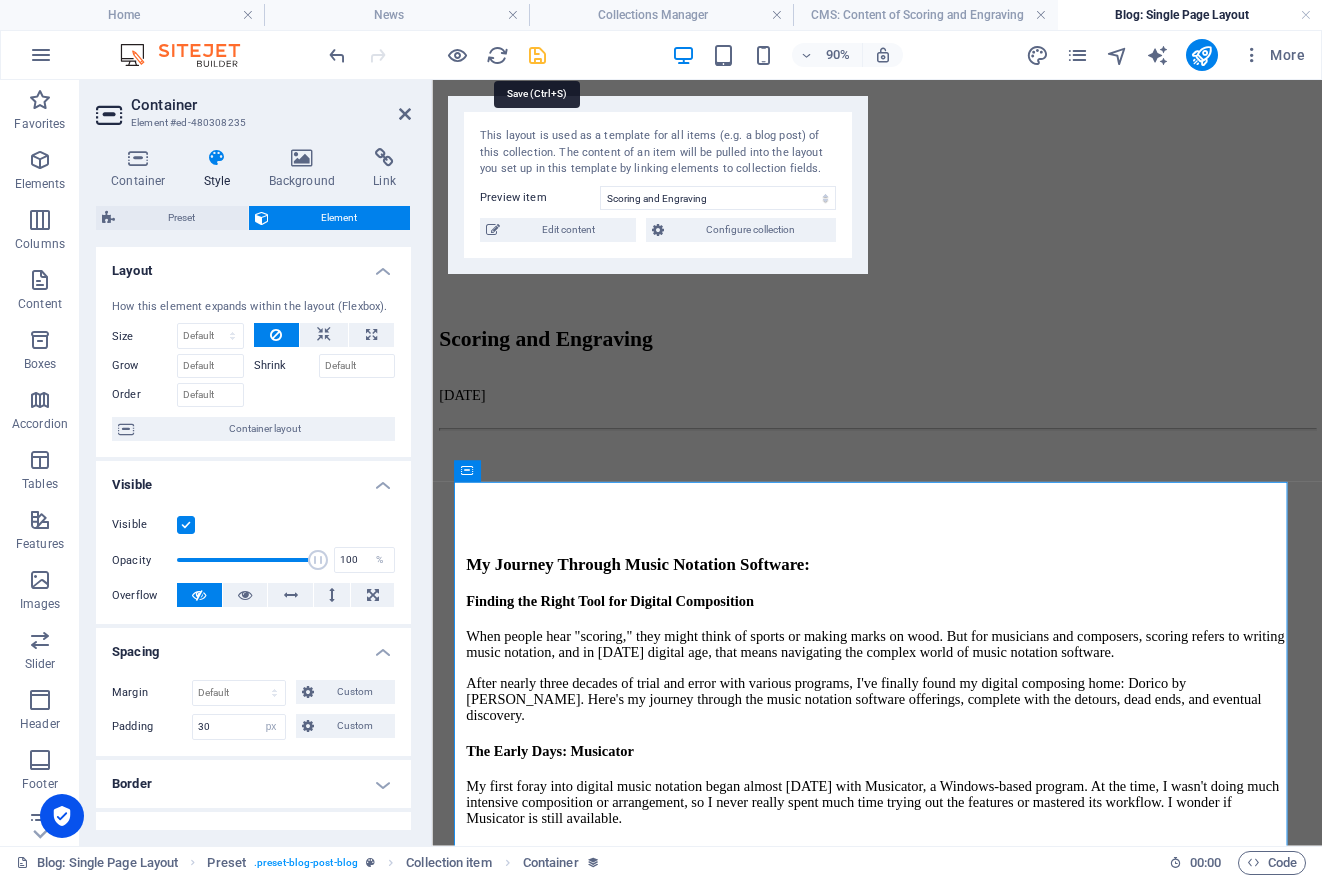 click at bounding box center (537, 55) 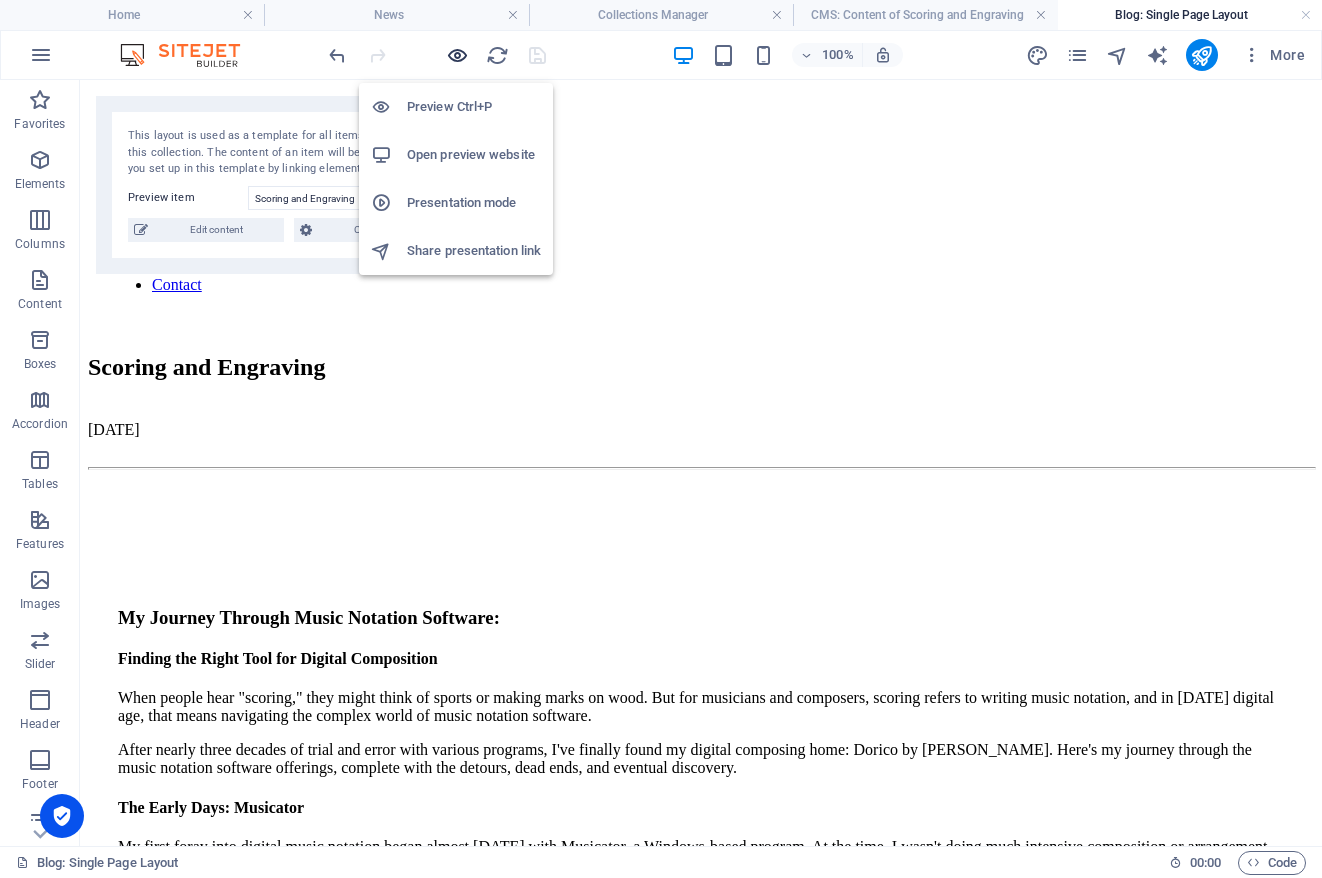 click at bounding box center [457, 55] 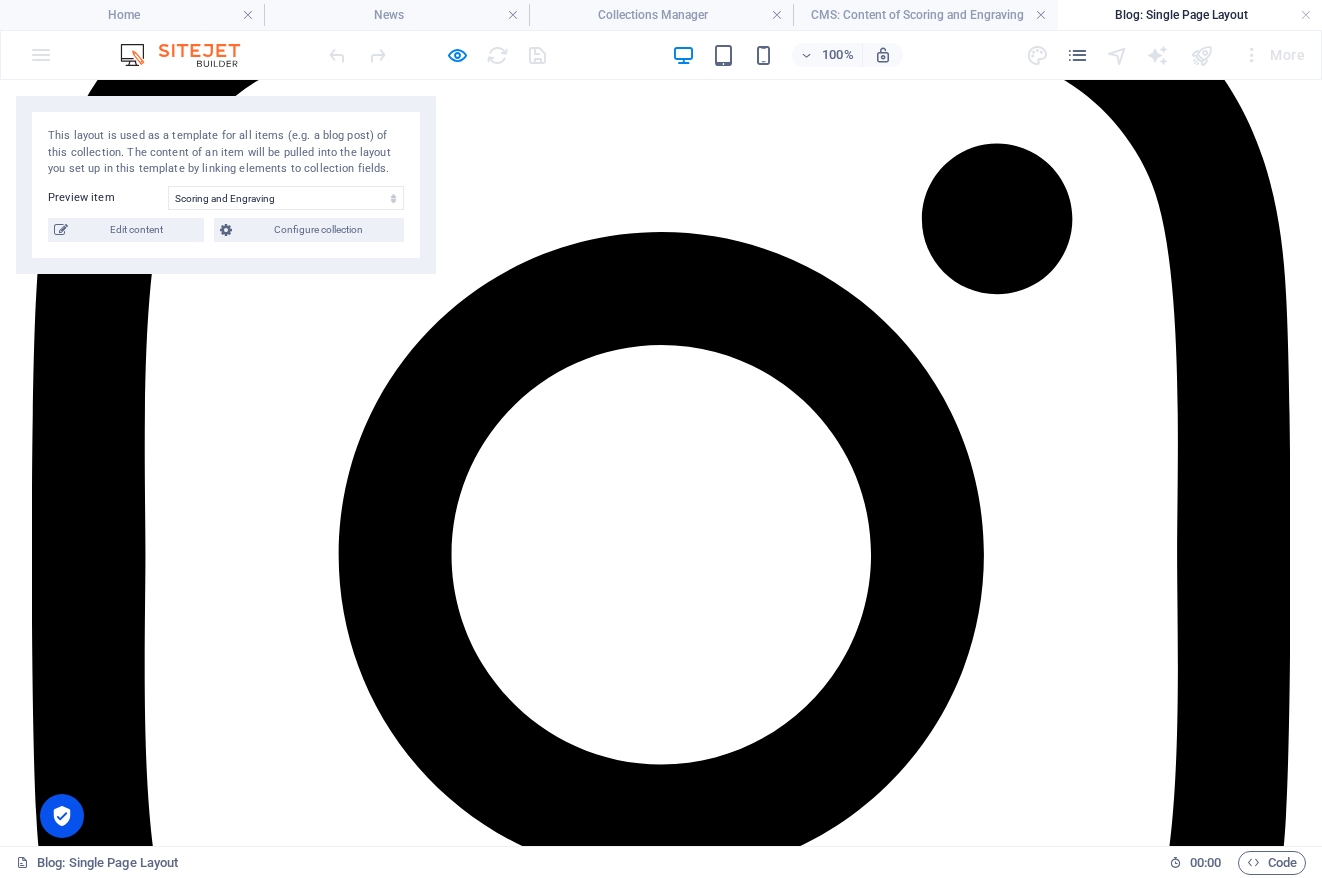scroll, scrollTop: 2290, scrollLeft: 0, axis: vertical 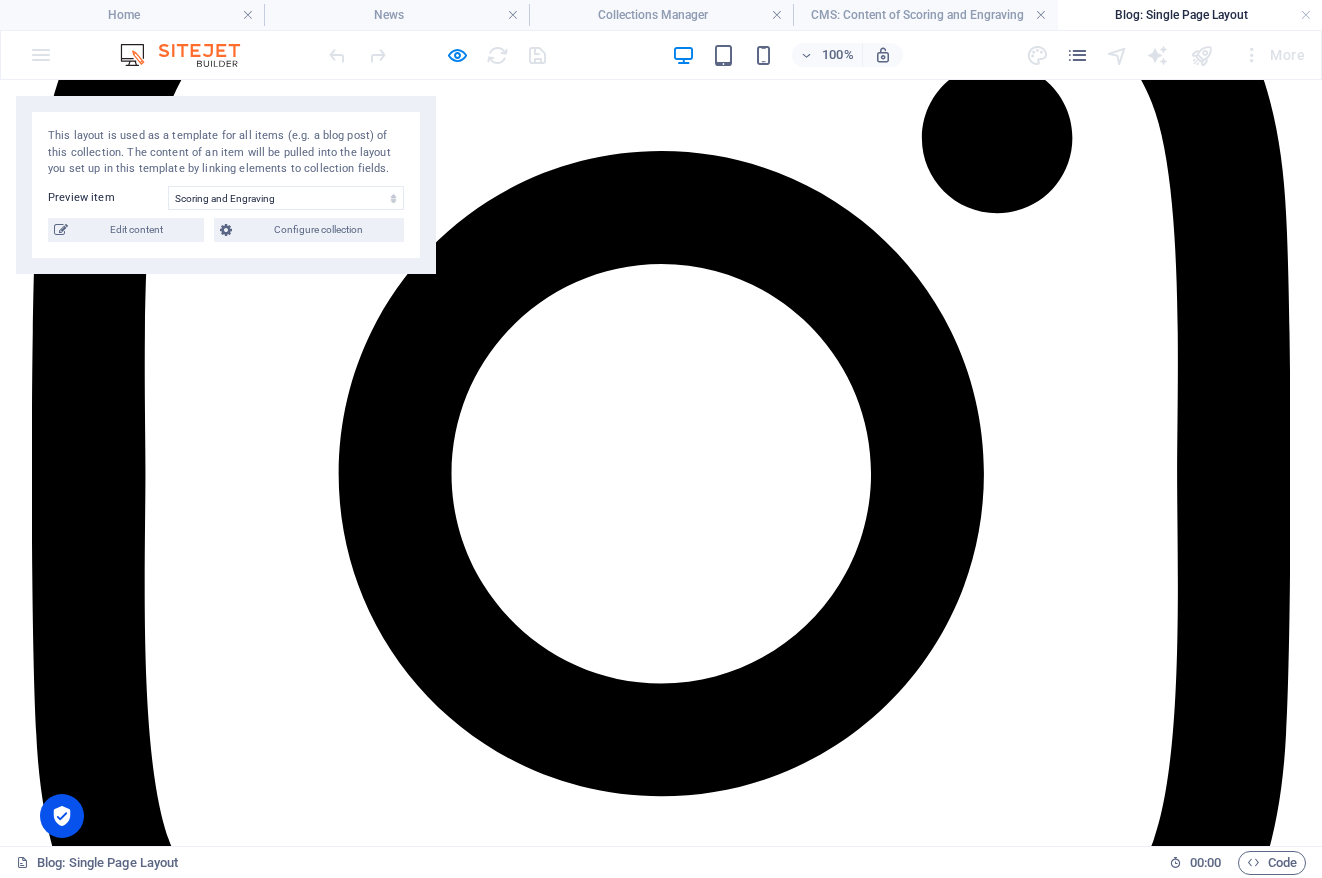 click on "Back to blog" at bounding box center [49, -460] 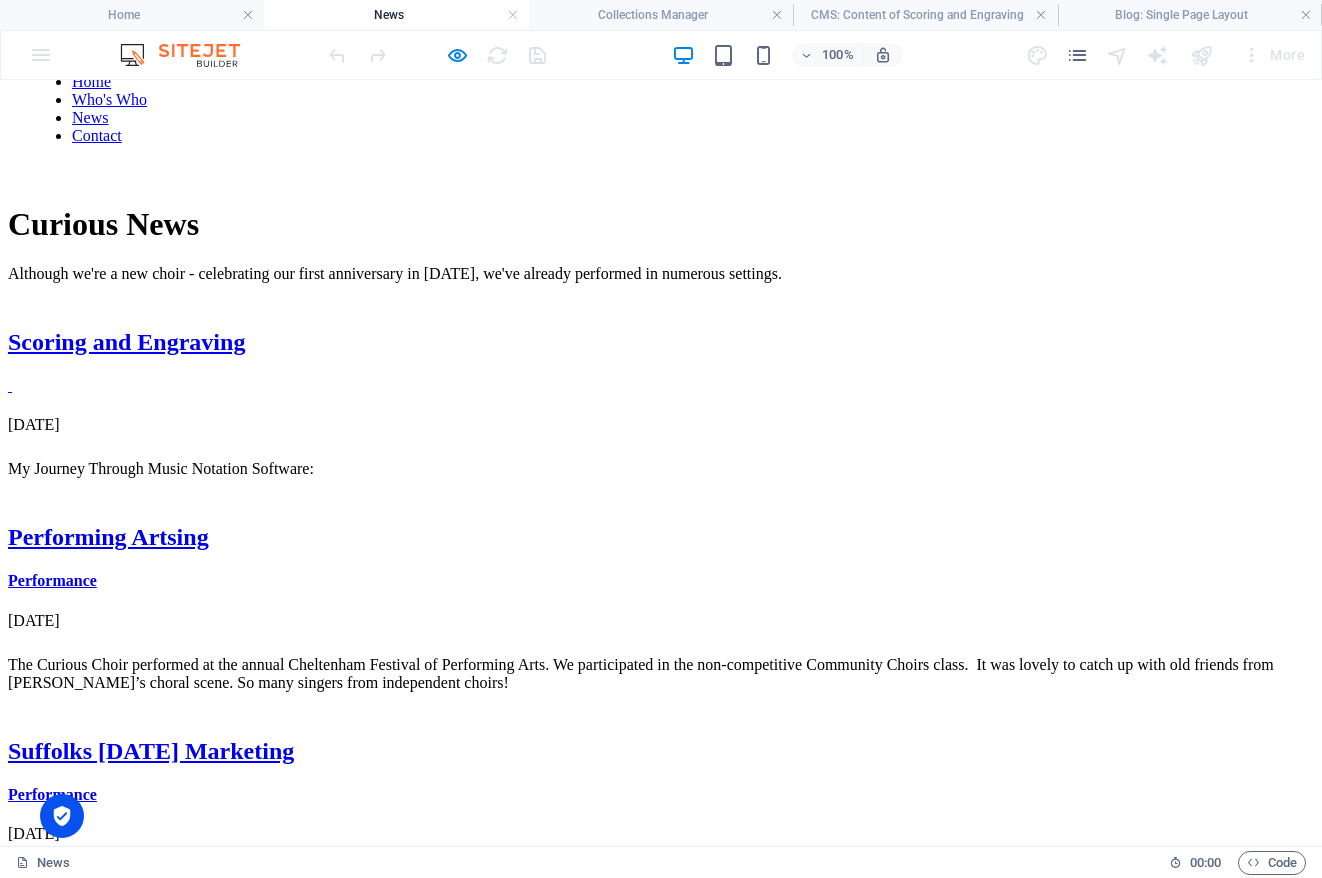 scroll, scrollTop: 269, scrollLeft: 0, axis: vertical 